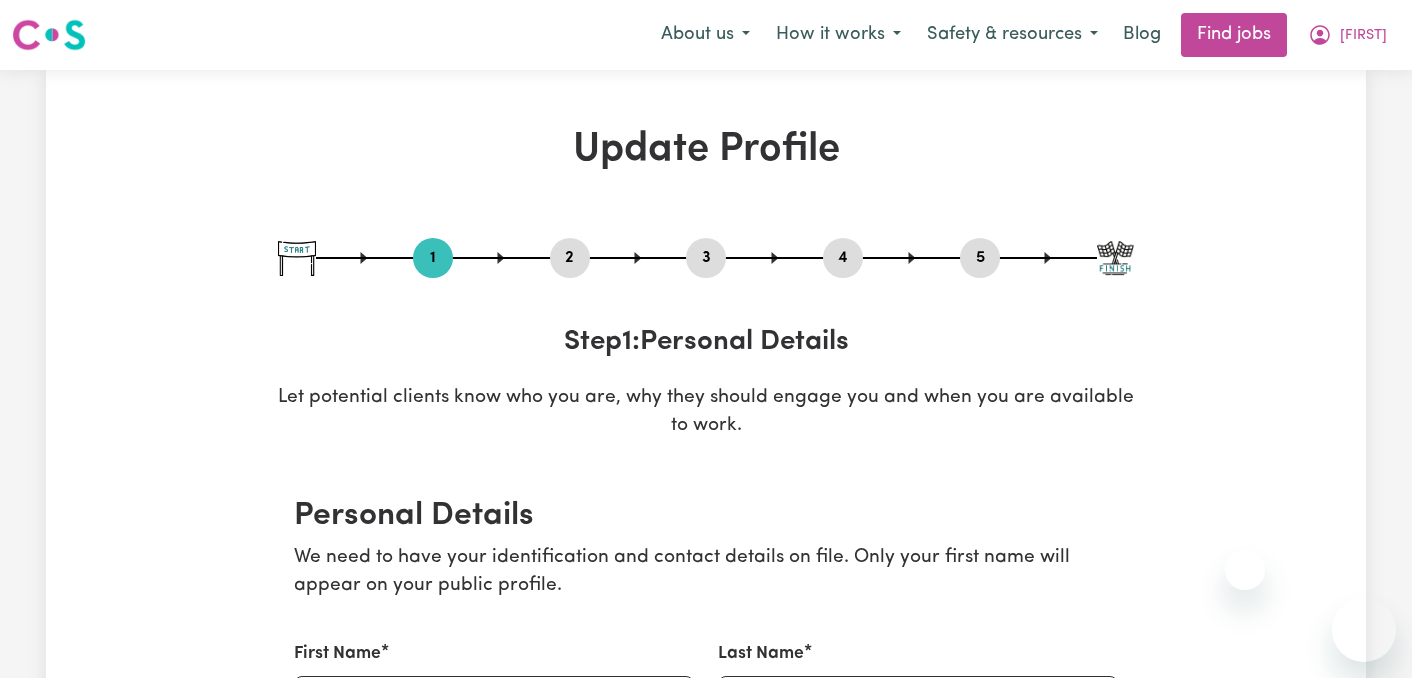 select on "Studying a healthcare related degree or qualification" 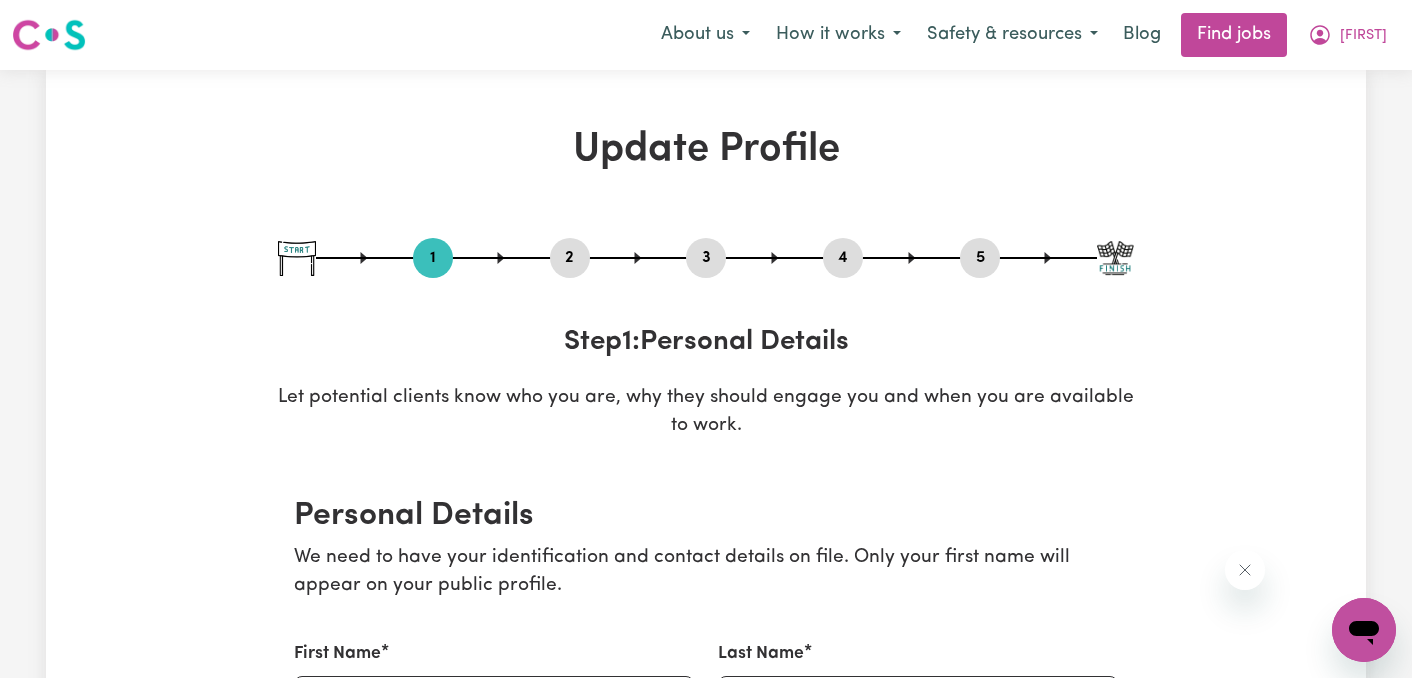 scroll, scrollTop: 0, scrollLeft: 0, axis: both 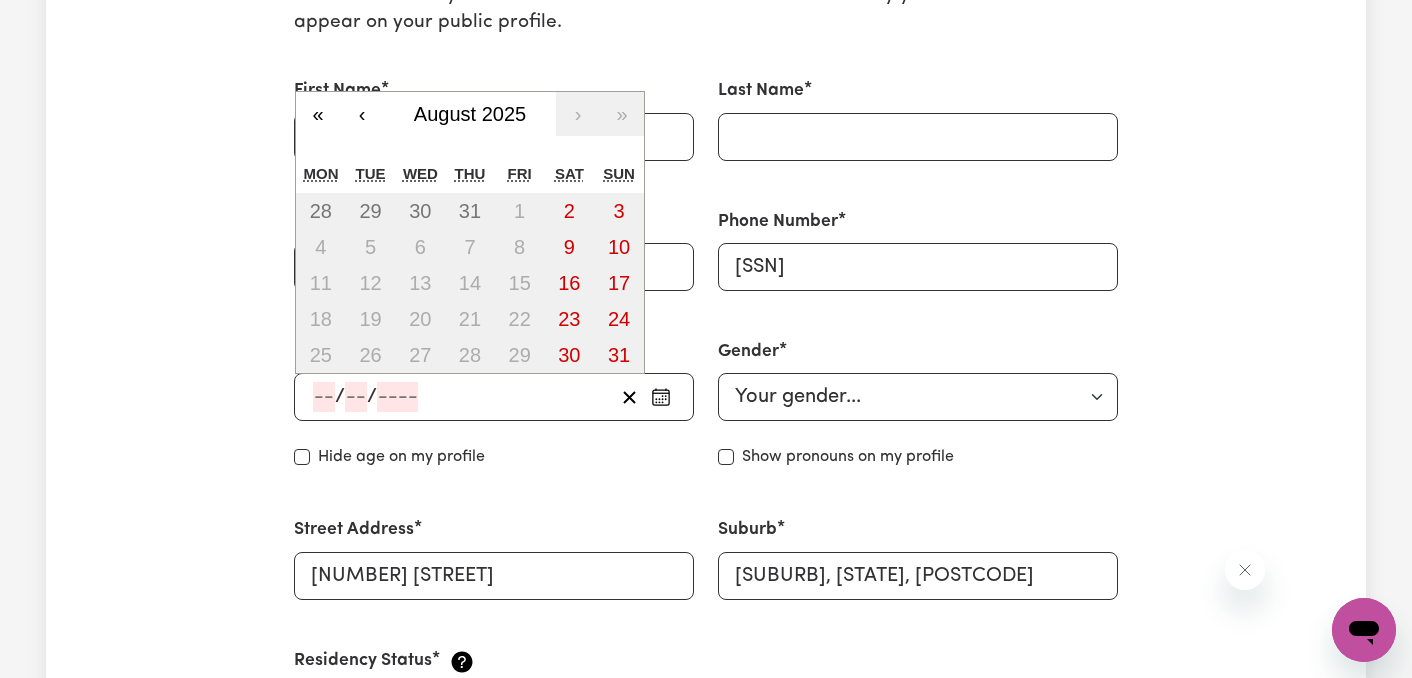 click 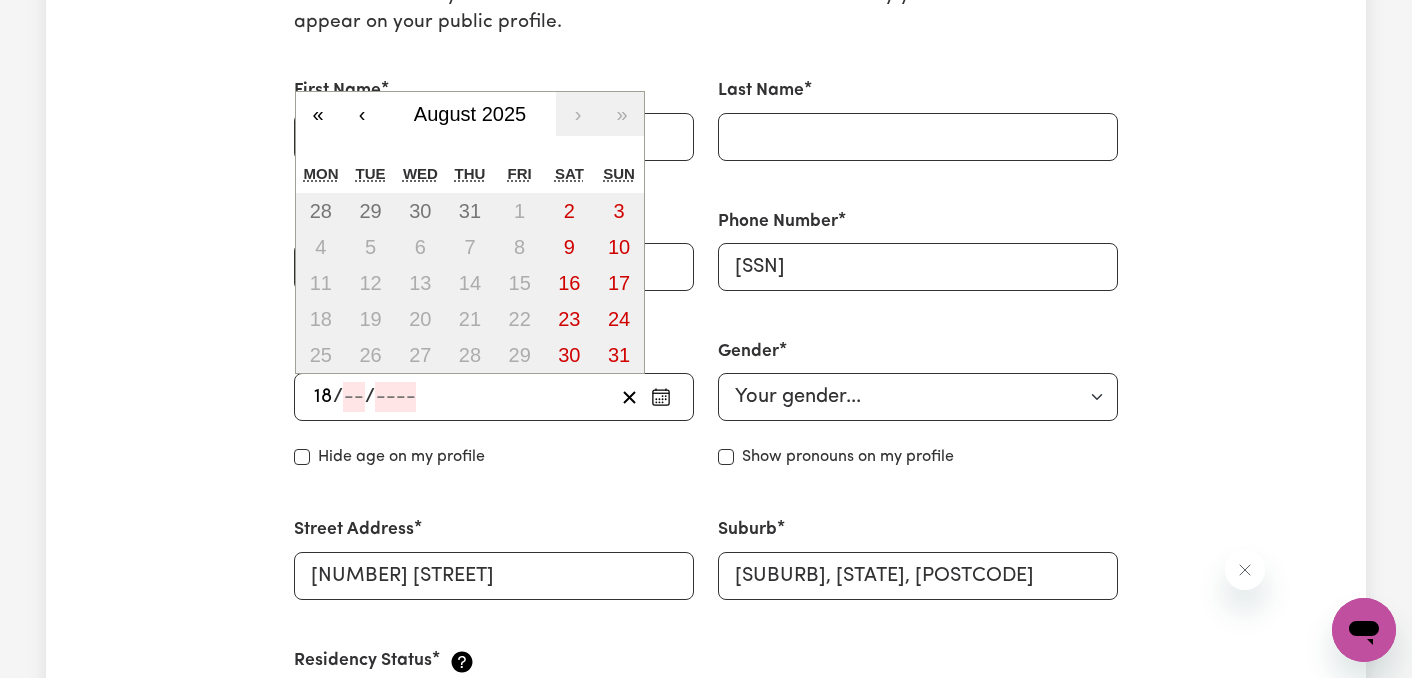 type on "18" 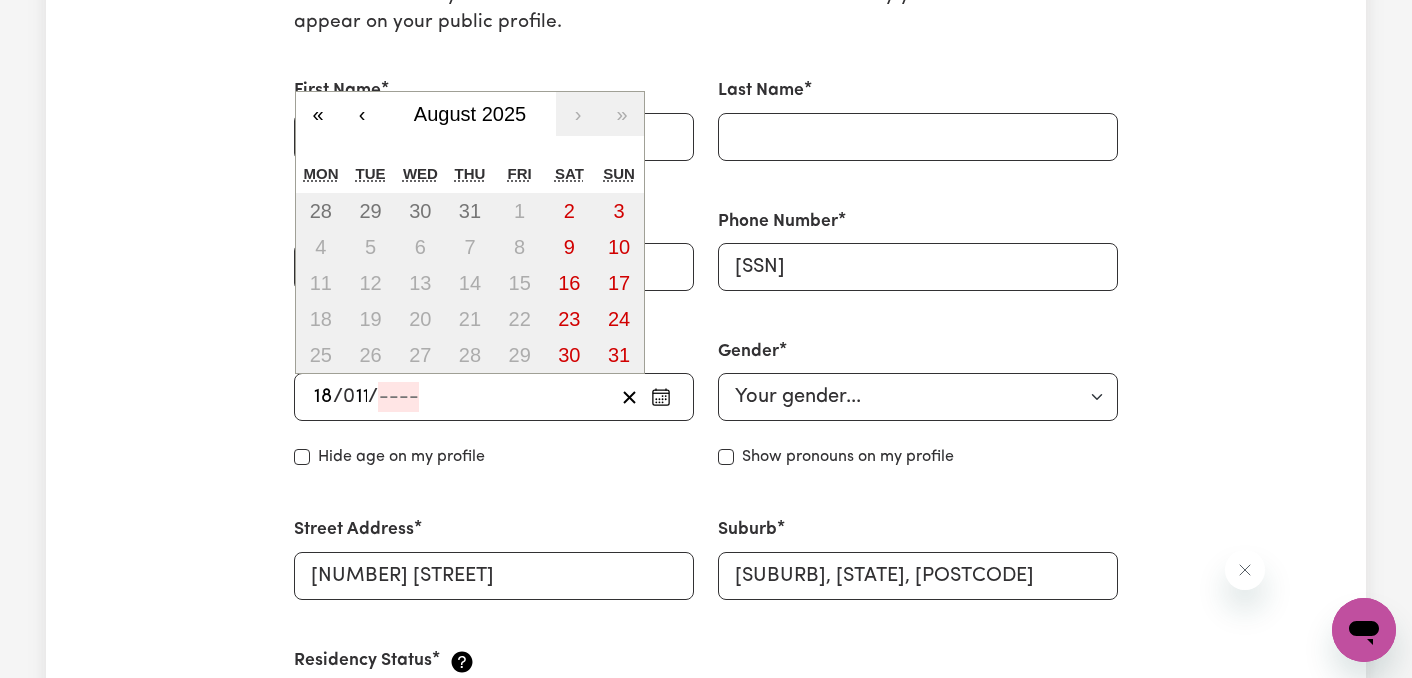 type on "11" 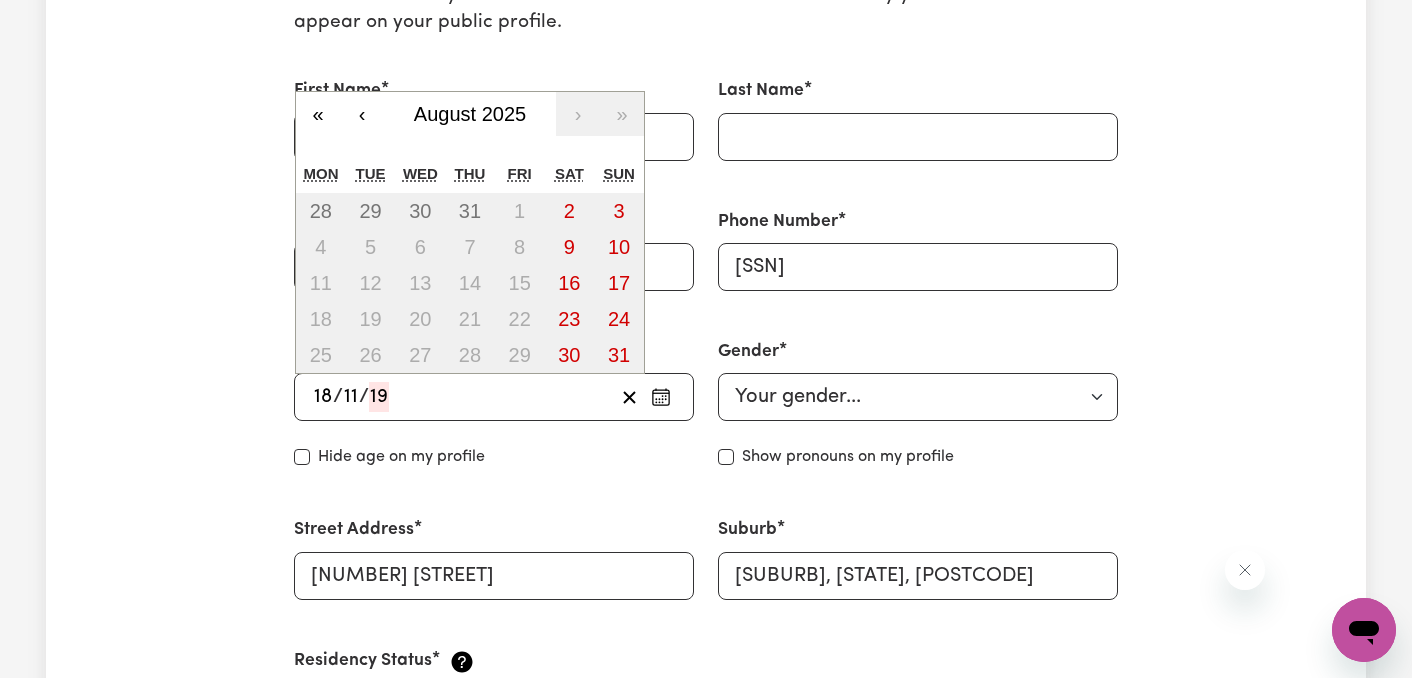 type on "199" 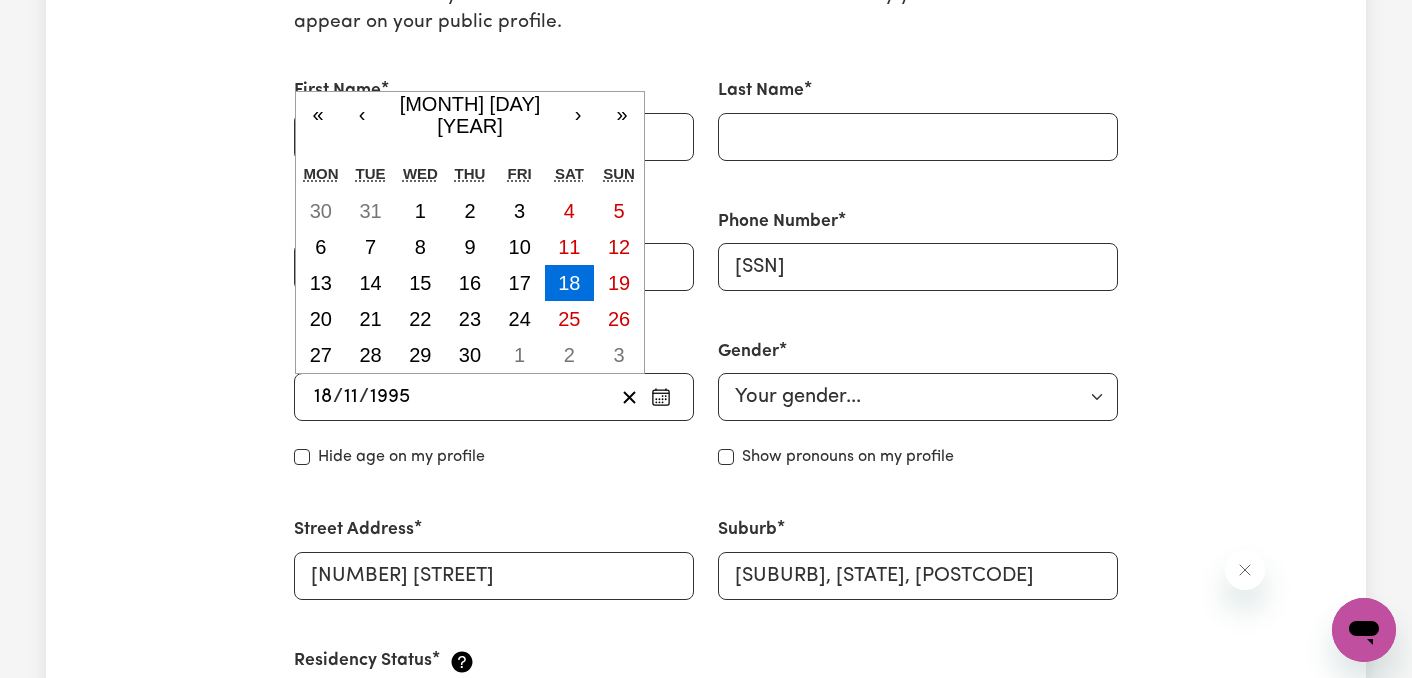 type on "1995" 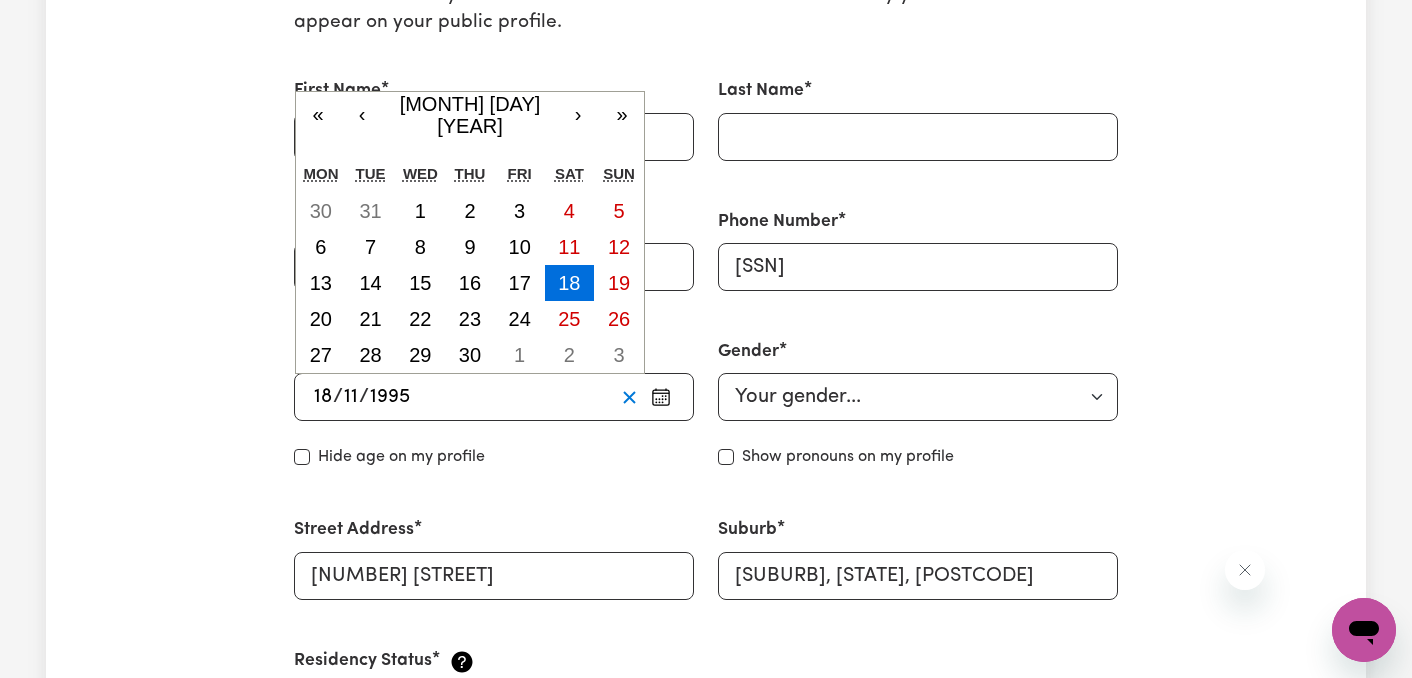 type 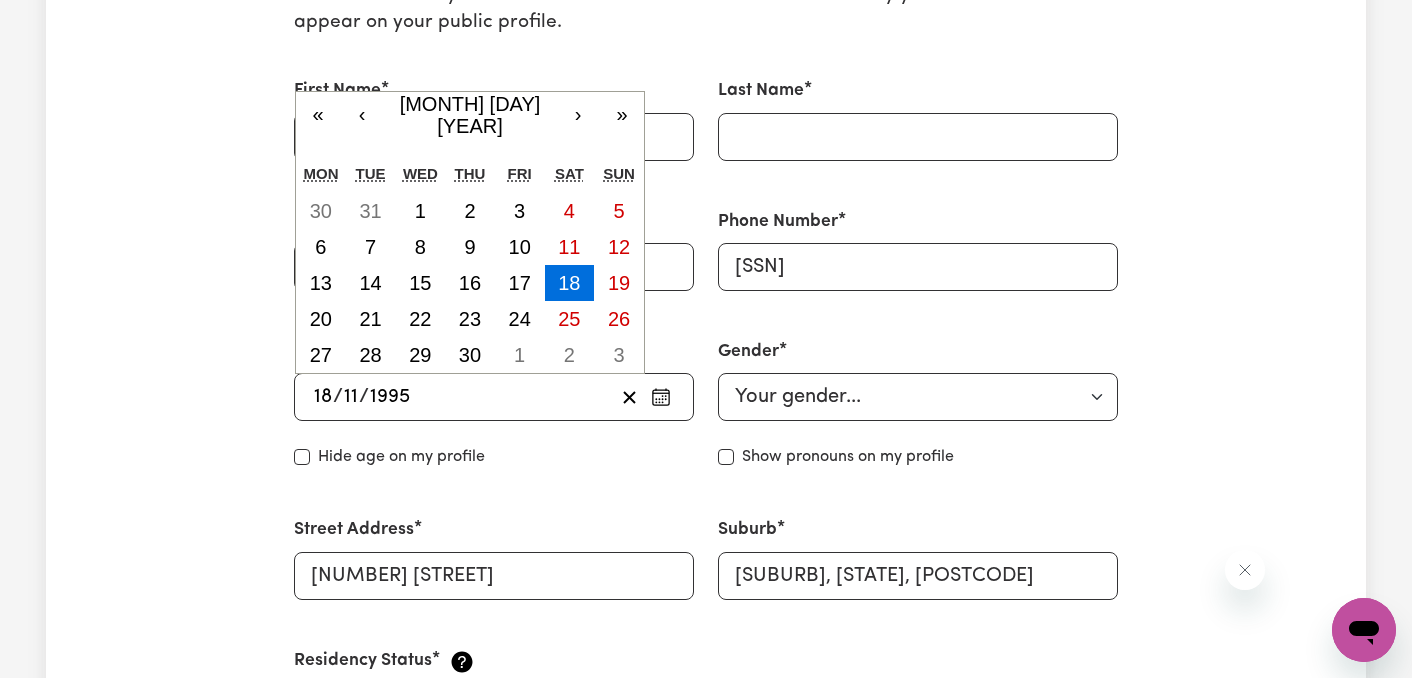 type 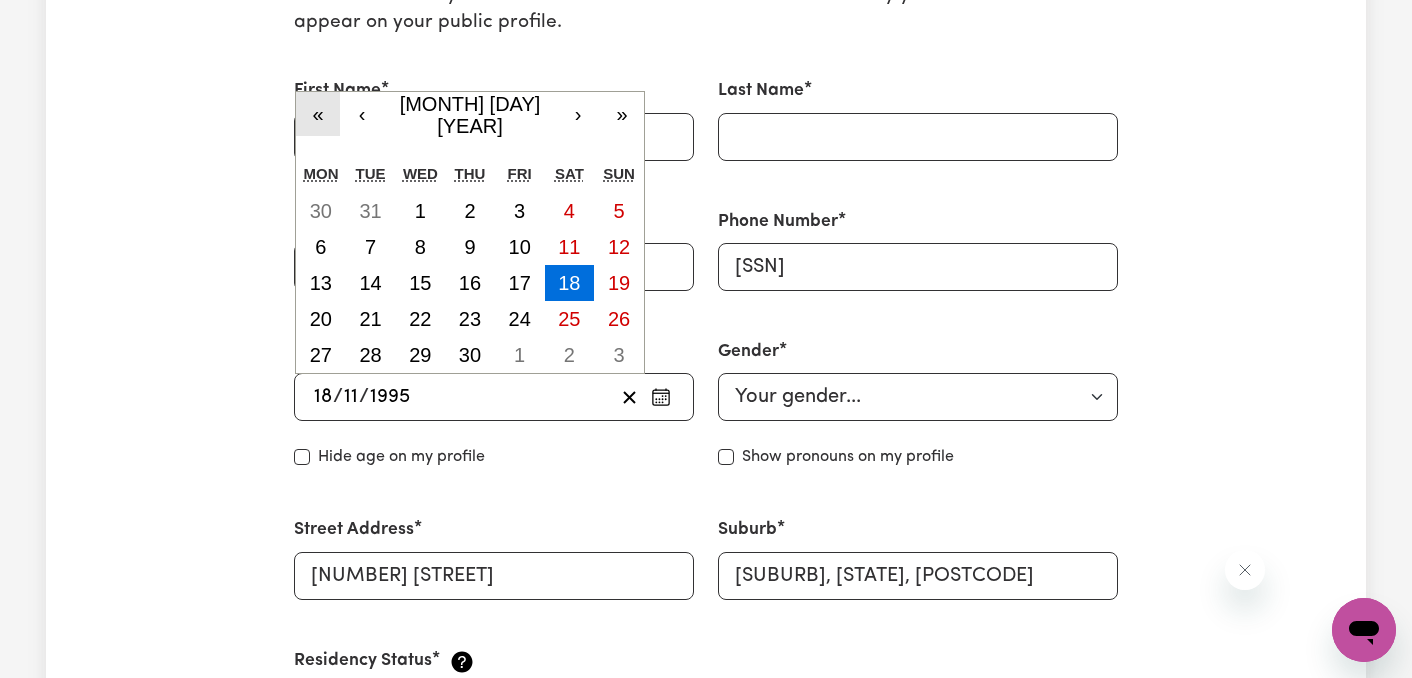 type 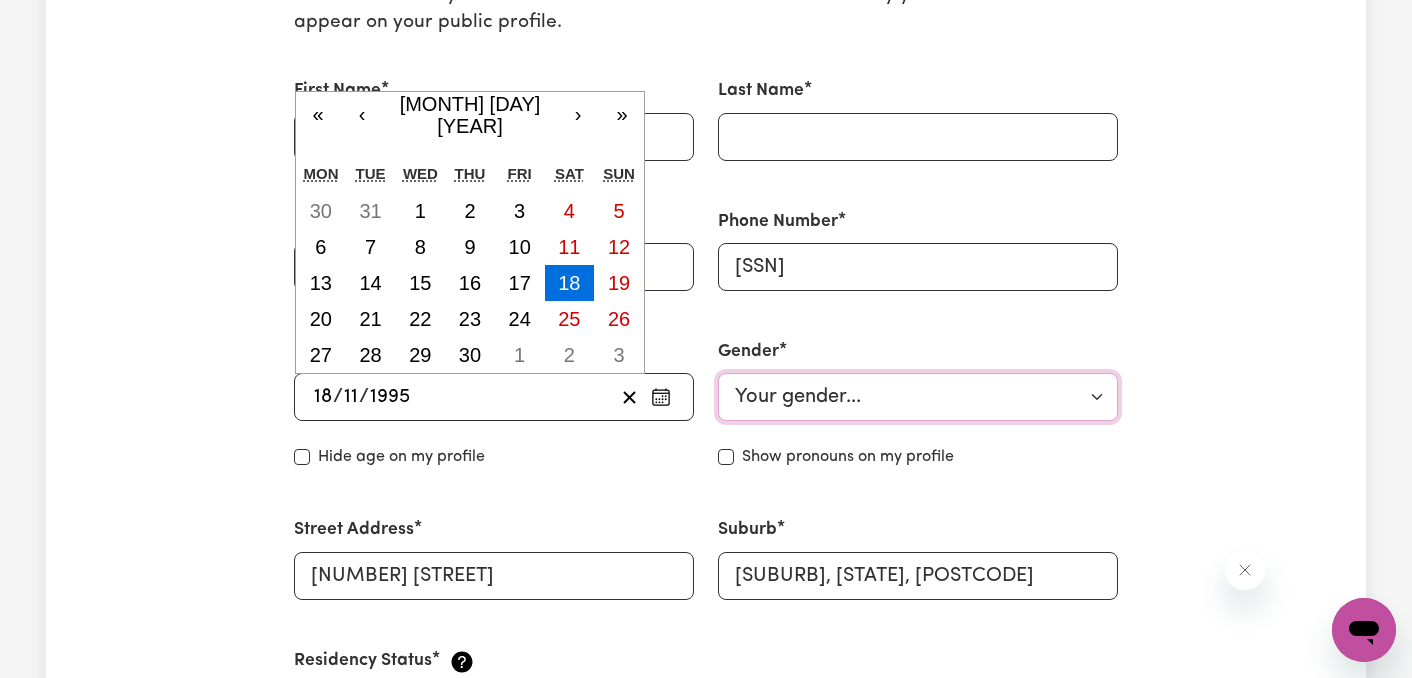 click on "Your gender... Female Male Non-binary Other Prefer not to say" at bounding box center (918, 397) 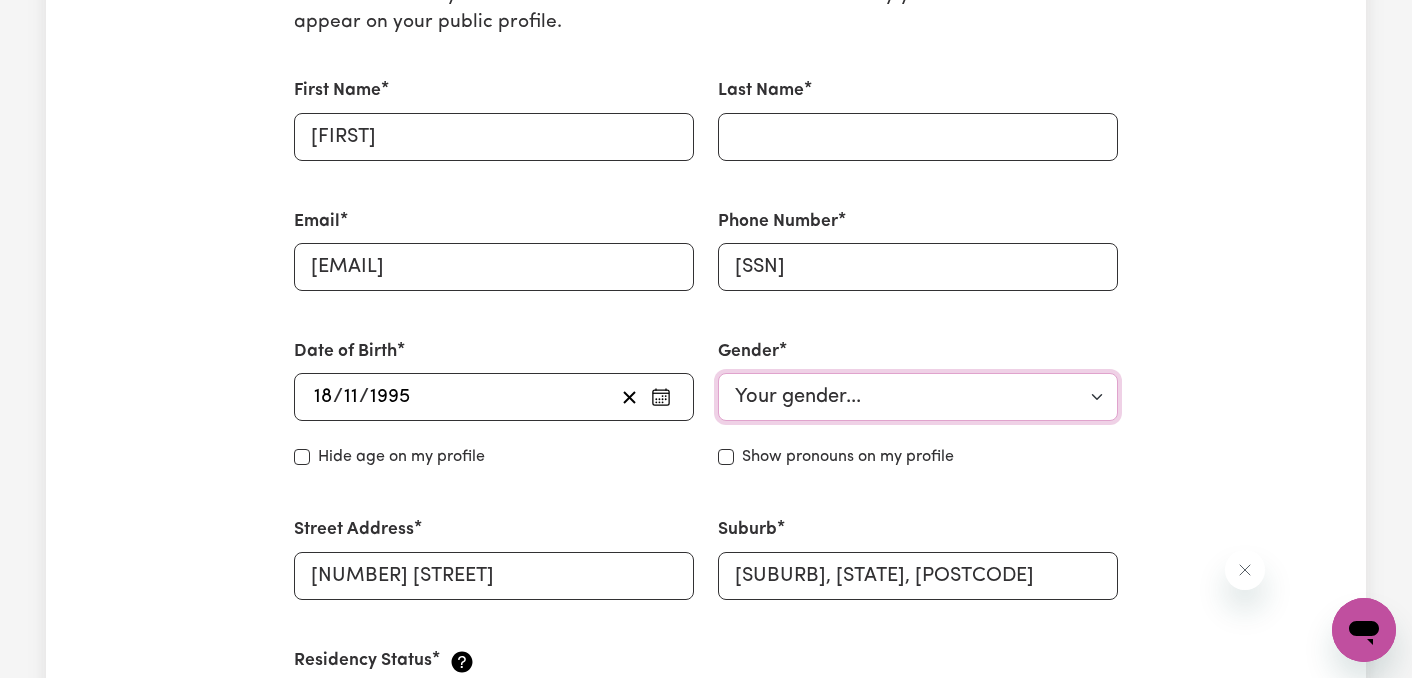 select on "female" 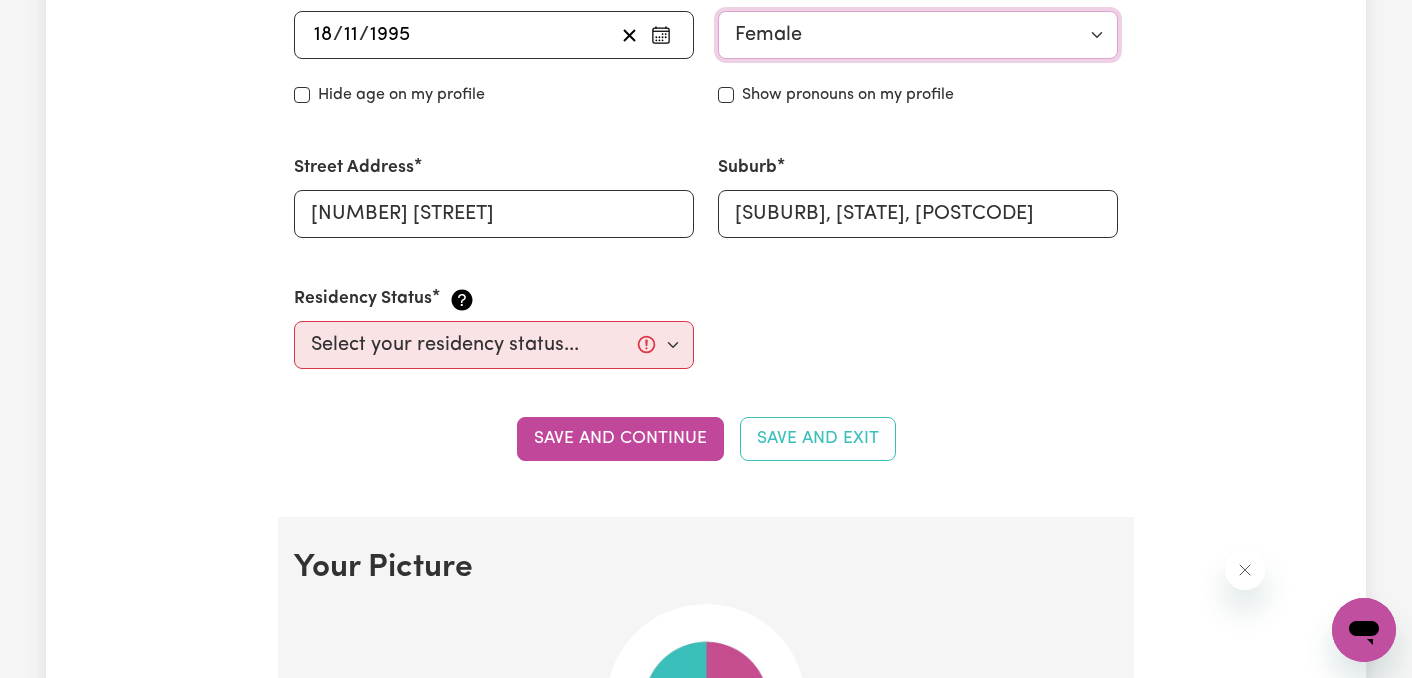 scroll, scrollTop: 927, scrollLeft: 0, axis: vertical 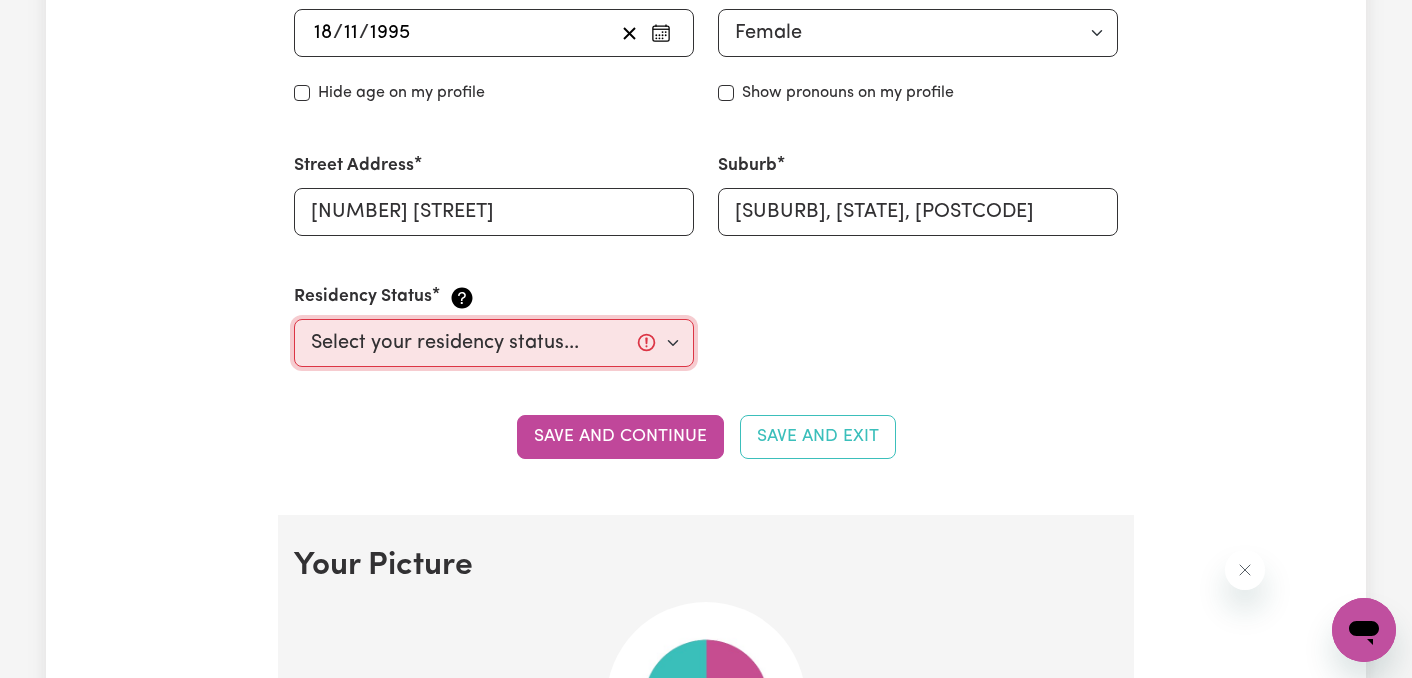 click on "Select your residency status... Australian citizen Australian PR Temporary Work Visa Student Visa" at bounding box center (494, 343) 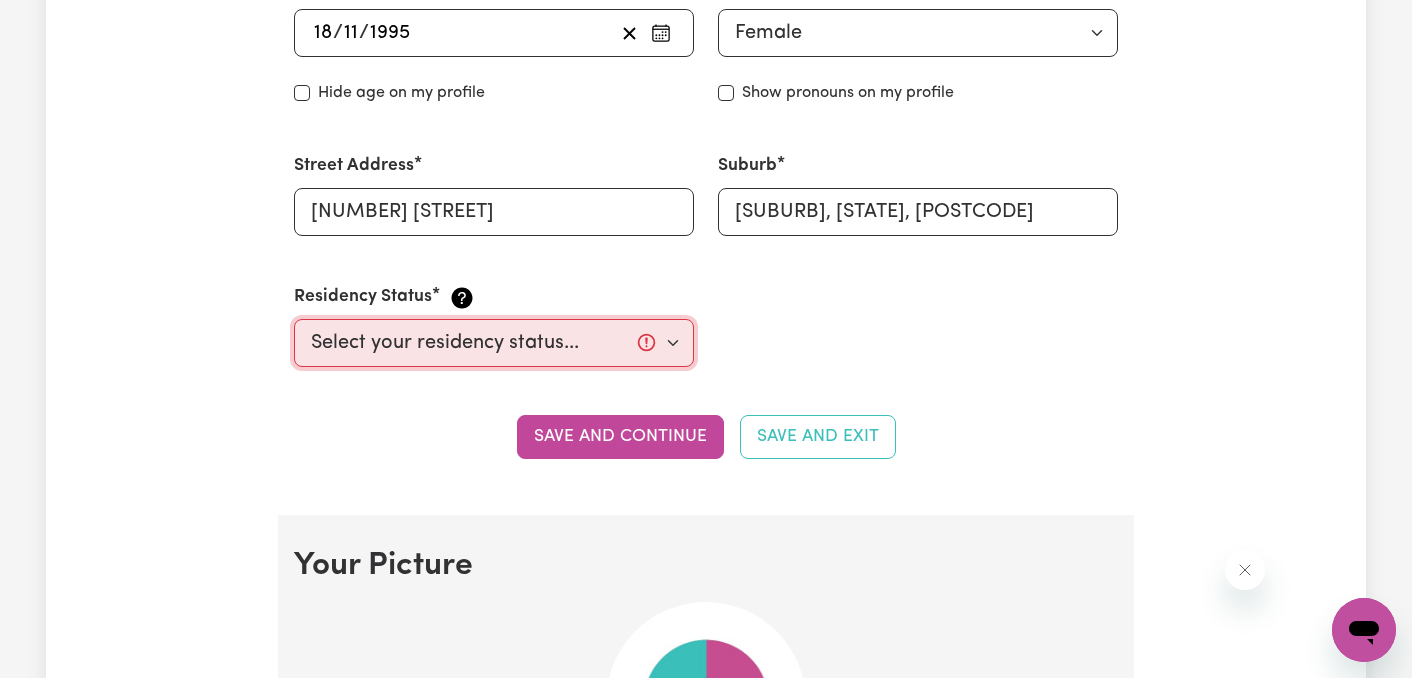select on "Australian Citizen" 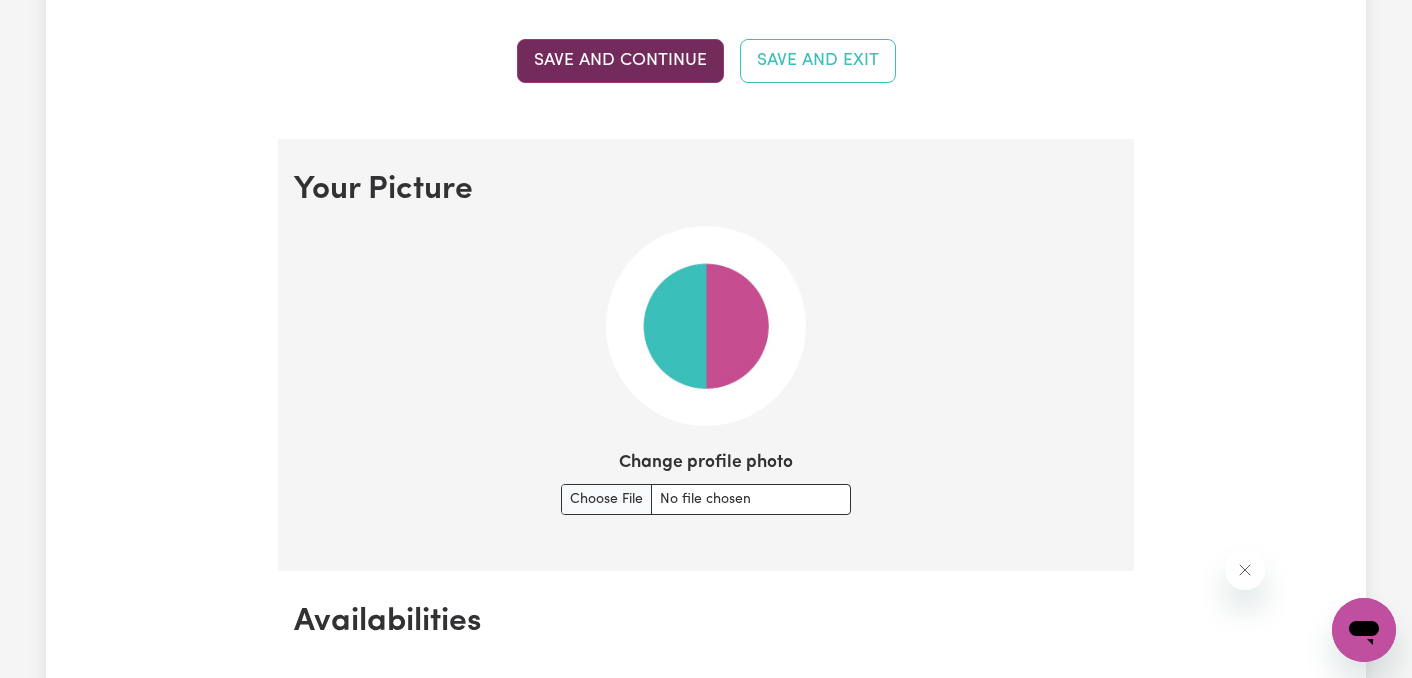 scroll, scrollTop: 1383, scrollLeft: 0, axis: vertical 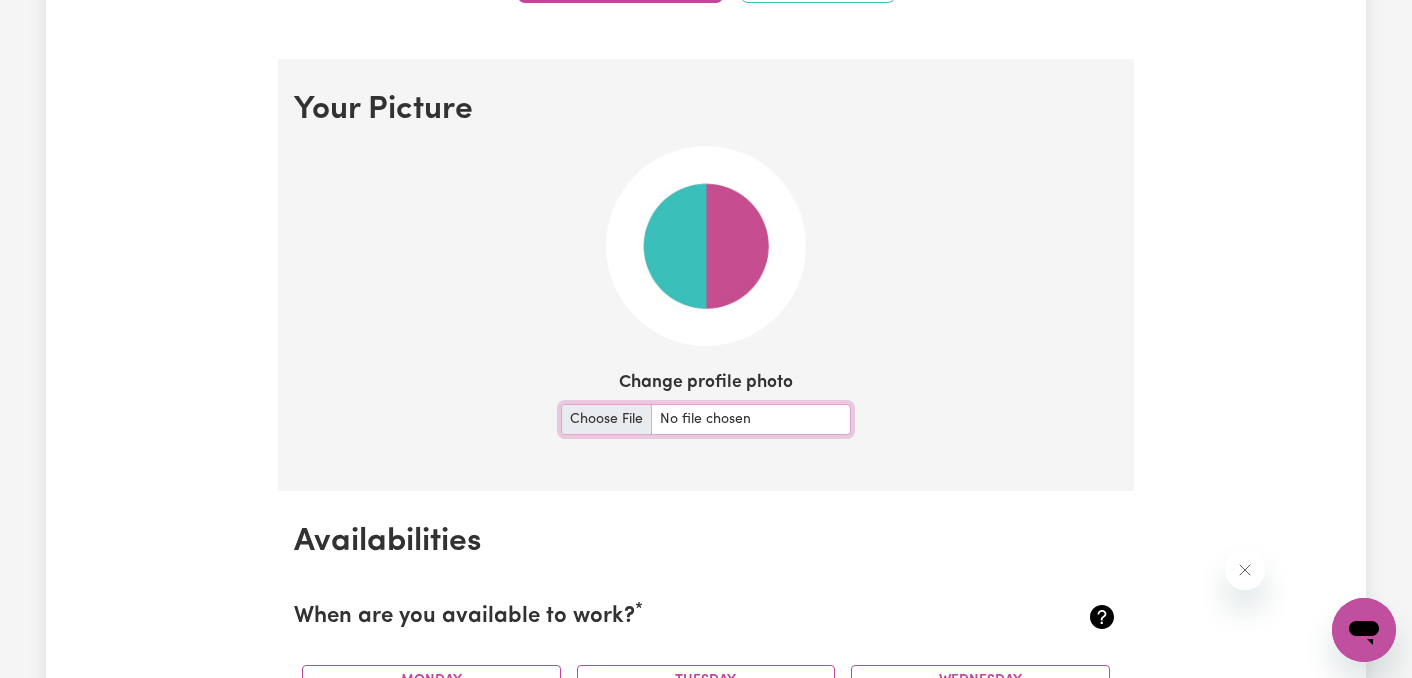 click on "Change profile photo" at bounding box center [706, 419] 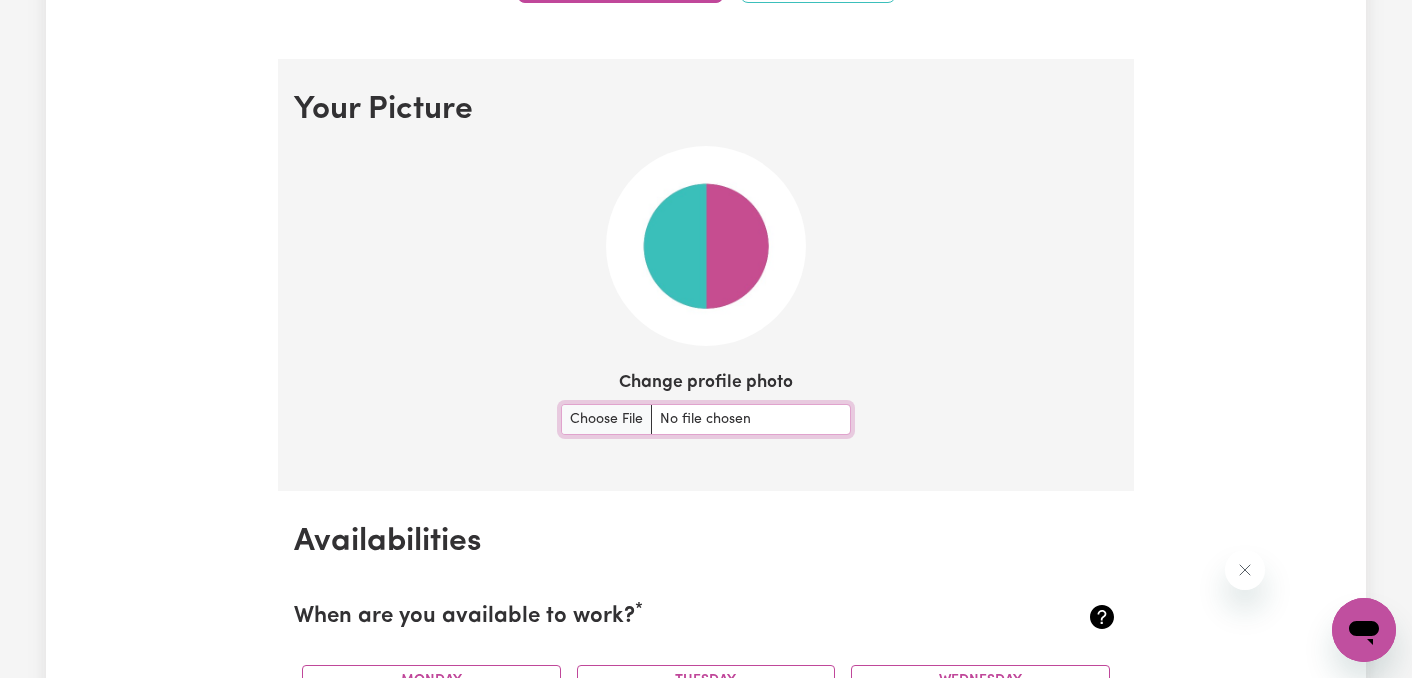 type on "C:\fakepath\IMG_4912.PNG" 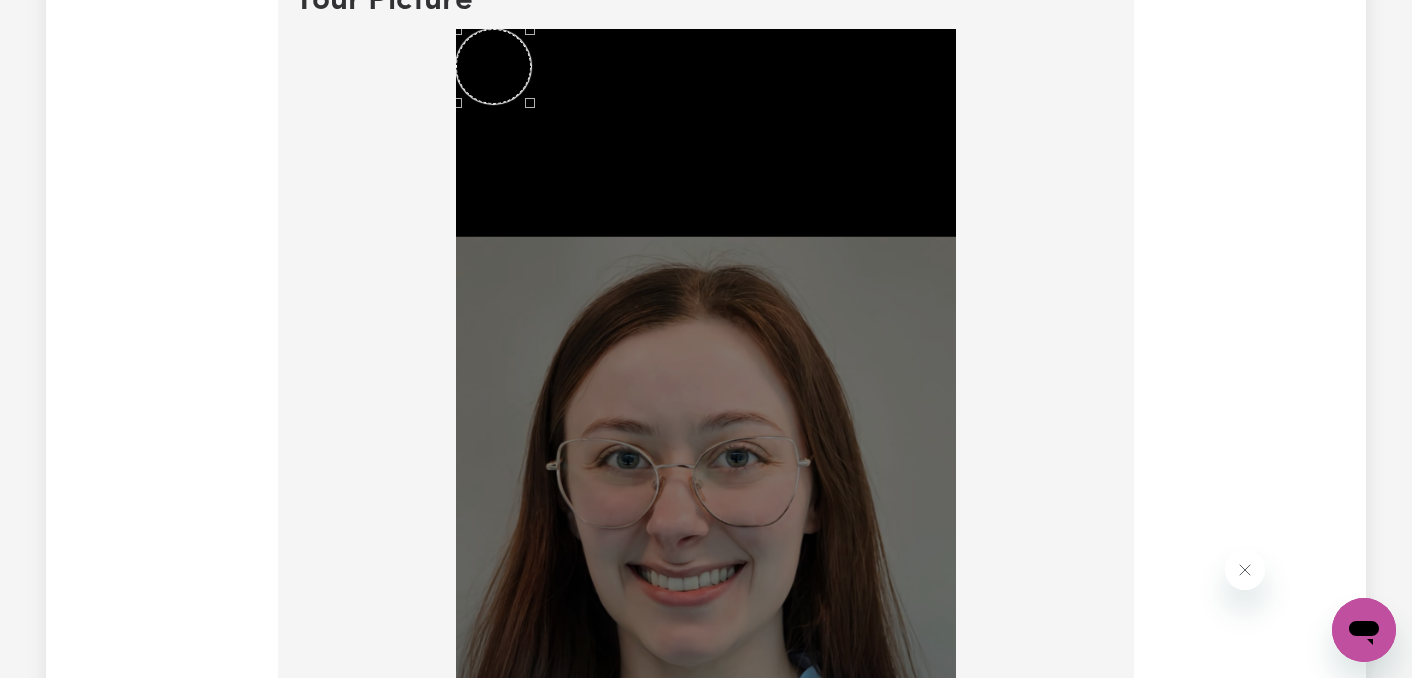 scroll, scrollTop: 1485, scrollLeft: 0, axis: vertical 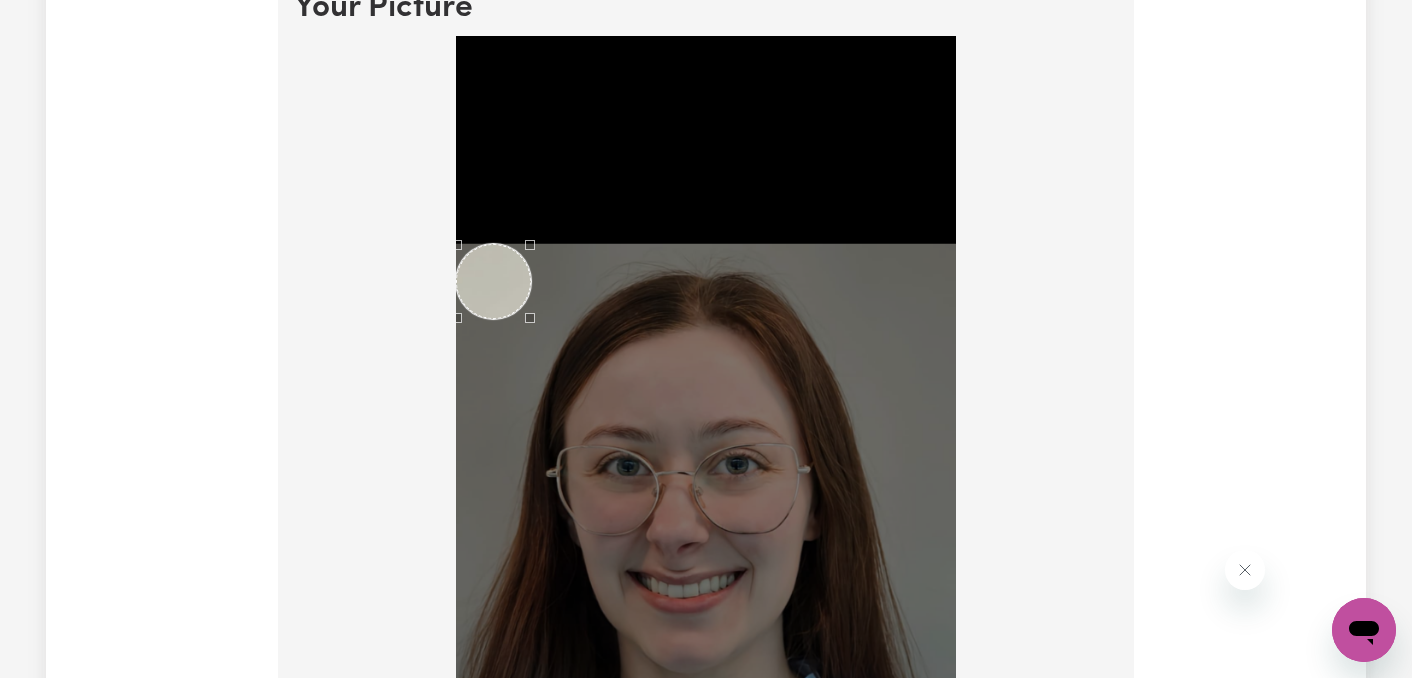 click at bounding box center [493, 281] 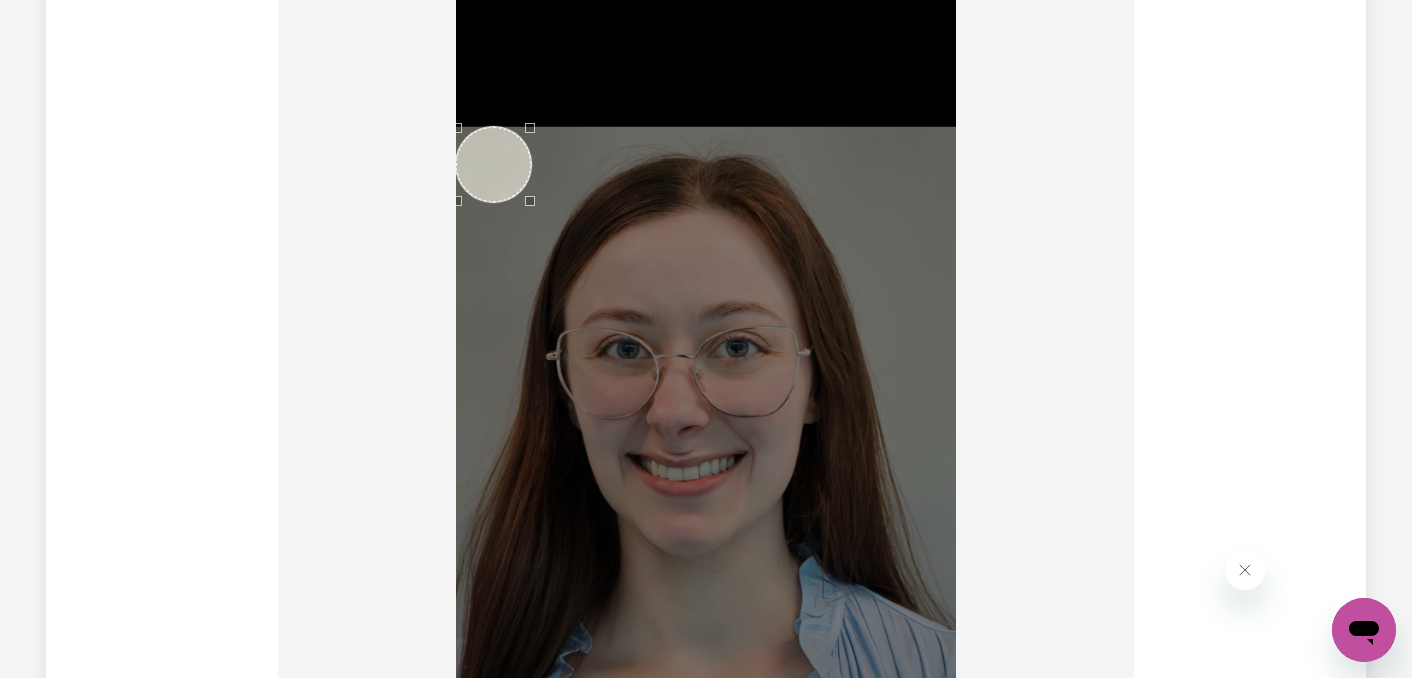 scroll, scrollTop: 1660, scrollLeft: 0, axis: vertical 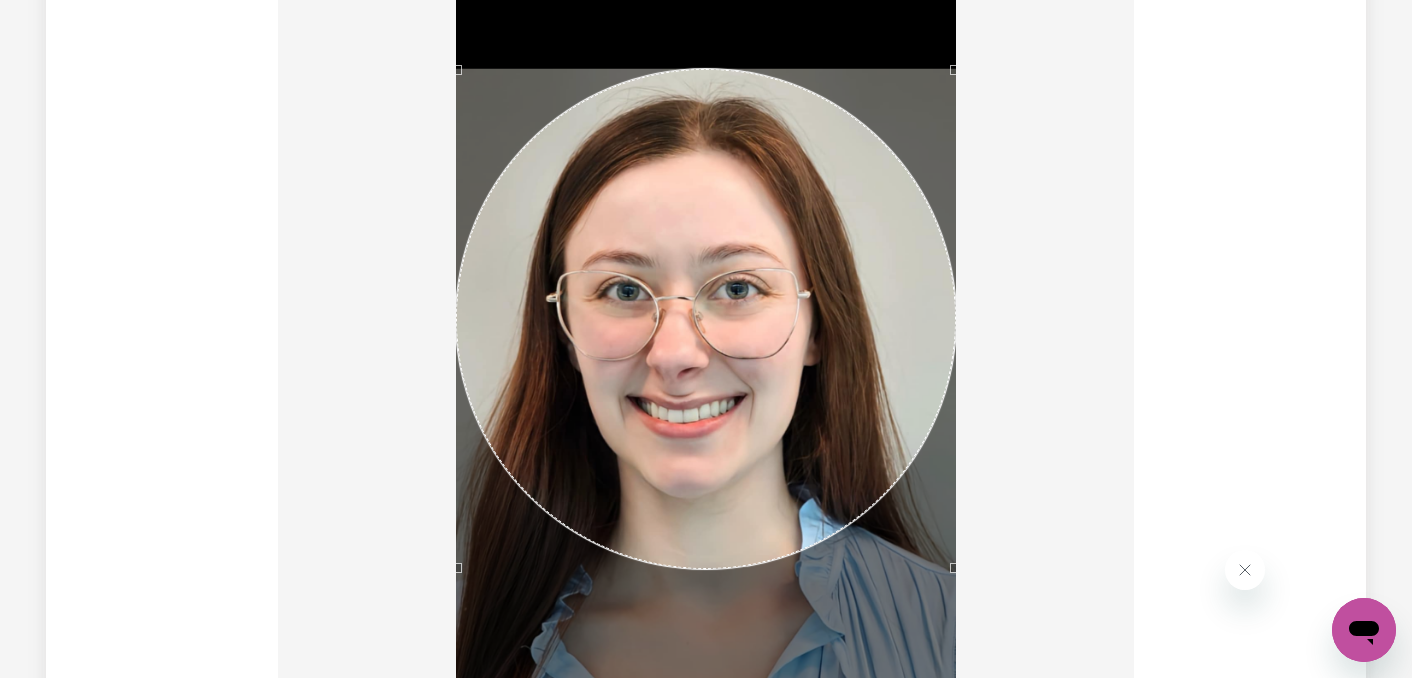 click at bounding box center (706, 406) 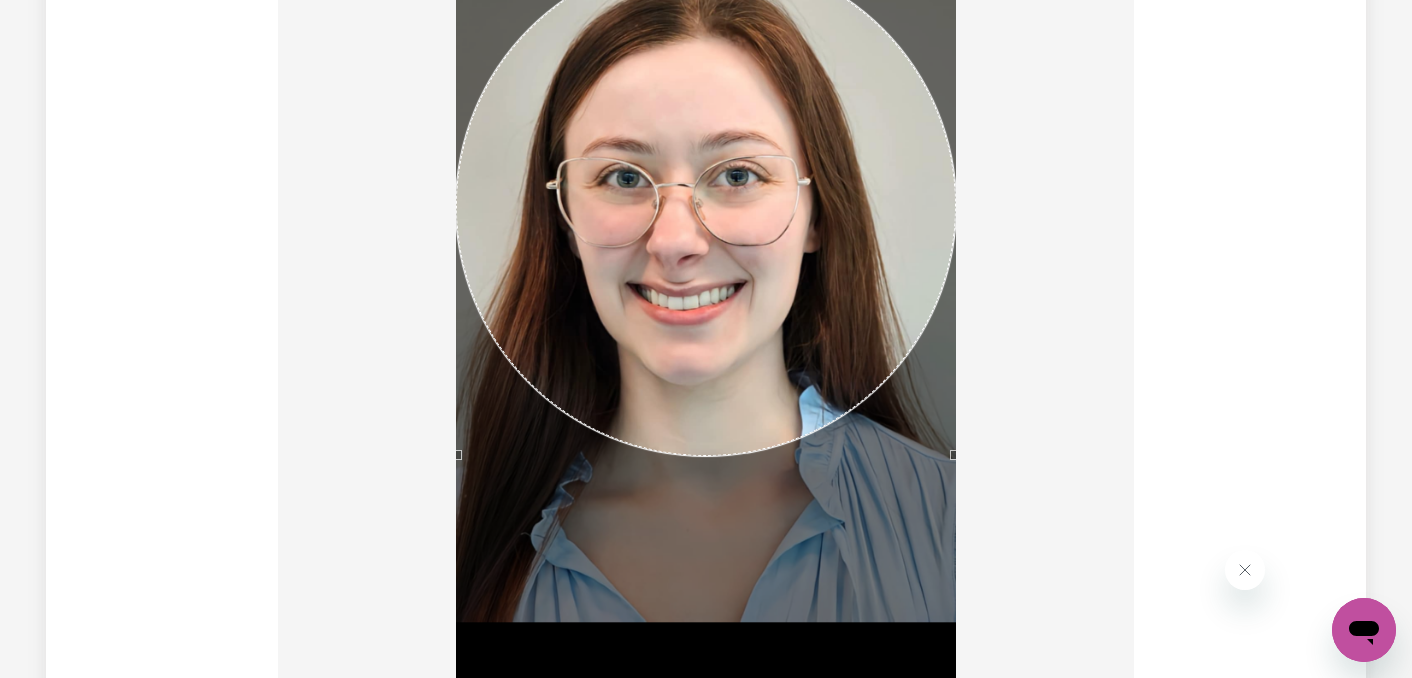 scroll, scrollTop: 1775, scrollLeft: 0, axis: vertical 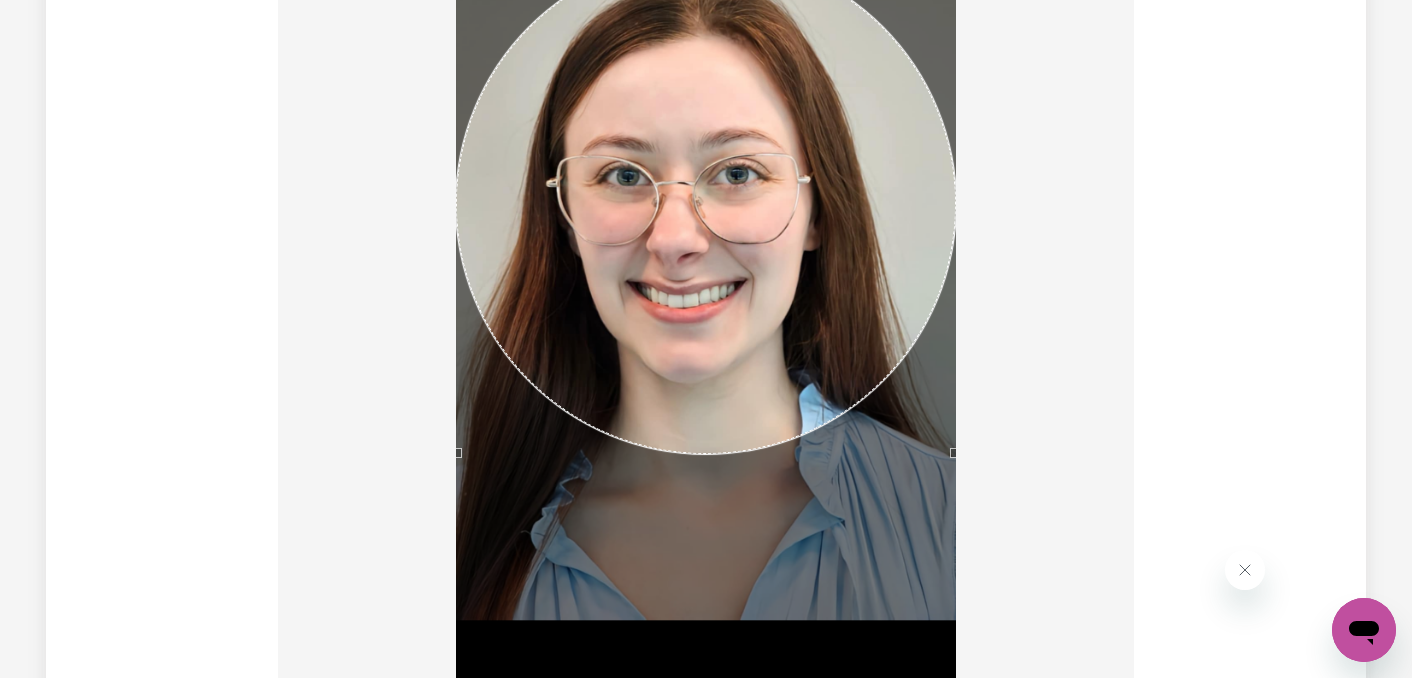 click at bounding box center (706, 291) 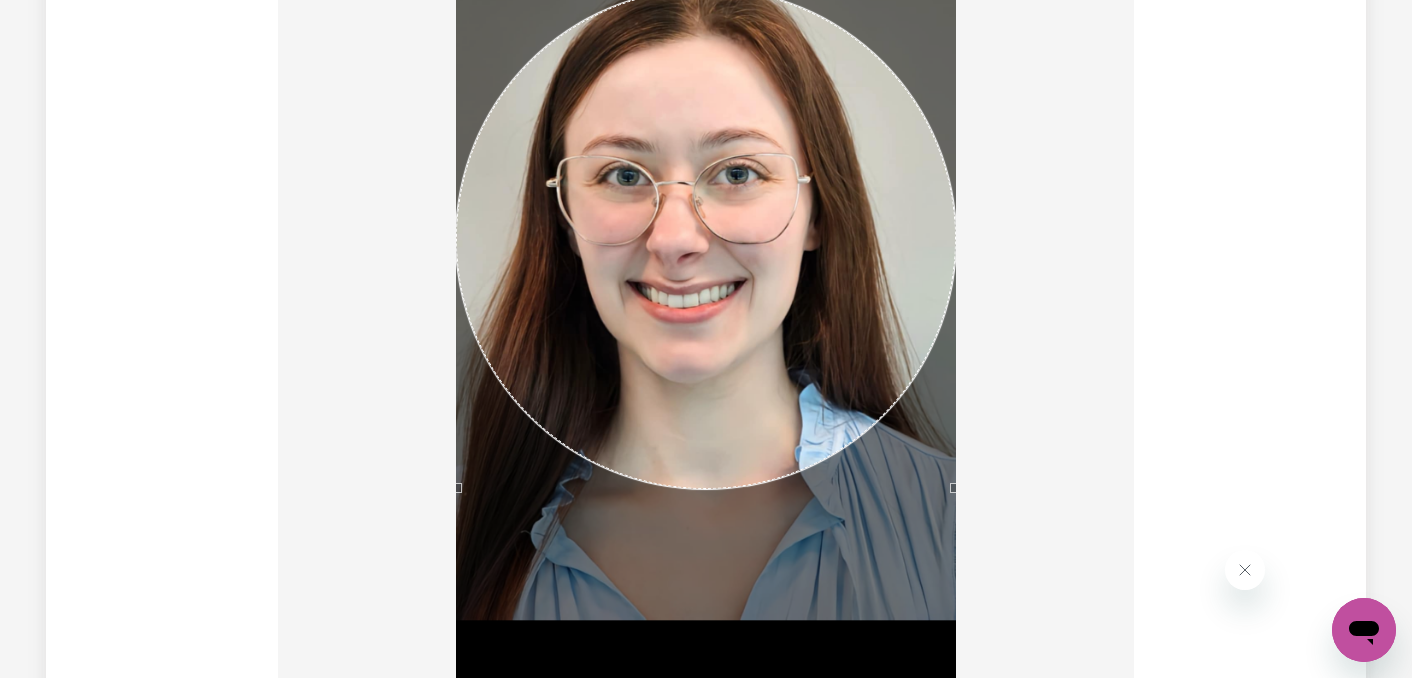 click at bounding box center (706, 239) 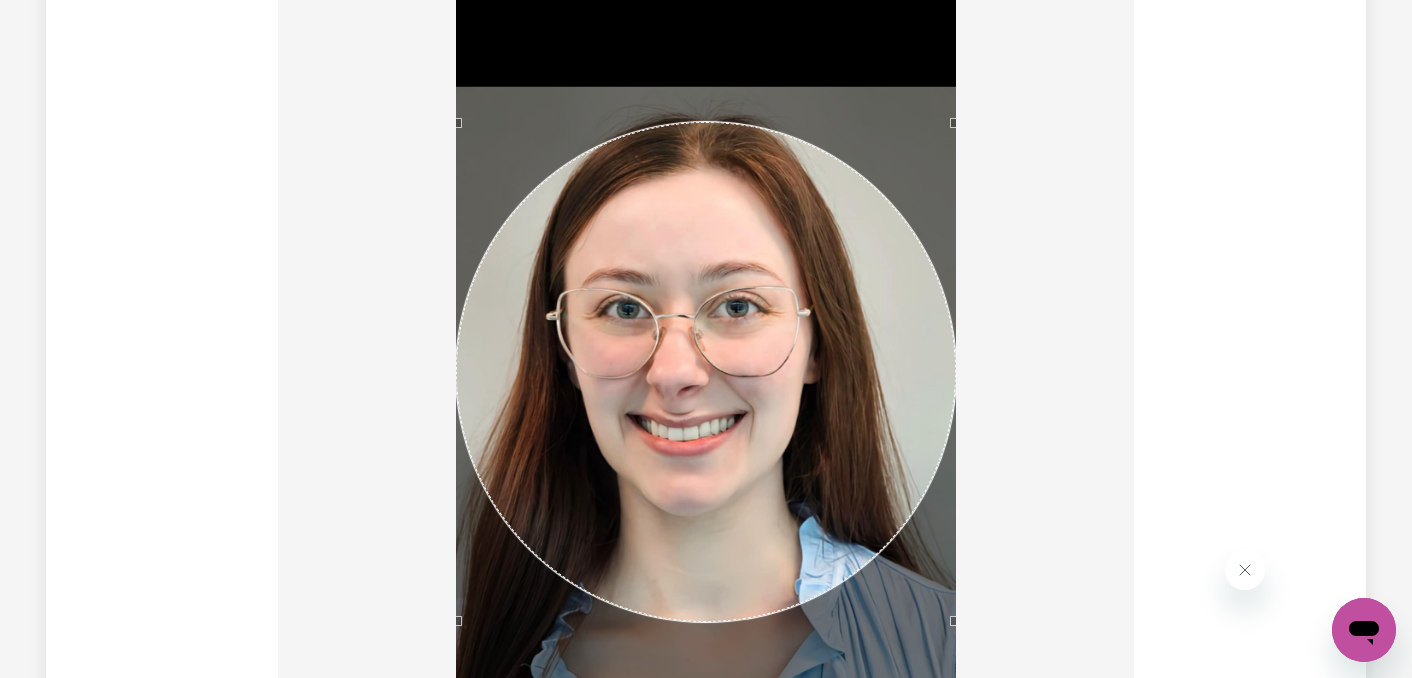 scroll, scrollTop: 1643, scrollLeft: 0, axis: vertical 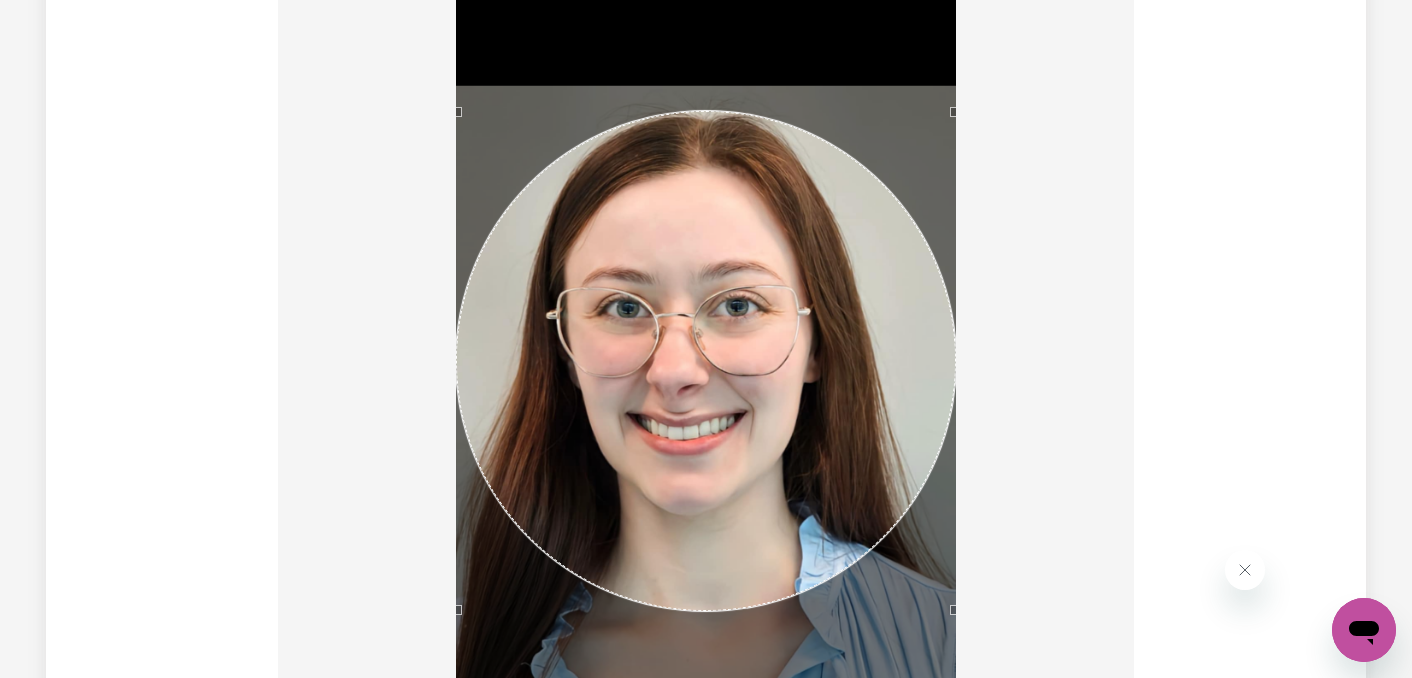 click at bounding box center (706, 361) 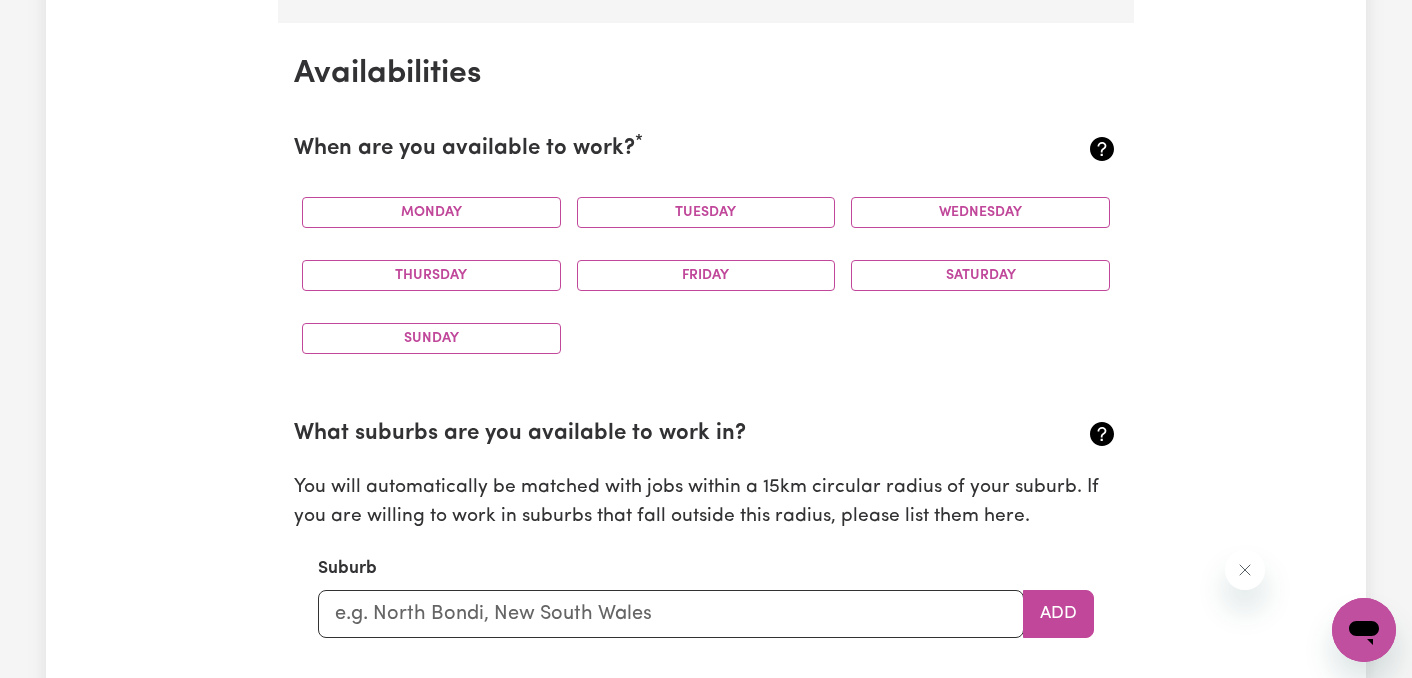 scroll, scrollTop: 2813, scrollLeft: 0, axis: vertical 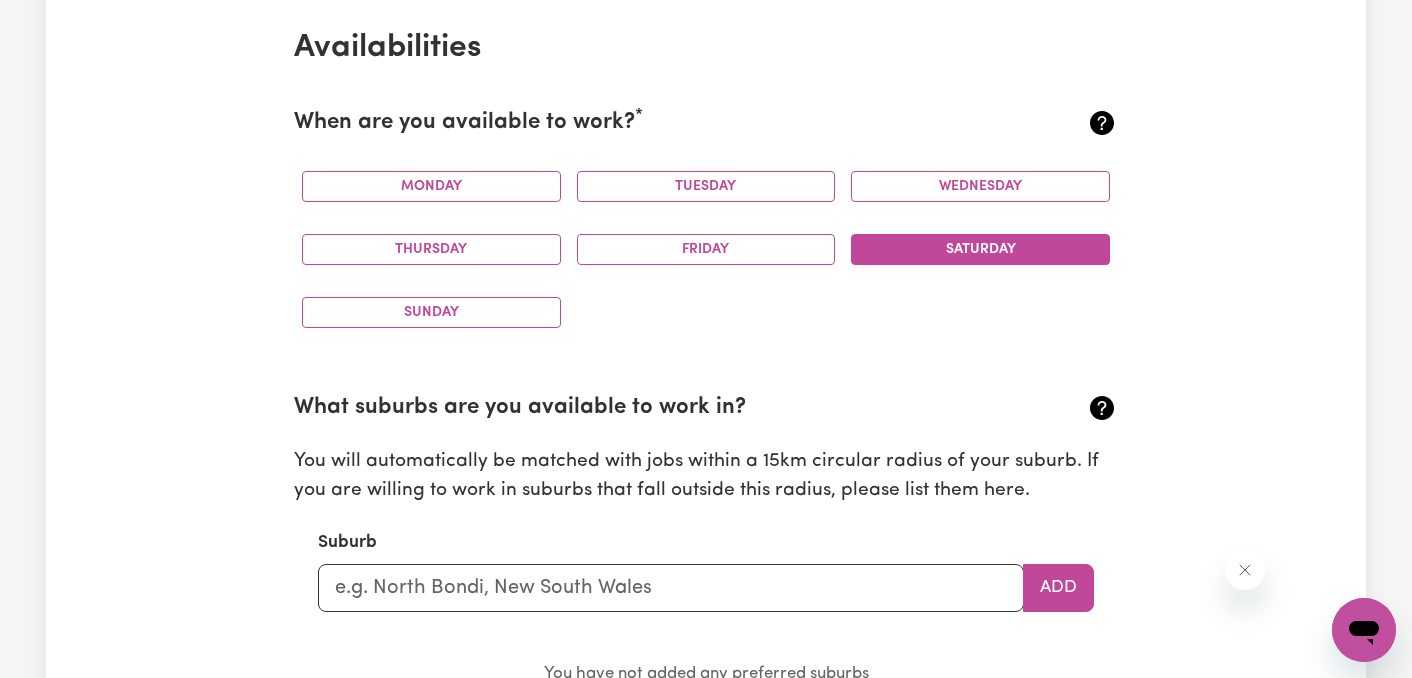 click on "Saturday" at bounding box center [980, 249] 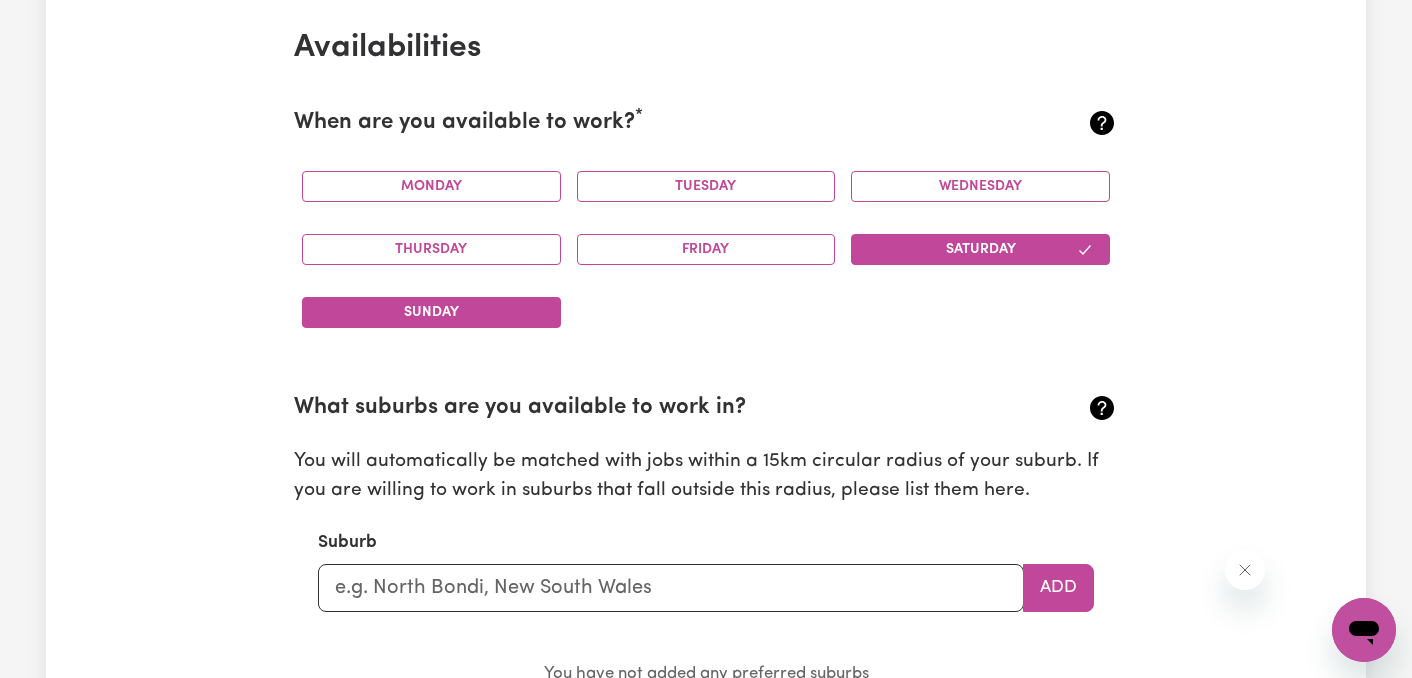 click on "Sunday" at bounding box center (431, 312) 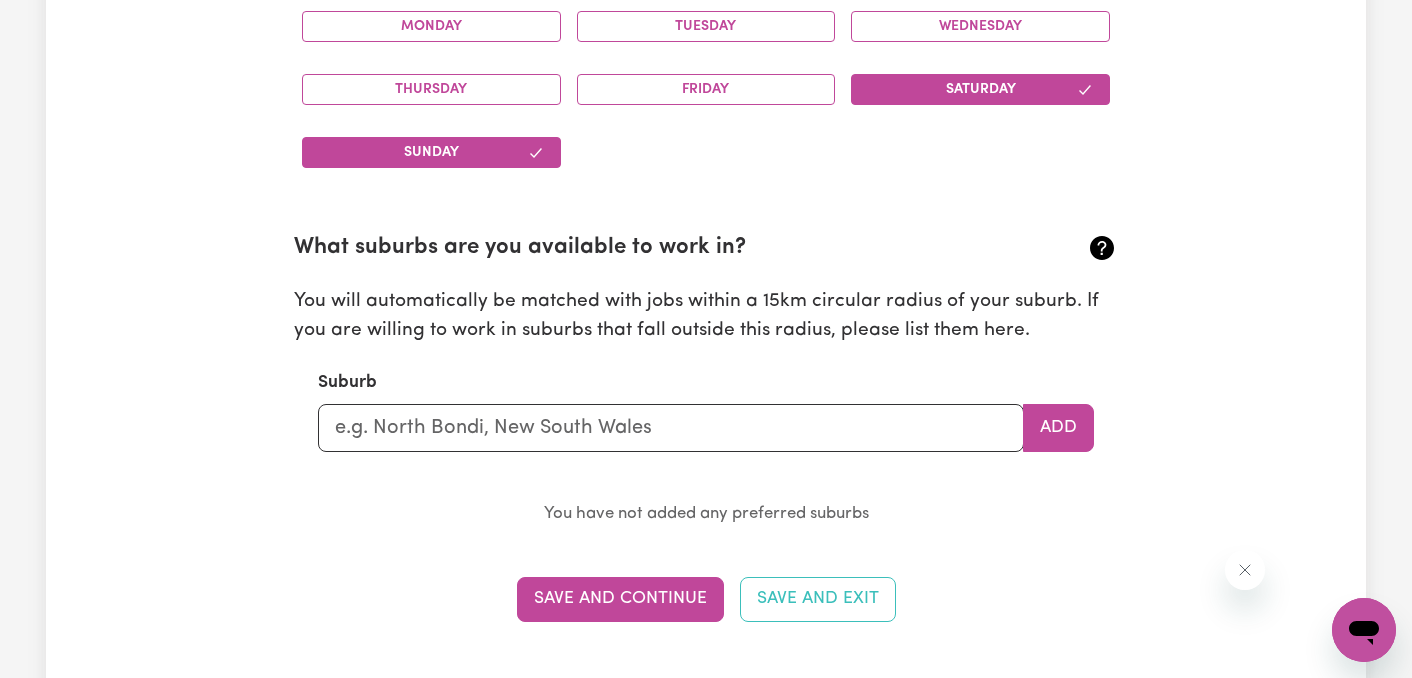 scroll, scrollTop: 2978, scrollLeft: 0, axis: vertical 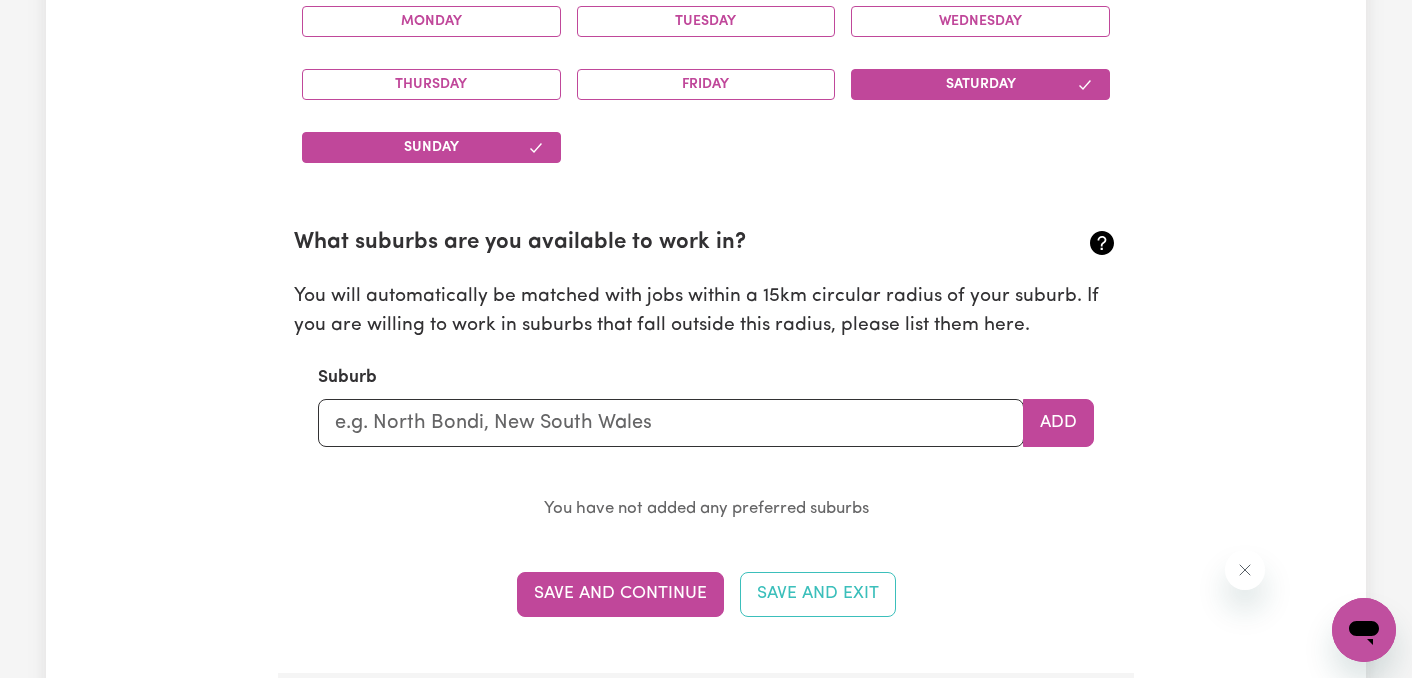 click on "What suburbs are you available to work in? You will automatically be matched with jobs within a 15km circular radius of your suburb. If you are willing to work in suburbs that fall outside this radius, please list them here. Suburb Add You have not added any preferred suburbs" at bounding box center (706, 359) 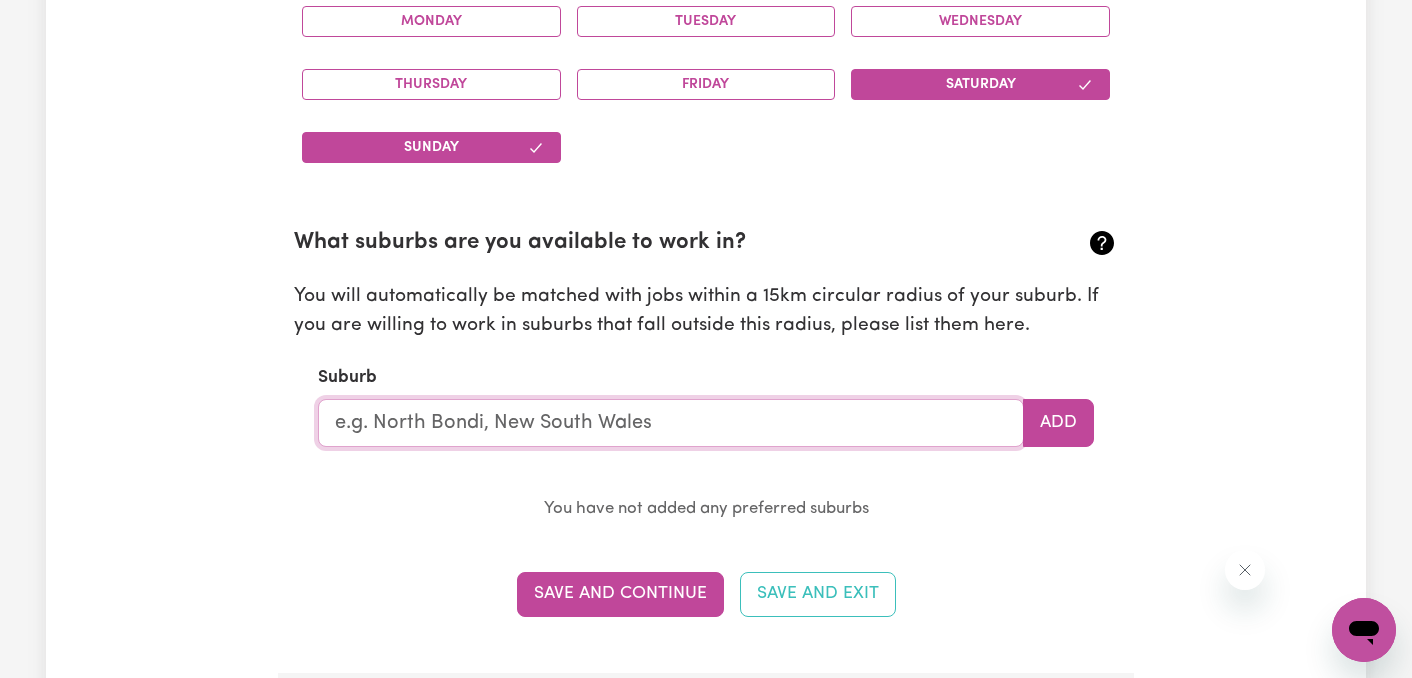 click at bounding box center (671, 423) 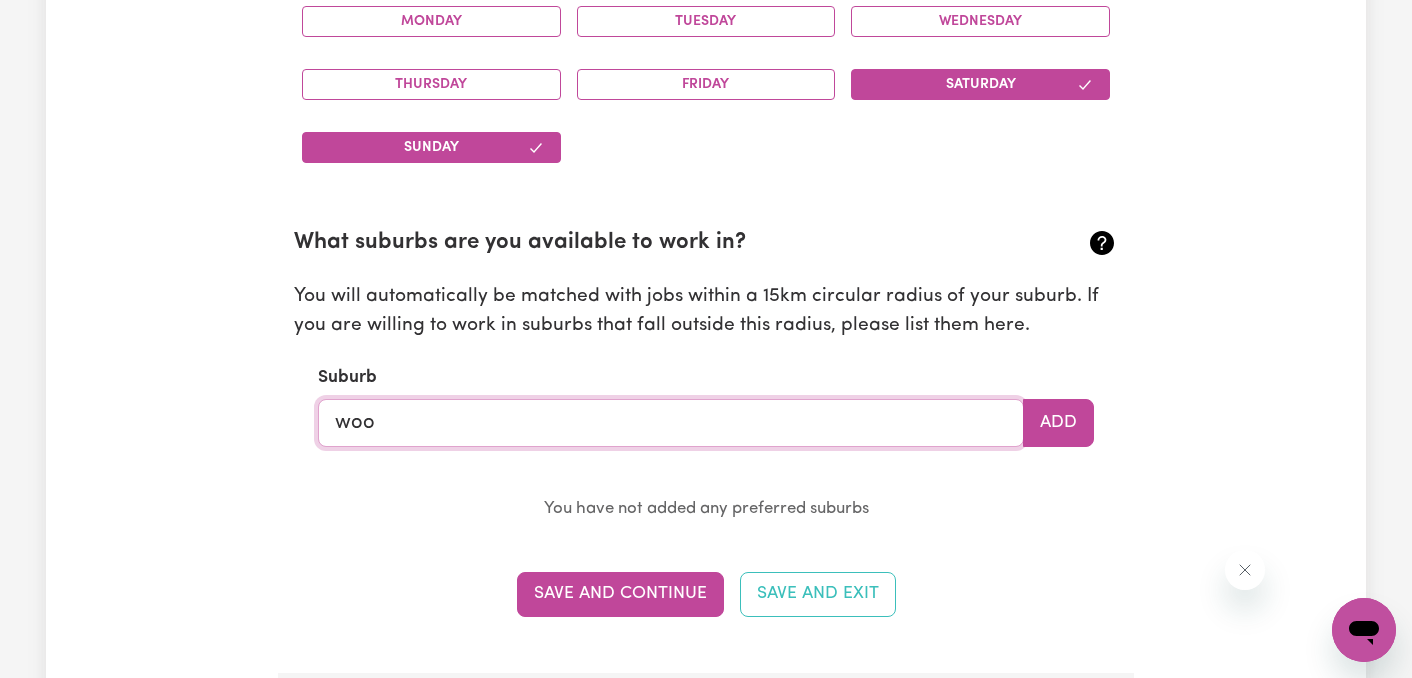type on "wood" 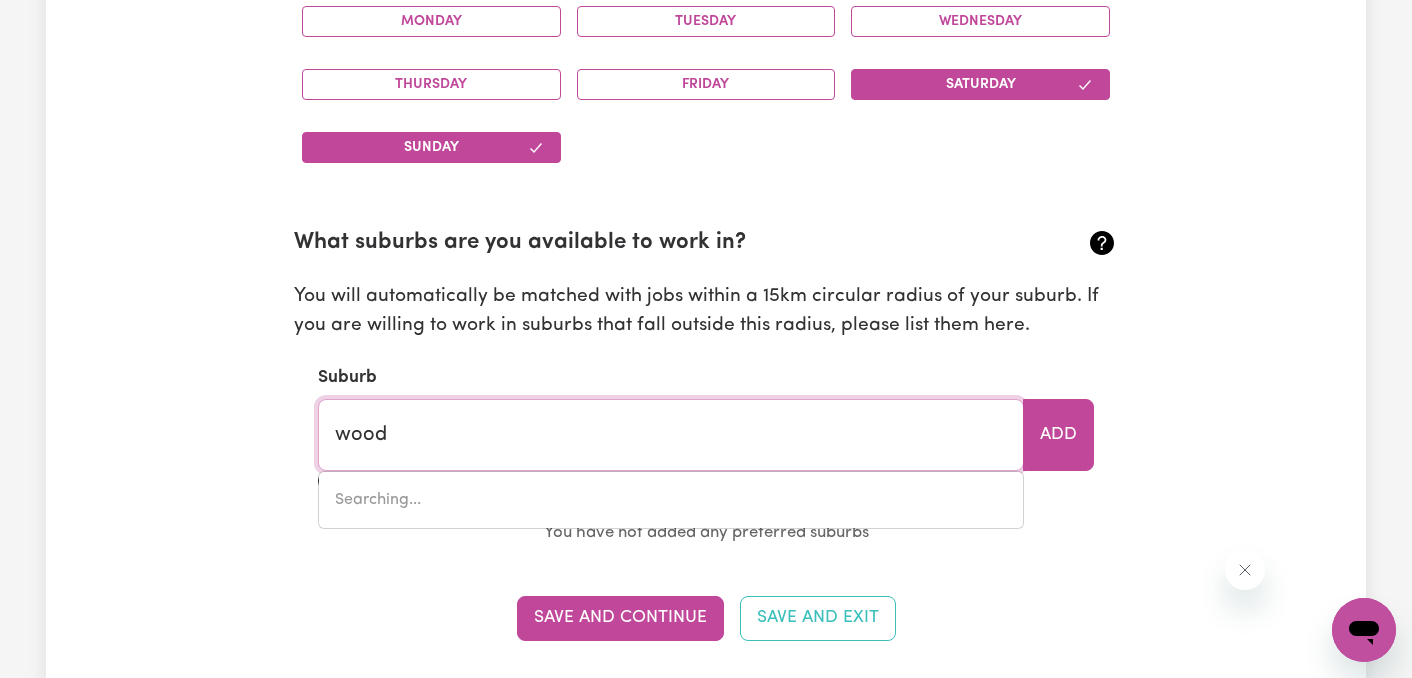 type on "[SUBURB], [STATE], [POSTCODE]" 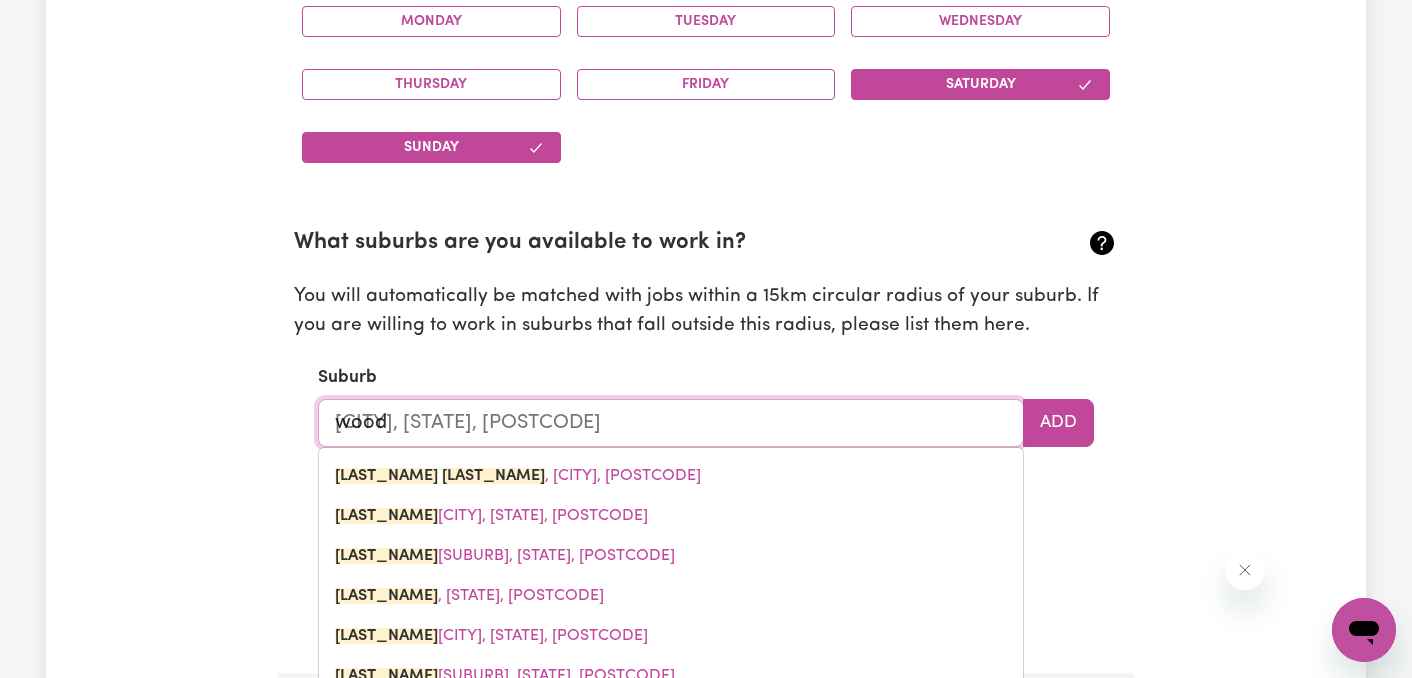 type on "Woodcroft" 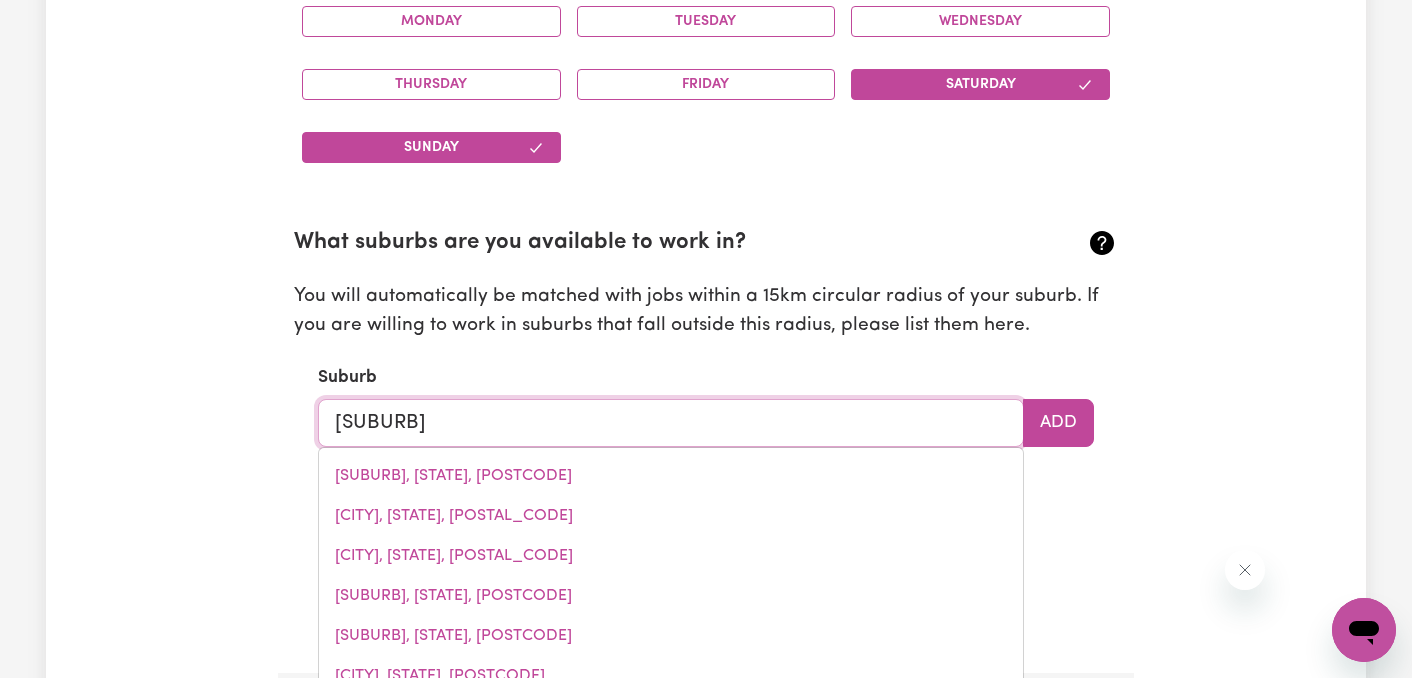 type on "Woodcroft, New South Wales, 2767" 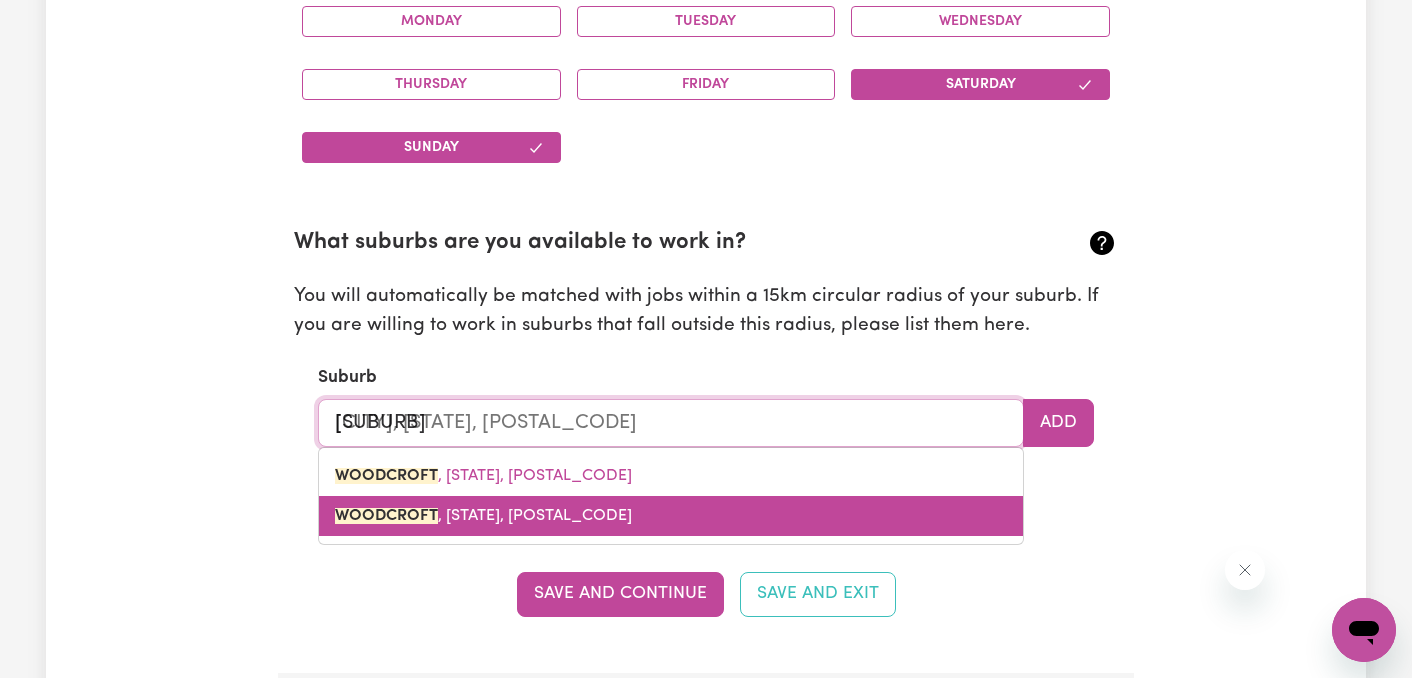 click on "[SUBURB], [STATE], [POSTCODE]" at bounding box center [671, 516] 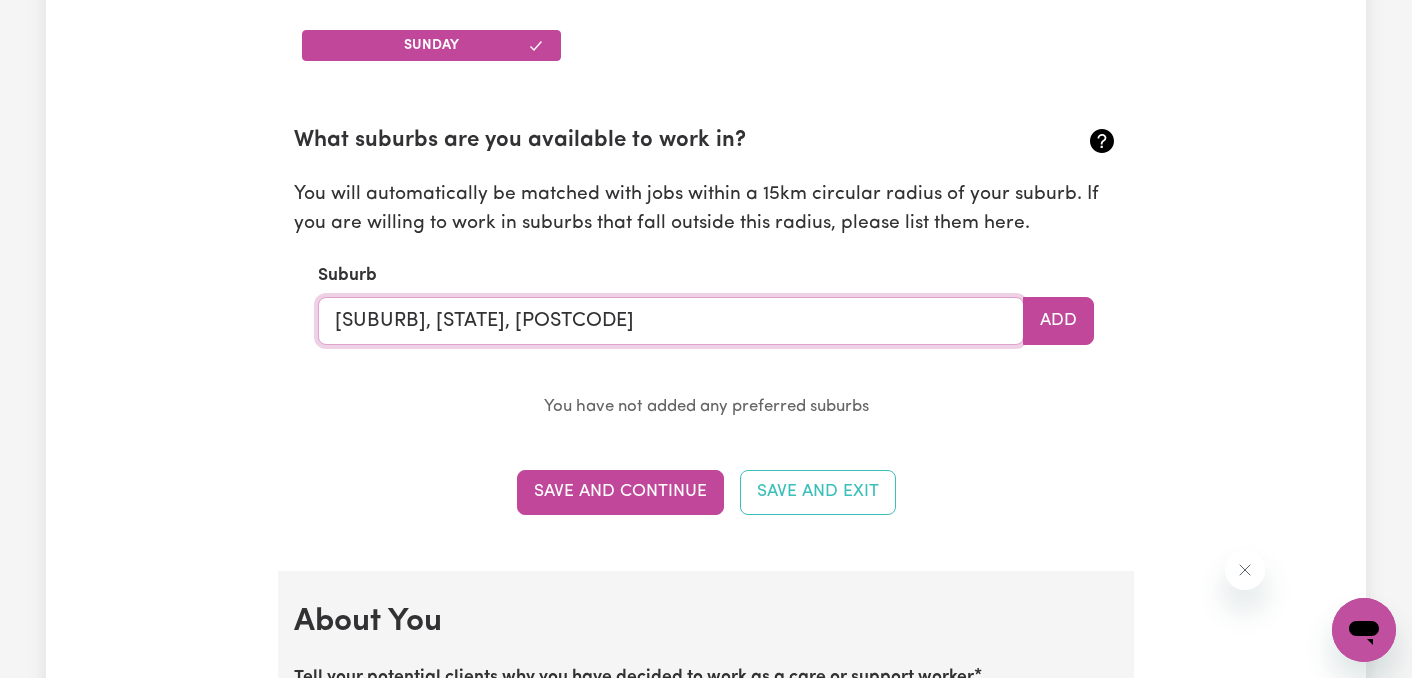 scroll, scrollTop: 3103, scrollLeft: 0, axis: vertical 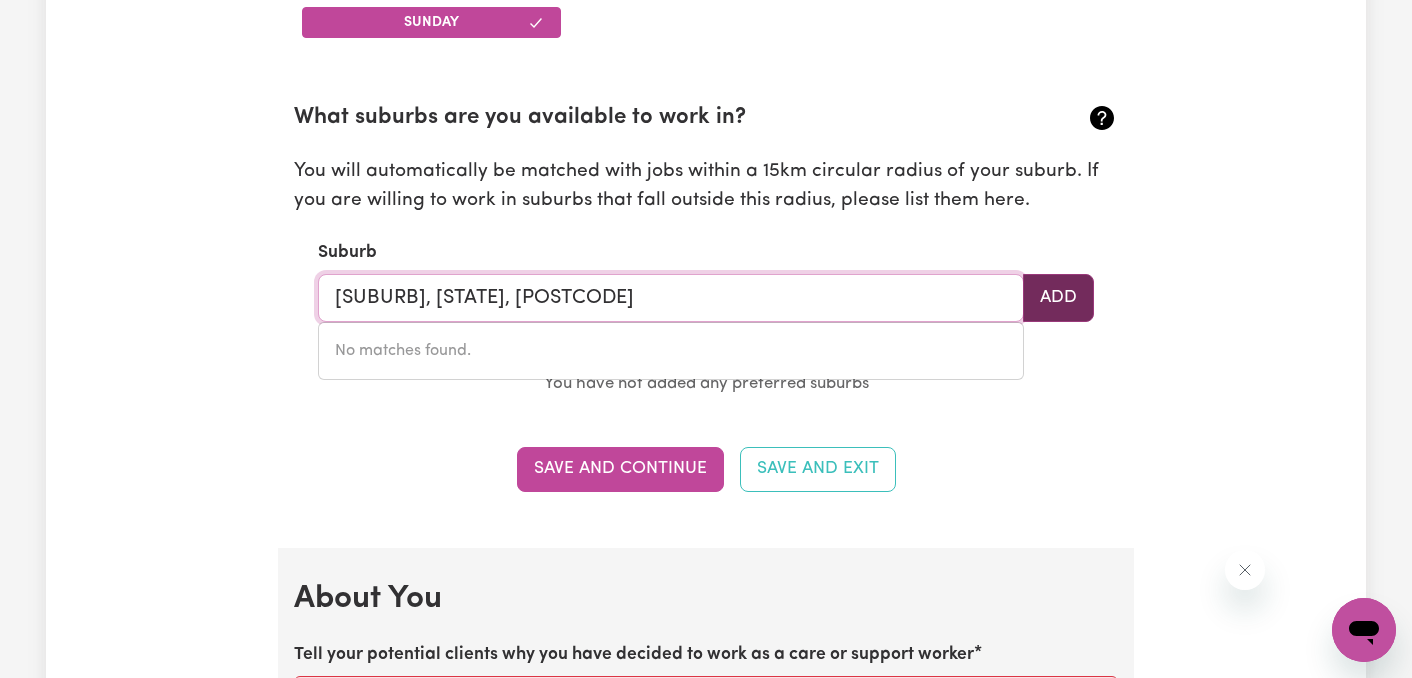 type on "[SUBURB], [STATE], [POSTCODE]" 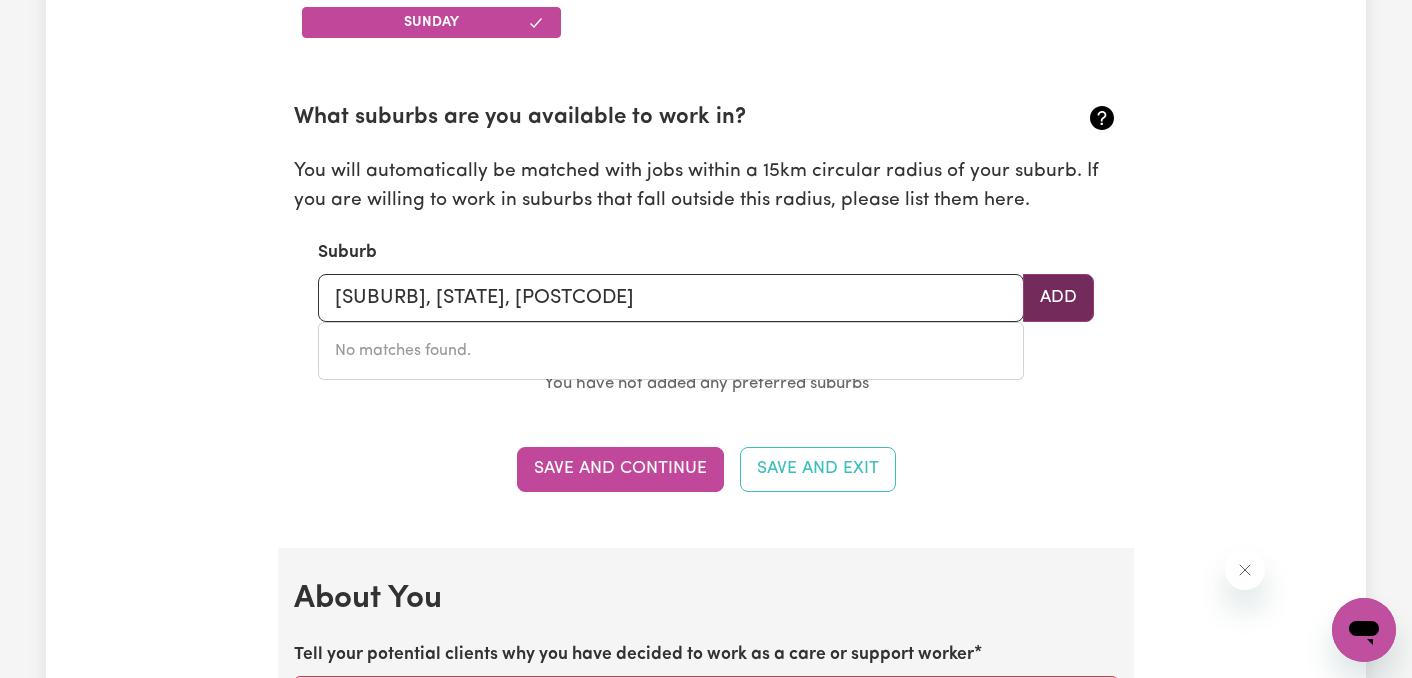 click on "Add" at bounding box center (1058, 298) 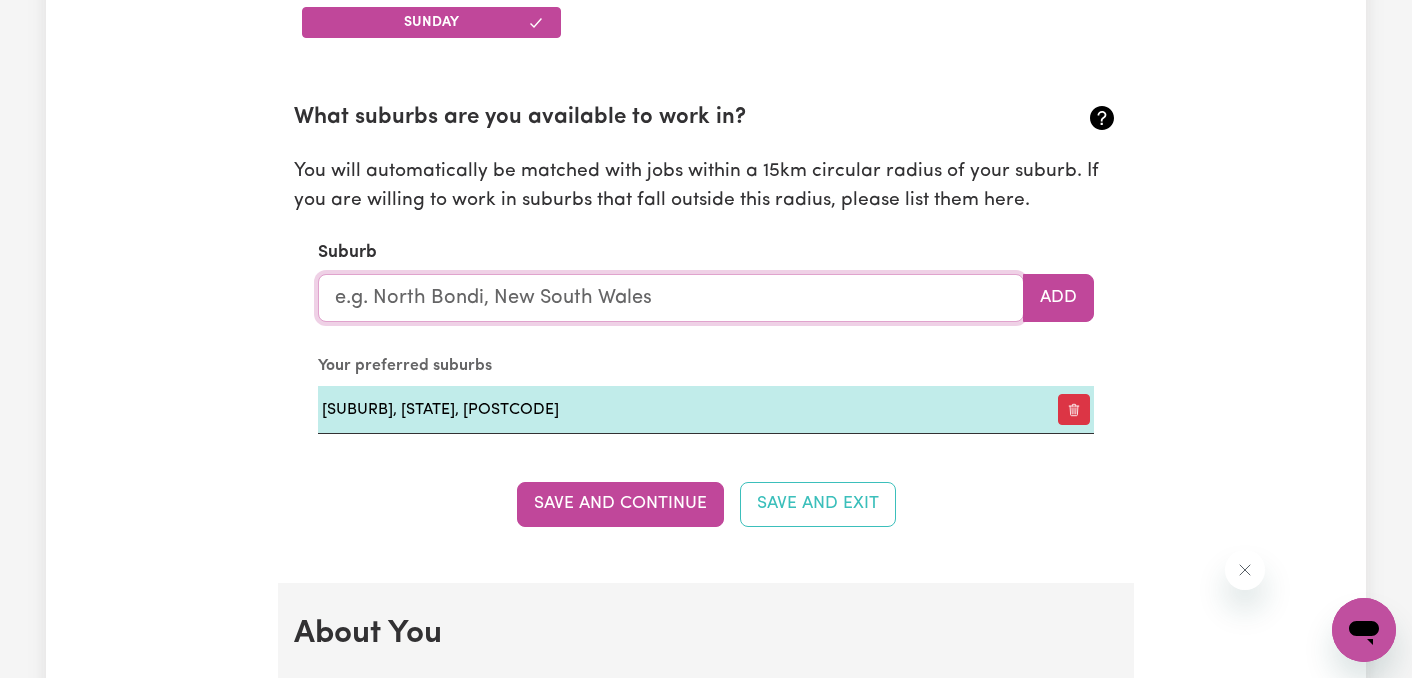 click 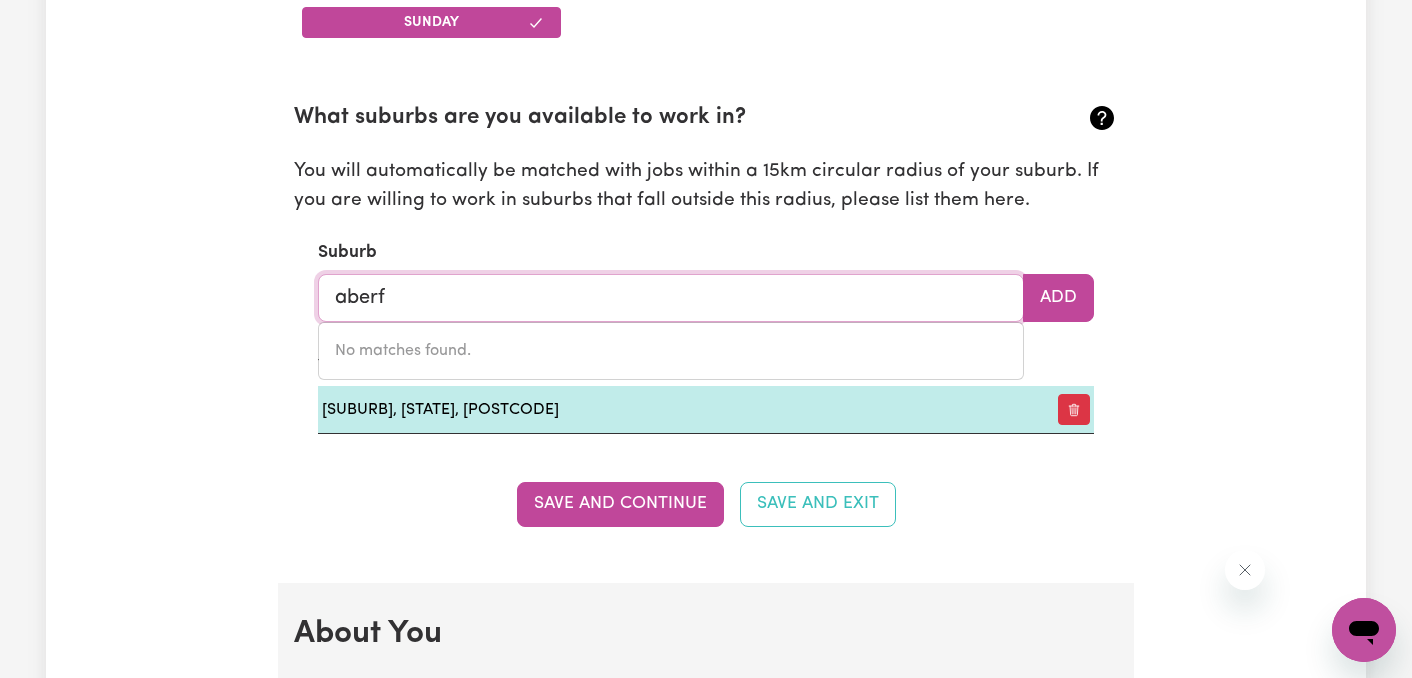 type on "[SUBURB]" 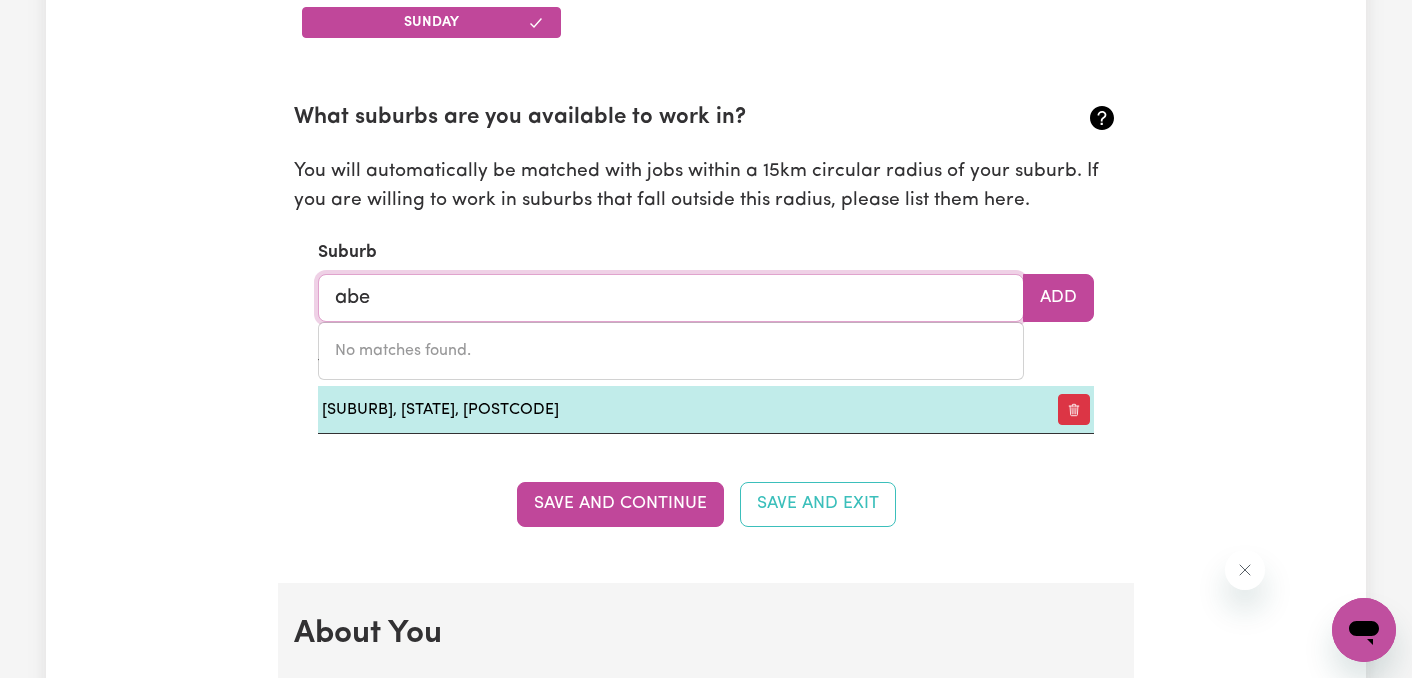 type on "aberFELDIE, Victoria, 3040" 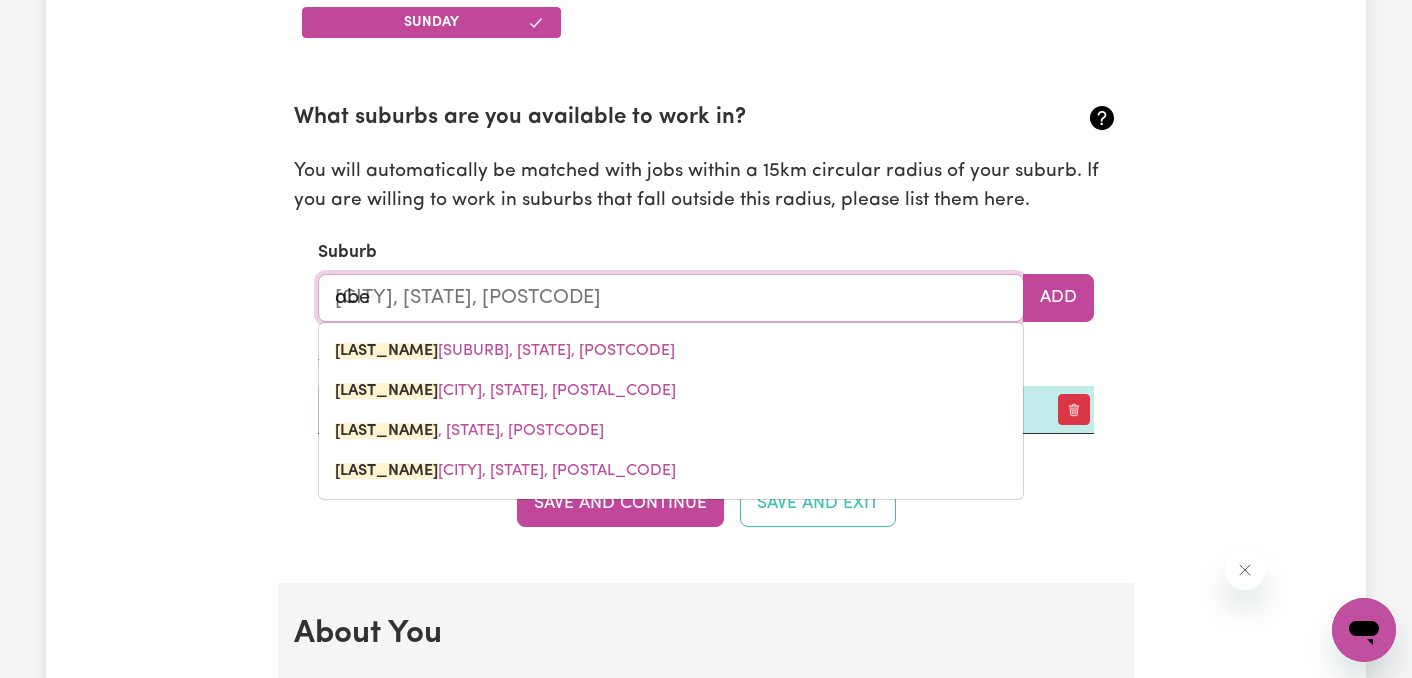 type on "aberf" 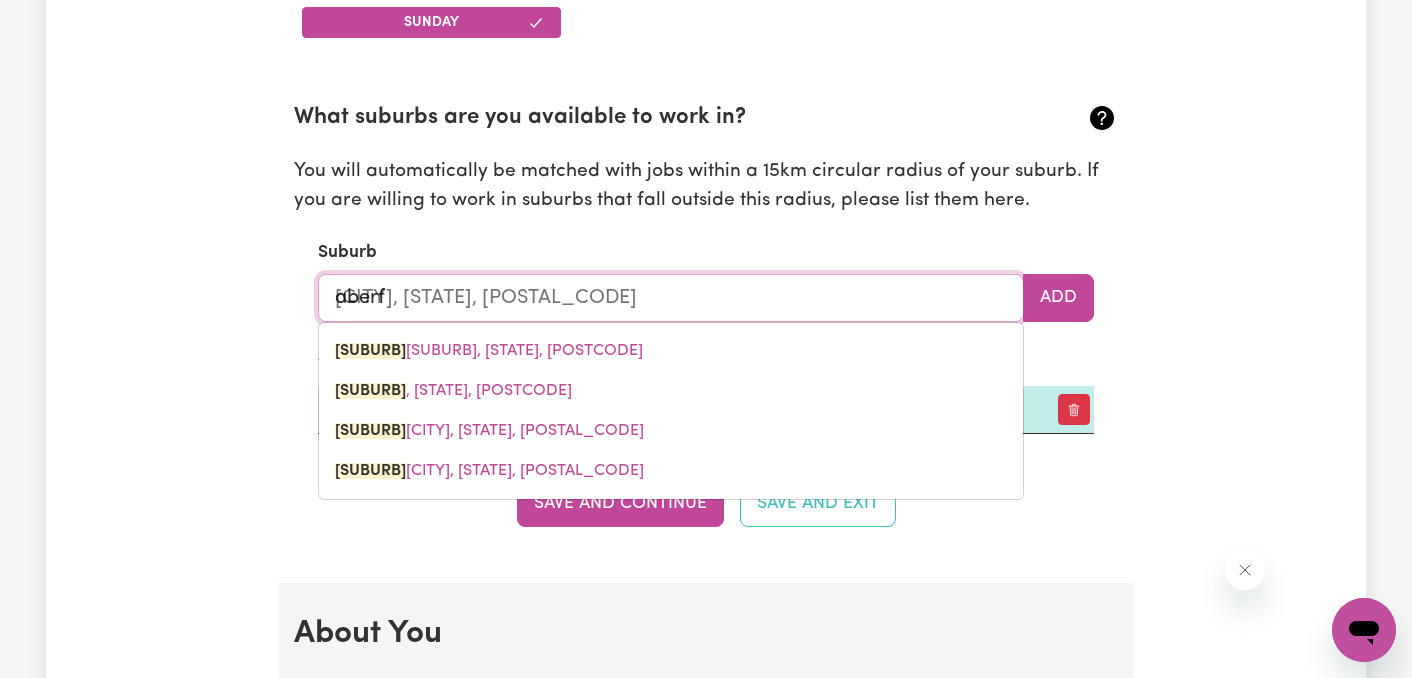 type on "[SUBURB]" 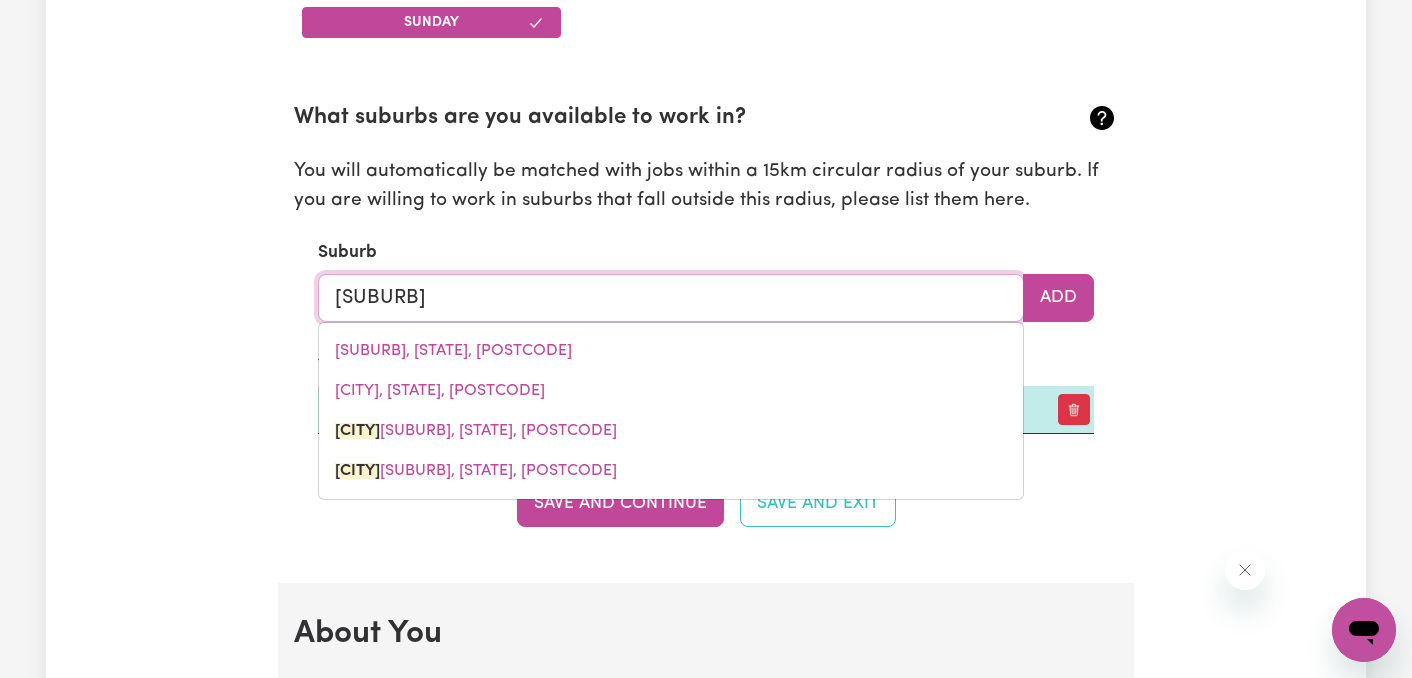 type on "aberfoyl" 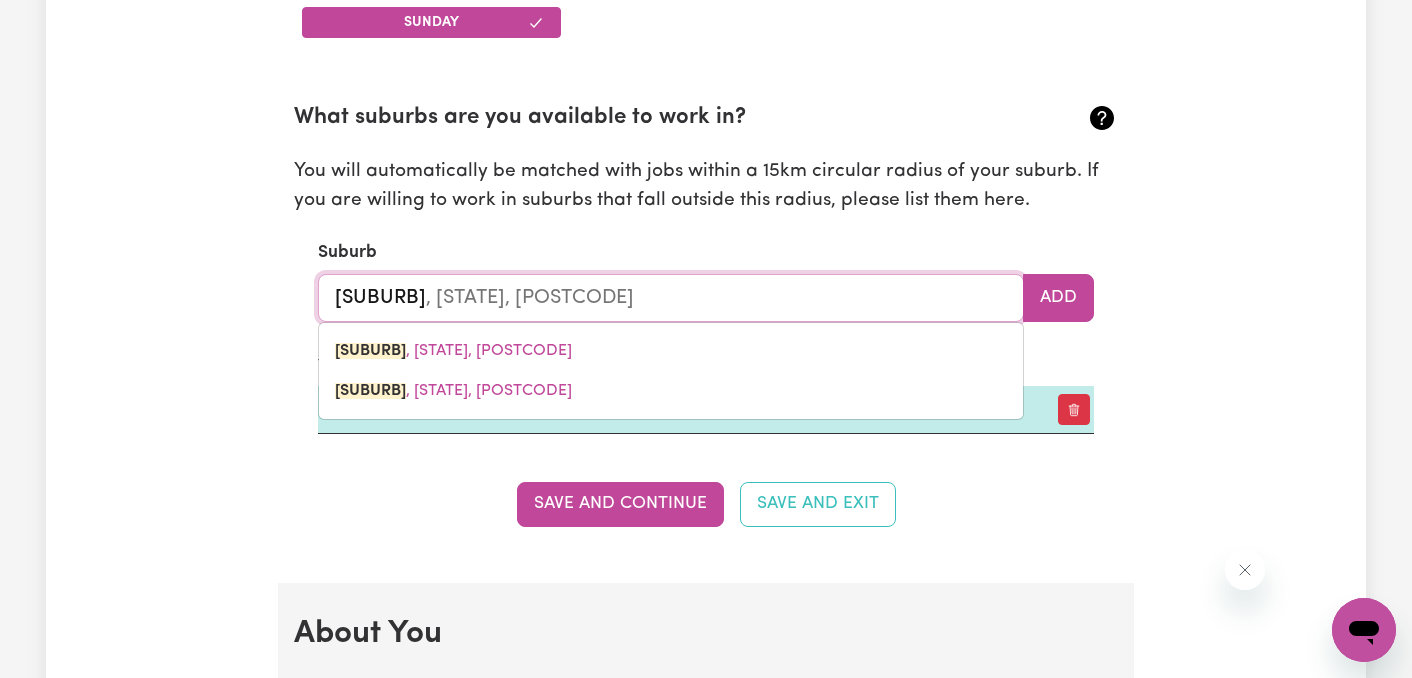type on "aberfoyle" 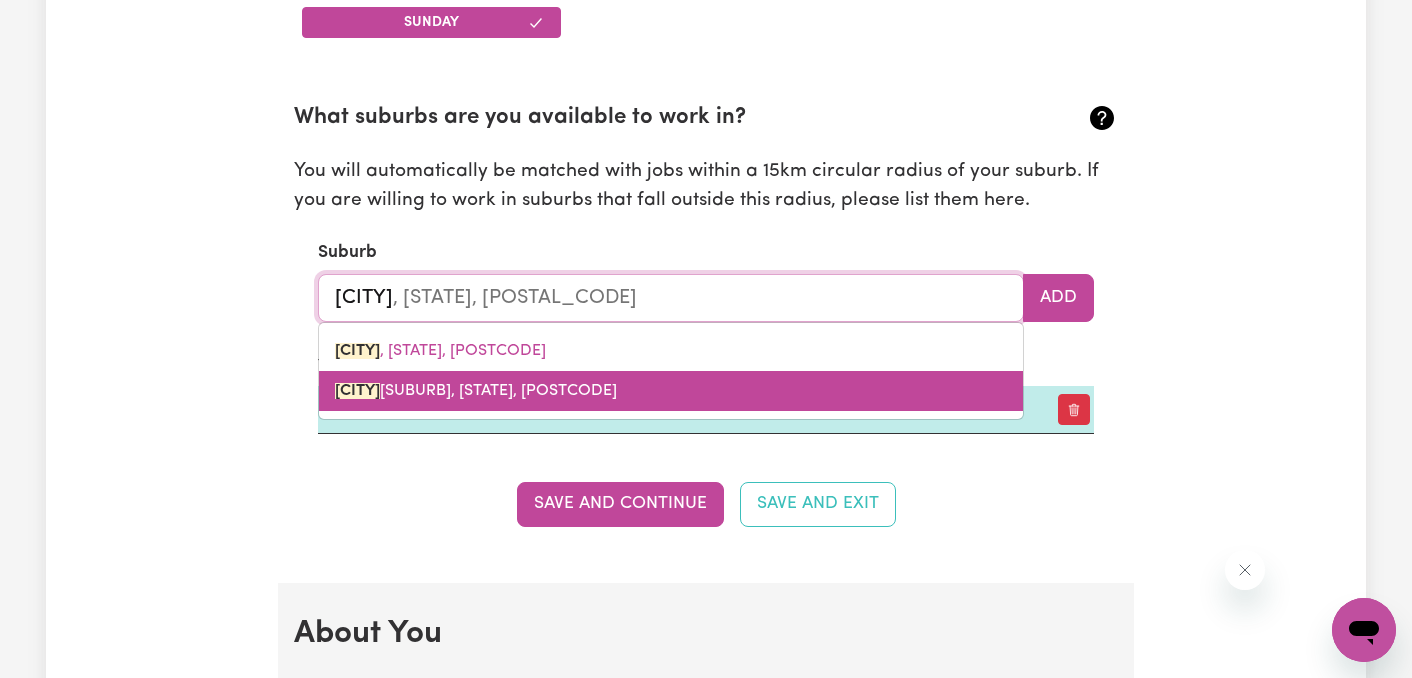 click on "ABERFOYLE  PARK, South Australia, 5159" at bounding box center (476, 391) 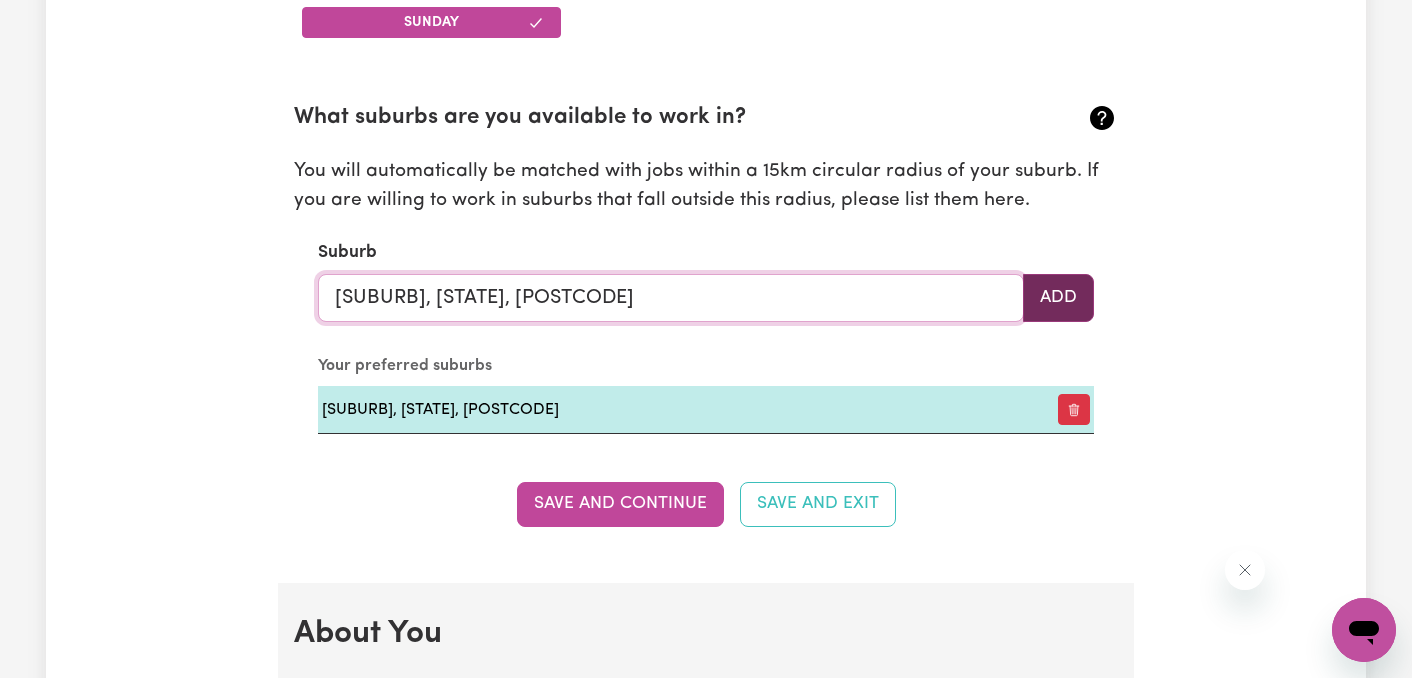 type on "[SUBURB], [STATE], [POSTCODE]" 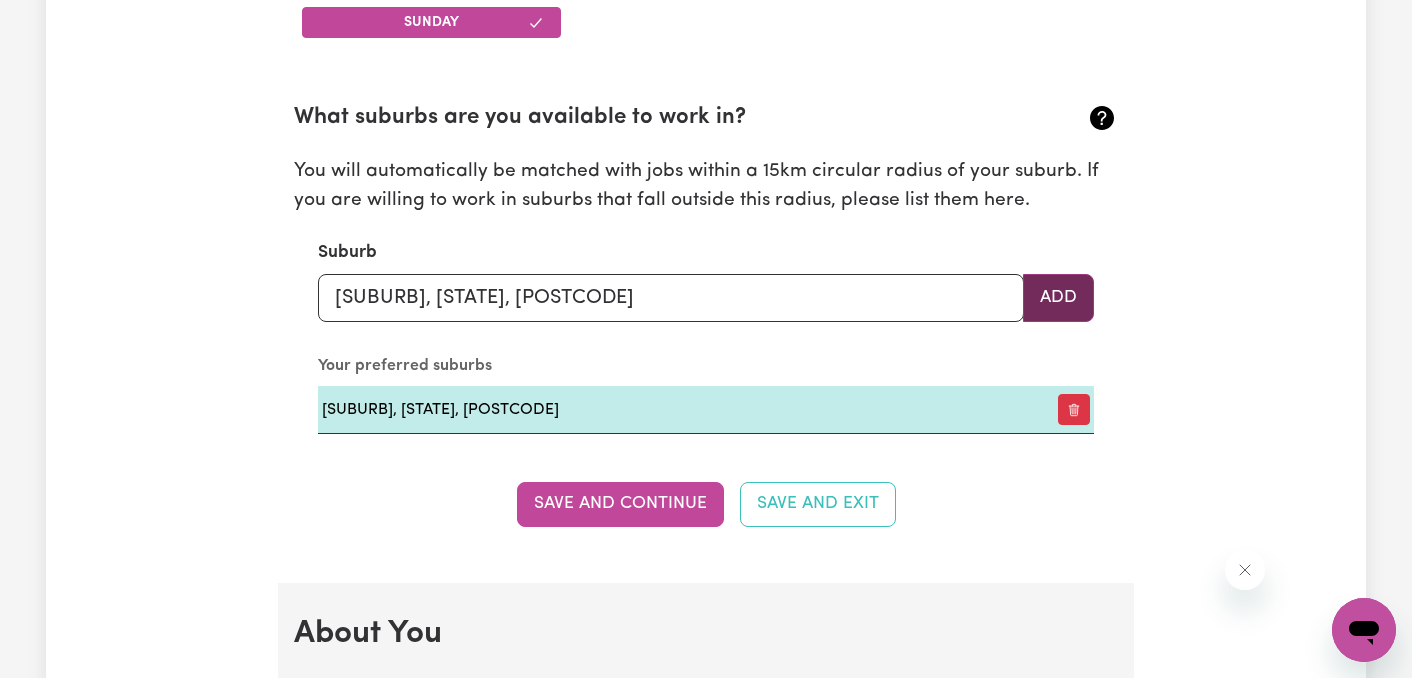 click on "Add" at bounding box center (1058, 298) 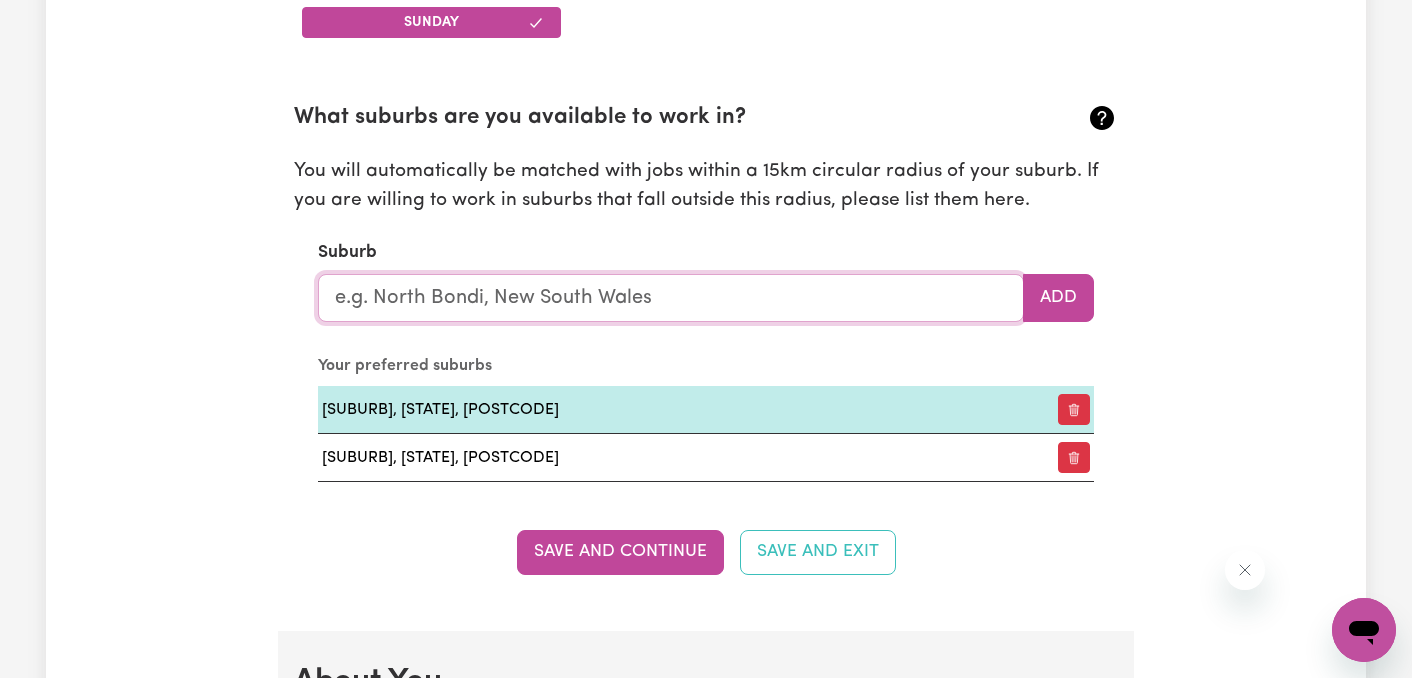 click at bounding box center (671, 298) 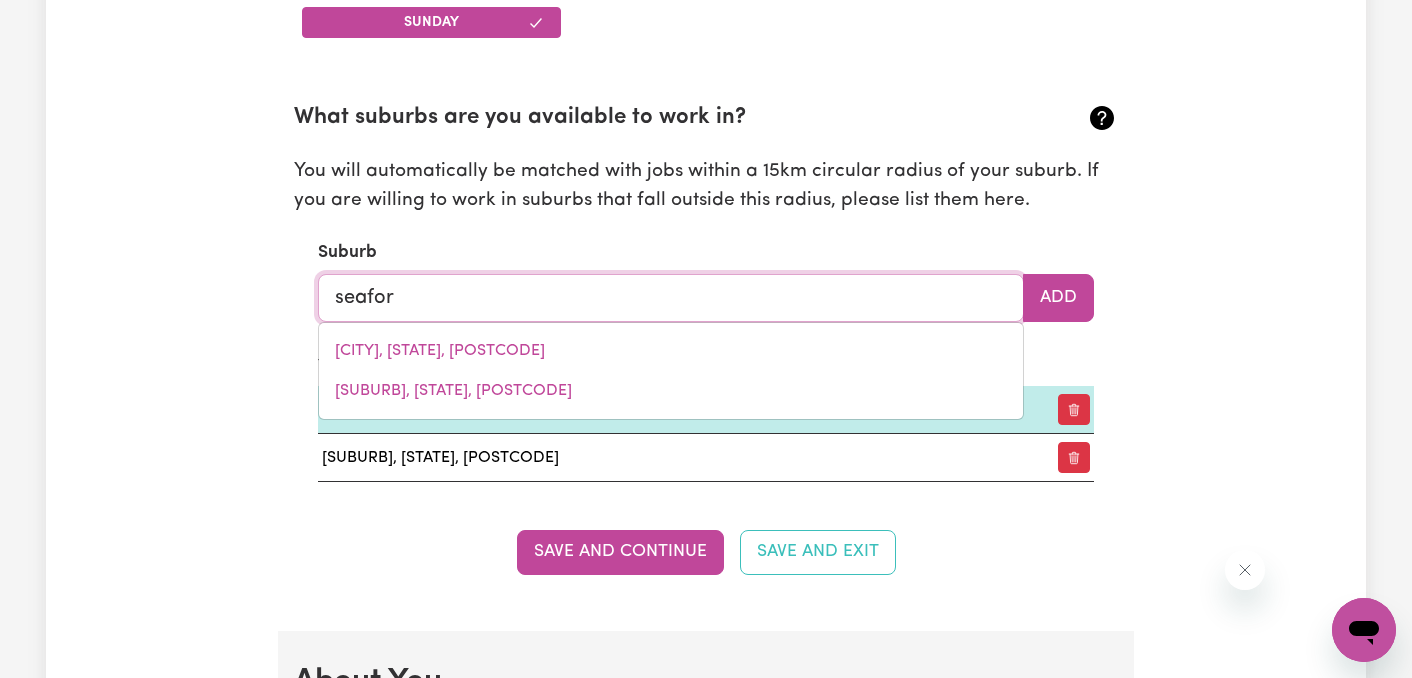 type on "[SUBURB]" 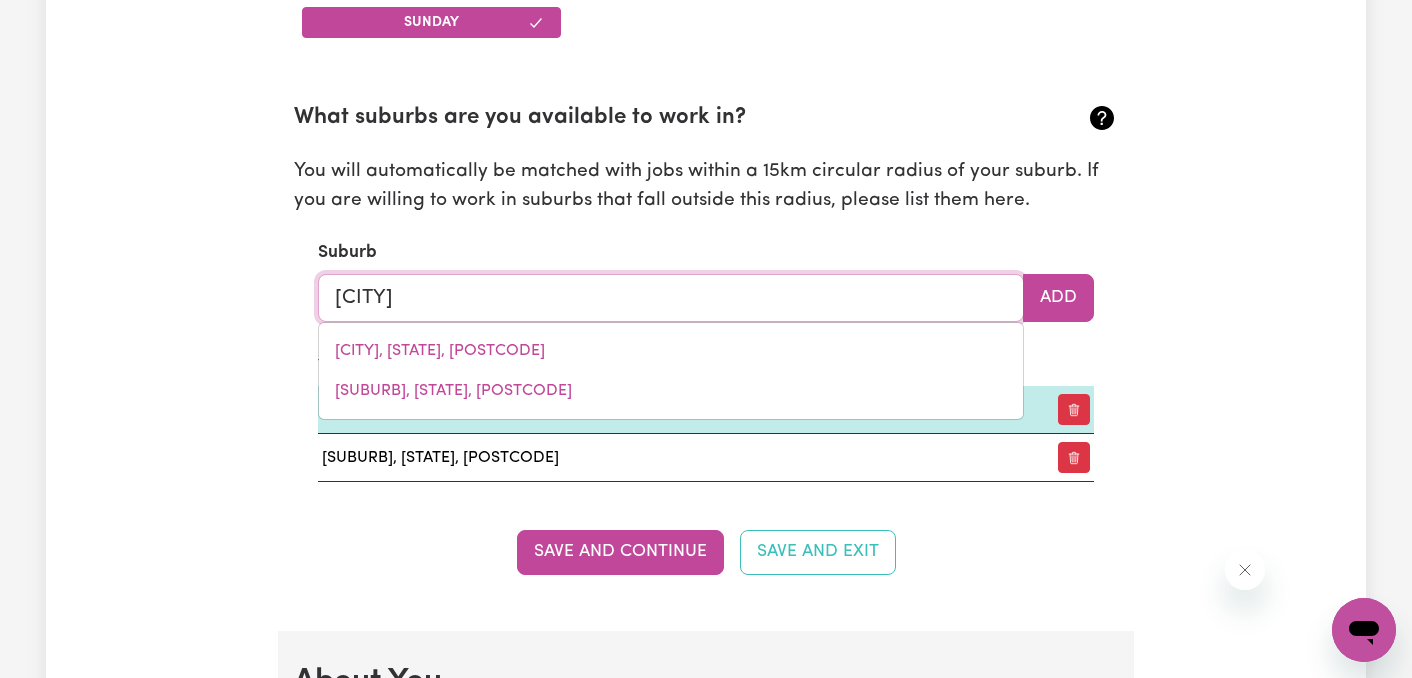 type on "[SUBURB], [STATE], [POSTCODE]" 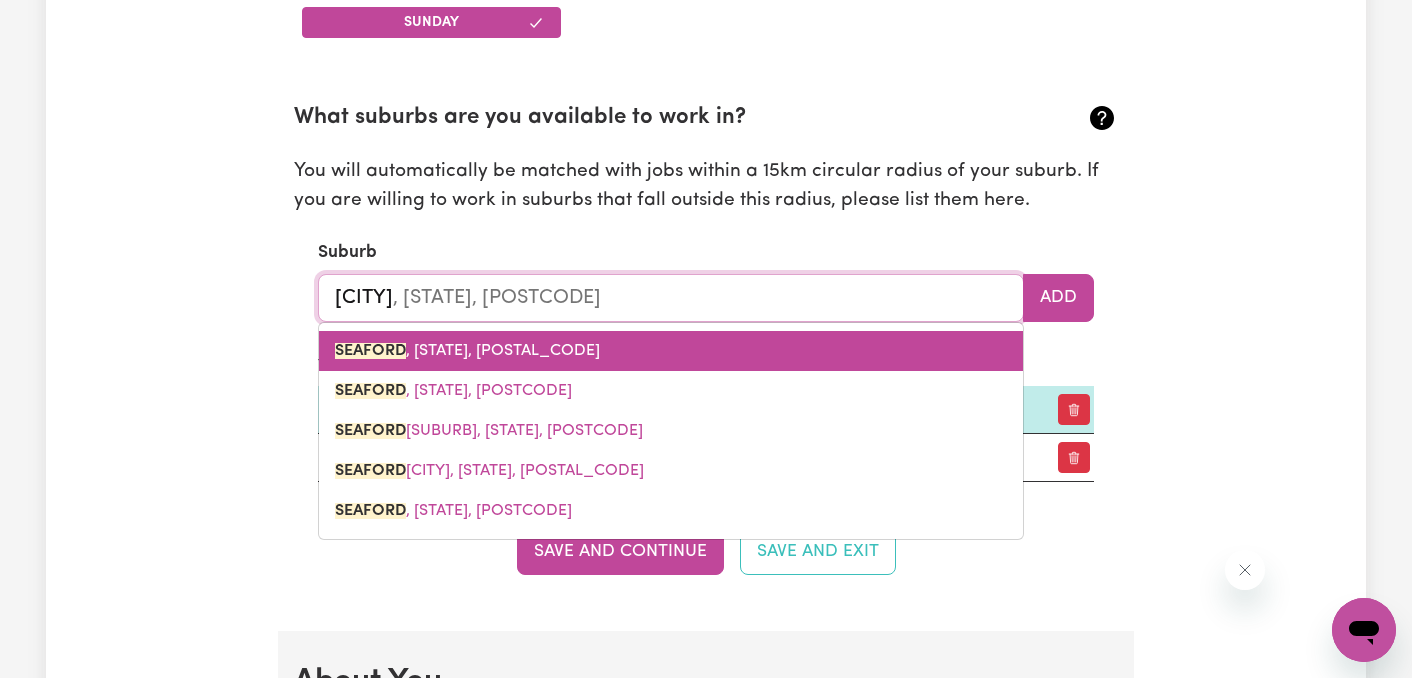 click on "[SUBURB] , [STATE], [POSTCODE]" at bounding box center [671, 351] 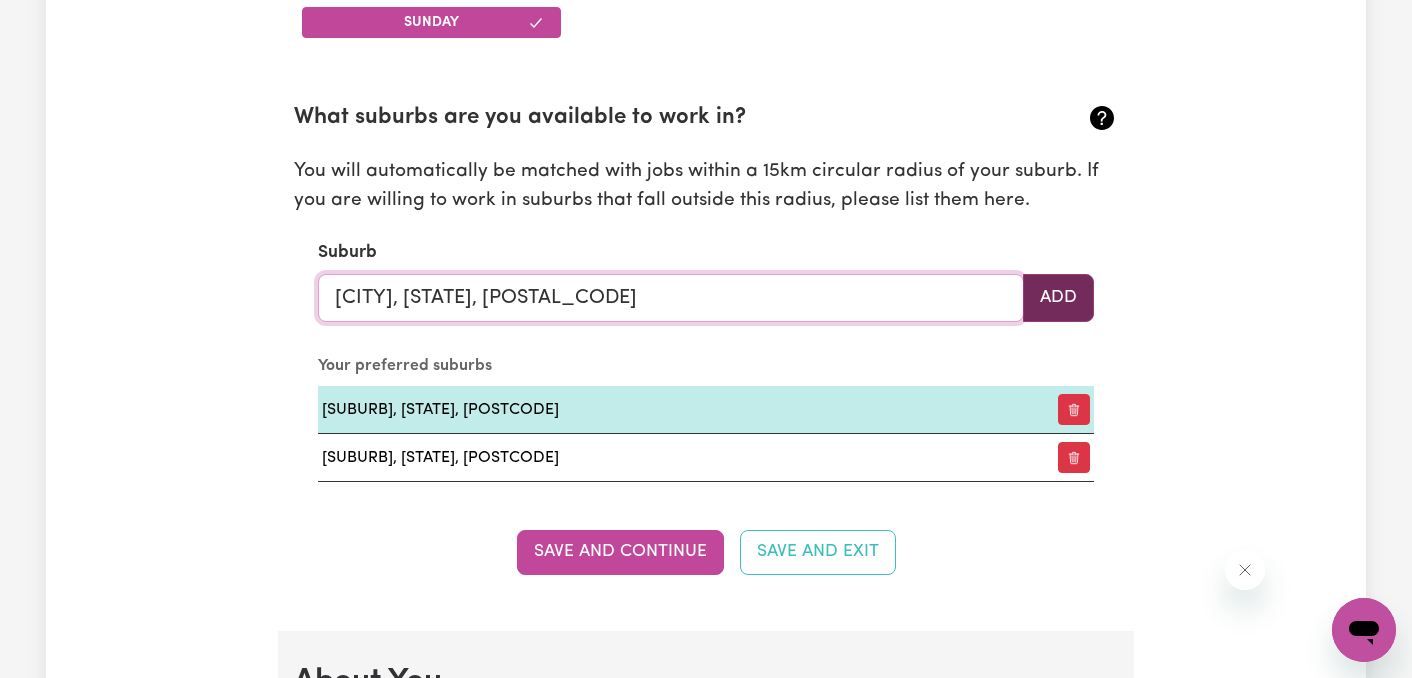 type on "[SUBURB], [STATE], [POSTCODE]" 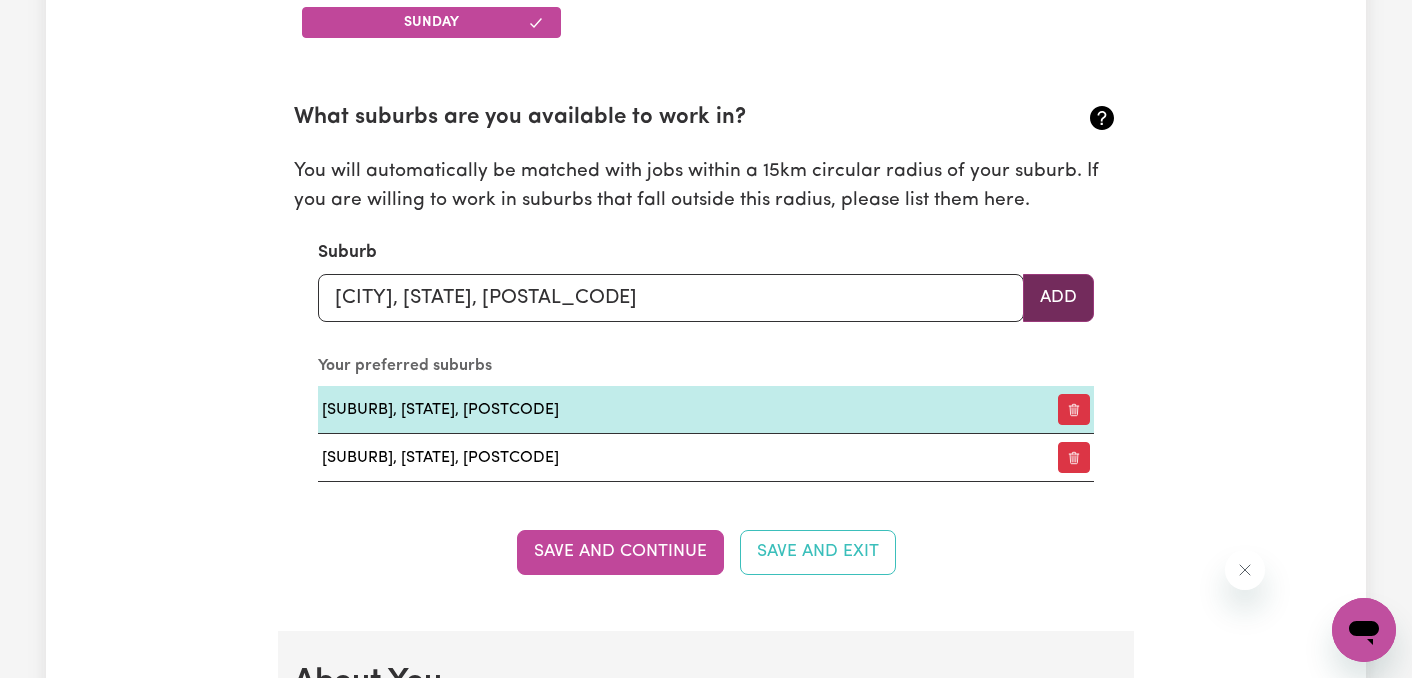 click on "Add" at bounding box center (1058, 298) 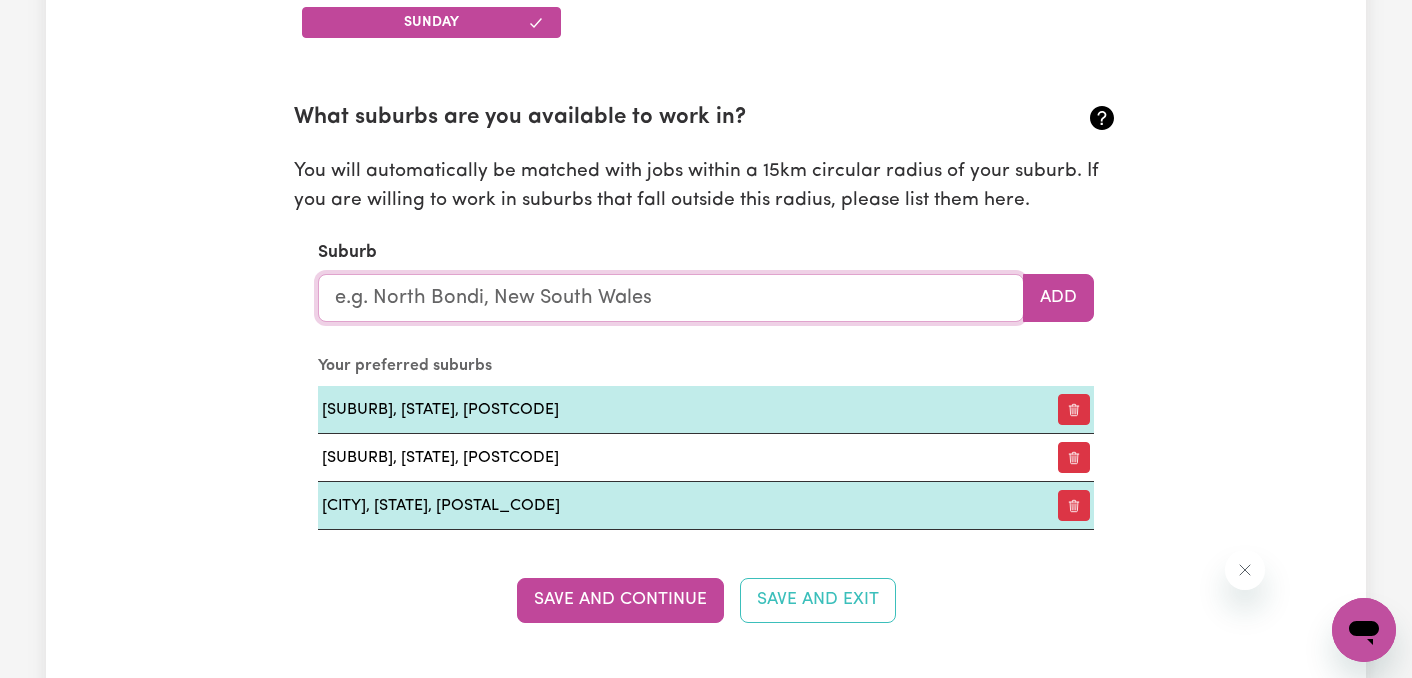 click at bounding box center (671, 298) 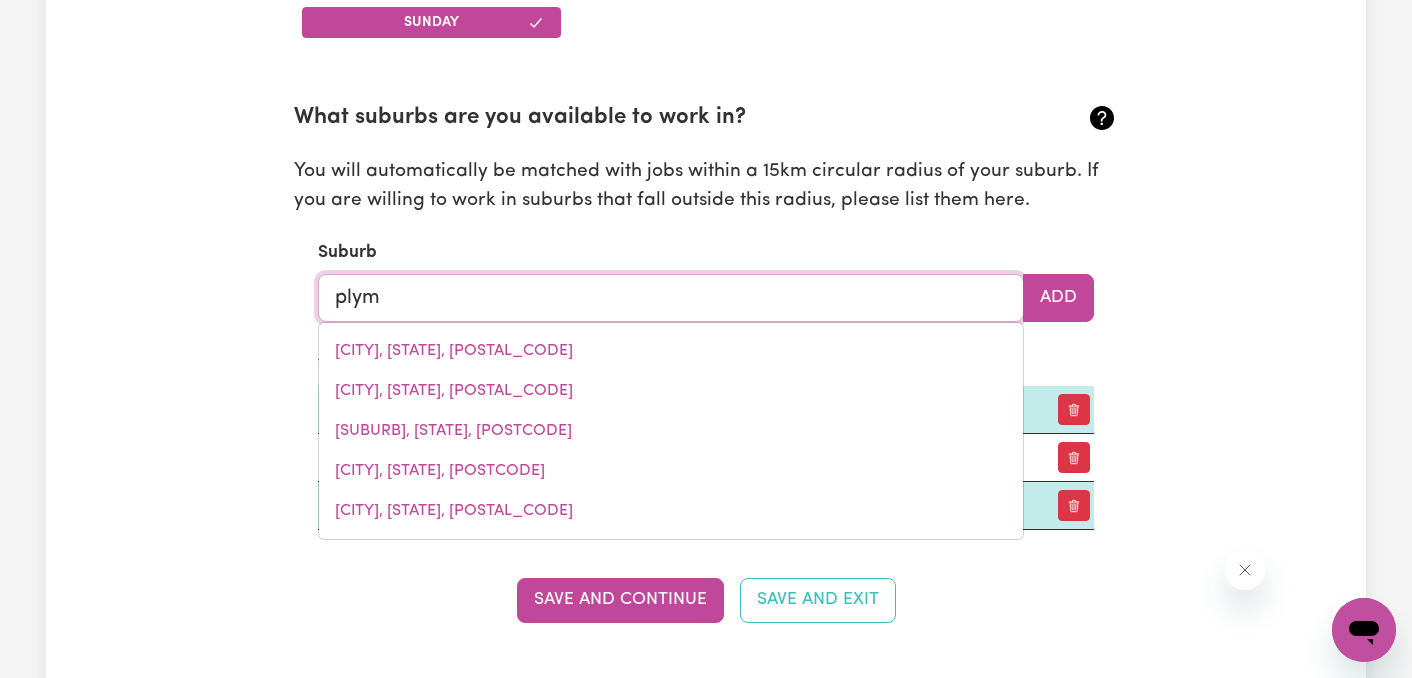 type on "[SUBURB]" 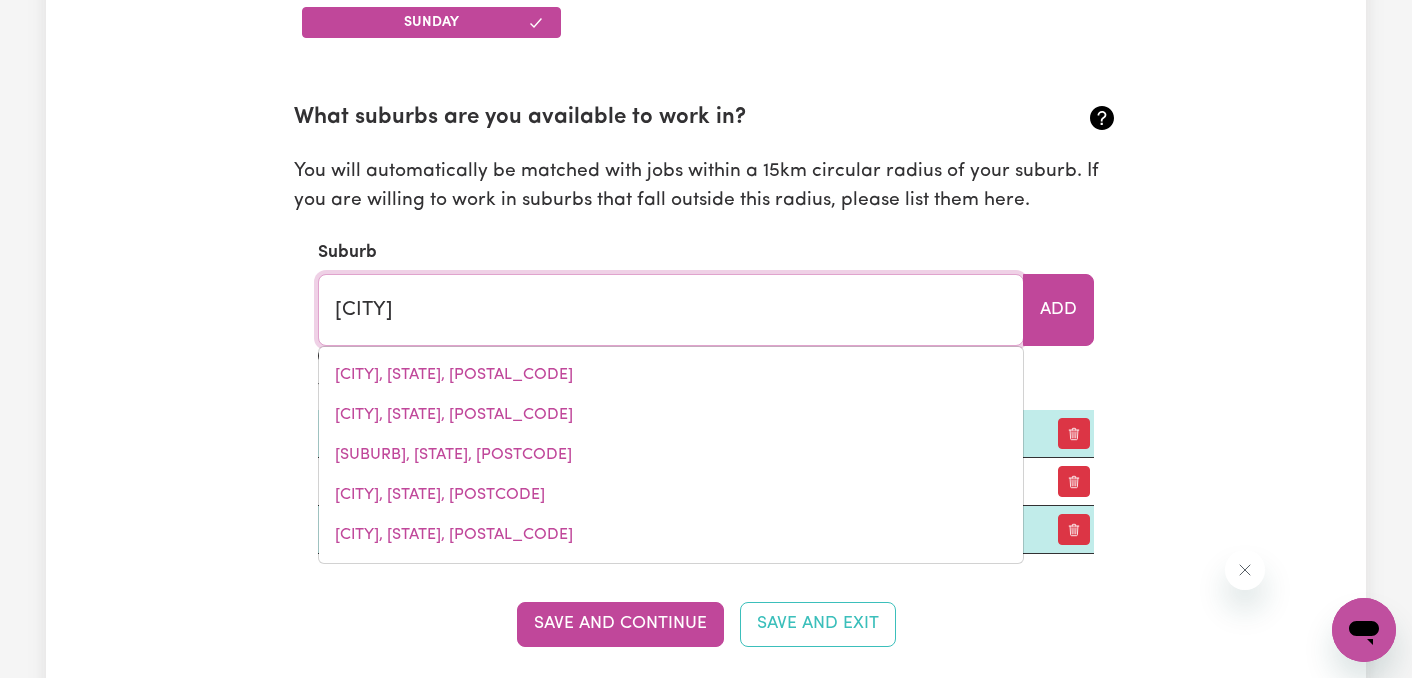 type on "[SUBURB], [STATE], [POSTCODE]" 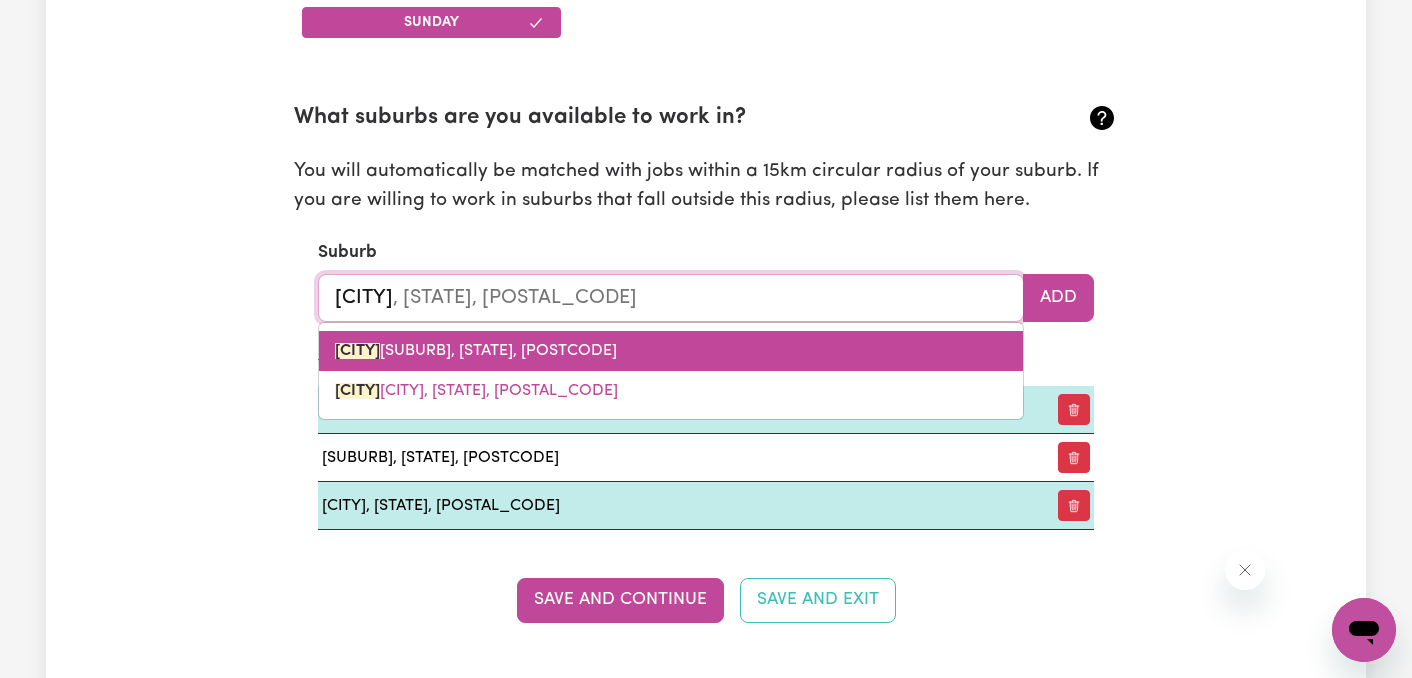 click on "PLYMP TON, South Australia, 5038" at bounding box center (671, 351) 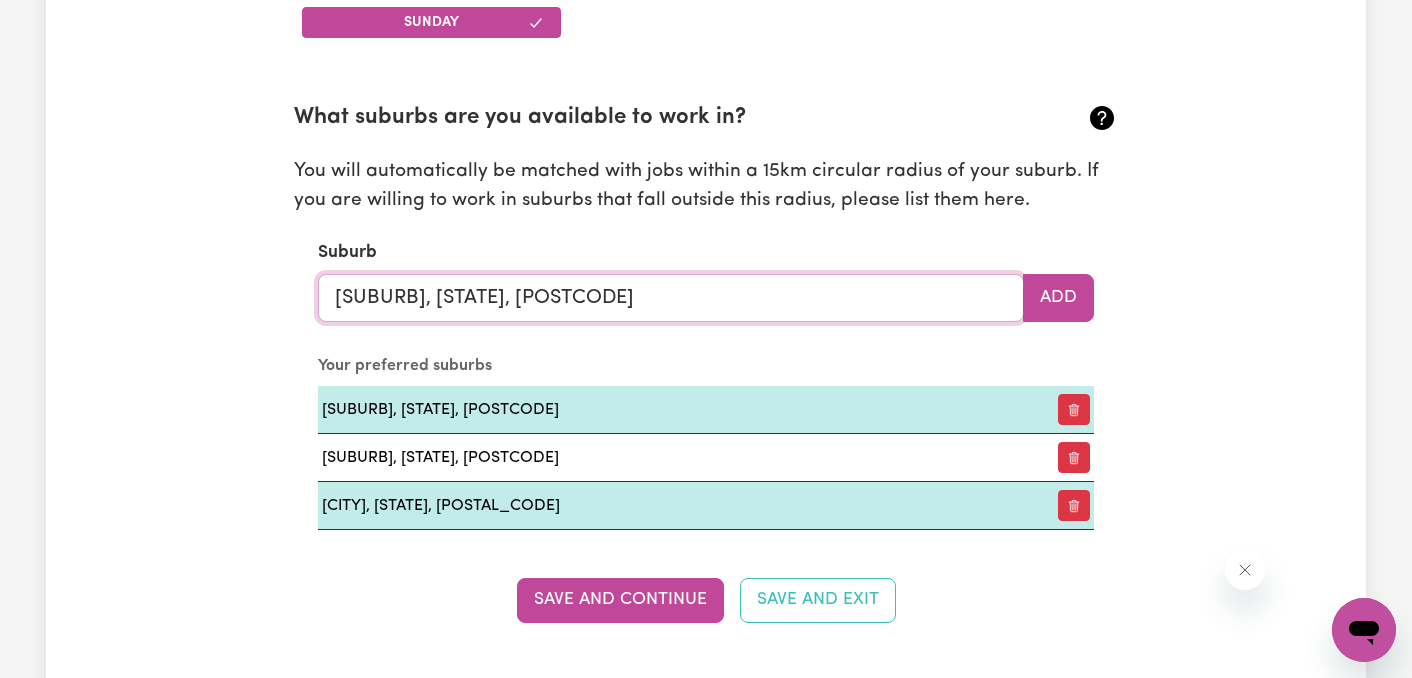 drag, startPoint x: 659, startPoint y: 298, endPoint x: 284, endPoint y: 282, distance: 375.3412 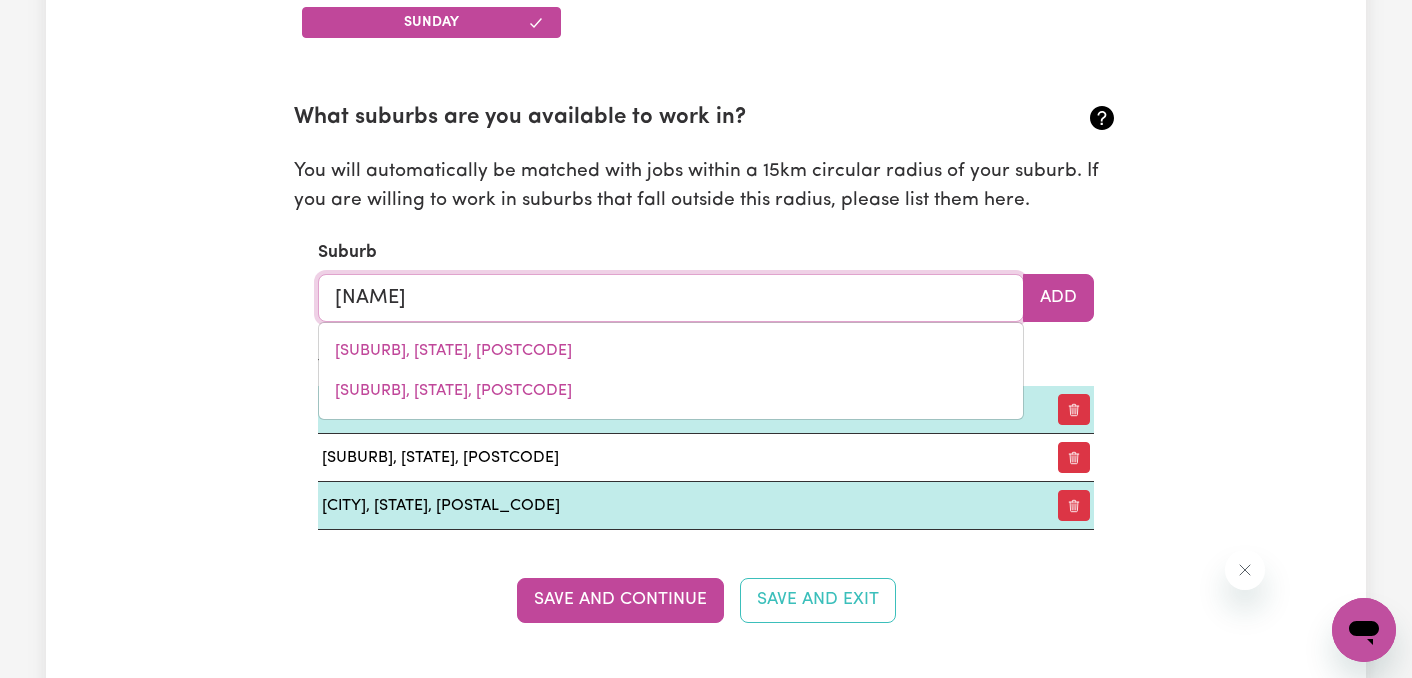 type on "marion" 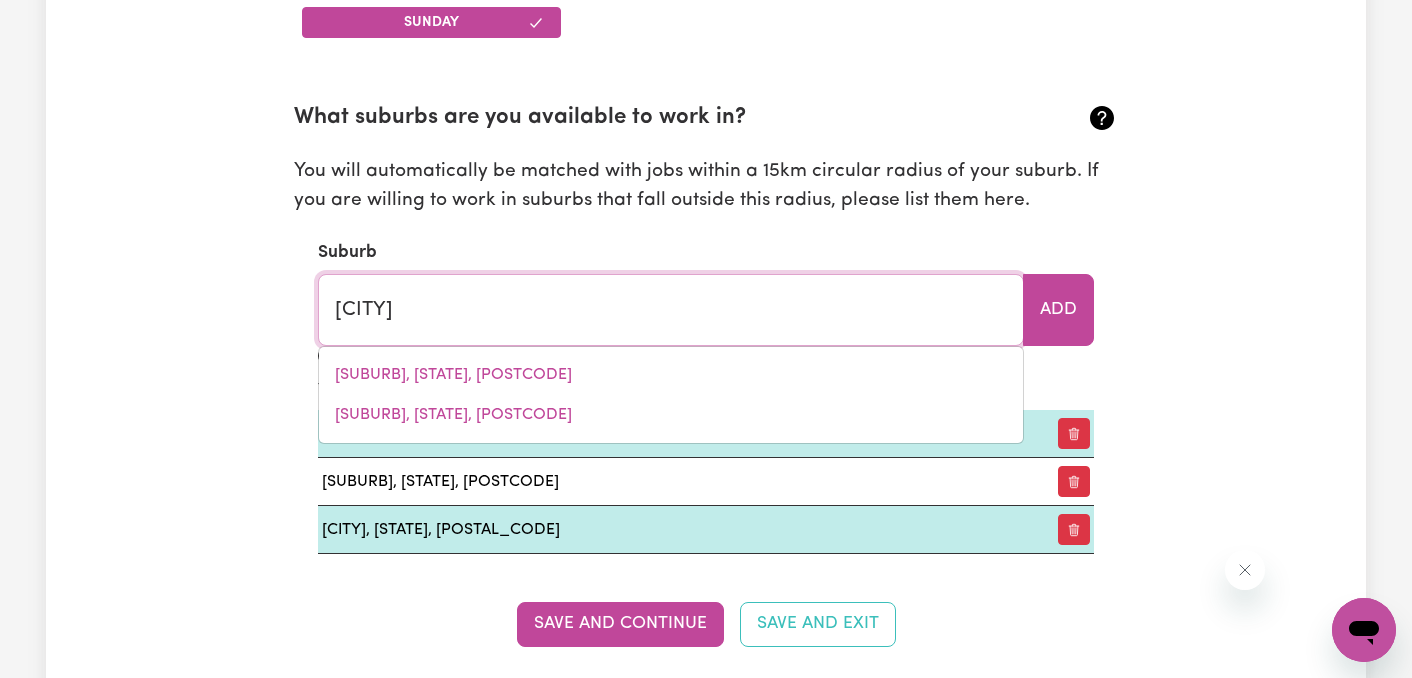 type on "marion, South Australia, 5043" 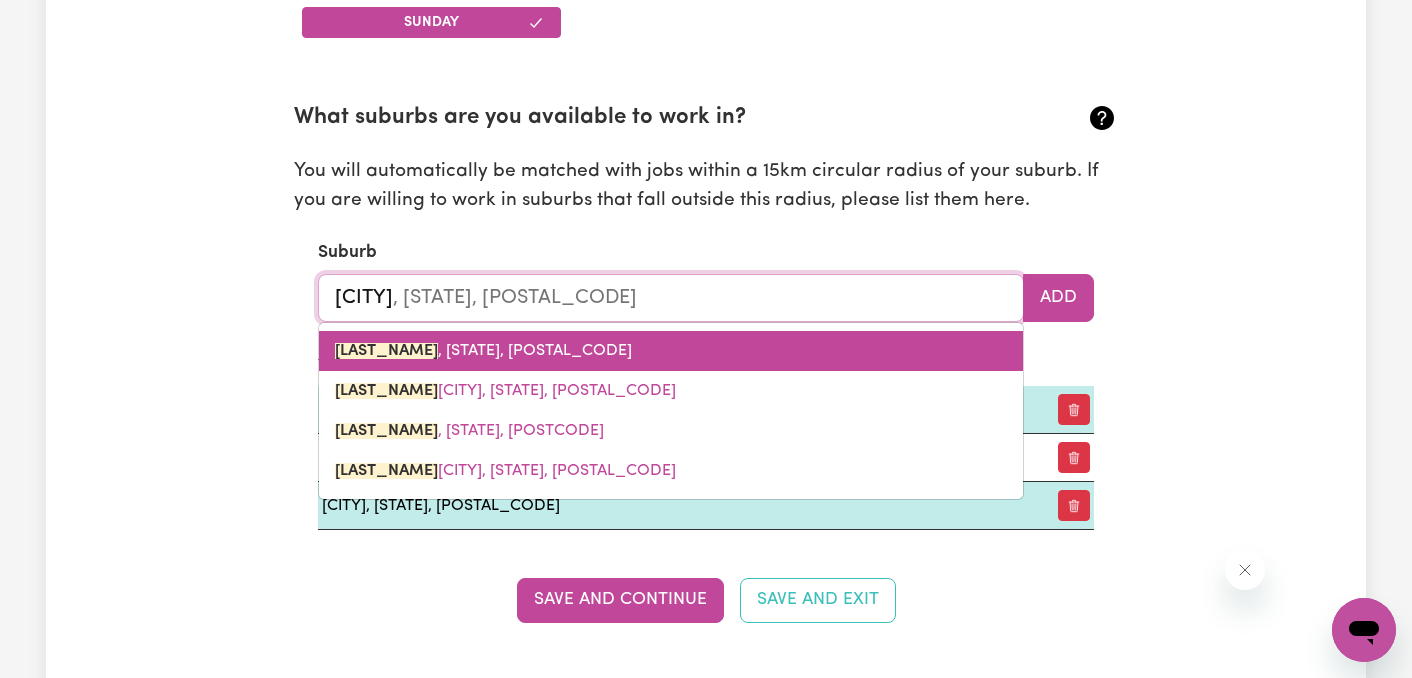 click on "MARION , South Australia, 5043" at bounding box center (671, 351) 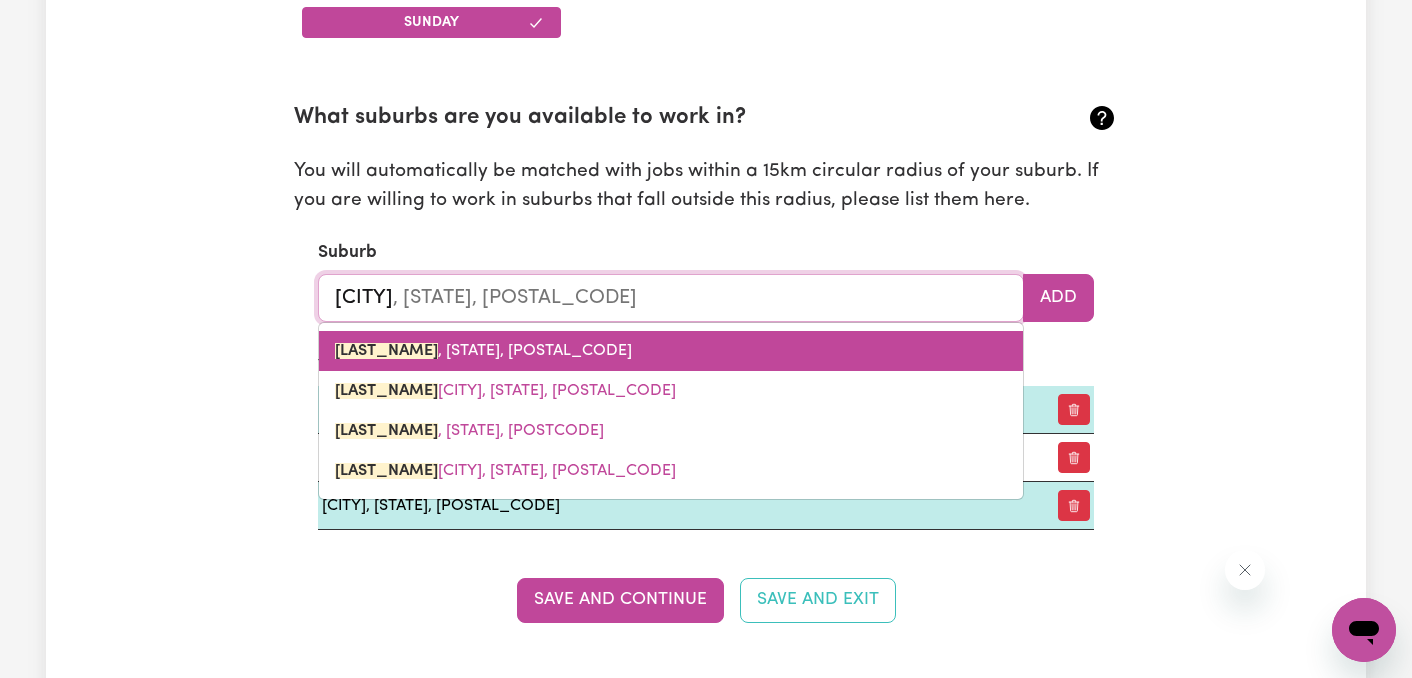 type on "MARION, South Australia, 5043" 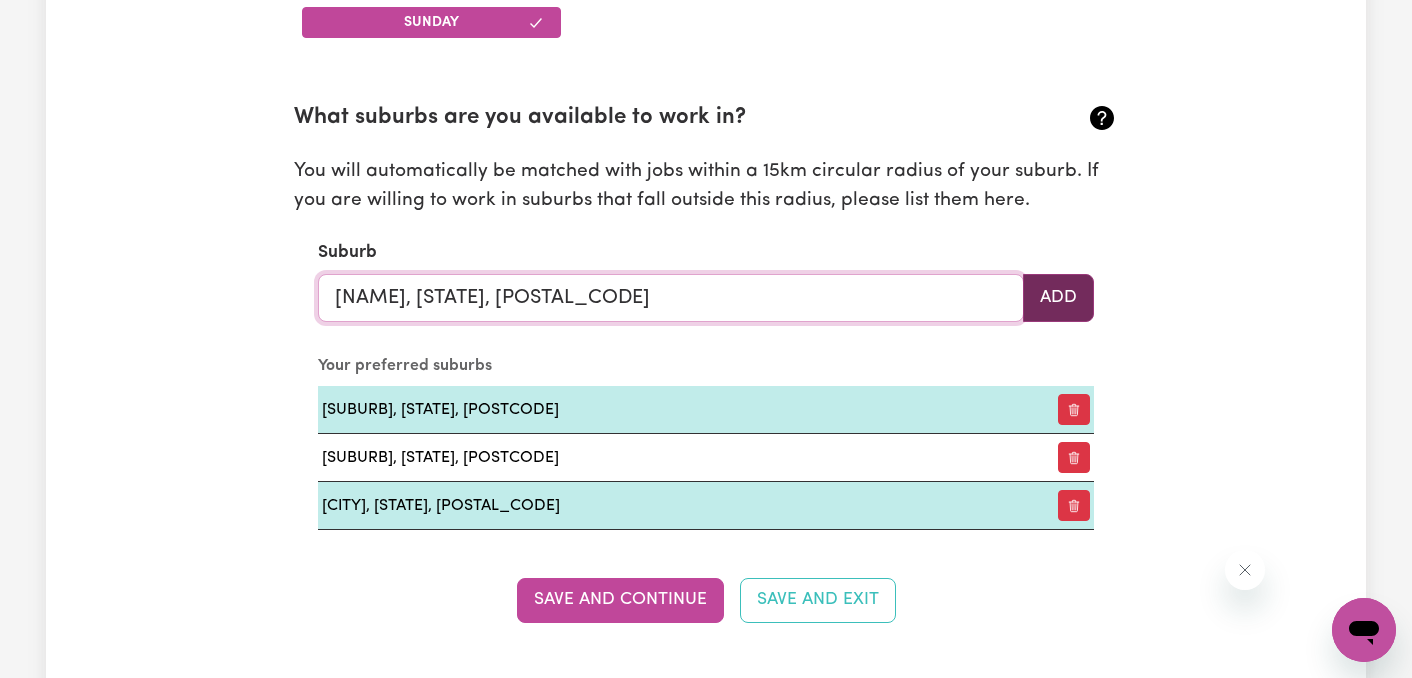type on "MARION, South Australia, 5043" 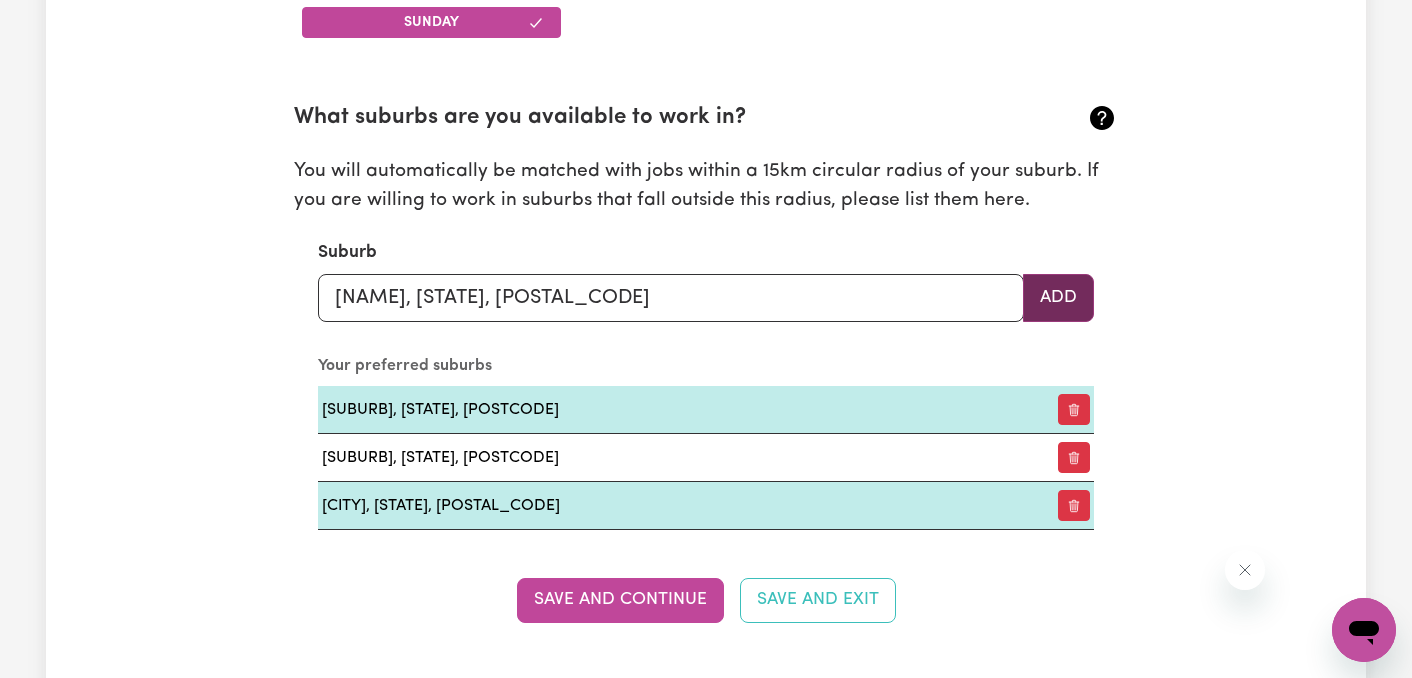 click on "Add" at bounding box center (1058, 298) 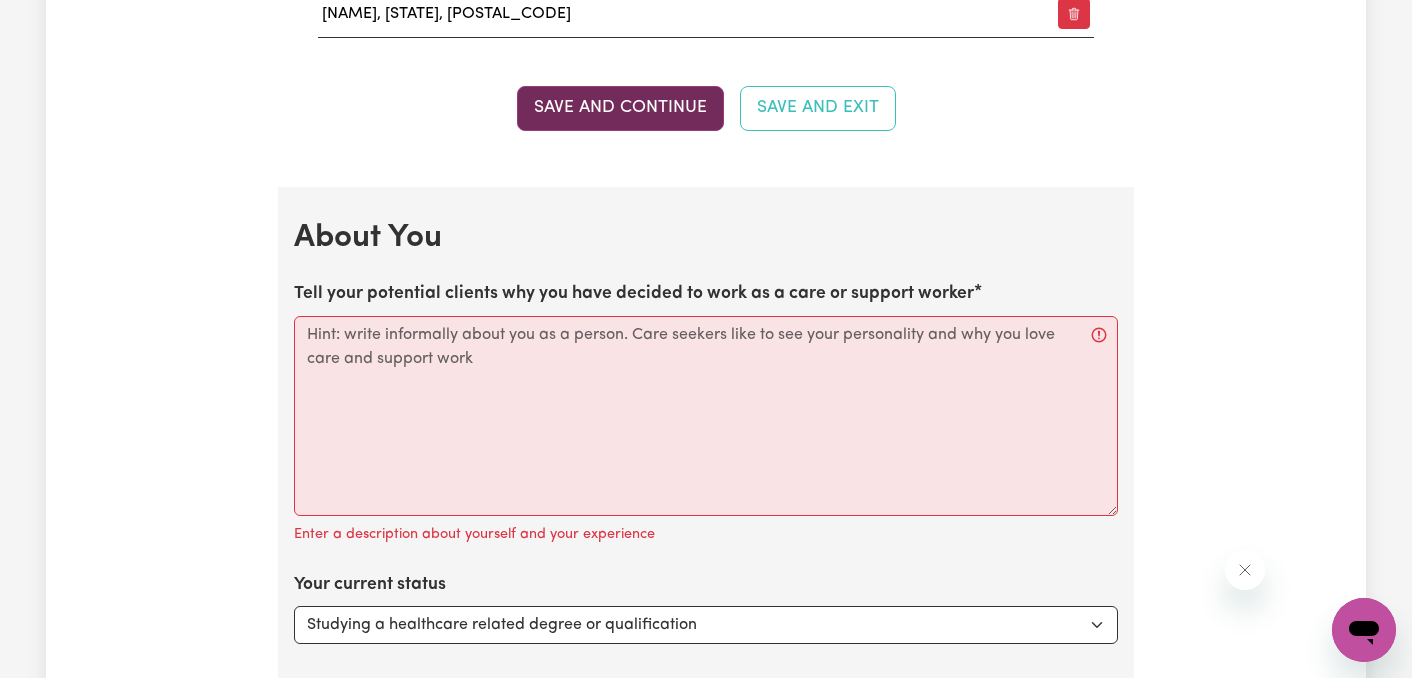 scroll, scrollTop: 3653, scrollLeft: 0, axis: vertical 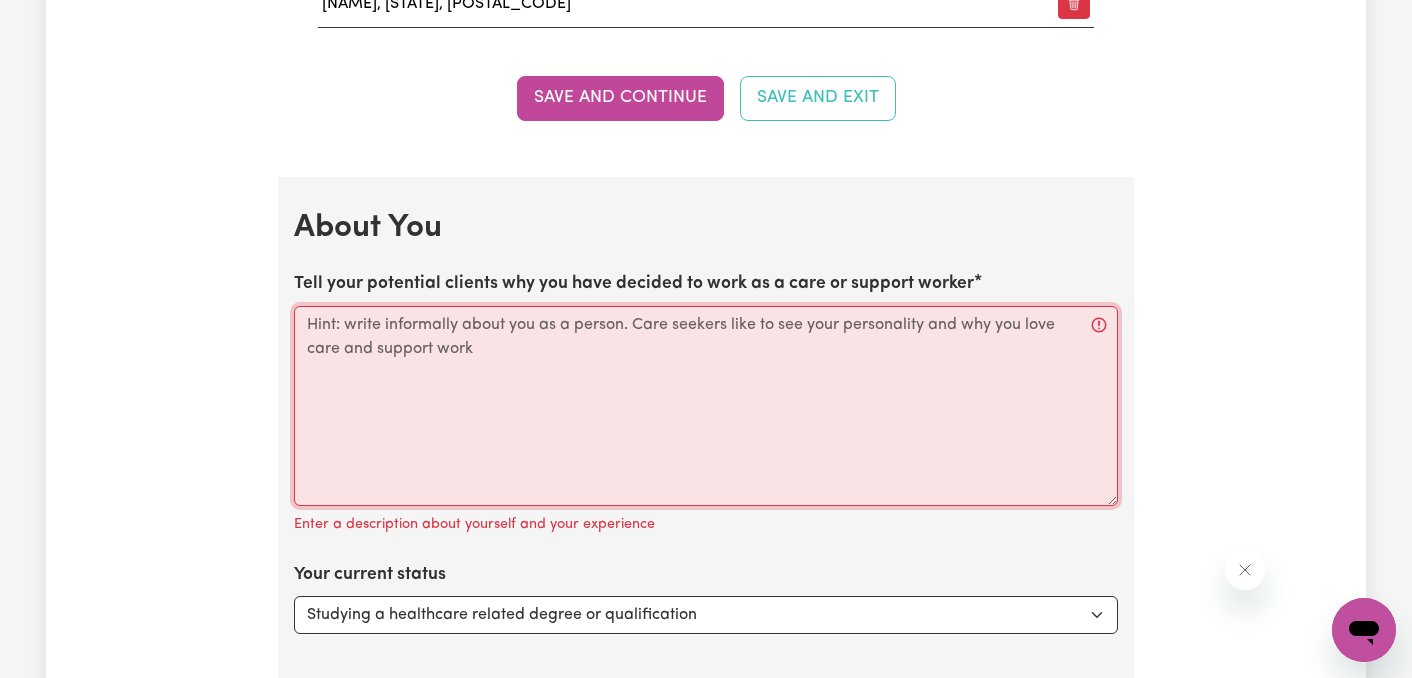 click on "Tell your potential clients why you have decided to work as a care or support worker" at bounding box center [706, 406] 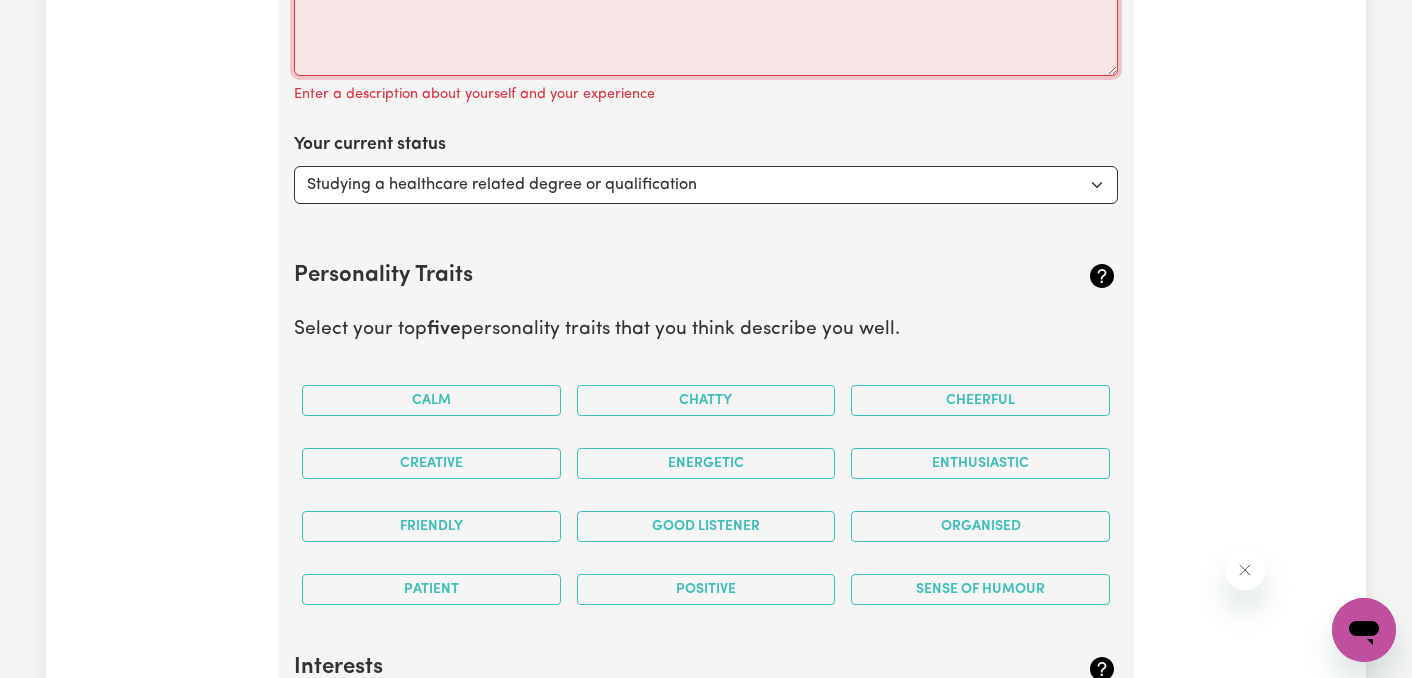 scroll, scrollTop: 4087, scrollLeft: 0, axis: vertical 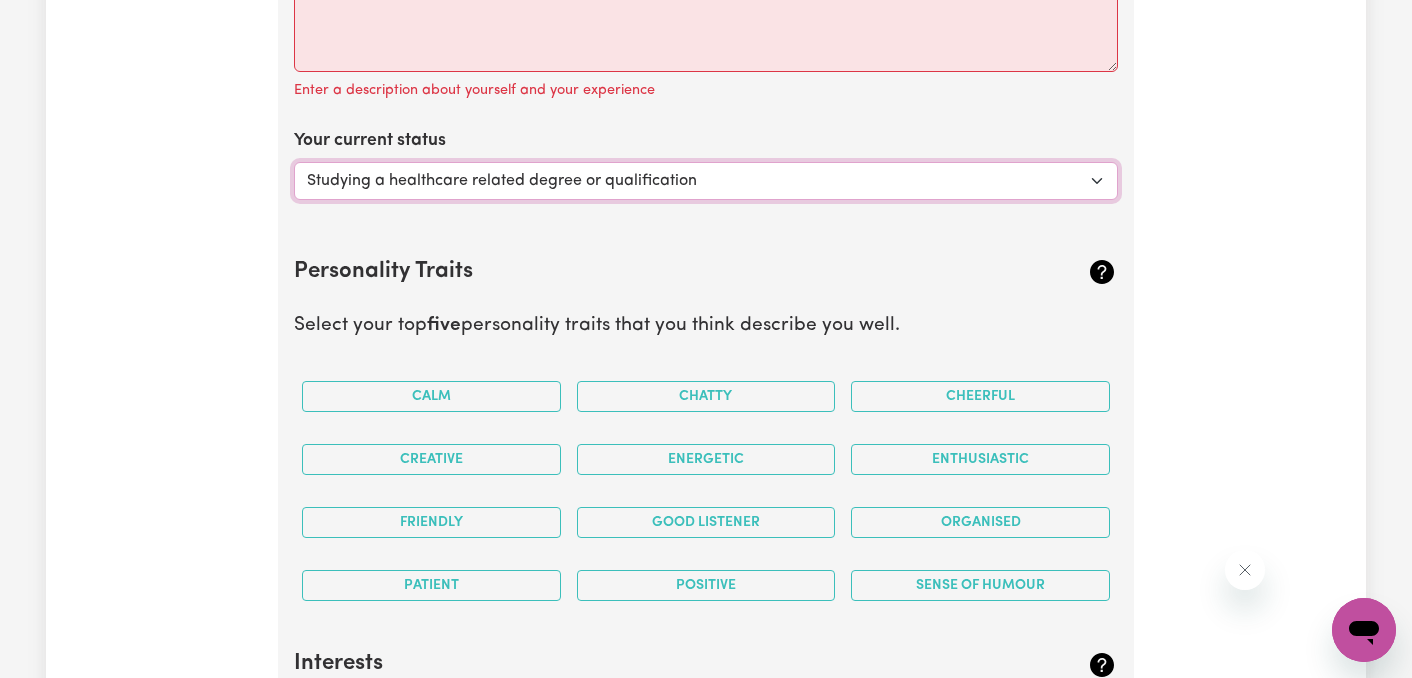 click on "Select... Studying a healthcare related degree or qualification Studying a non-healthcare related degree or qualification Looking for work - I just graduated Looking for extra work to fill my week and/or weekends Embarking on a career change into the care industry" at bounding box center (706, 181) 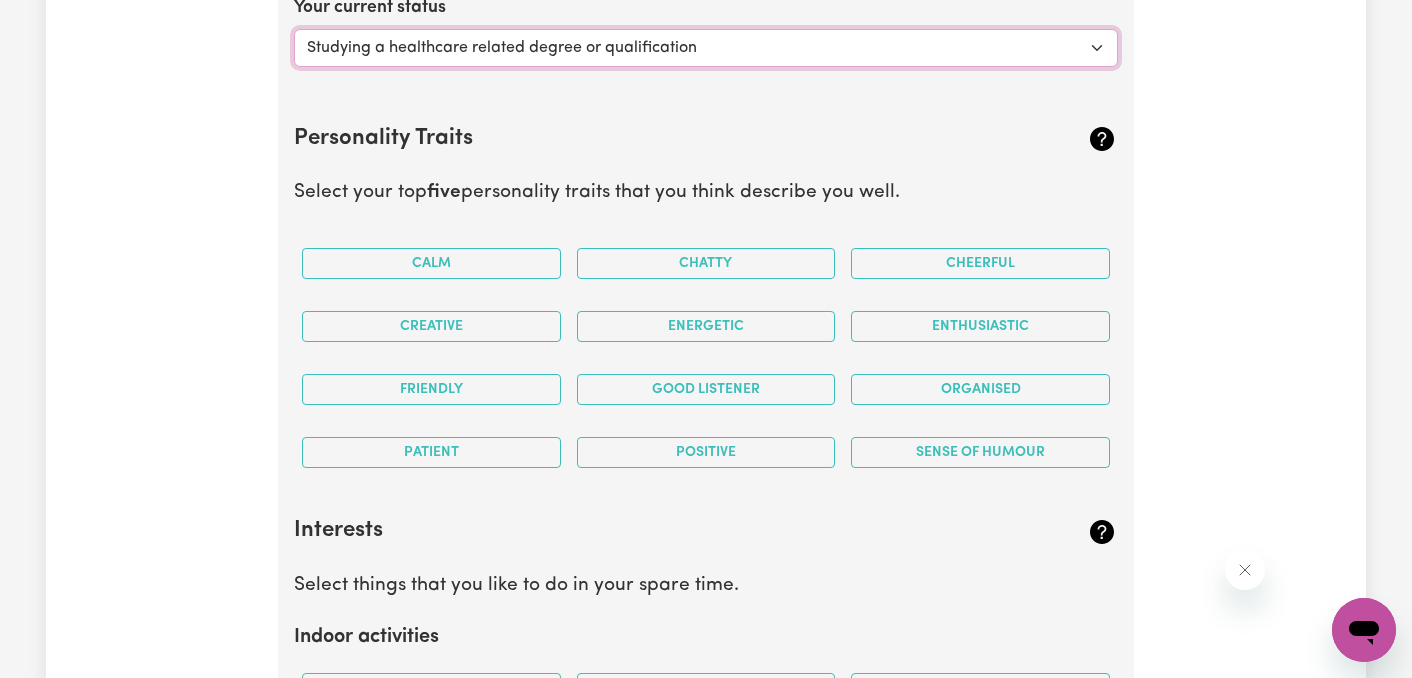 scroll, scrollTop: 4233, scrollLeft: 0, axis: vertical 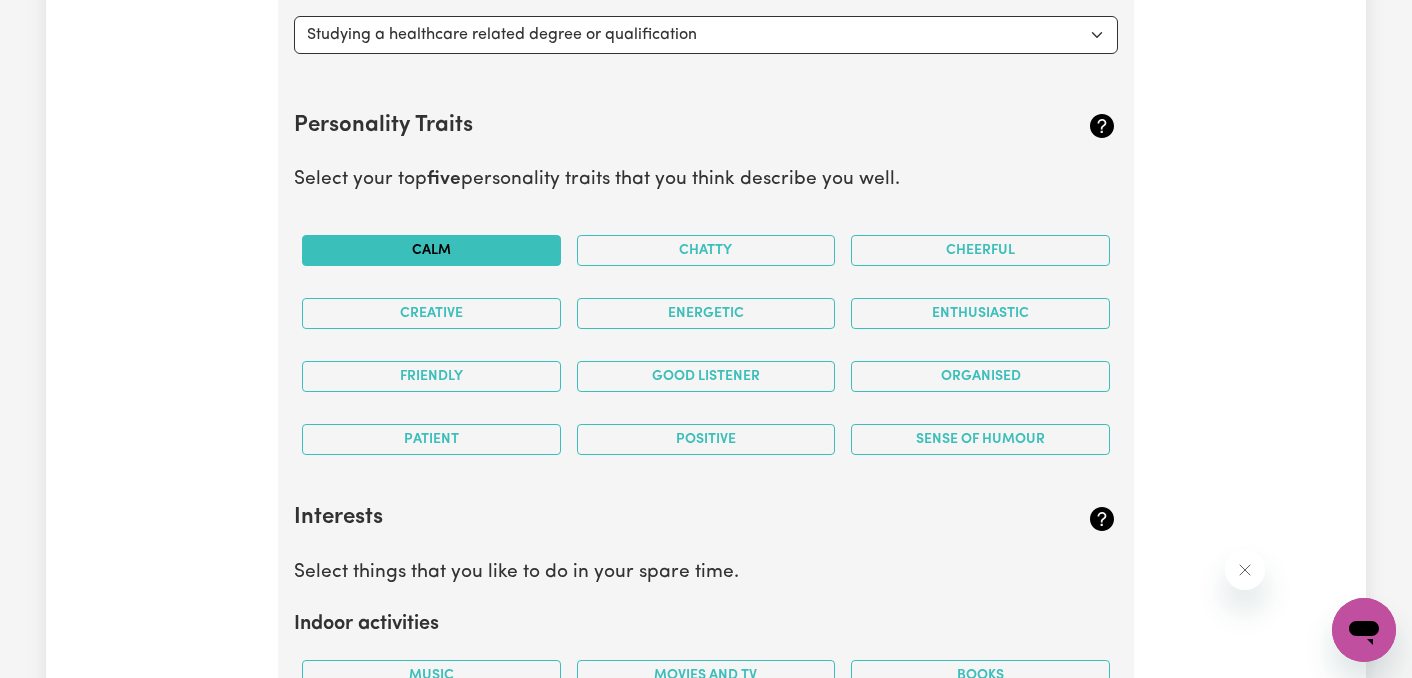 click on "Calm" at bounding box center (431, 250) 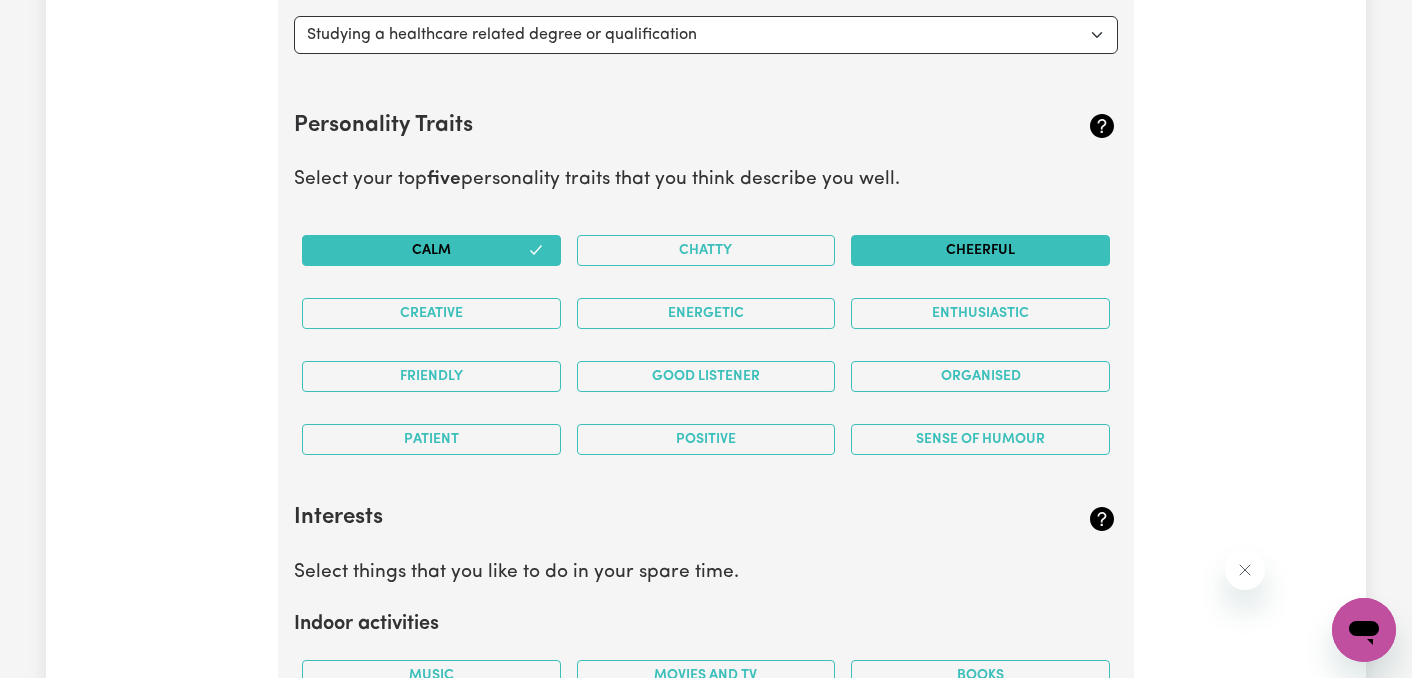 click on "Cheerful" at bounding box center [980, 250] 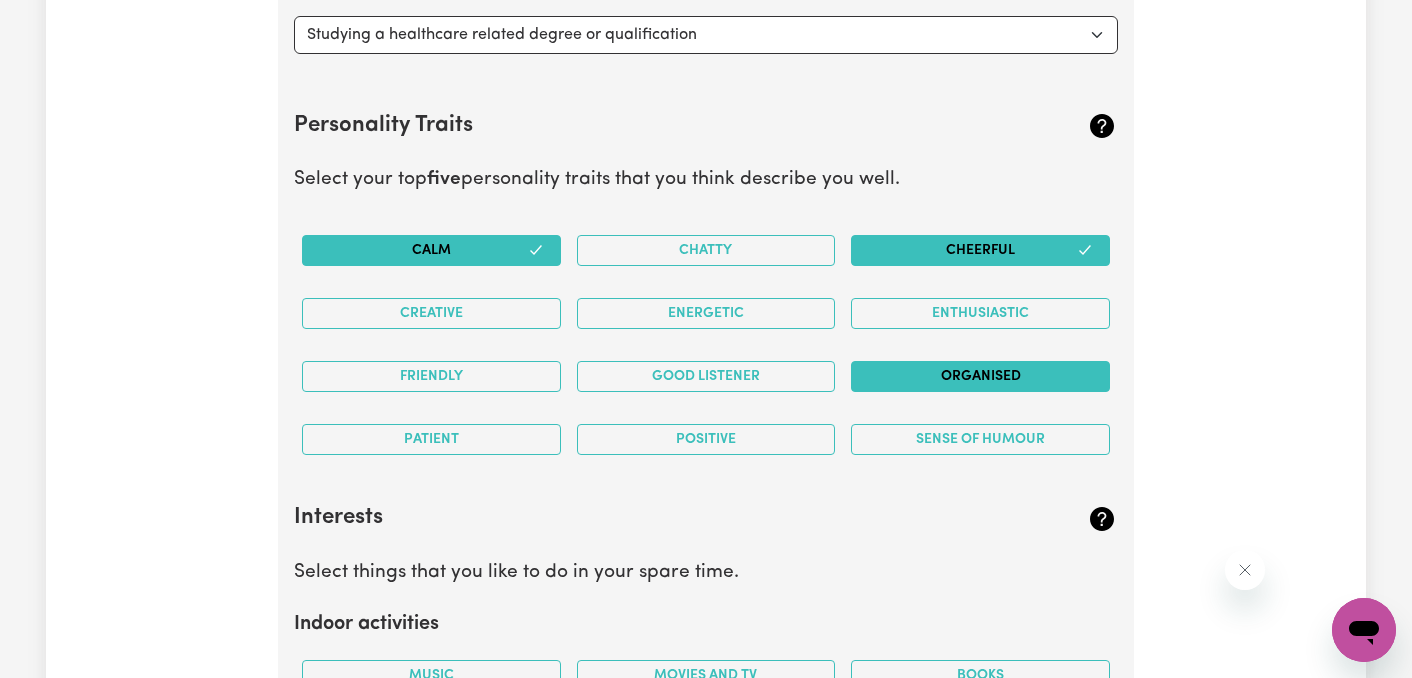 click on "Organised" at bounding box center (980, 376) 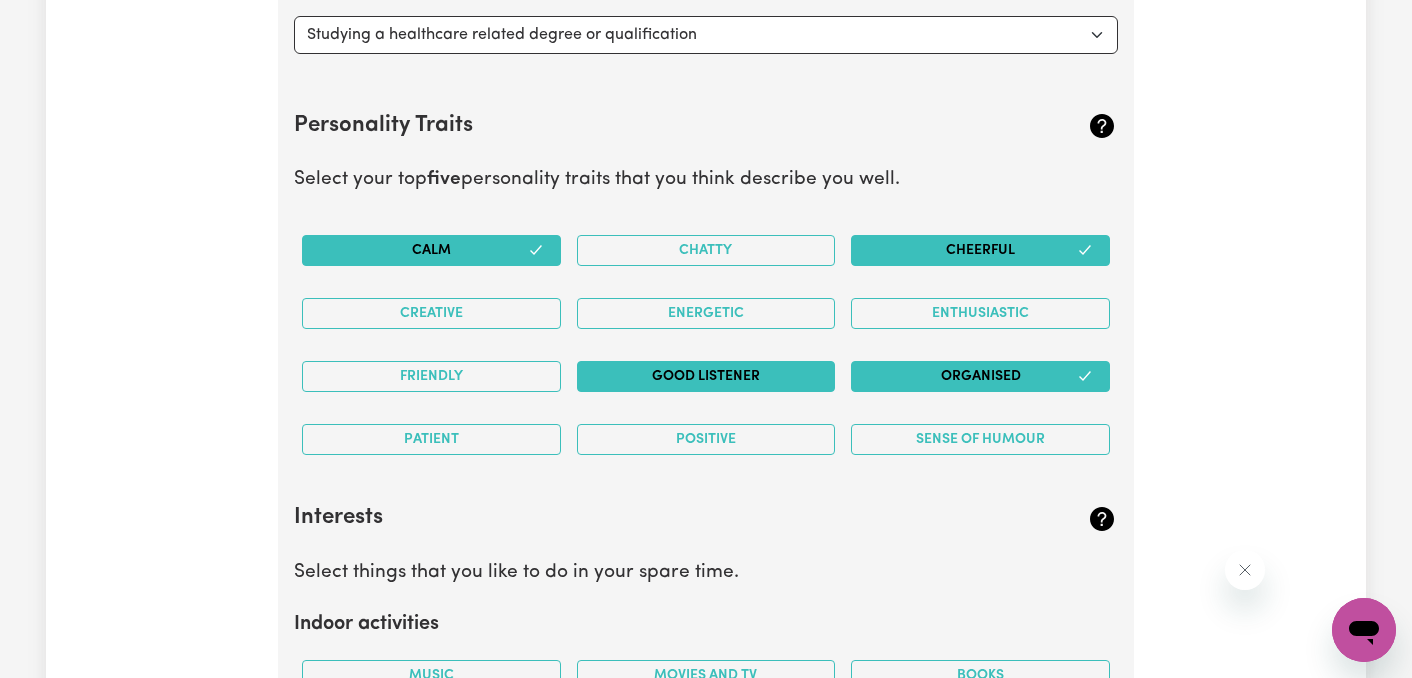 click on "Good Listener" at bounding box center [706, 376] 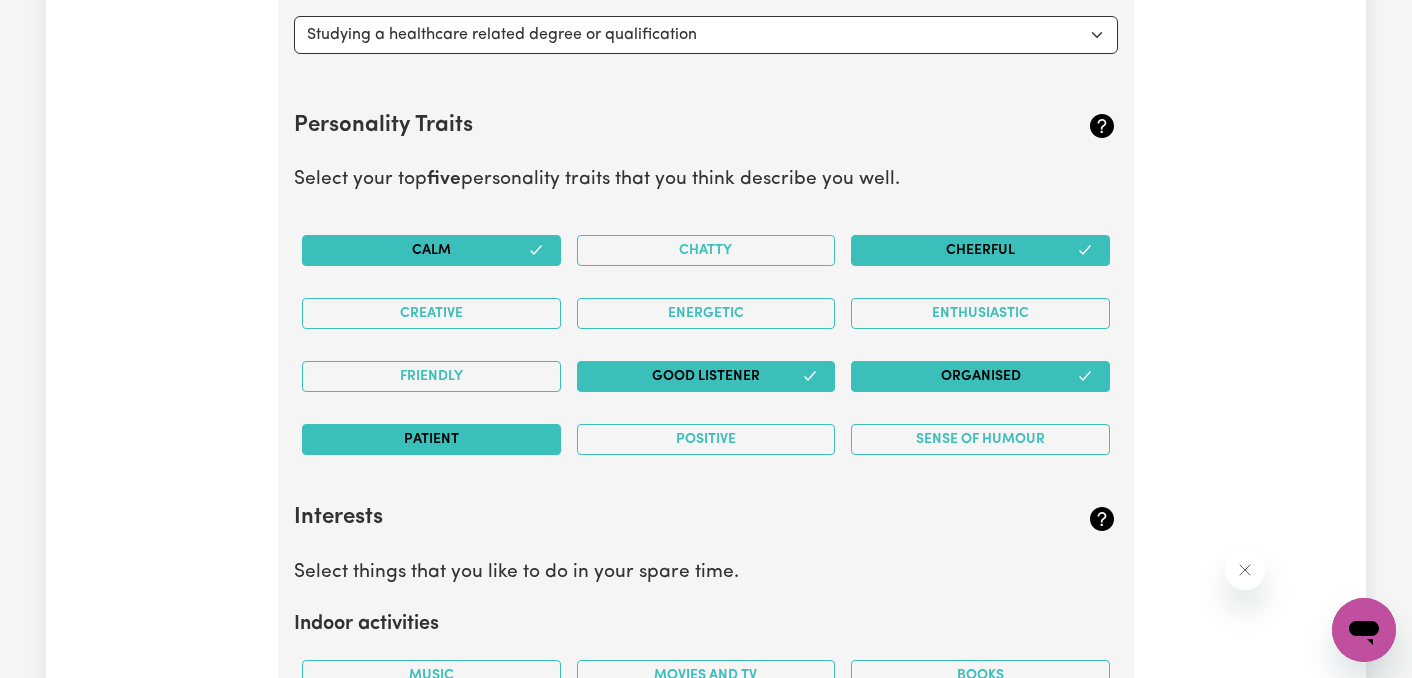 click on "Patient" at bounding box center (431, 439) 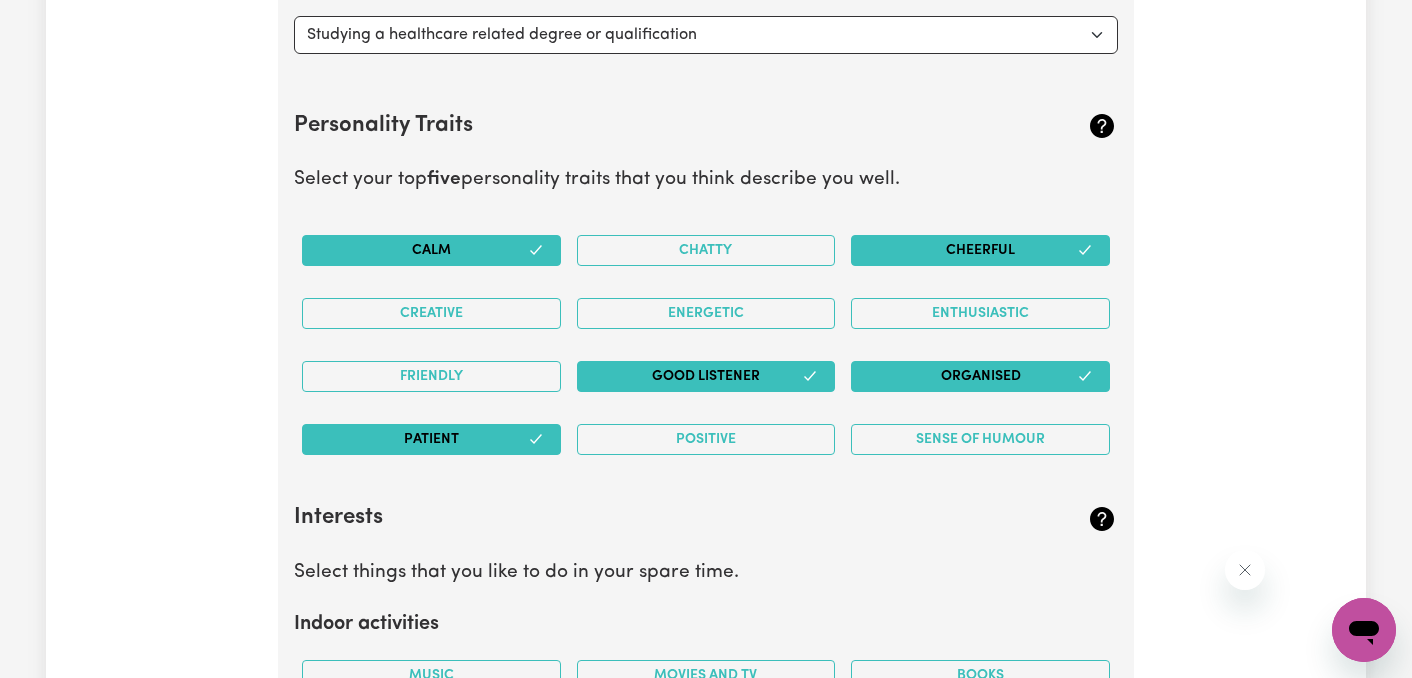click on "Cheerful" at bounding box center [980, 250] 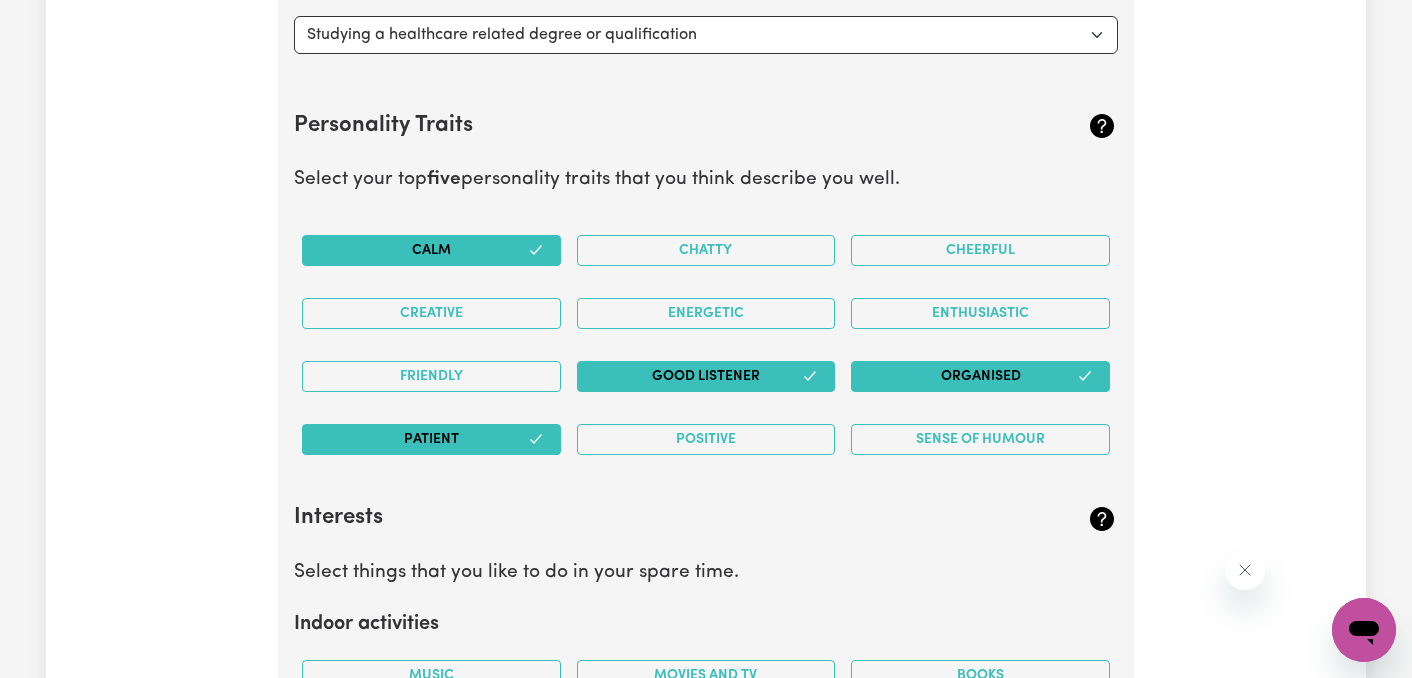 click on "Sense of Humour" at bounding box center (980, 439) 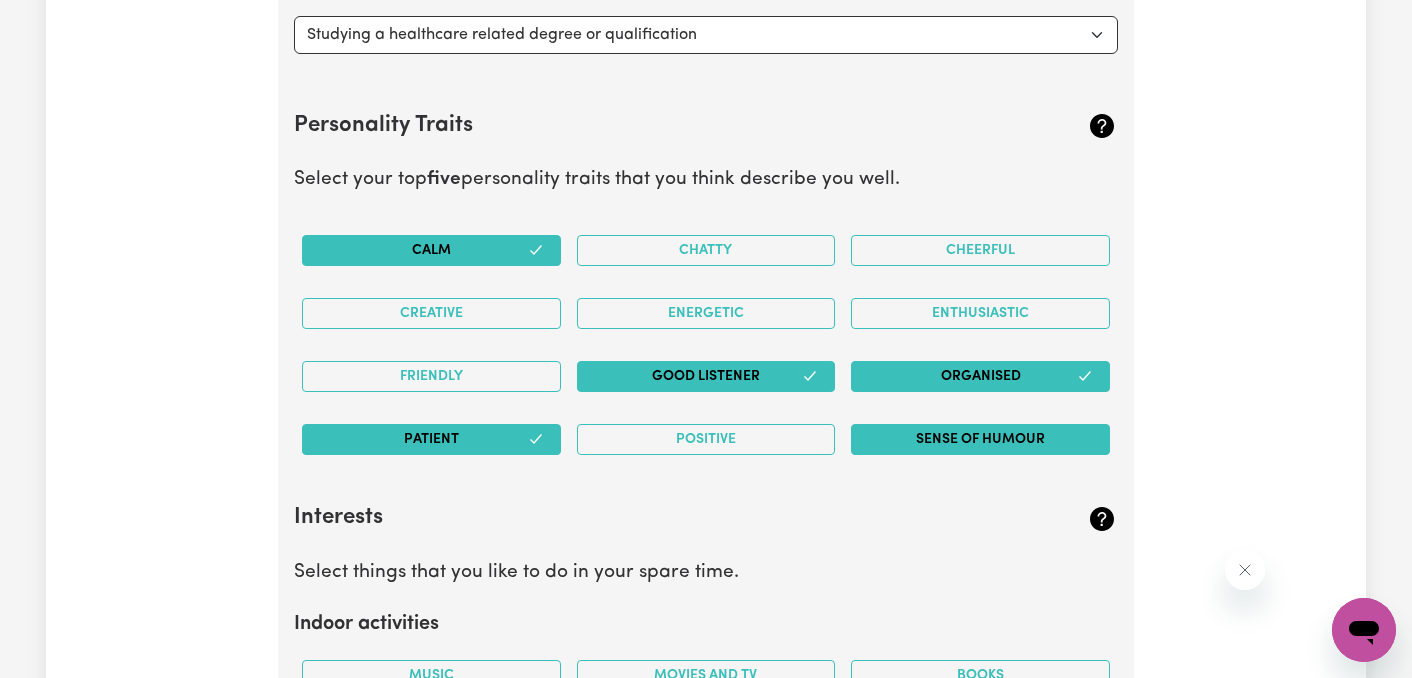 click on "Sense of Humour" at bounding box center (980, 439) 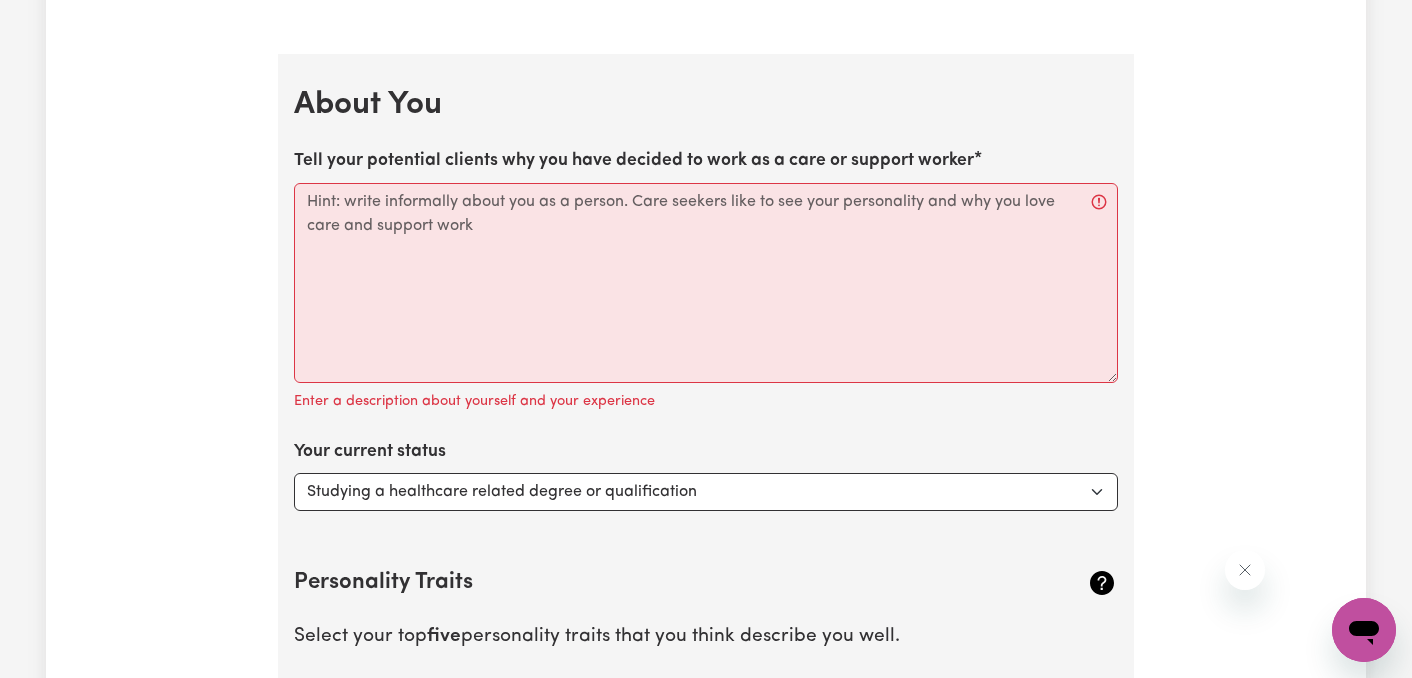 scroll, scrollTop: 3775, scrollLeft: 0, axis: vertical 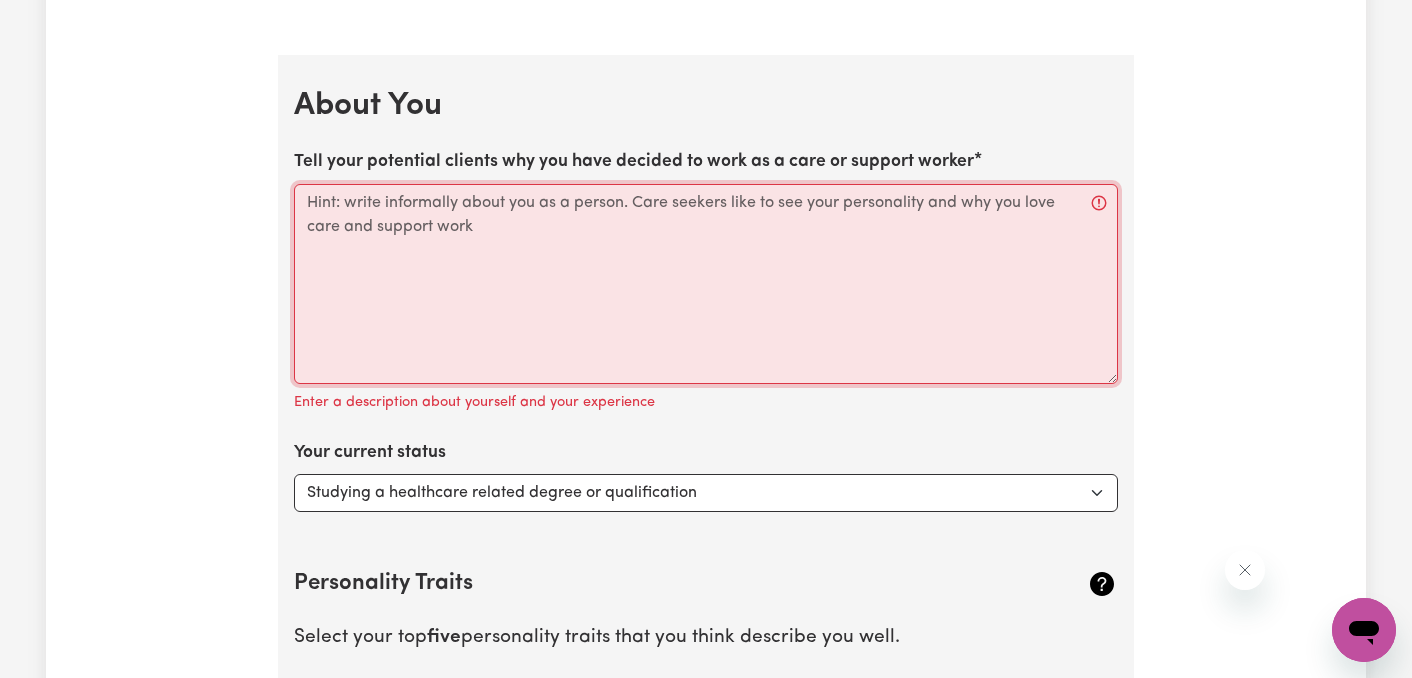 click on "Tell your potential clients why you have decided to work as a care or support worker" at bounding box center [706, 284] 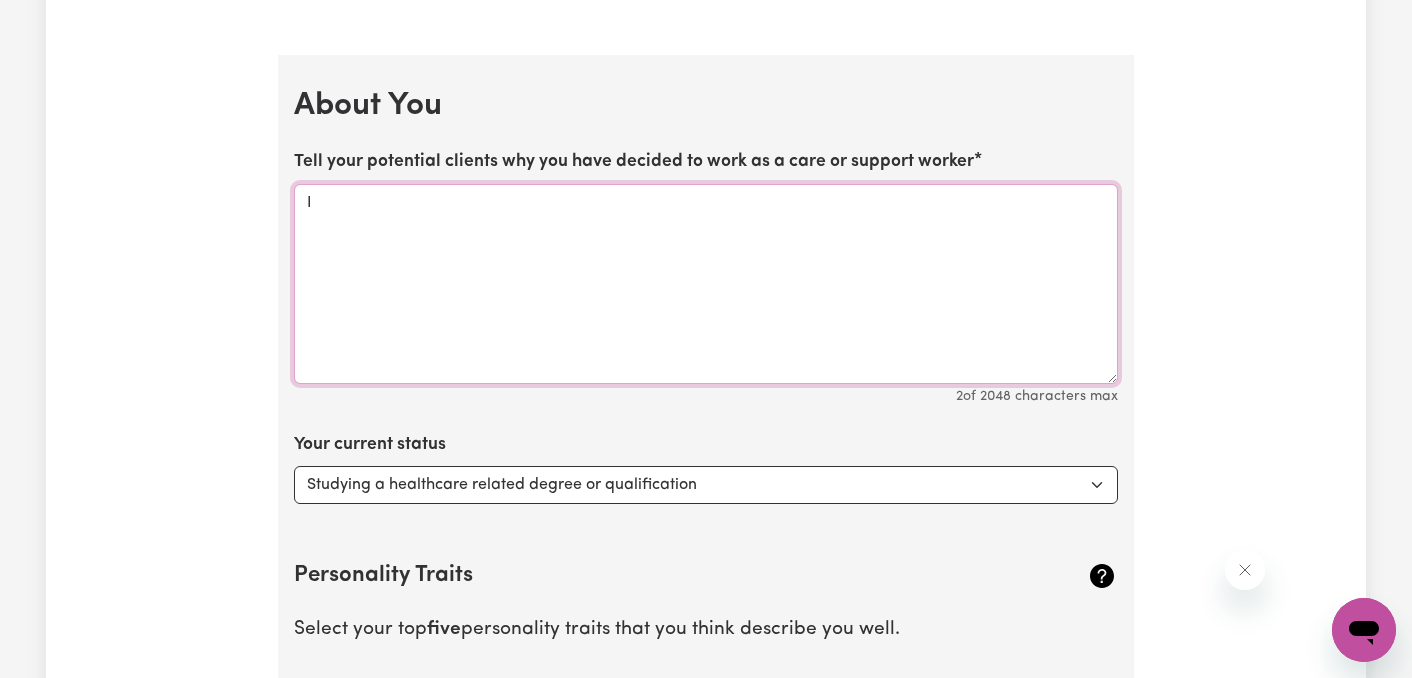 type on "I" 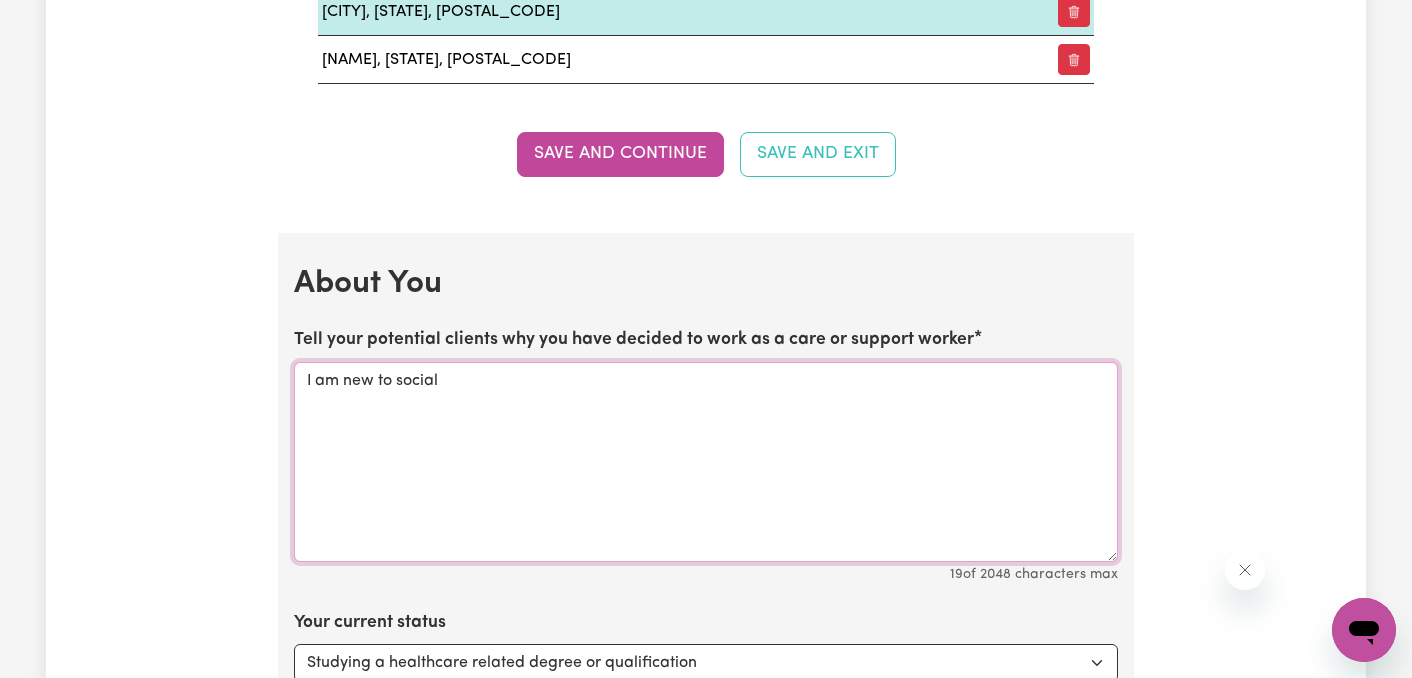 scroll, scrollTop: 3598, scrollLeft: 0, axis: vertical 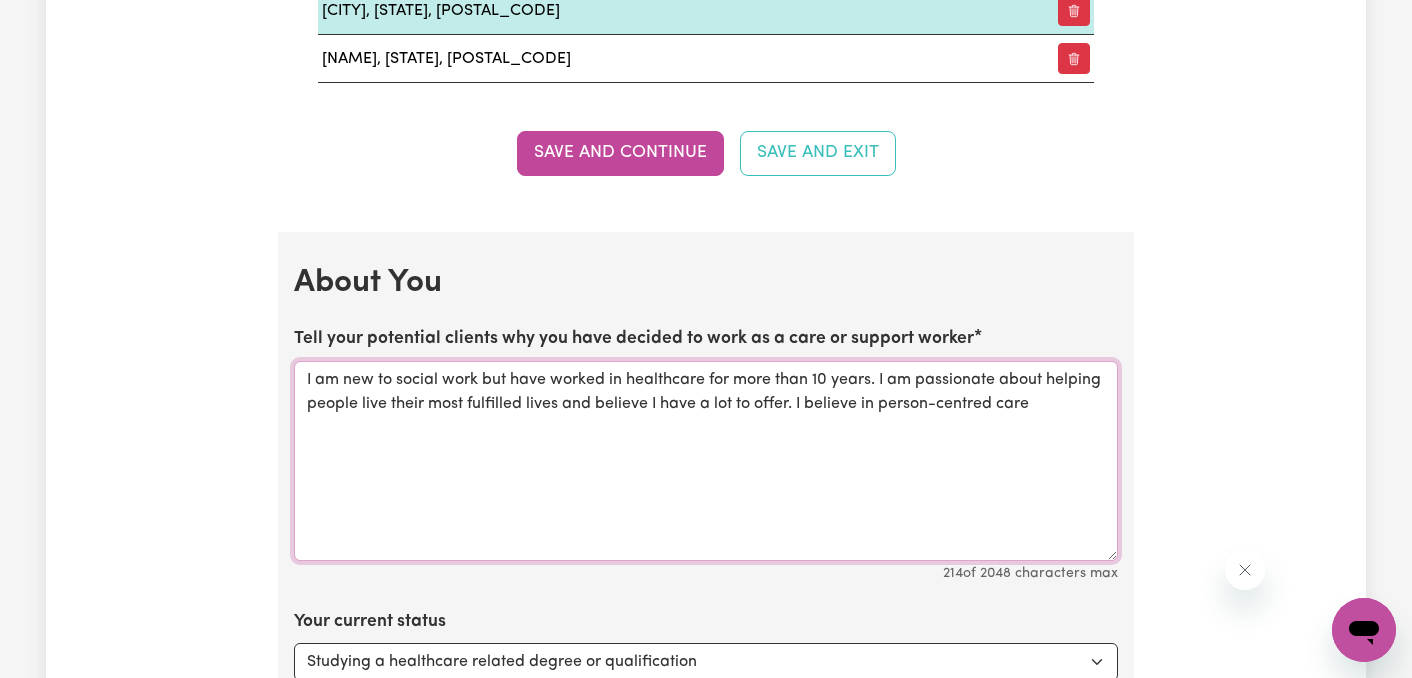 drag, startPoint x: 1032, startPoint y: 398, endPoint x: 799, endPoint y: 400, distance: 233.00859 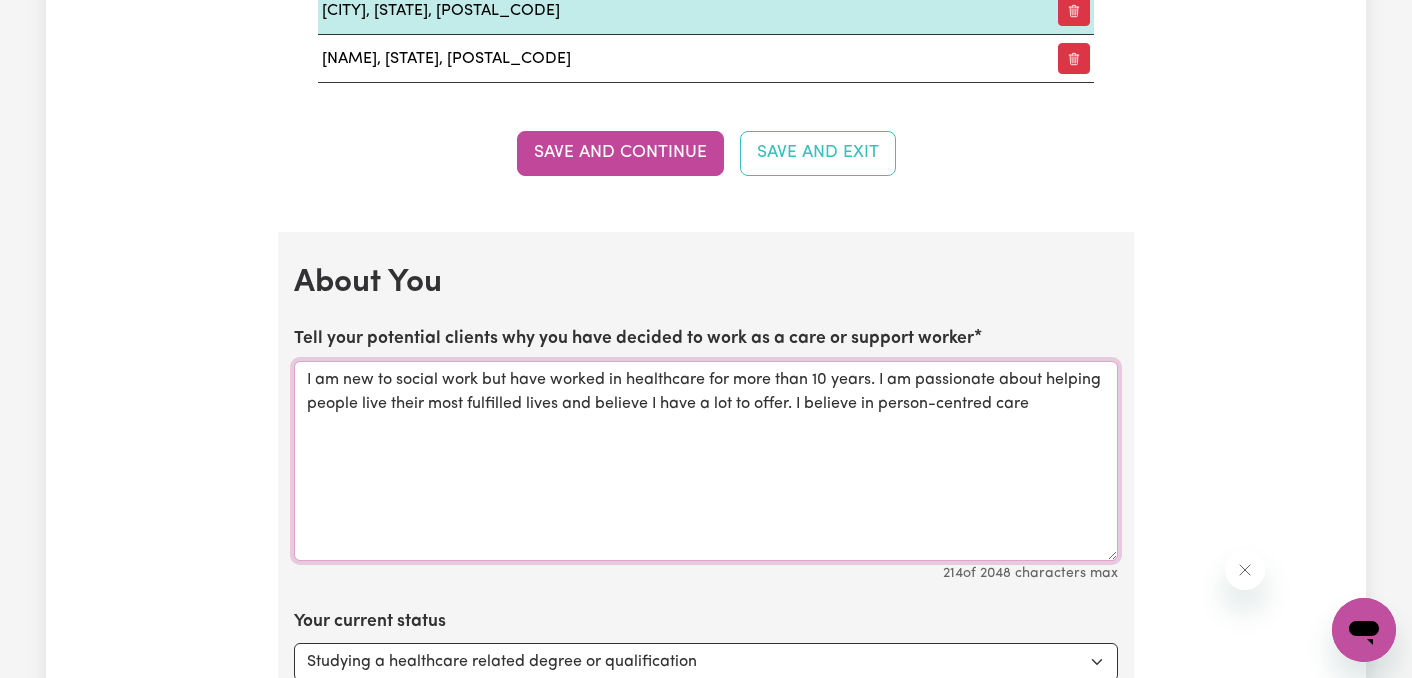 click on "I am new to social work but have worked in healthcare for more than 10 years. I am passionate about helping people live their most fulfilled lives and believe I have a lot to offer. I believe in person-centred care" at bounding box center (706, 461) 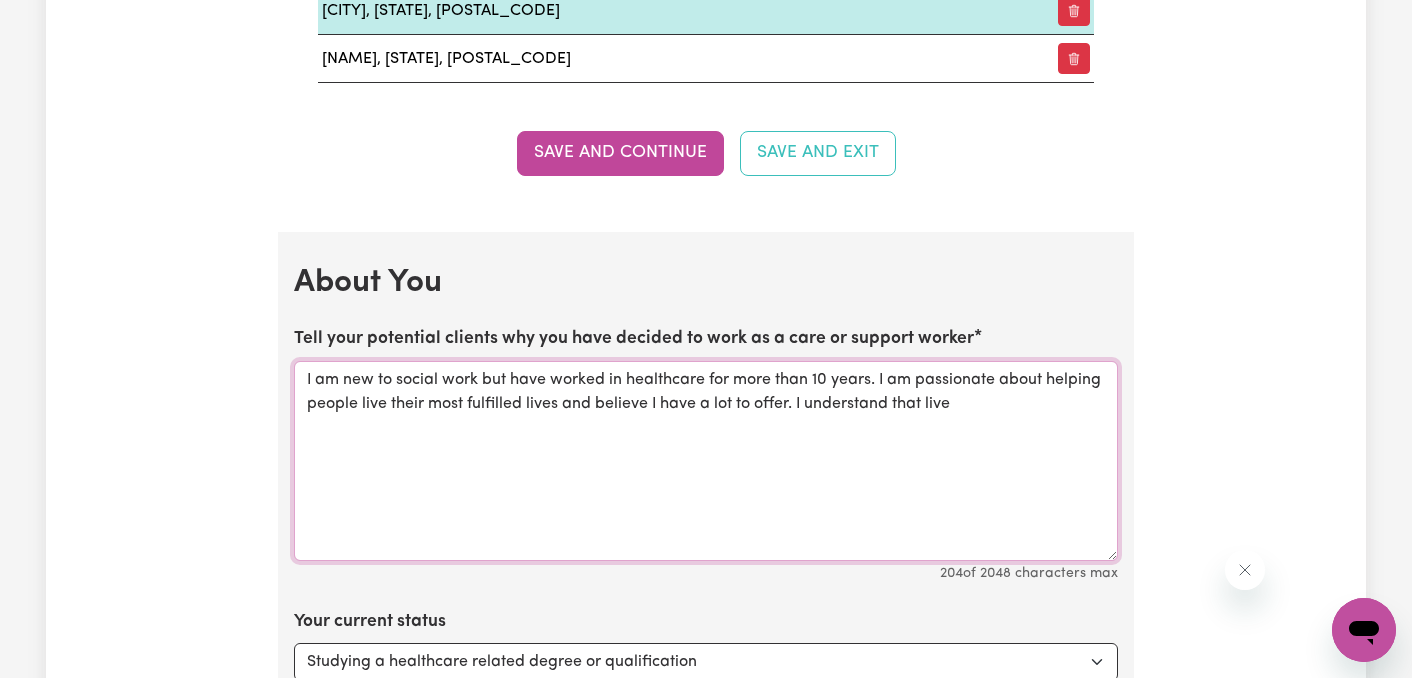 drag, startPoint x: 962, startPoint y: 392, endPoint x: 797, endPoint y: 410, distance: 165.97891 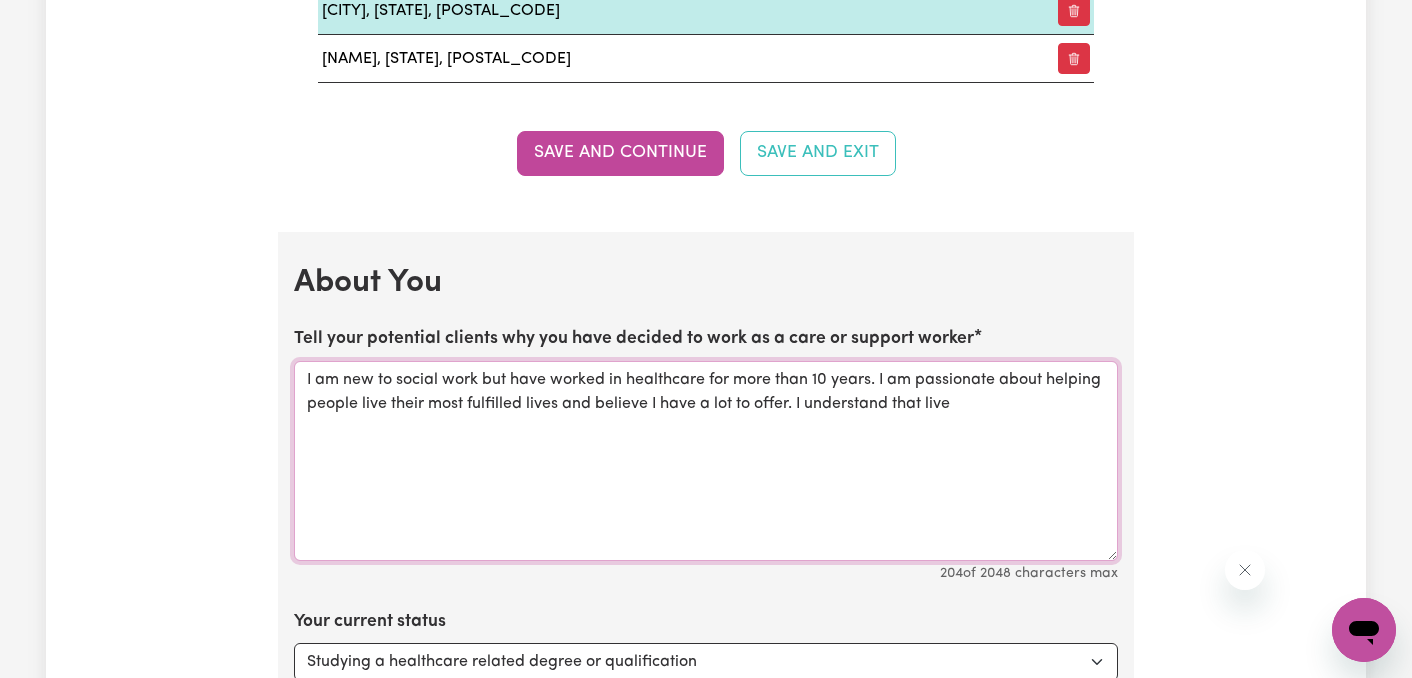 click on "I am new to social work but have worked in healthcare for more than 10 years. I am passionate about helping people live their most fulfilled lives and believe I have a lot to offer. I understand that live" at bounding box center [706, 461] 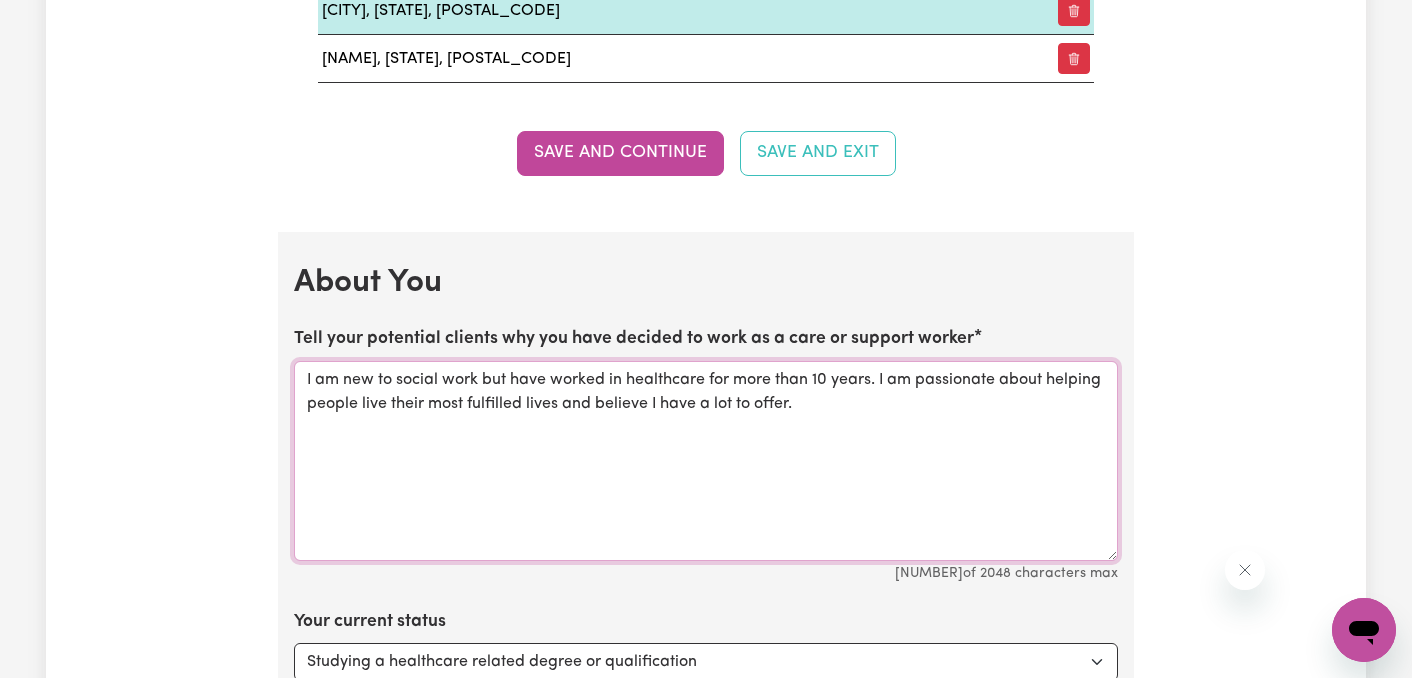 drag, startPoint x: 806, startPoint y: 408, endPoint x: 883, endPoint y: 376, distance: 83.38465 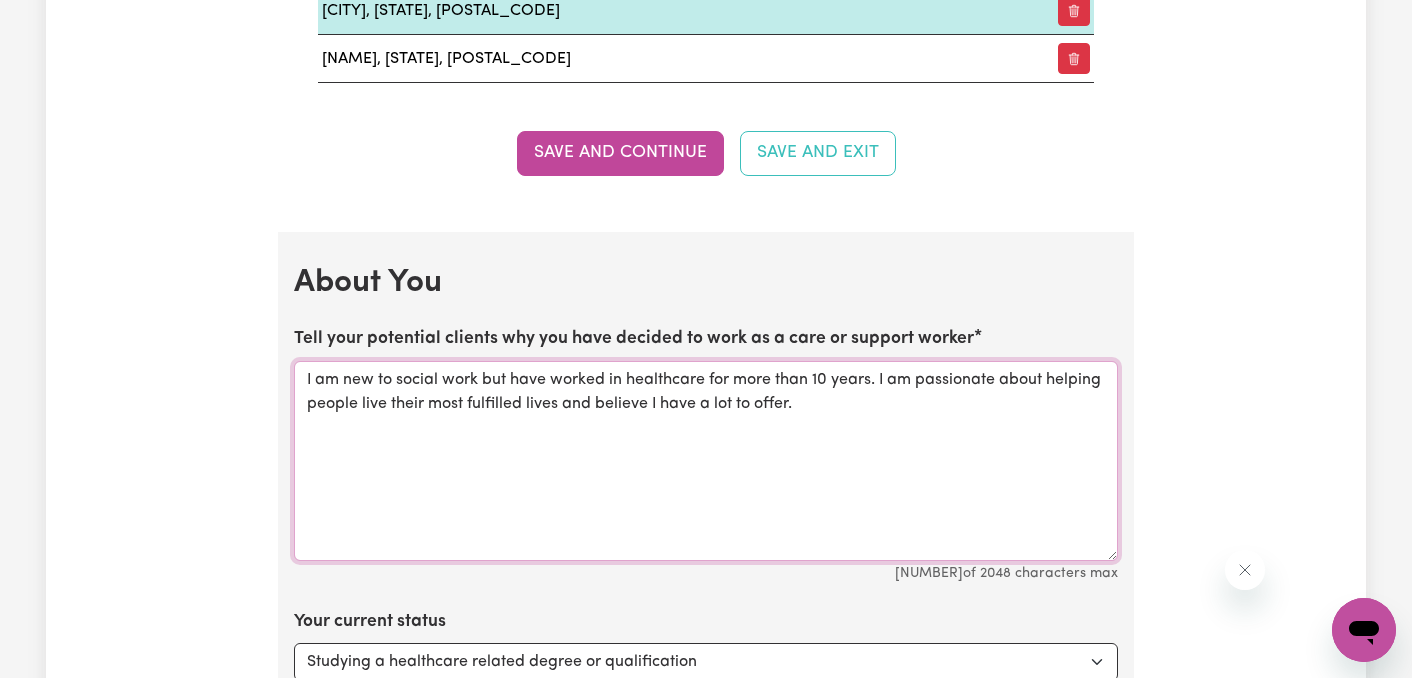 click on "I am new to social work but have worked in healthcare for more than 10 years. I am passionate about helping people live their most fulfilled lives and believe I have a lot to offer." at bounding box center (706, 461) 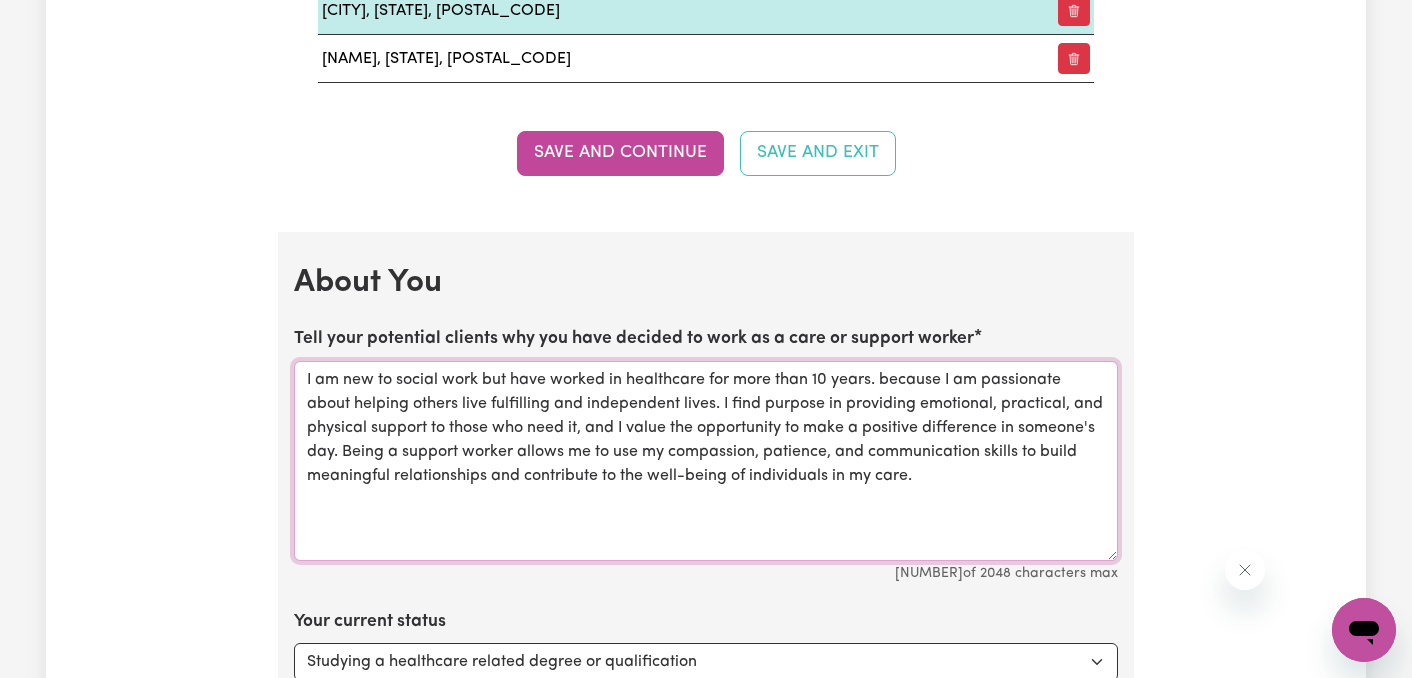 click on "I am new to social work but have worked in healthcare for more than 10 years. because I am passionate about helping others live fulfilling and independent lives. I find purpose in providing emotional, practical, and physical support to those who need it, and I value the opportunity to make a positive difference in someone's day. Being a support worker allows me to use my compassion, patience, and communication skills to build meaningful relationships and contribute to the well-being of individuals in my care." at bounding box center (706, 461) 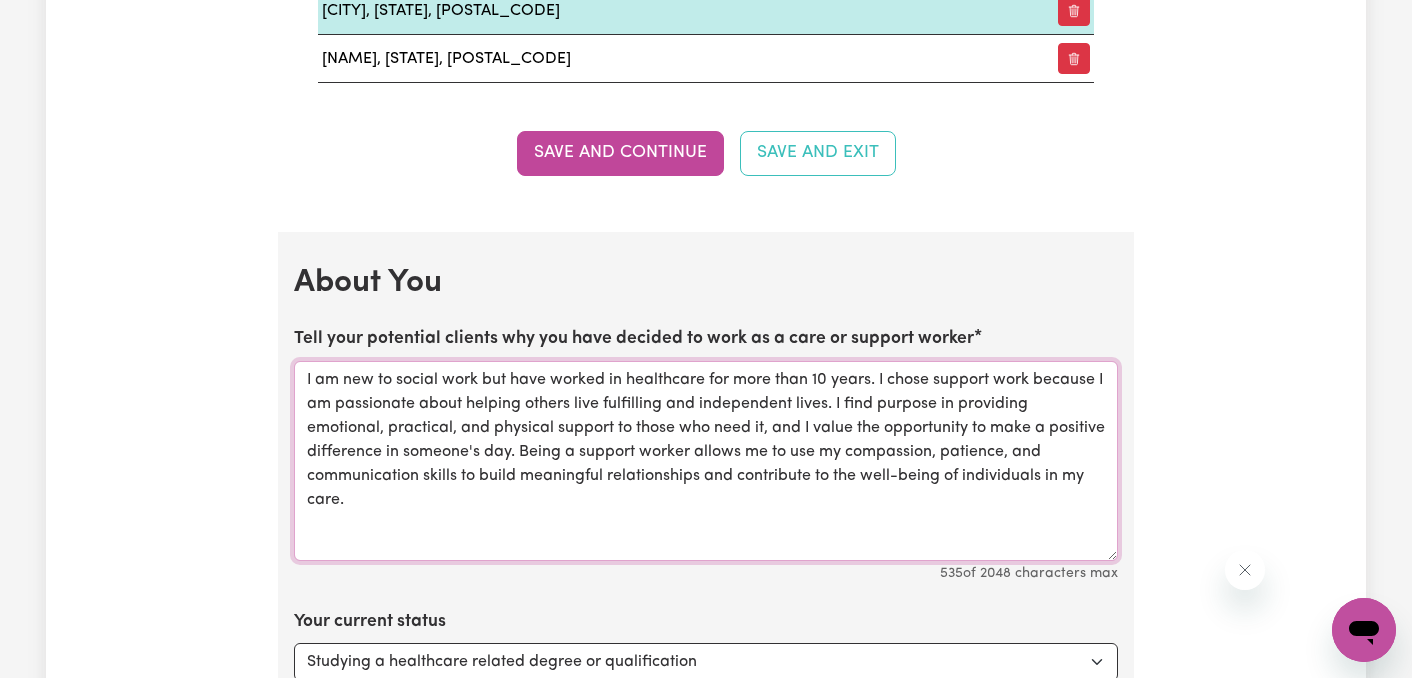 click on "I am new to social work but have worked in healthcare for more than 10 years. I chose support work because I am passionate about helping others live fulfilling and independent lives. I find purpose in providing emotional, practical, and physical support to those who need it, and I value the opportunity to make a positive difference in someone's day. Being a support worker allows me to use my compassion, patience, and communication skills to build meaningful relationships and contribute to the well-being of individuals in my care." at bounding box center [706, 461] 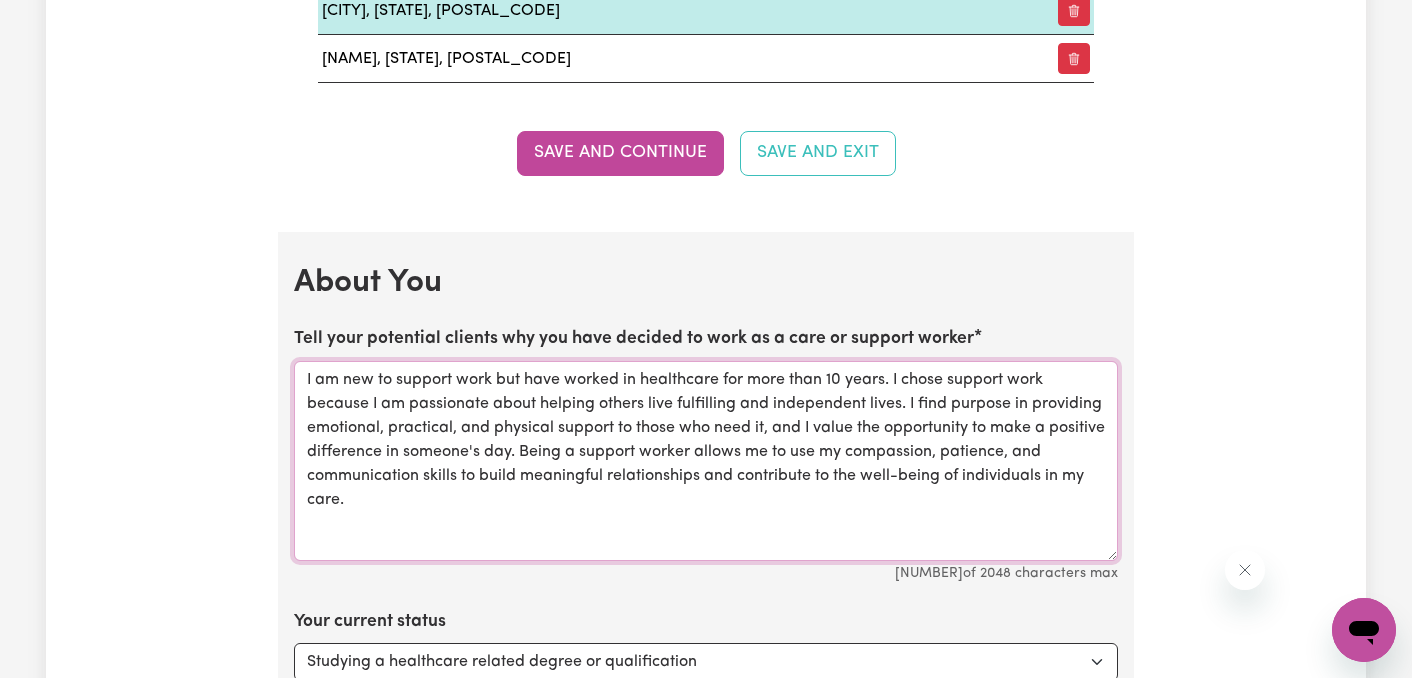 drag, startPoint x: 373, startPoint y: 400, endPoint x: 896, endPoint y: 384, distance: 523.2447 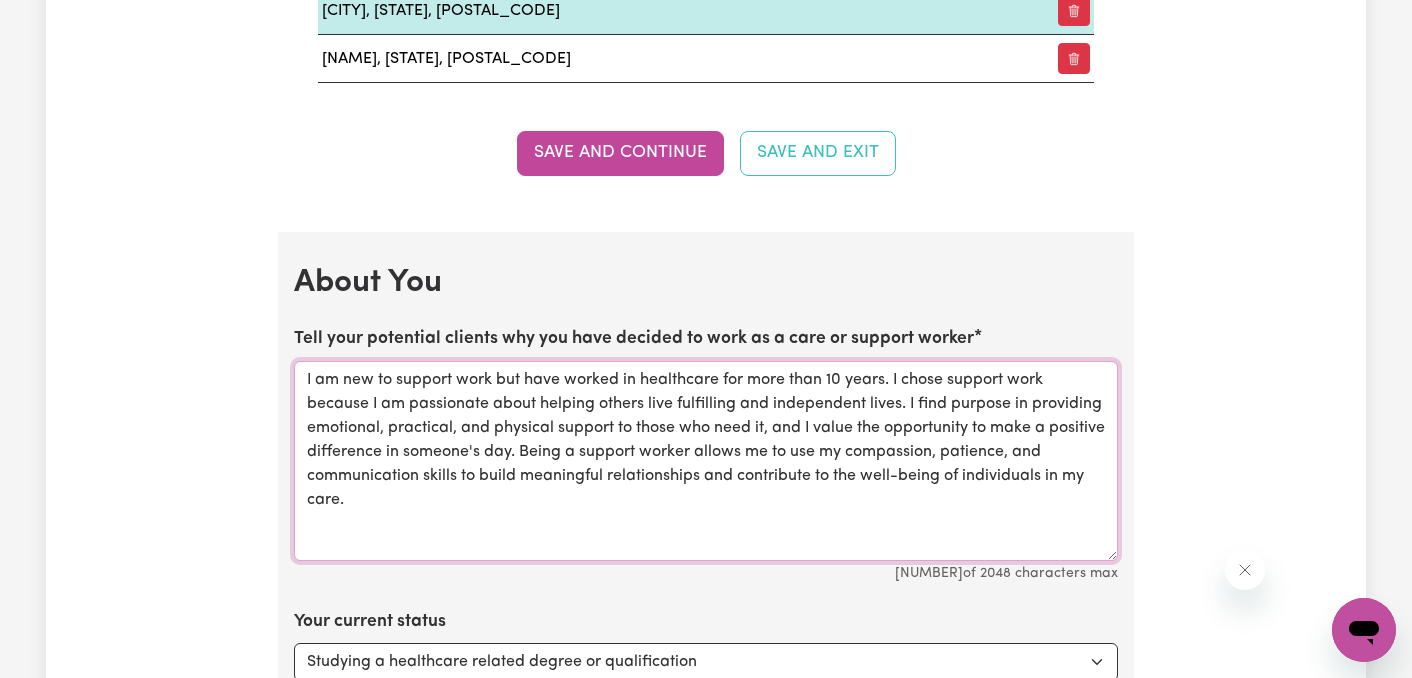 click on "I am new to support work but have worked in healthcare for more than 10 years. I chose support work because I am passionate about helping others live fulfilling and independent lives. I find purpose in providing emotional, practical, and physical support to those who need it, and I value the opportunity to make a positive difference in someone's day. Being a support worker allows me to use my compassion, patience, and communication skills to build meaningful relationships and contribute to the well-being of individuals in my care." at bounding box center [706, 461] 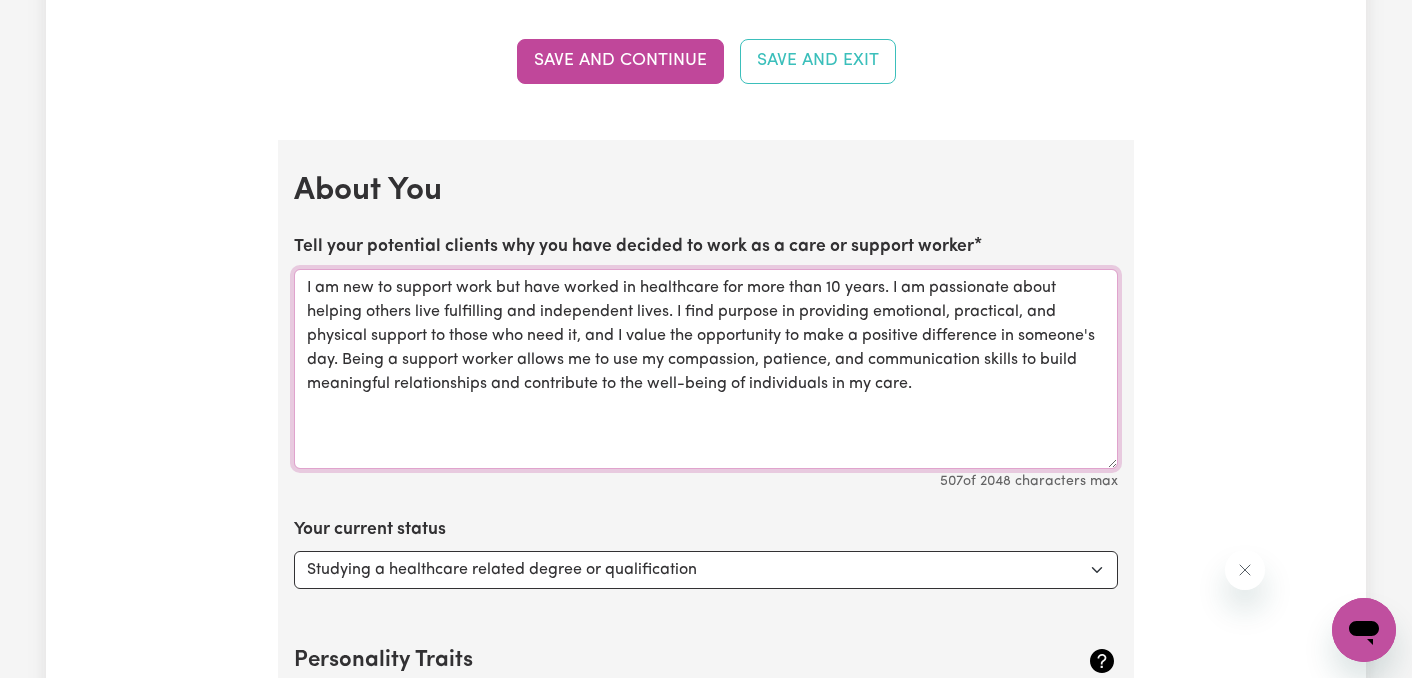 scroll, scrollTop: 3695, scrollLeft: 0, axis: vertical 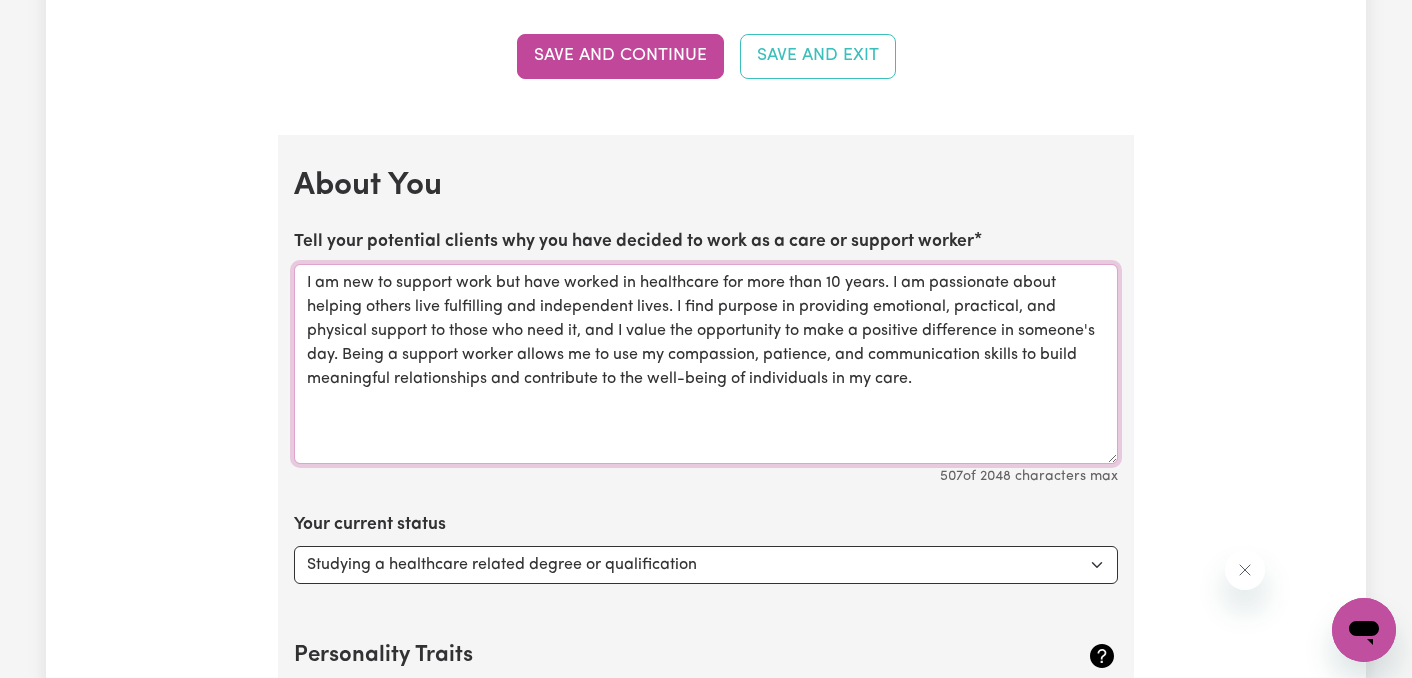 click on "I am new to support work but have worked in healthcare for more than 10 years. I am passionate about helping others live fulfilling and independent lives. I find purpose in providing emotional, practical, and physical support to those who need it, and I value the opportunity to make a positive difference in someone's day. Being a support worker allows me to use my compassion, patience, and communication skills to build meaningful relationships and contribute to the well-being of individuals in my care." at bounding box center (706, 364) 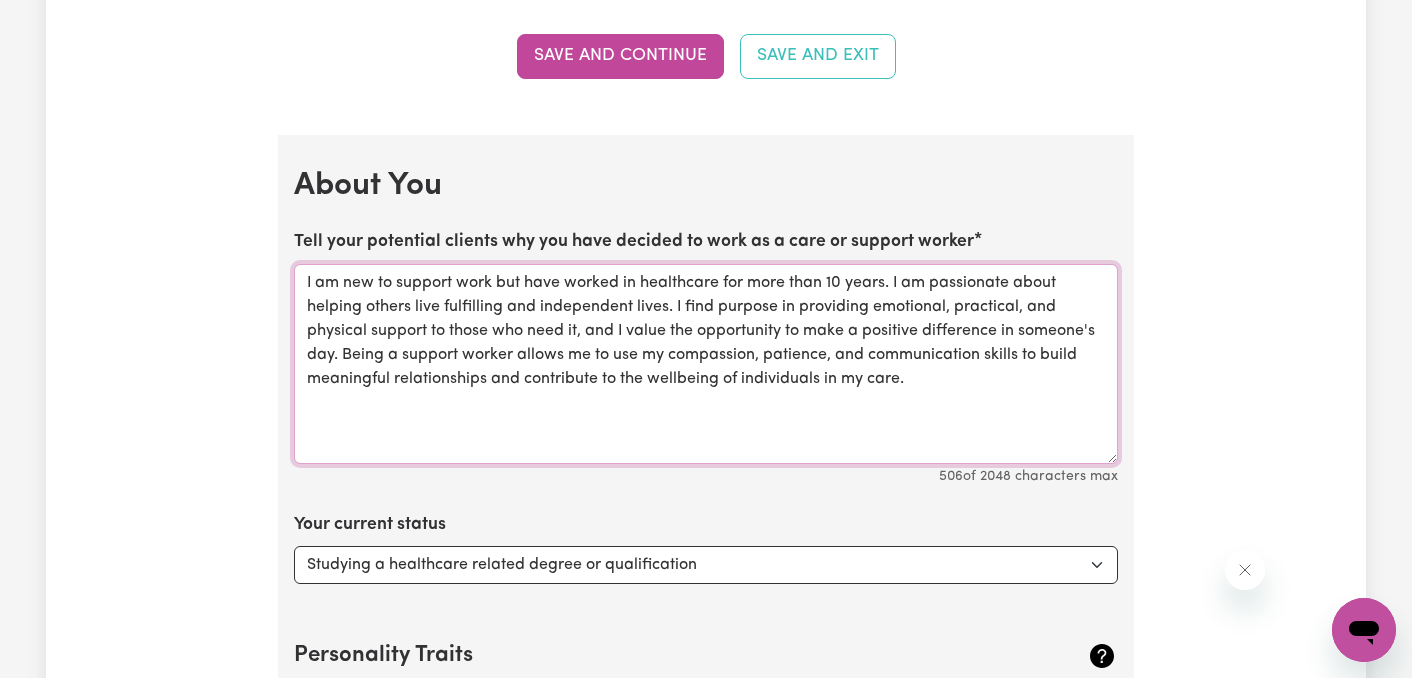 drag, startPoint x: 977, startPoint y: 307, endPoint x: 971, endPoint y: 318, distance: 12.529964 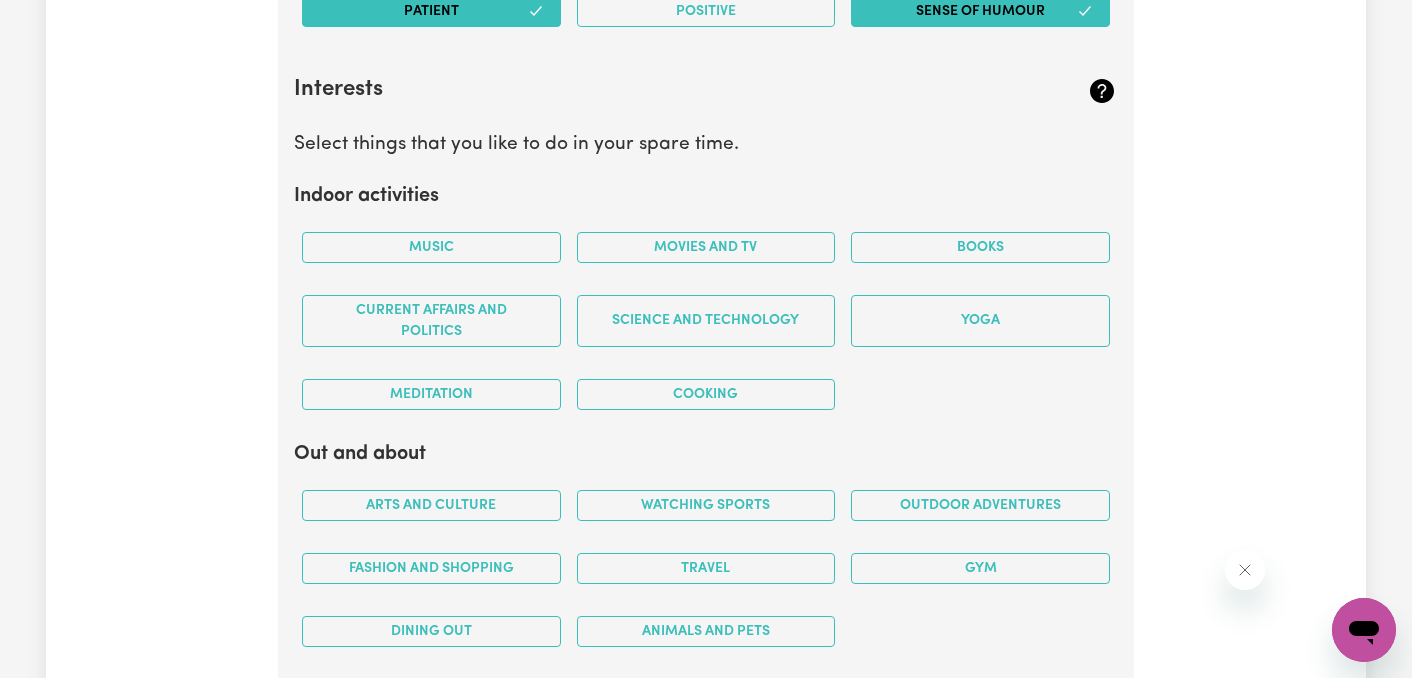 scroll, scrollTop: 4654, scrollLeft: 0, axis: vertical 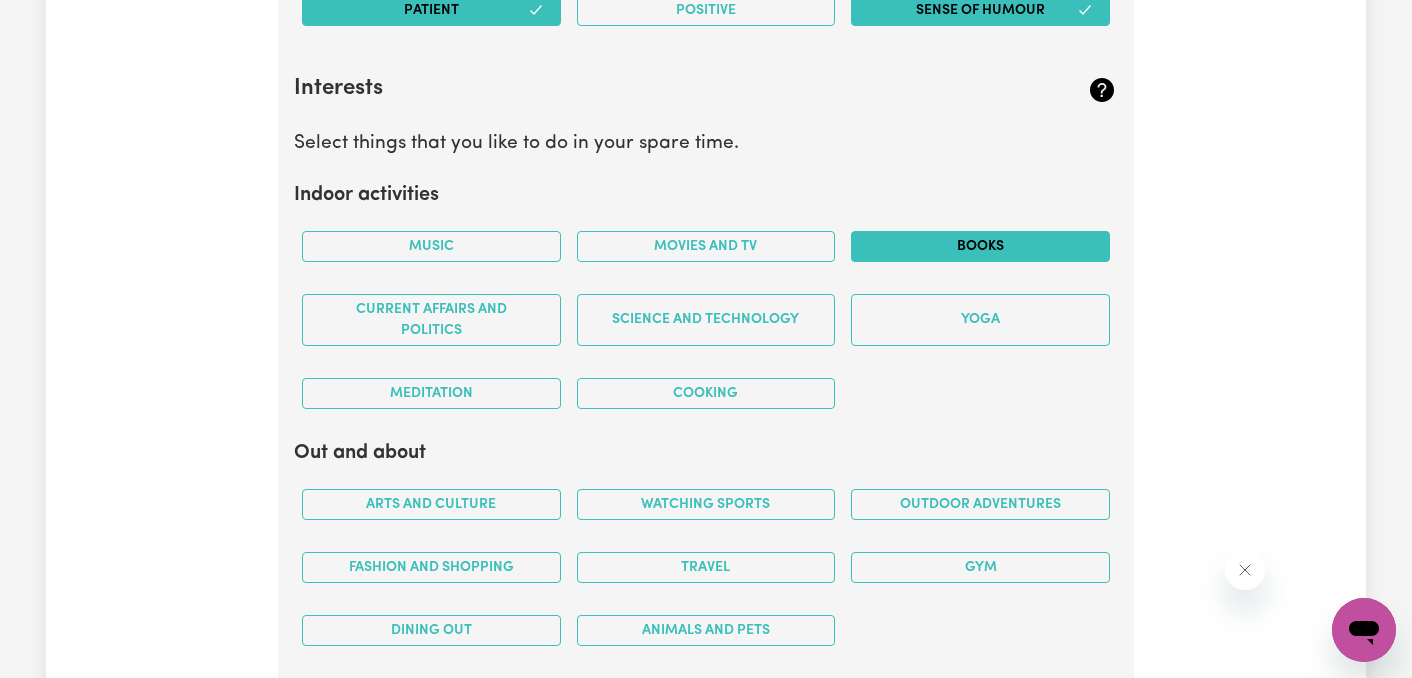 type on "I am new to support work but have worked in healthcare for more than 10 years. I am passionate about helping others live fulfilling and independent lives. I find purpose in providing emotional, practical, and physical support to those who need it, and I value the opportunity to make a positive difference in someone's day. Being a support worker allows me to use my compassion, patience, and communication skills to build meaningful relationships and contribute to the wellbeing of individuals in my care." 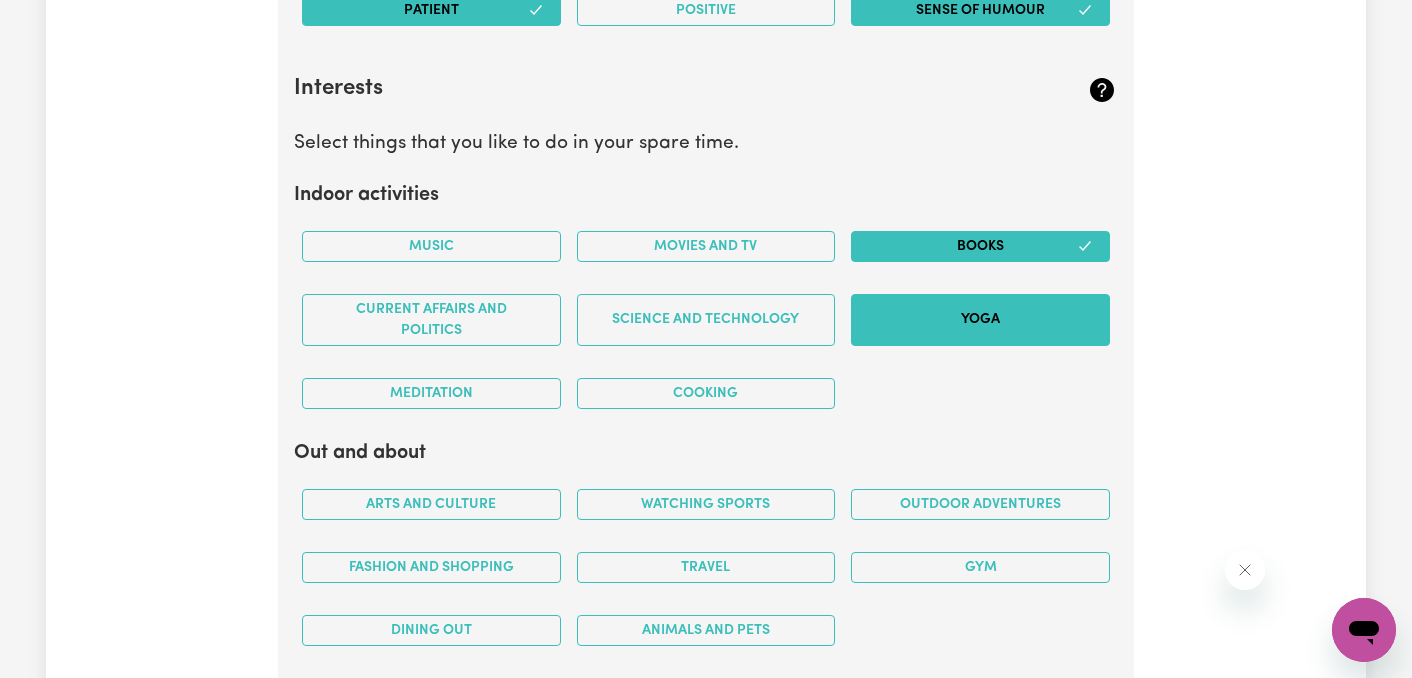 click on "Yoga" at bounding box center [980, 320] 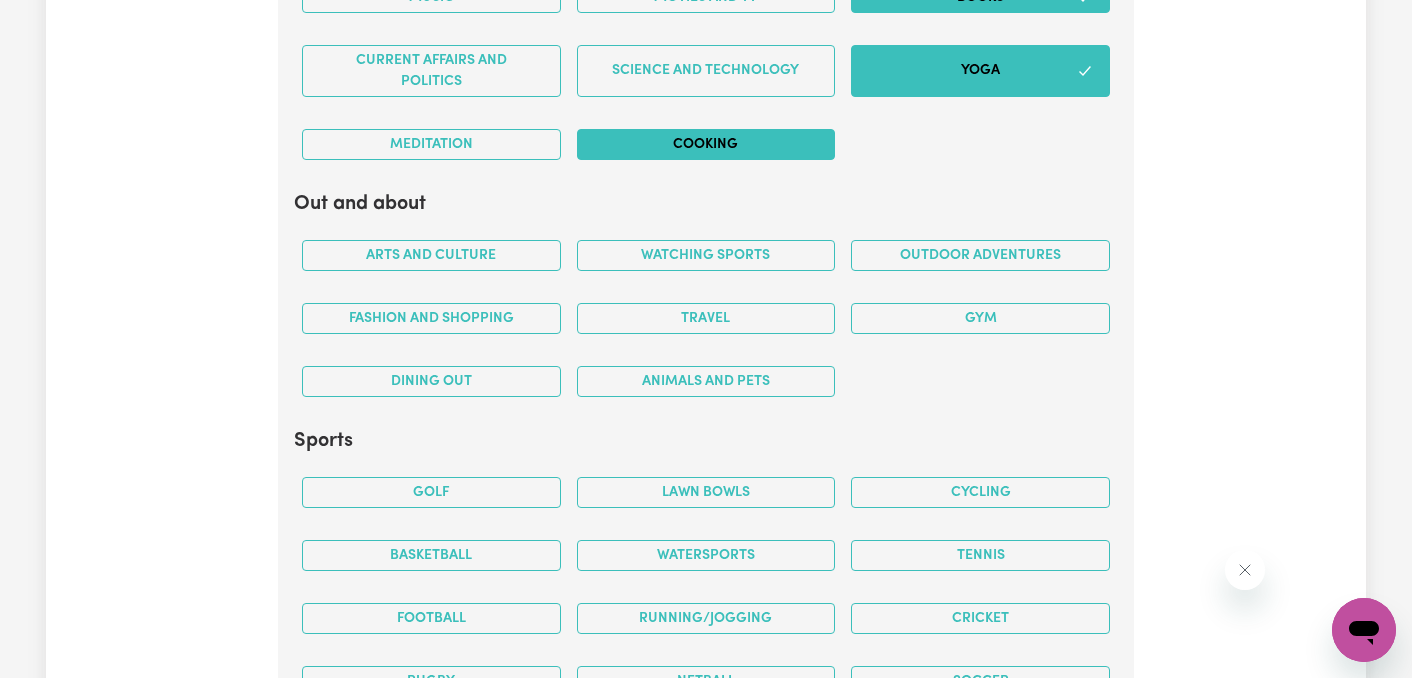 scroll, scrollTop: 4904, scrollLeft: 0, axis: vertical 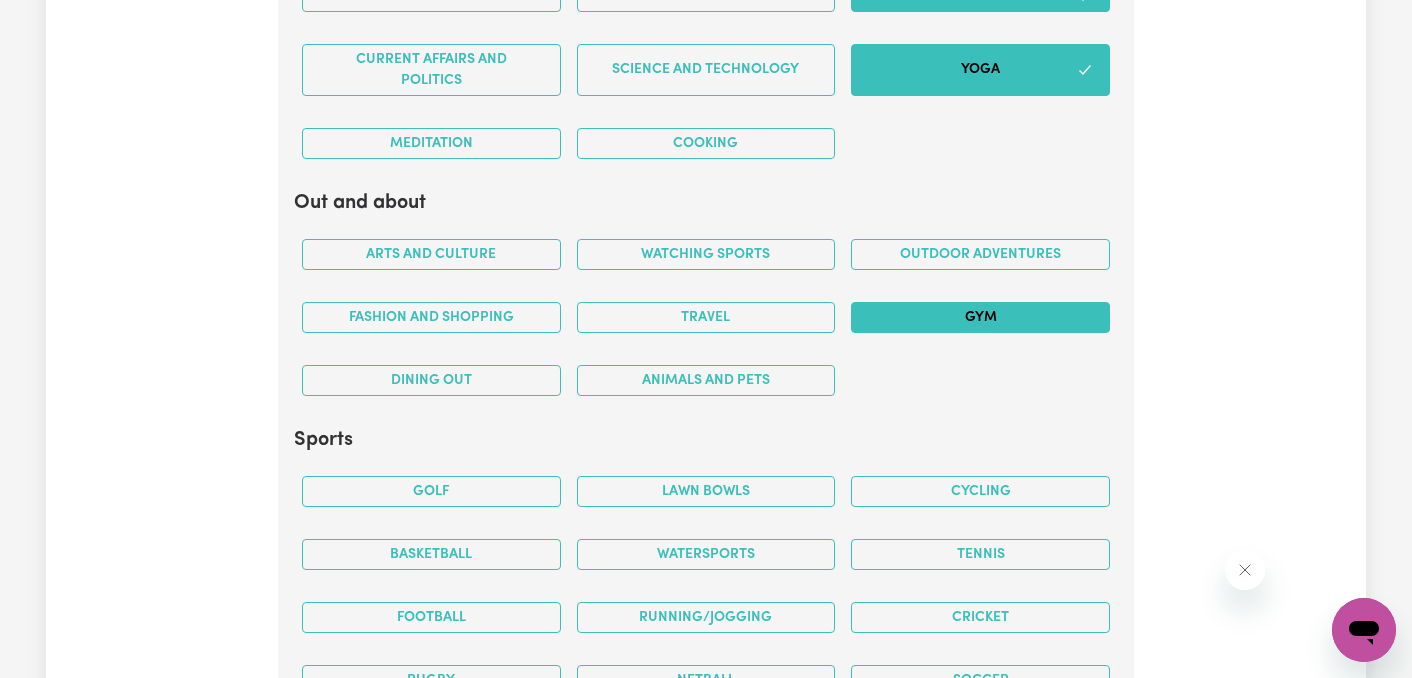 click on "Gym" at bounding box center [980, 317] 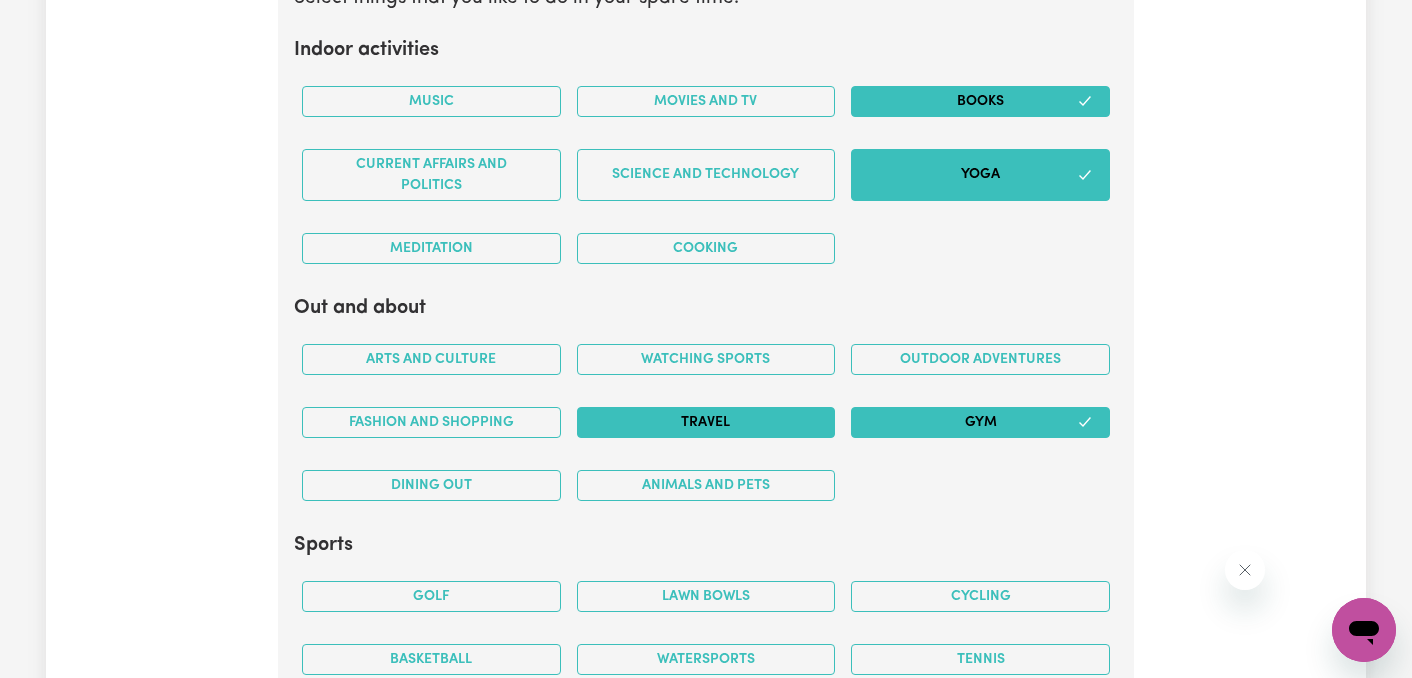 scroll, scrollTop: 4778, scrollLeft: 0, axis: vertical 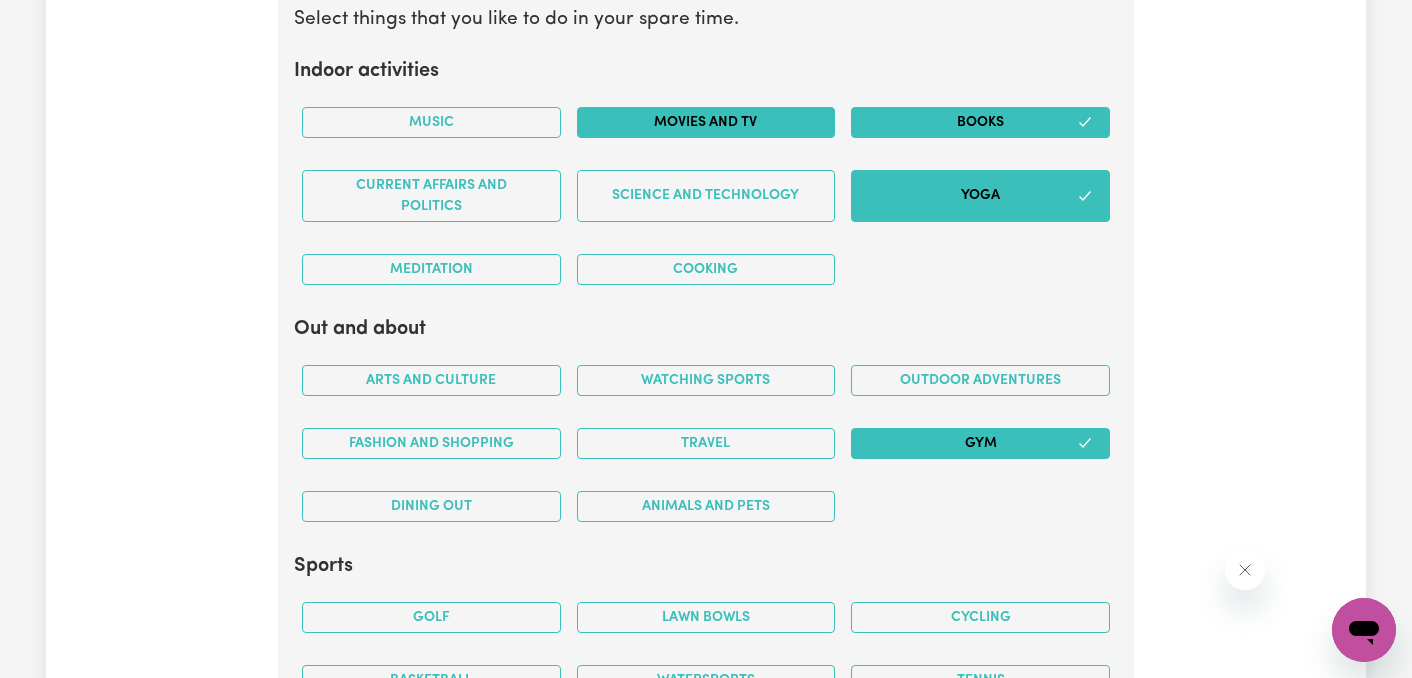 click on "Movies and TV" at bounding box center (706, 122) 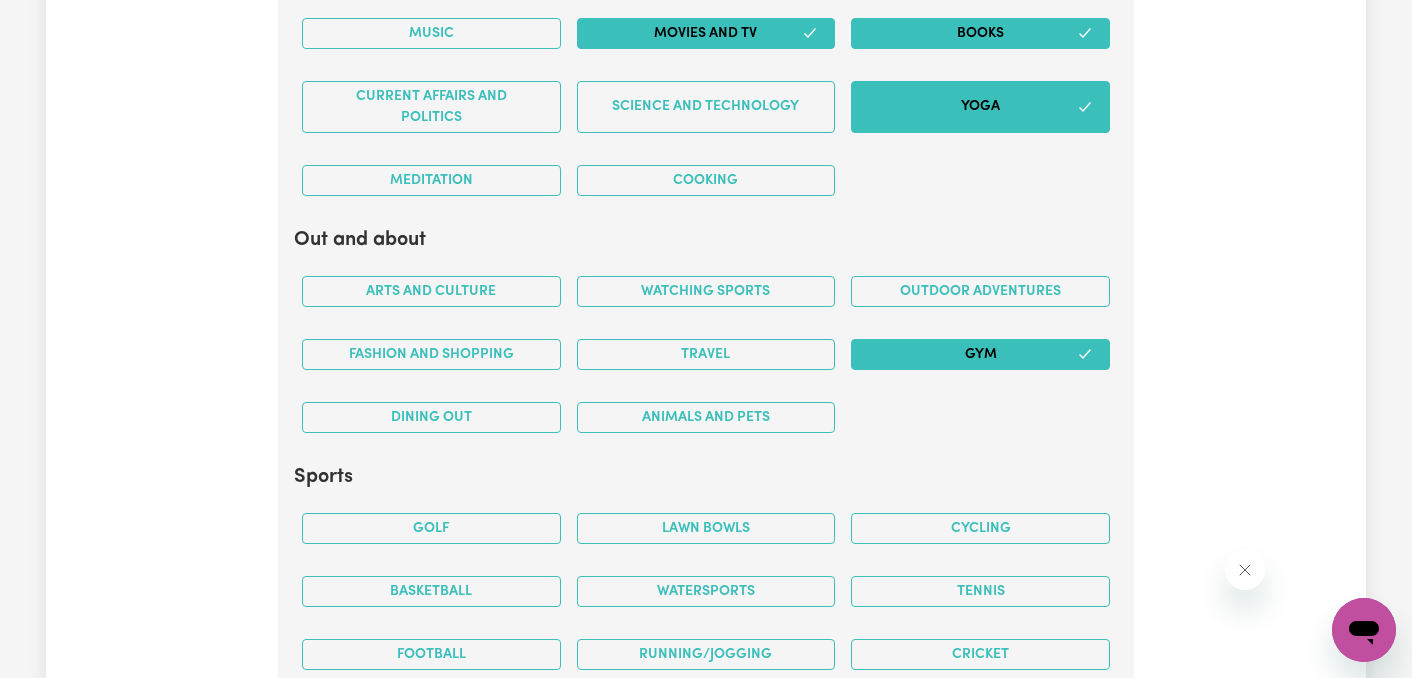 scroll, scrollTop: 4869, scrollLeft: 0, axis: vertical 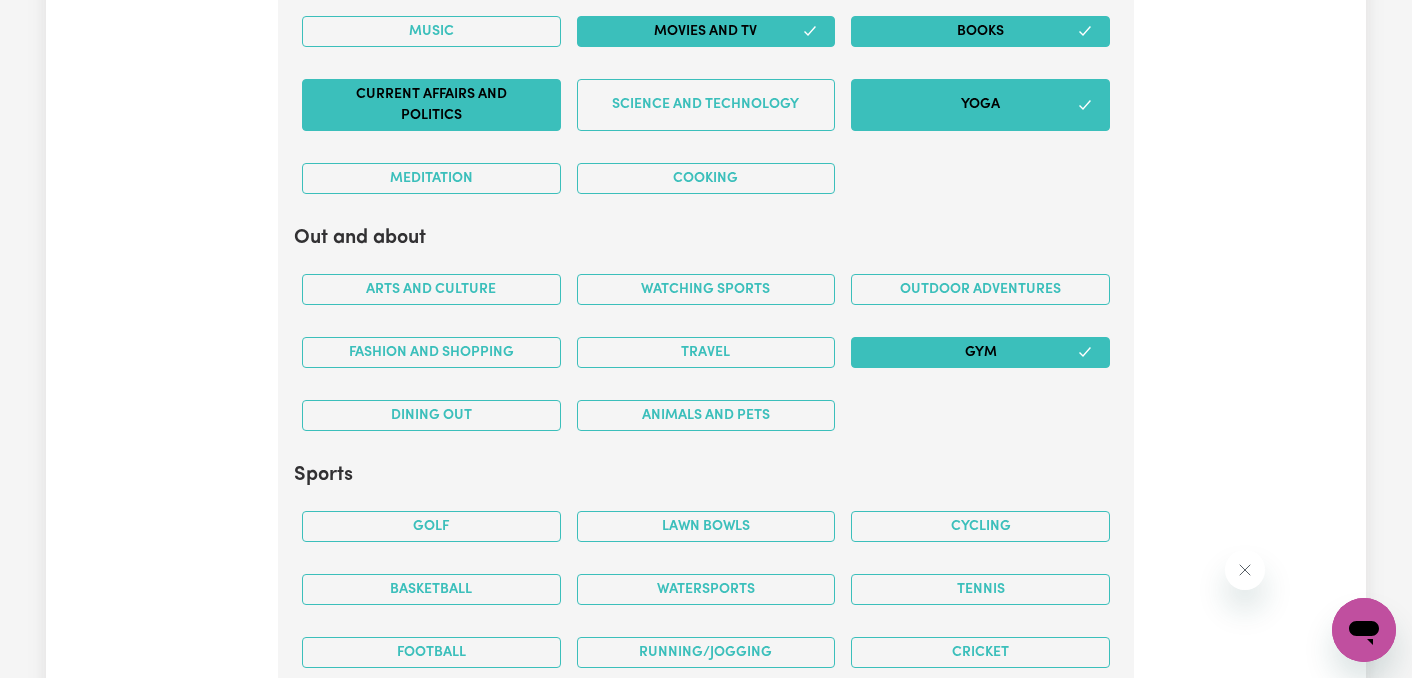 click on "Current Affairs and Politics" at bounding box center [431, 105] 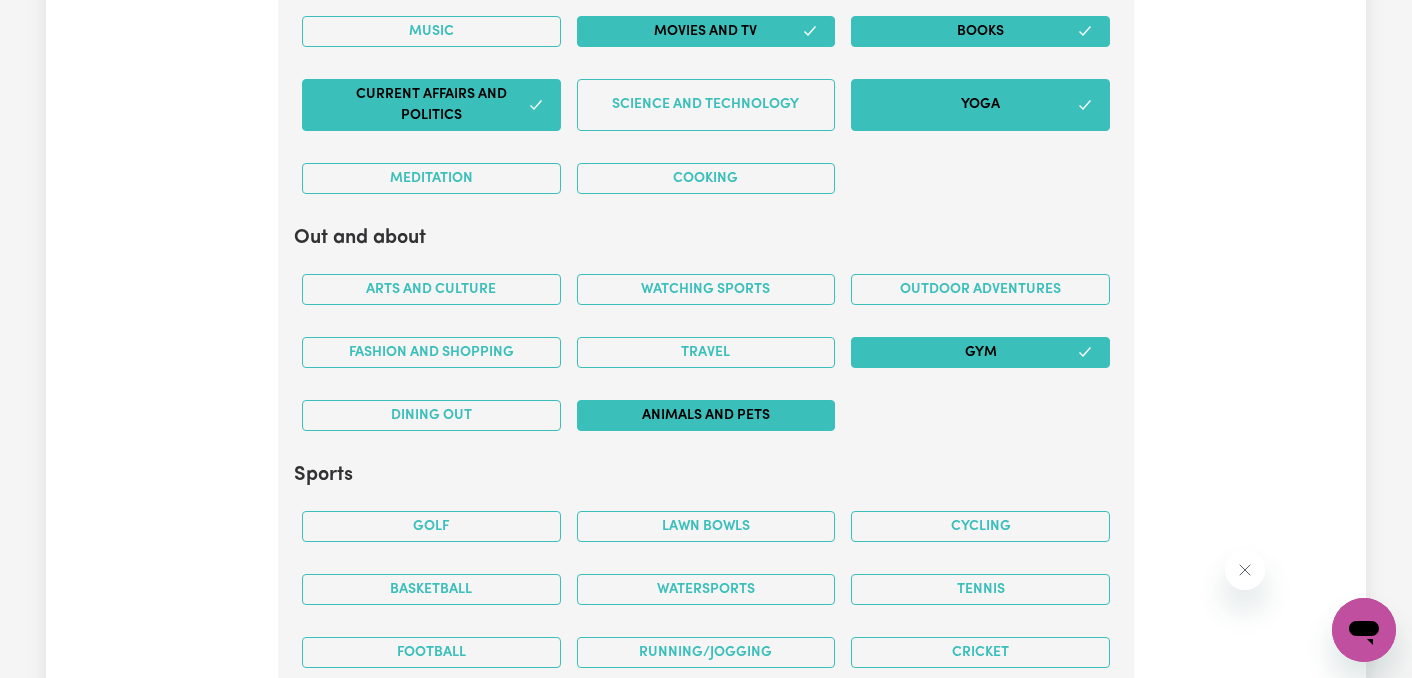 click on "Animals and pets" at bounding box center [706, 415] 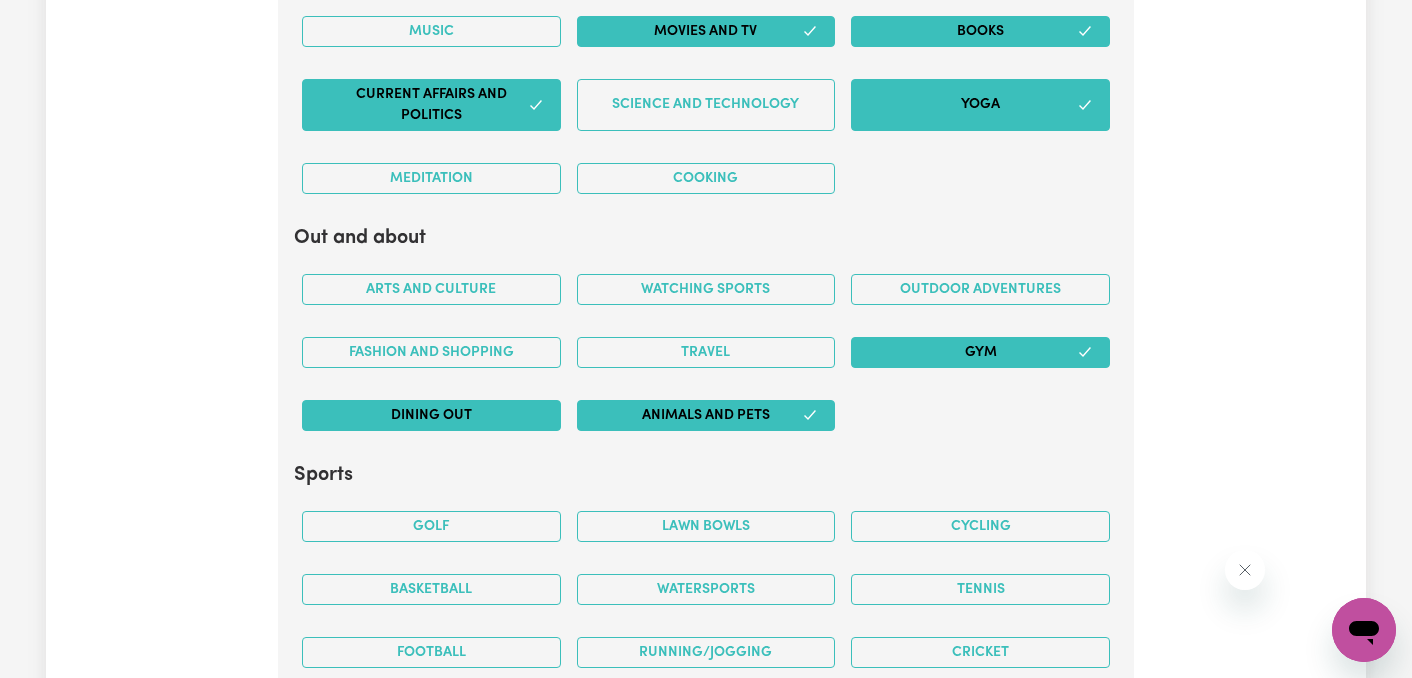 click on "Dining out" at bounding box center (431, 415) 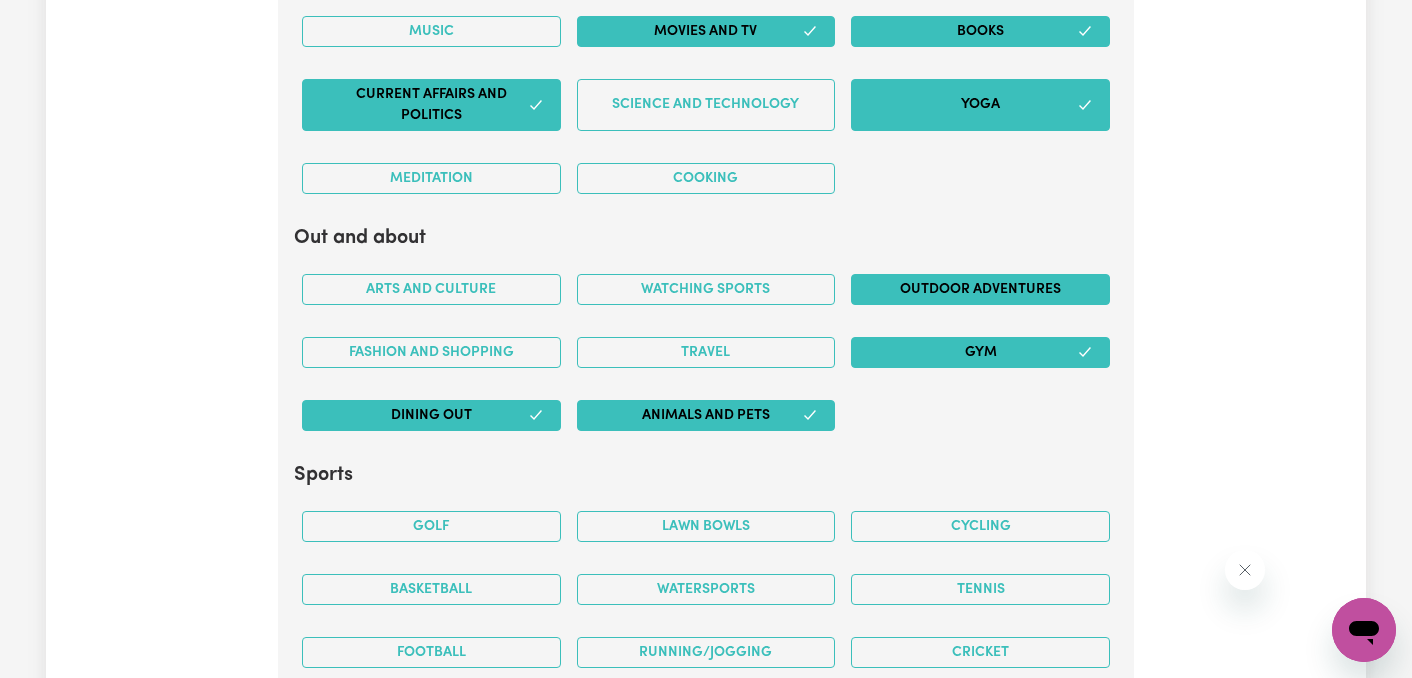 click on "Outdoor adventures" at bounding box center [980, 289] 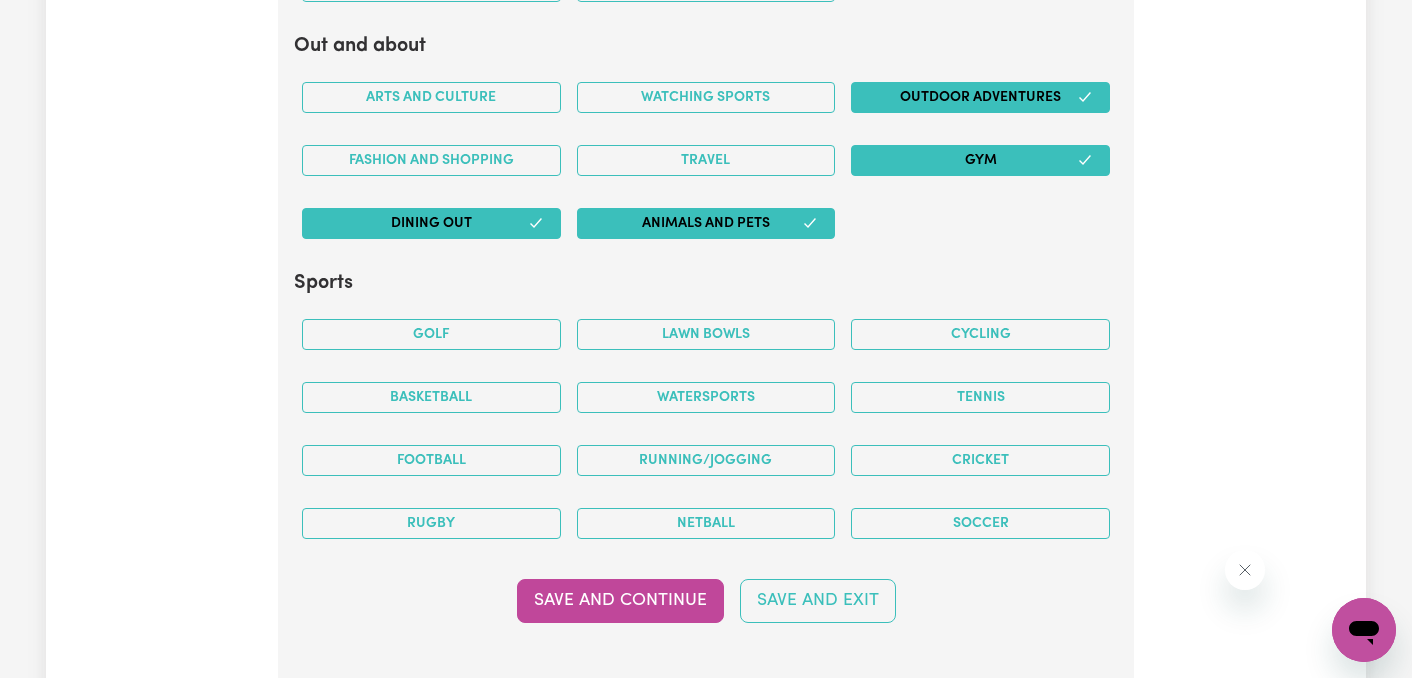 scroll, scrollTop: 5060, scrollLeft: 0, axis: vertical 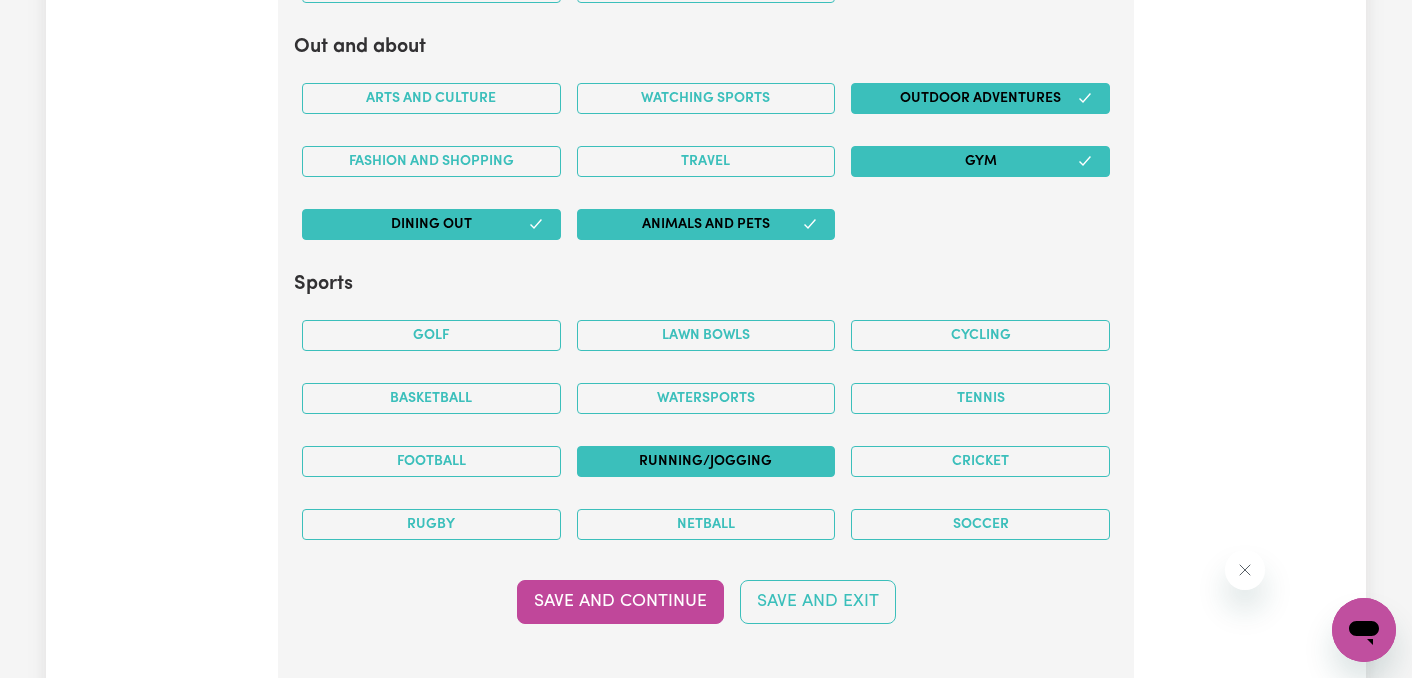 click on "Running/Jogging" at bounding box center [706, 461] 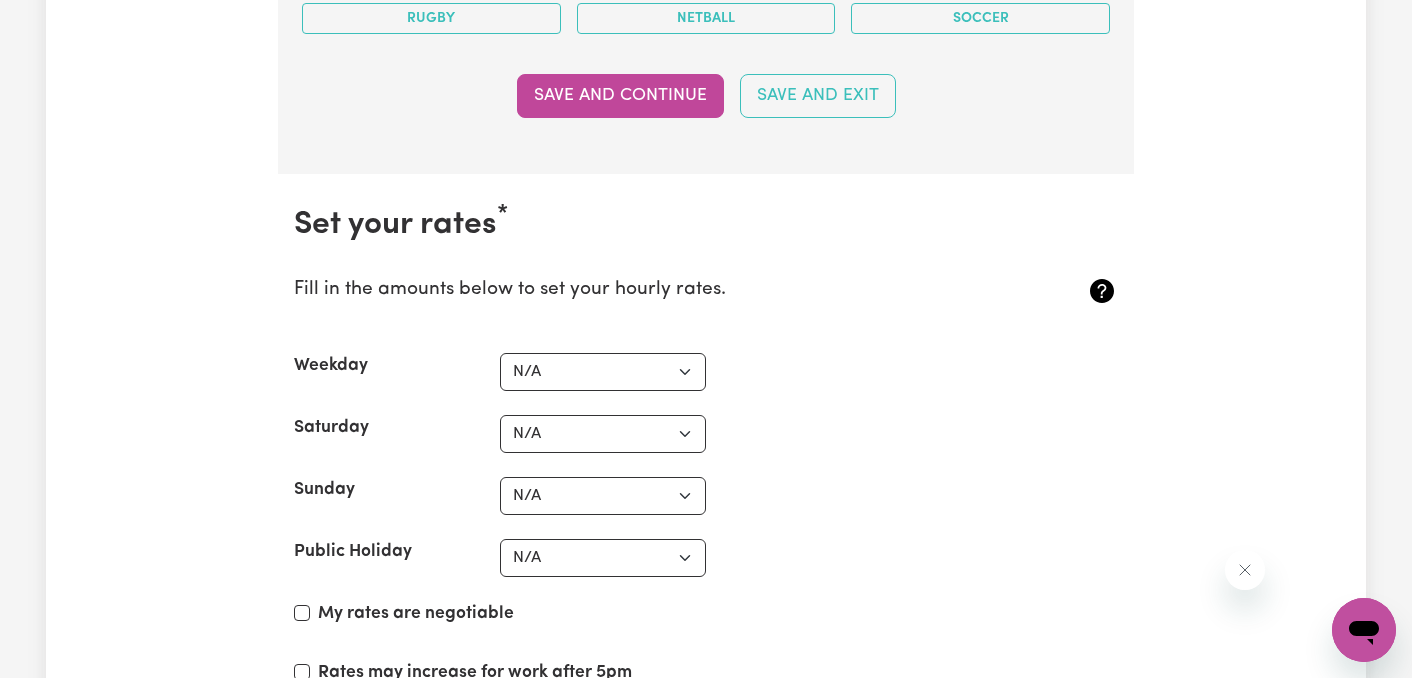scroll, scrollTop: 5573, scrollLeft: 0, axis: vertical 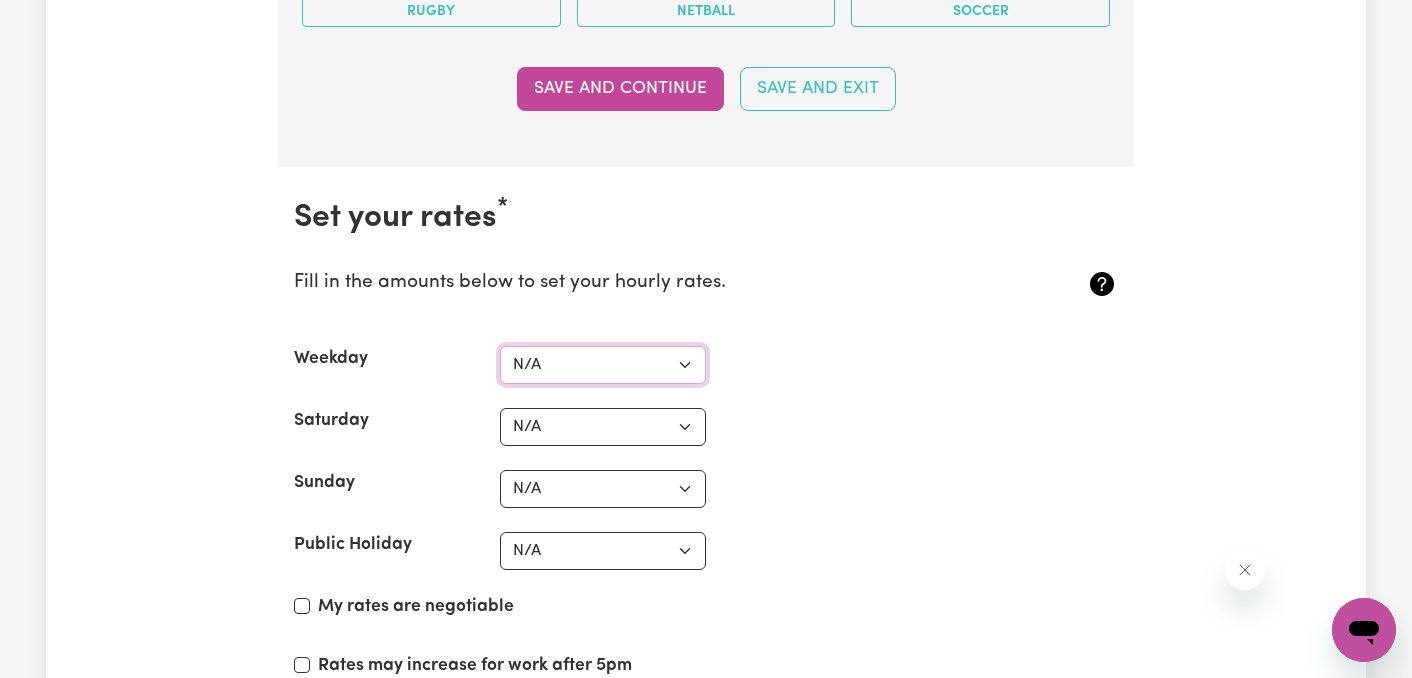 click on "N/A $37 $38 $39 $40 $41 $42 $43 $44 $45 $46 $47 $48 $49 $50 $51 $52 $53 $54 $55 $56 $57 $58 $59 $60 $61 $62 $63 $64 $65 $66 $67 $68 $69 $70 $71 $72 $73 $74 $75 $76 $77 $78 $79 $80 $81 $82 $83 $84 $85 $86 $87 $88 $89 $90 $91 $92 $93 $94 $95 $96 $97 $98 $99 $100 $101 $102 $103 $104 $105 $106 $107 $108 $109 $110 $111 $112 $113 $114 $115 $116 $117 $118 $119 $120 $121 $122 $123 $124 $125 $126 $127 $128 $129 $130 $131 $132 $133 $134 $135 $136 $137 $138 $139 $140 $141 $142 $143 $144 $145 $146 $147 $148 $149 $150 $151 $152 $153 $154 $155 $156 $157 $158 $159 $160 $161 $162" at bounding box center [603, 365] 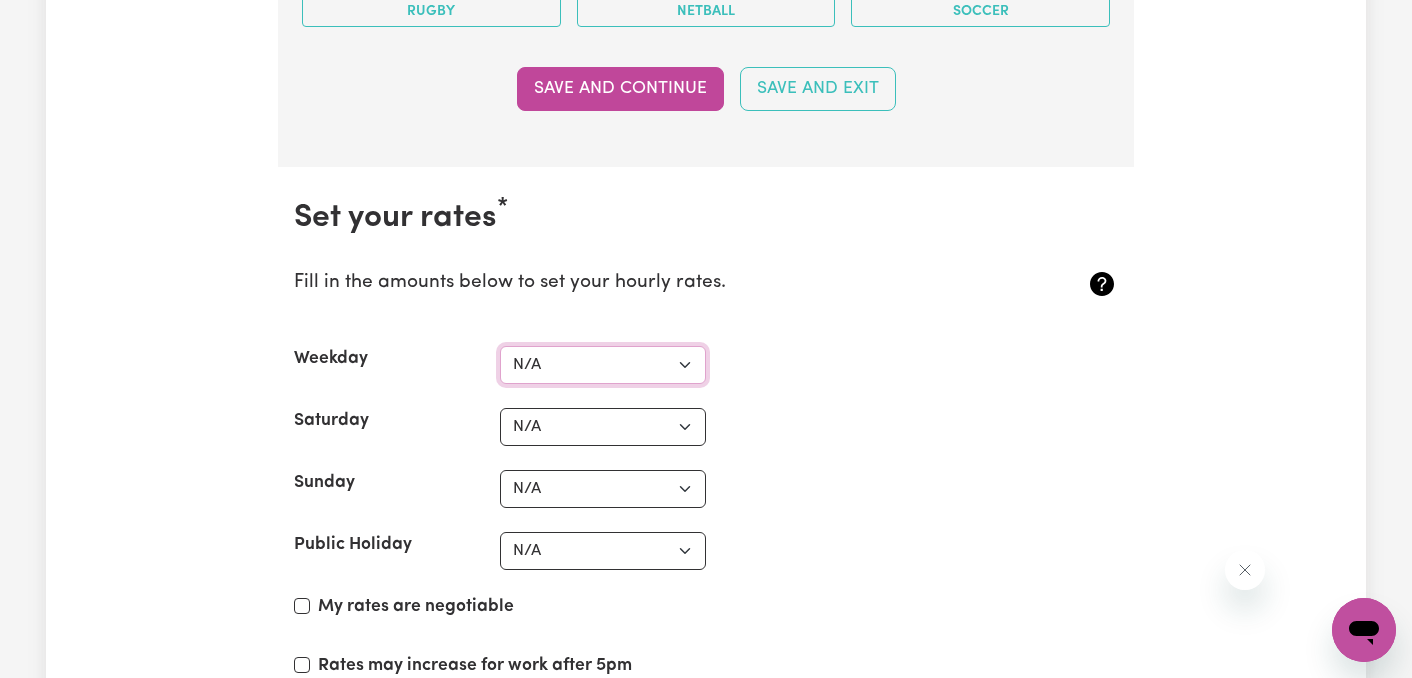 select on "50" 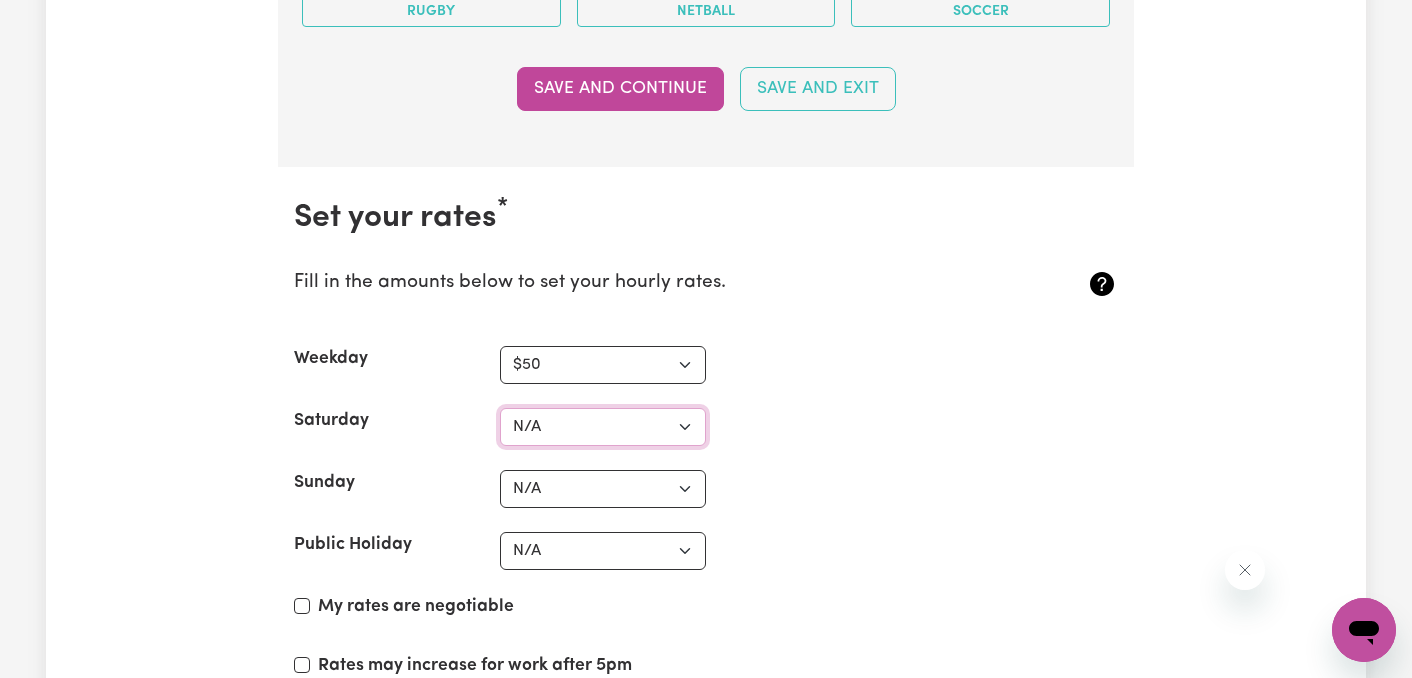 click on "N/A $37 $38 $39 $40 $41 $42 $43 $44 $45 $46 $47 $48 $49 $50 $51 $52 $53 $54 $55 $56 $57 $58 $59 $60 $61 $62 $63 $64 $65 $66 $67 $68 $69 $70 $71 $72 $73 $74 $75 $76 $77 $78 $79 $80 $81 $82 $83 $84 $85 $86 $87 $88 $89 $90 $91 $92 $93 $94 $95 $96 $97 $98 $99 $100 $101 $102 $103 $104 $105 $106 $107 $108 $109 $110 $111 $112 $113 $114 $115 $116 $117 $118 $119 $120 $121 $122 $123 $124 $125 $126 $127 $128 $129 $130 $131 $132 $133 $134 $135 $136 $137 $138 $139 $140 $141 $142 $143 $144 $145 $146 $147 $148 $149 $150 $151 $152 $153 $154 $155 $156 $157 $158 $159 $160 $161 $162" at bounding box center [603, 427] 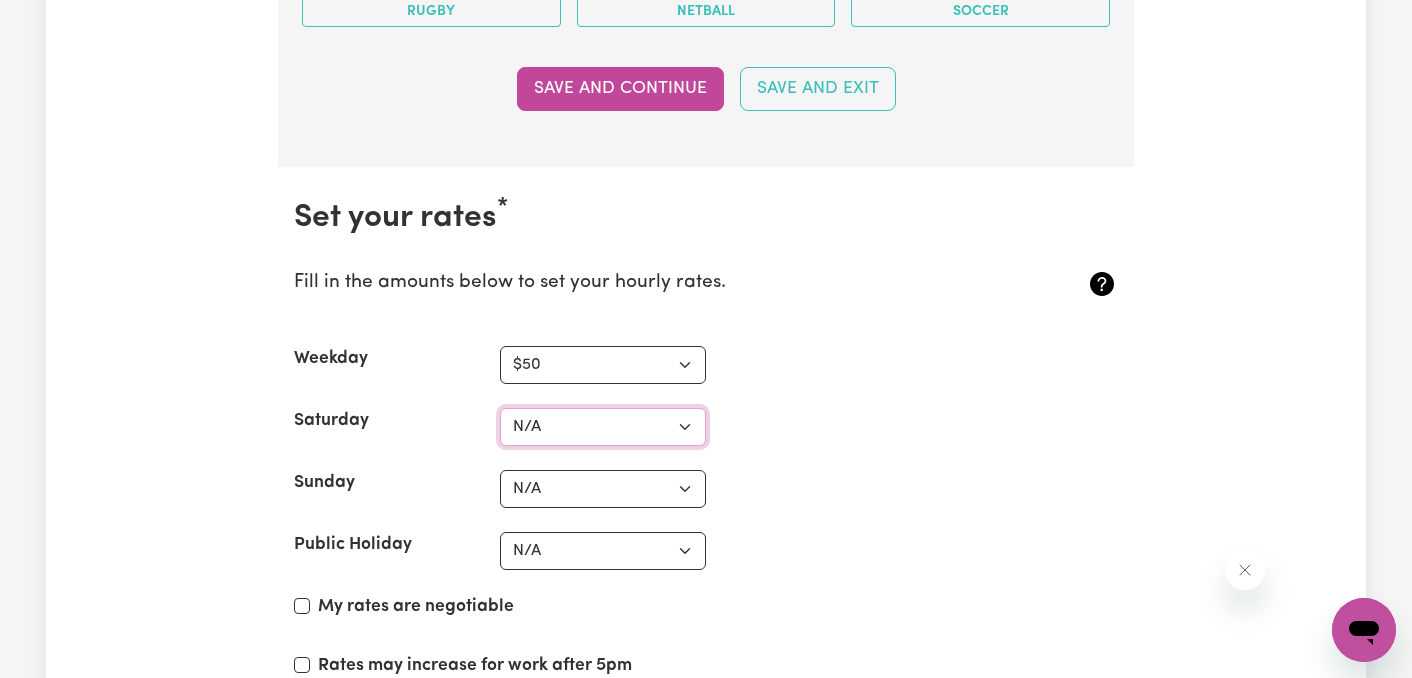 select on "70" 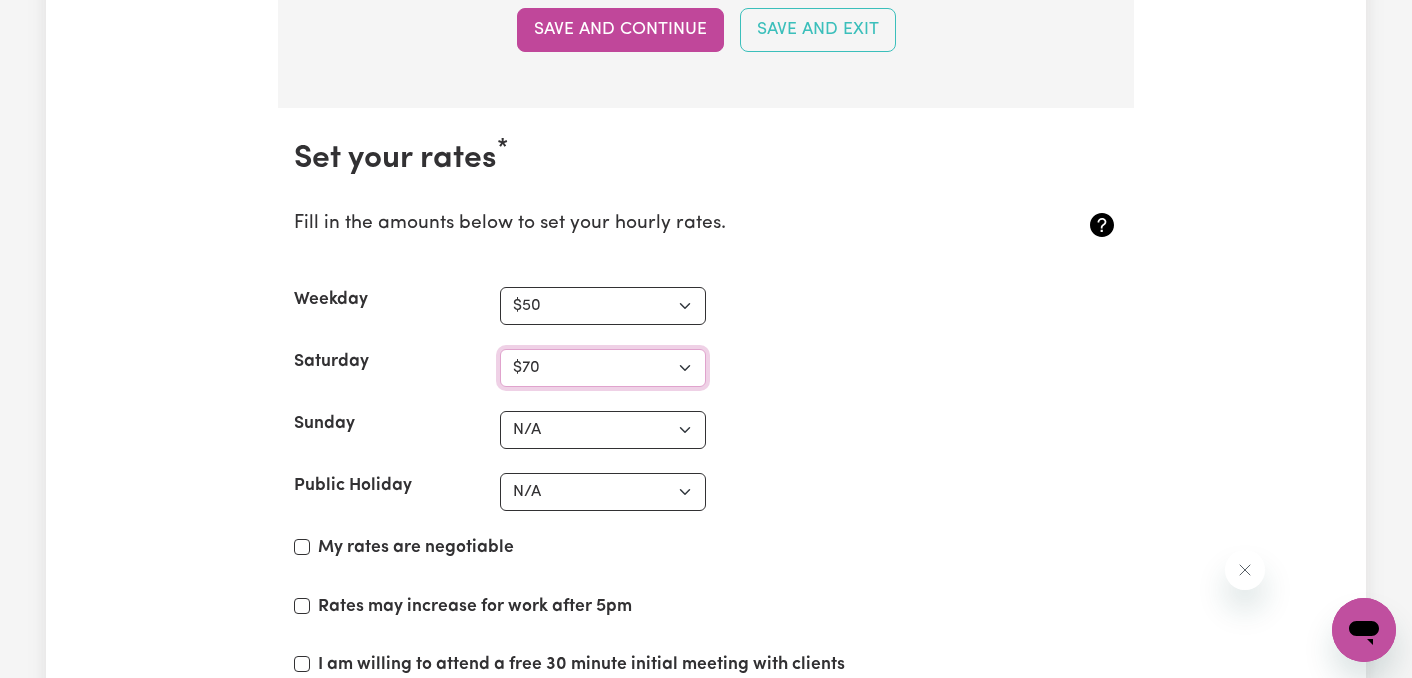 scroll, scrollTop: 5645, scrollLeft: 0, axis: vertical 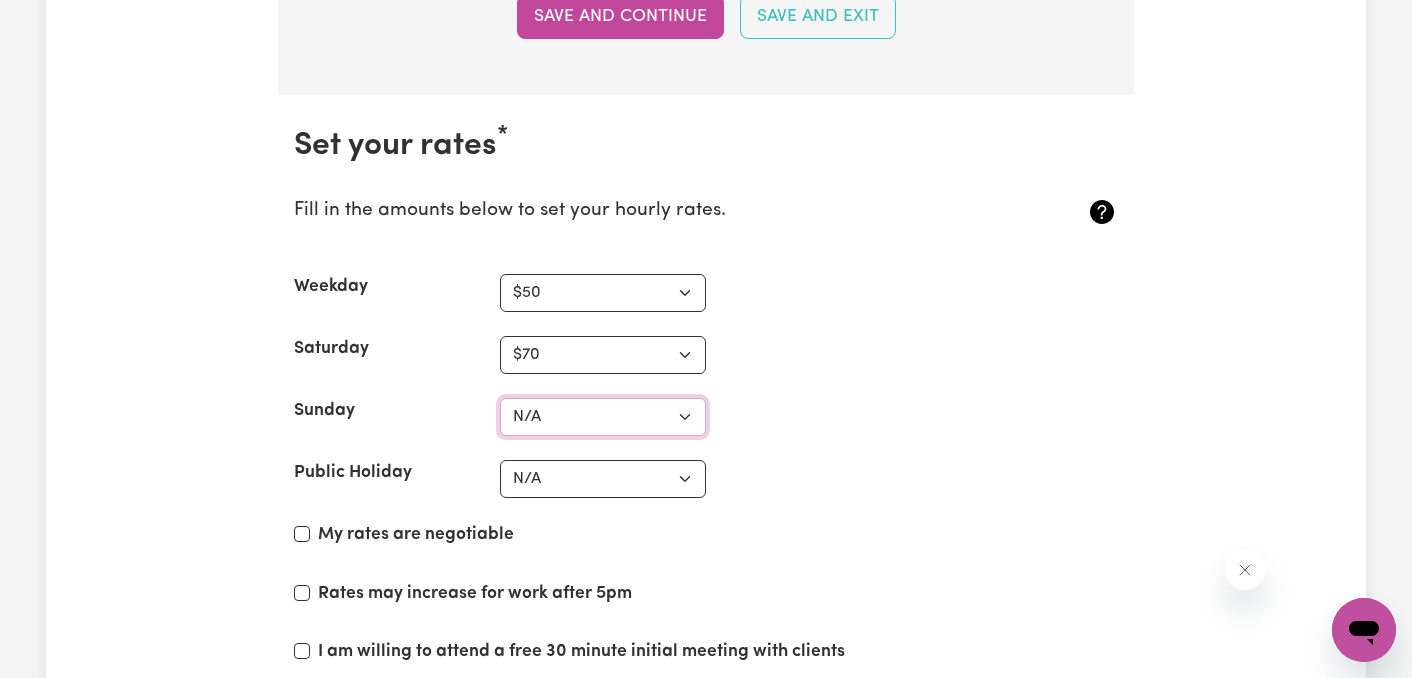 click on "N/A $37 $38 $39 $40 $41 $42 $43 $44 $45 $46 $47 $48 $49 $50 $51 $52 $53 $54 $55 $56 $57 $58 $59 $60 $61 $62 $63 $64 $65 $66 $67 $68 $69 $70 $71 $72 $73 $74 $75 $76 $77 $78 $79 $80 $81 $82 $83 $84 $85 $86 $87 $88 $89 $90 $91 $92 $93 $94 $95 $96 $97 $98 $99 $100 $101 $102 $103 $104 $105 $106 $107 $108 $109 $110 $111 $112 $113 $114 $115 $116 $117 $118 $119 $120 $121 $122 $123 $124 $125 $126 $127 $128 $129 $130 $131 $132 $133 $134 $135 $136 $137 $138 $139 $140 $141 $142 $143 $144 $145 $146 $147 $148 $149 $150 $151 $152 $153 $154 $155 $156 $157 $158 $159 $160 $161 $162" at bounding box center [603, 417] 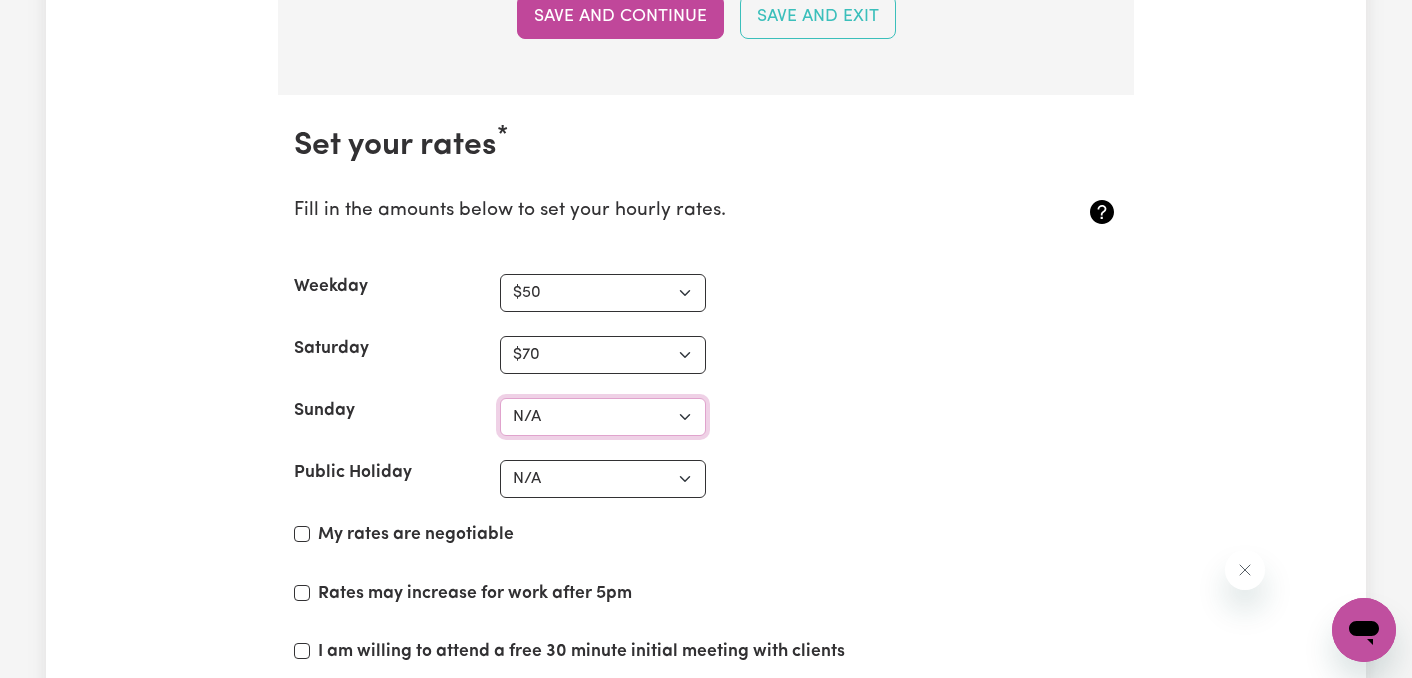select on "90" 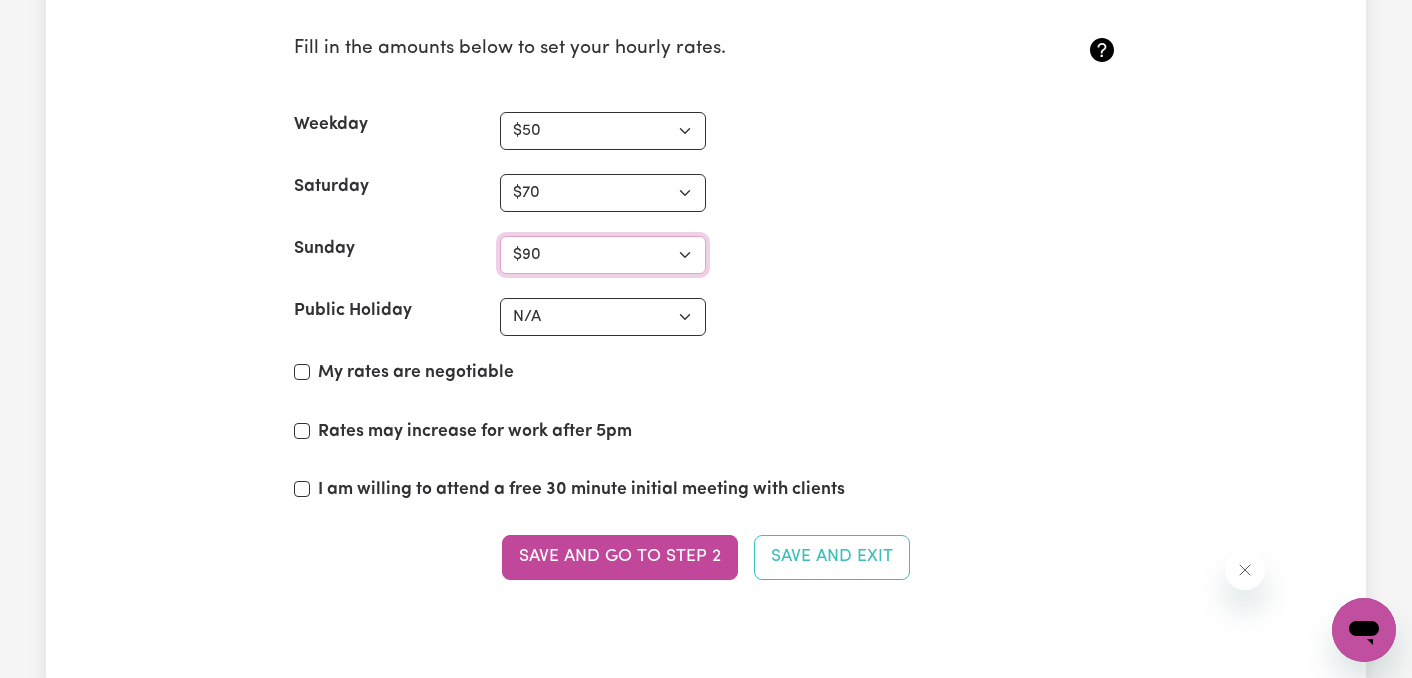 scroll, scrollTop: 5811, scrollLeft: 0, axis: vertical 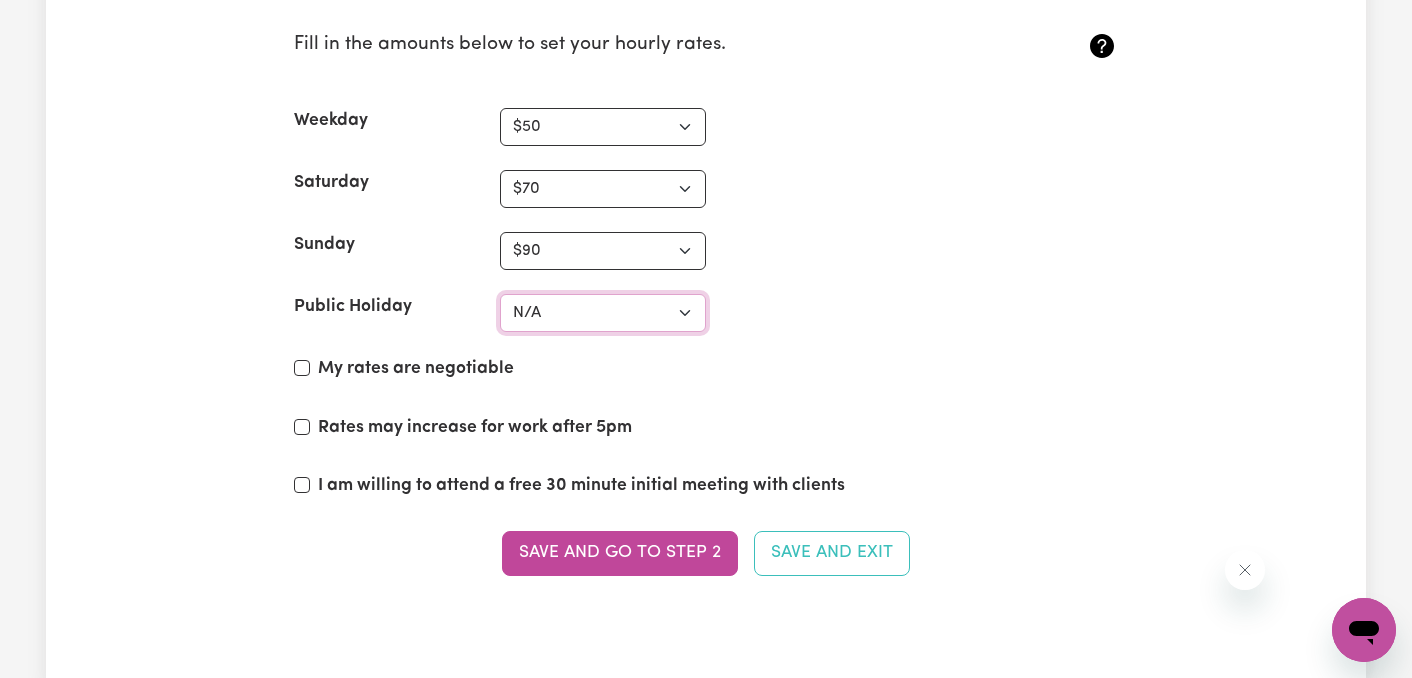 click on "N/A $37 $38 $39 $40 $41 $42 $43 $44 $45 $46 $47 $48 $49 $50 $51 $52 $53 $54 $55 $56 $57 $58 $59 $60 $61 $62 $63 $64 $65 $66 $67 $68 $69 $70 $71 $72 $73 $74 $75 $76 $77 $78 $79 $80 $81 $82 $83 $84 $85 $86 $87 $88 $89 $90 $91 $92 $93 $94 $95 $96 $97 $98 $99 $100 $101 $102 $103 $104 $105 $106 $107 $108 $109 $110 $111 $112 $113 $114 $115 $116 $117 $118 $119 $120 $121 $122 $123 $124 $125 $126 $127 $128 $129 $130 $131 $132 $133 $134 $135 $136 $137 $138 $139 $140 $141 $142 $143 $144 $145 $146 $147 $148 $149 $150 $151 $152 $153 $154 $155 $156 $157 $158 $159 $160 $161 $162" at bounding box center (603, 313) 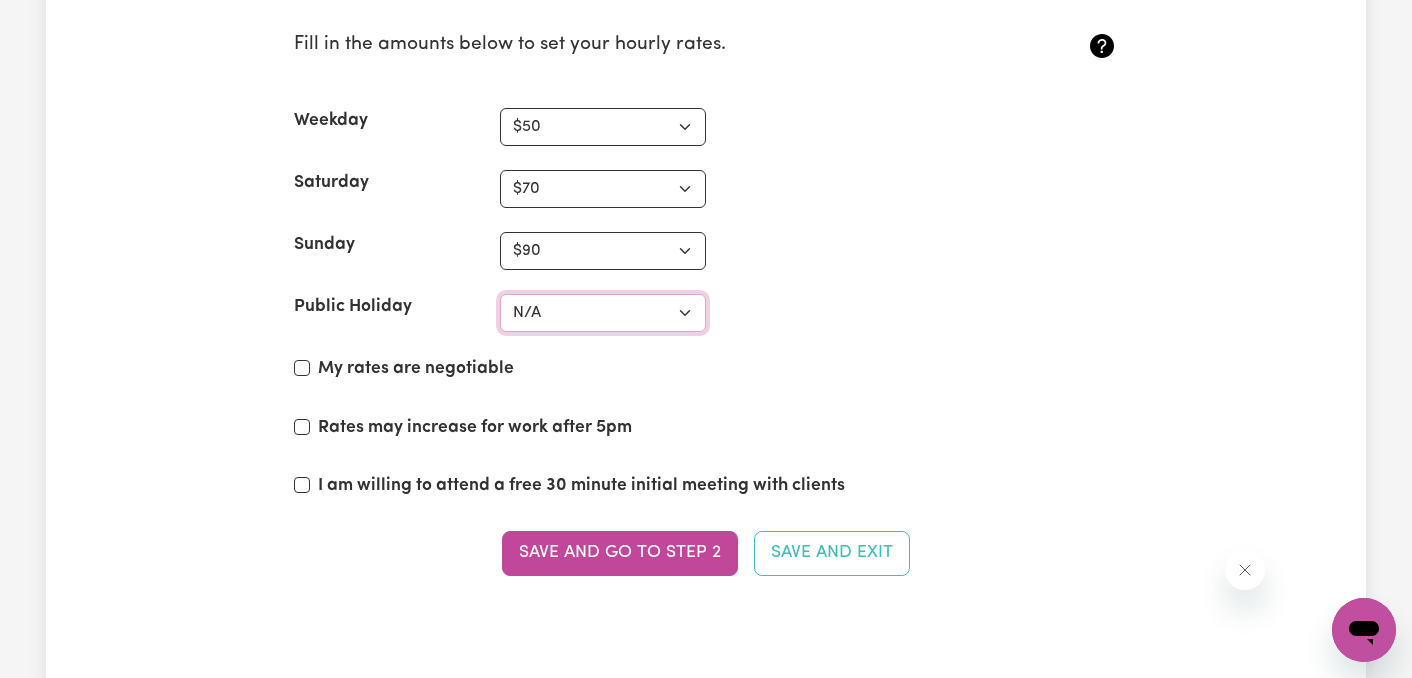 select on "90" 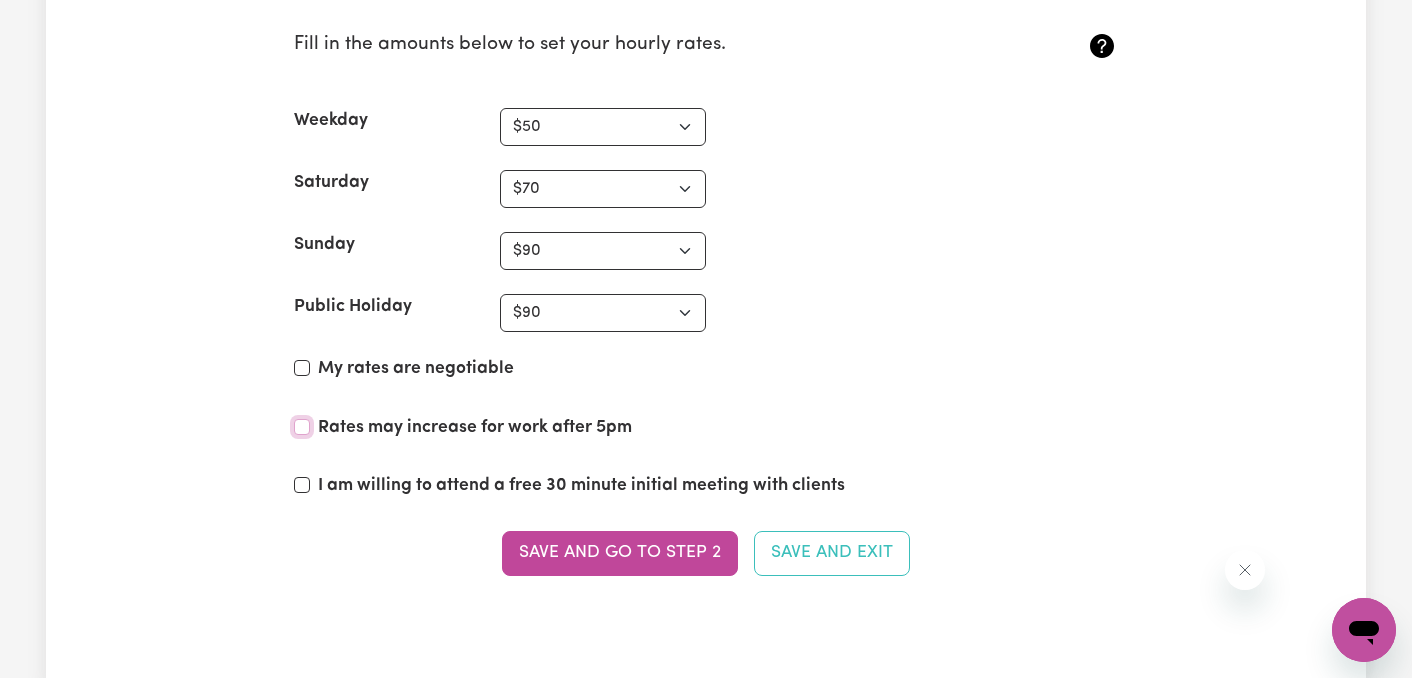 click on "Rates may increase for work after 5pm" at bounding box center (302, 427) 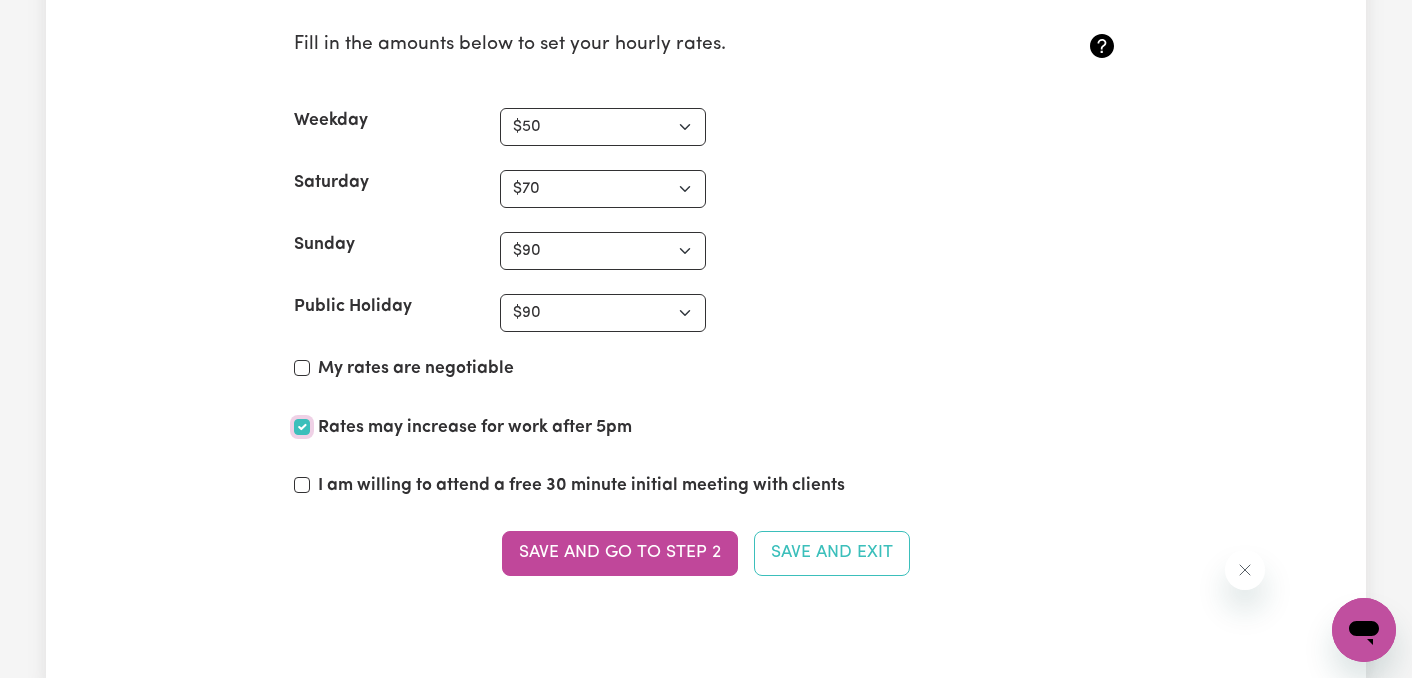 checkbox on "true" 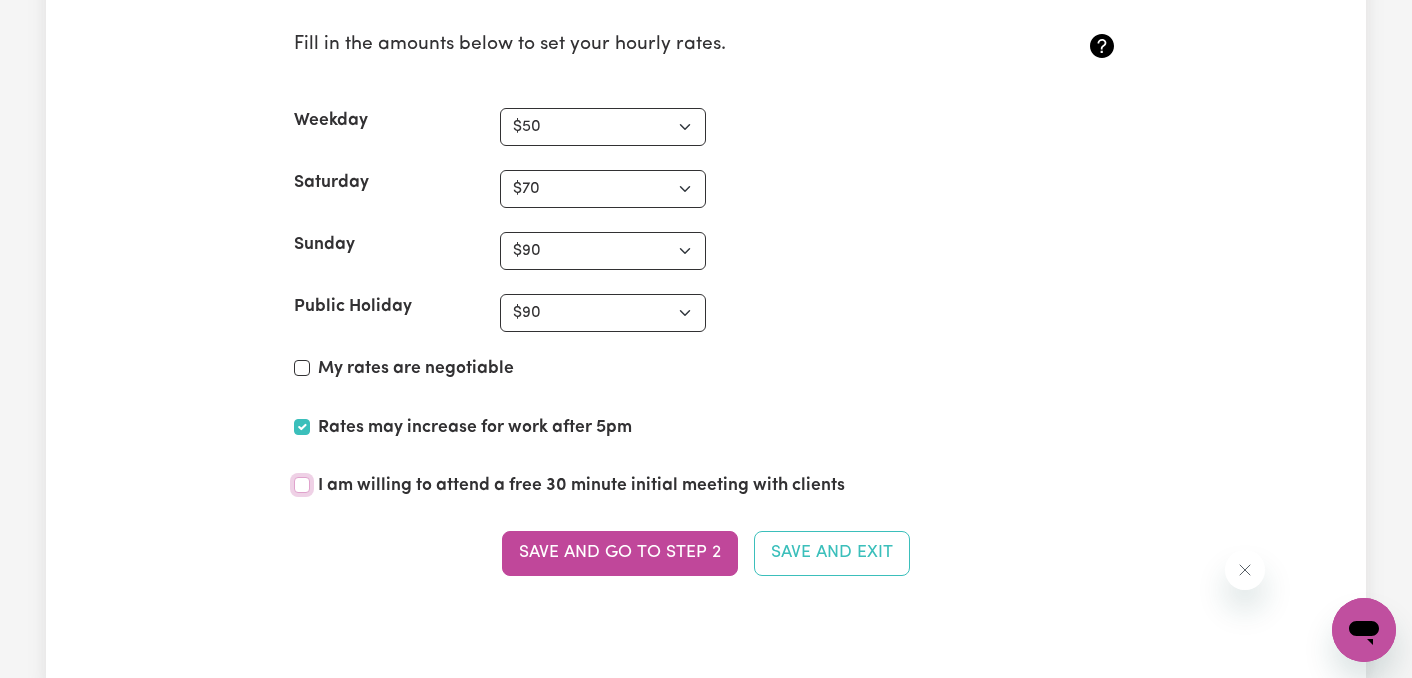 click on "I am willing to attend a free 30 minute initial meeting with clients" at bounding box center [302, 485] 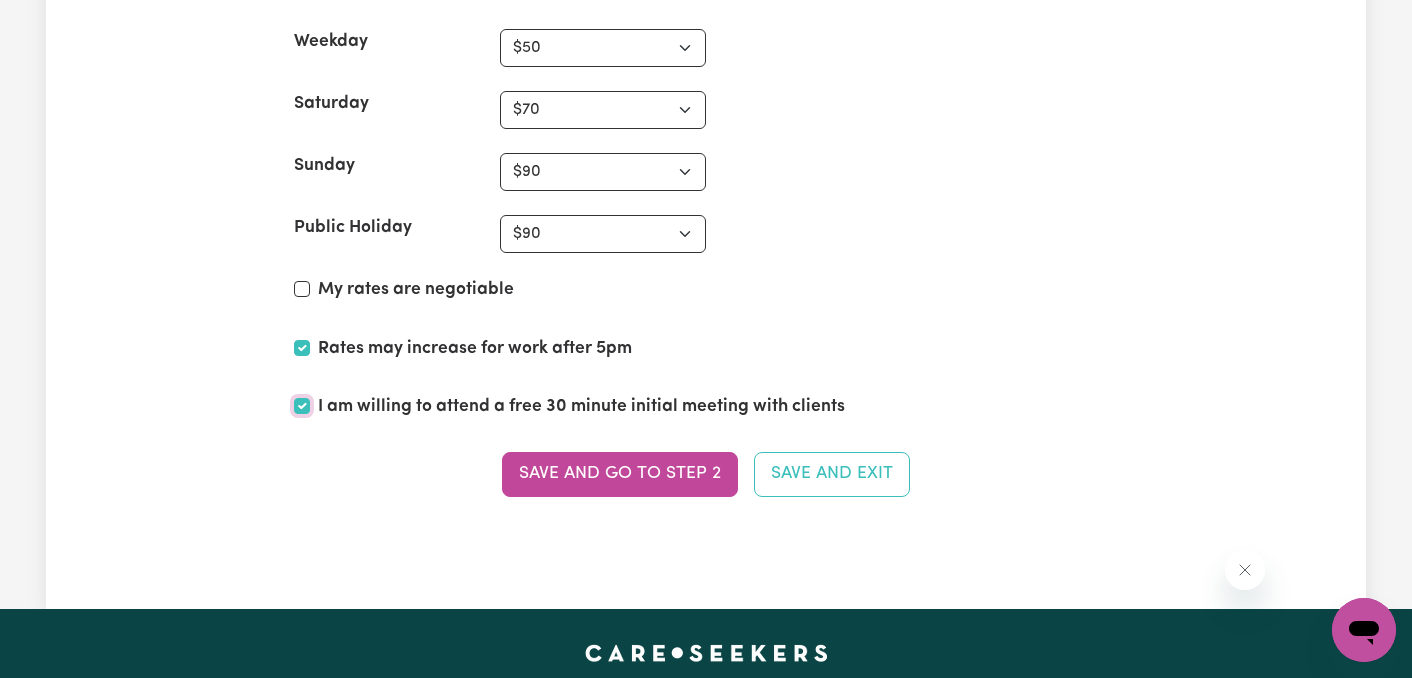 scroll, scrollTop: 5895, scrollLeft: 0, axis: vertical 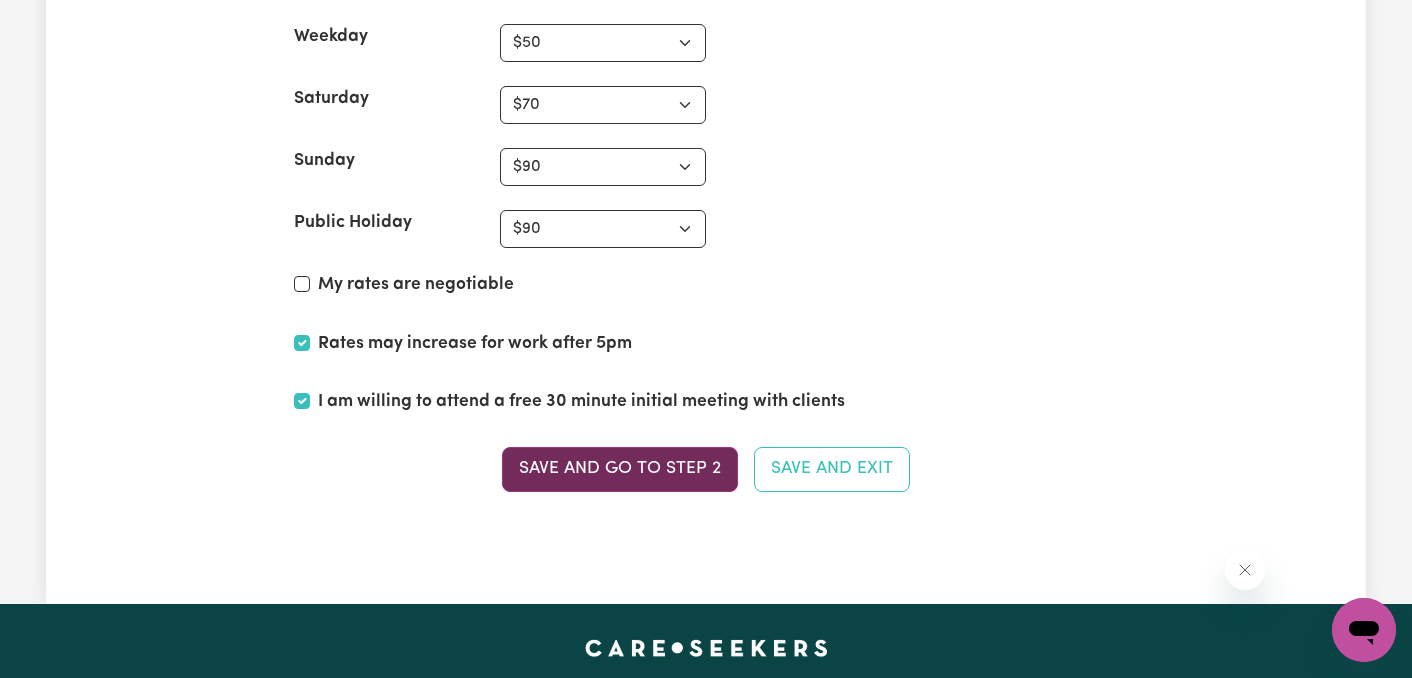 click on "Save and go to Step 2" at bounding box center (620, 469) 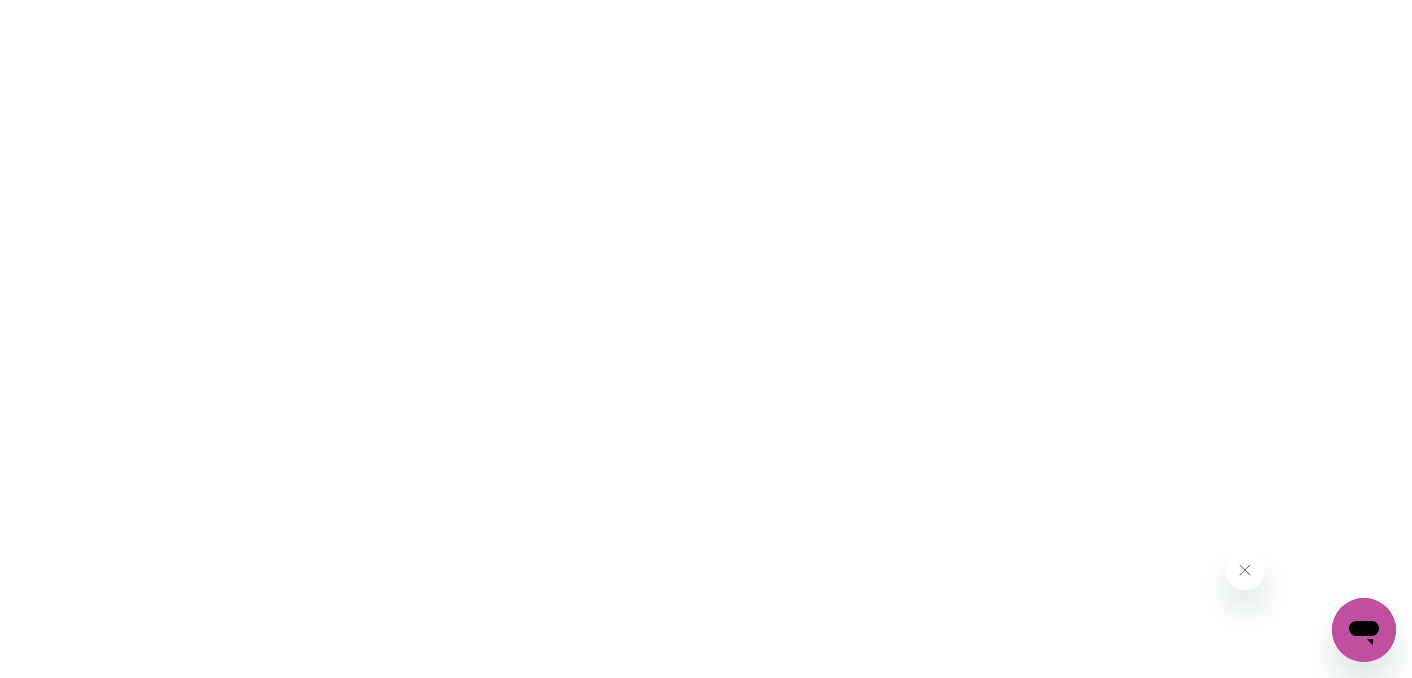 scroll, scrollTop: 0, scrollLeft: 0, axis: both 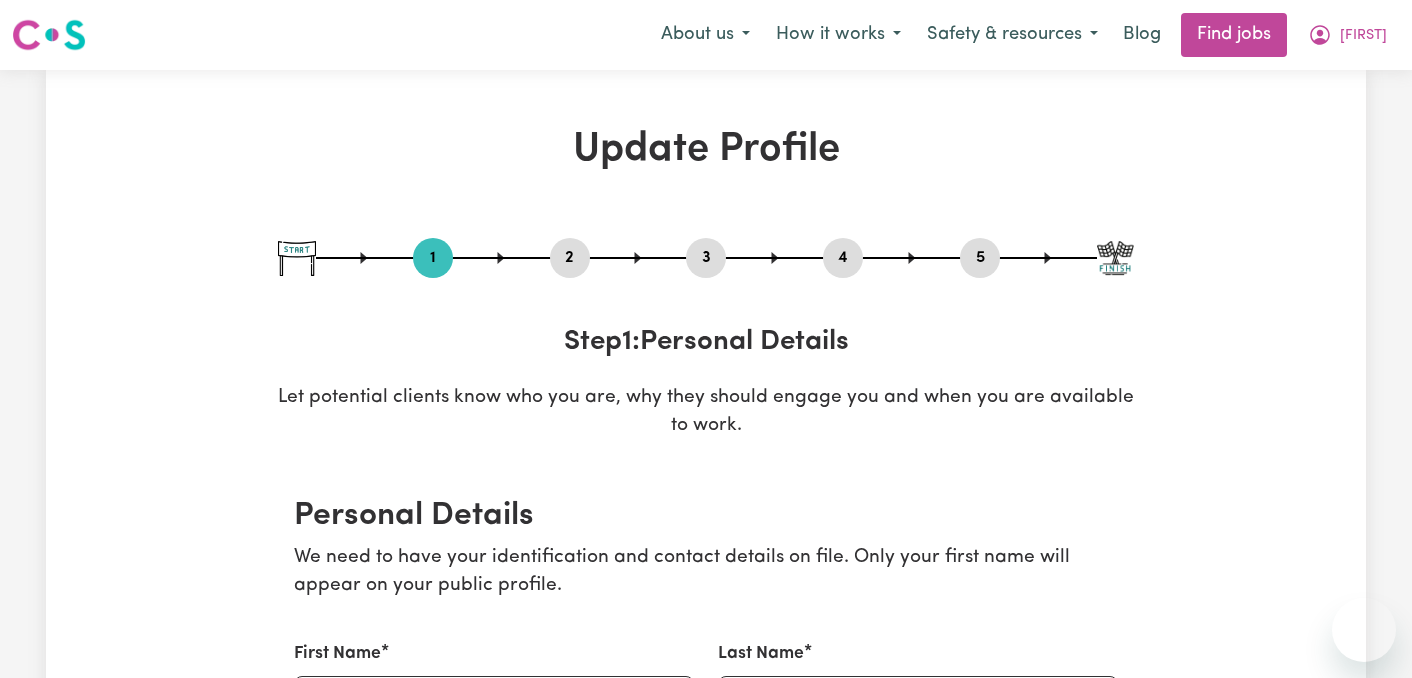 select on "Studying a healthcare related degree or qualification" 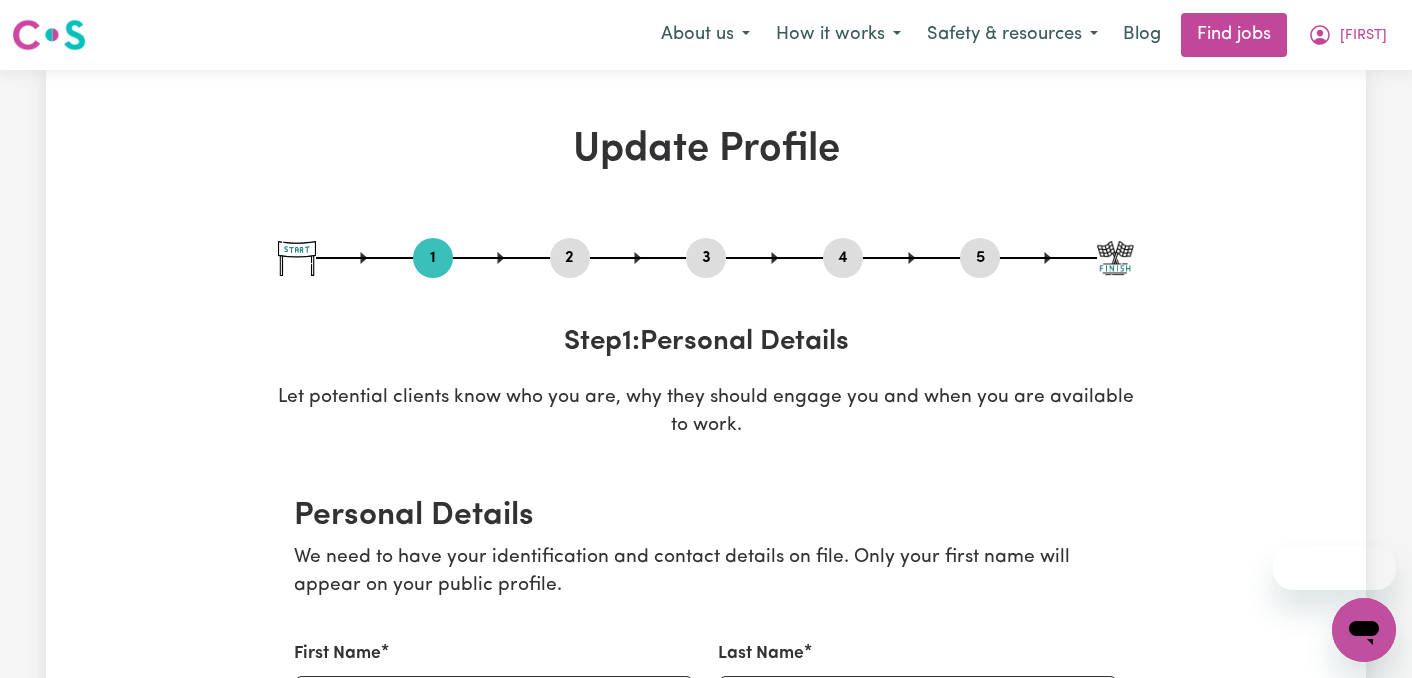 scroll, scrollTop: 0, scrollLeft: 0, axis: both 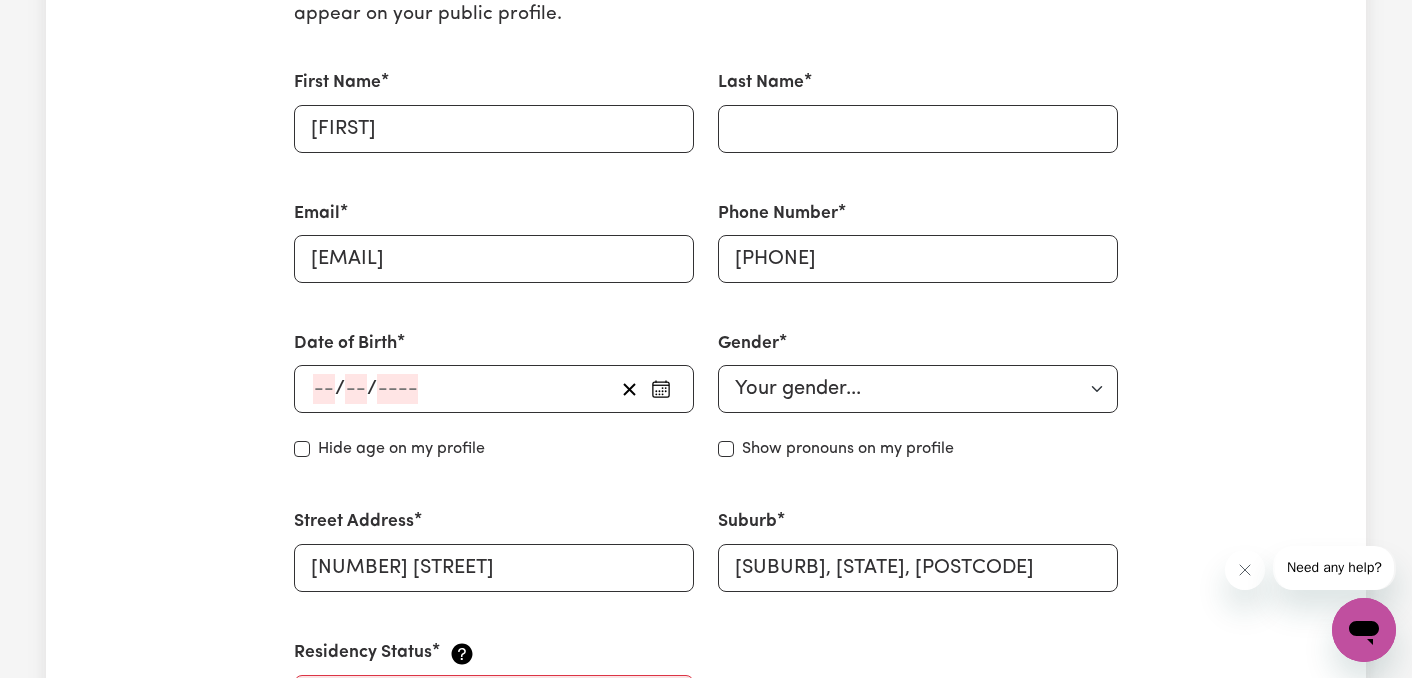 click 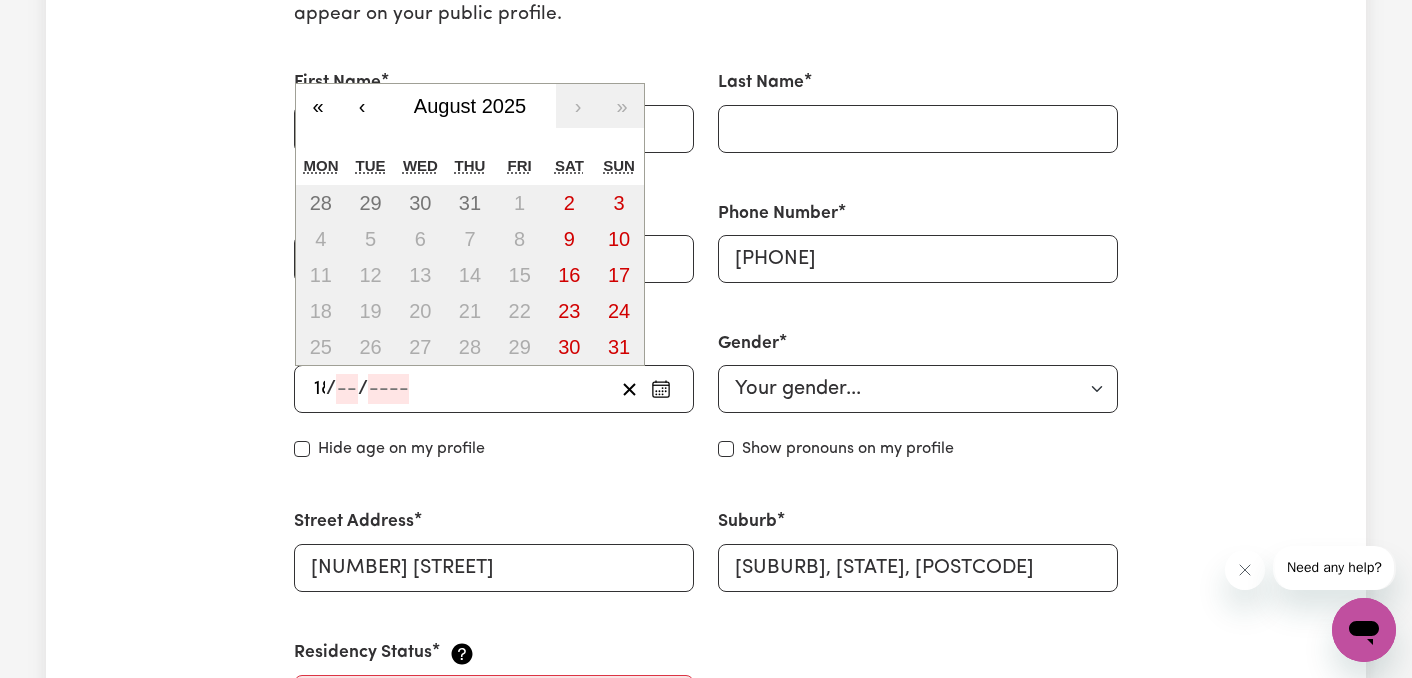 type on "18" 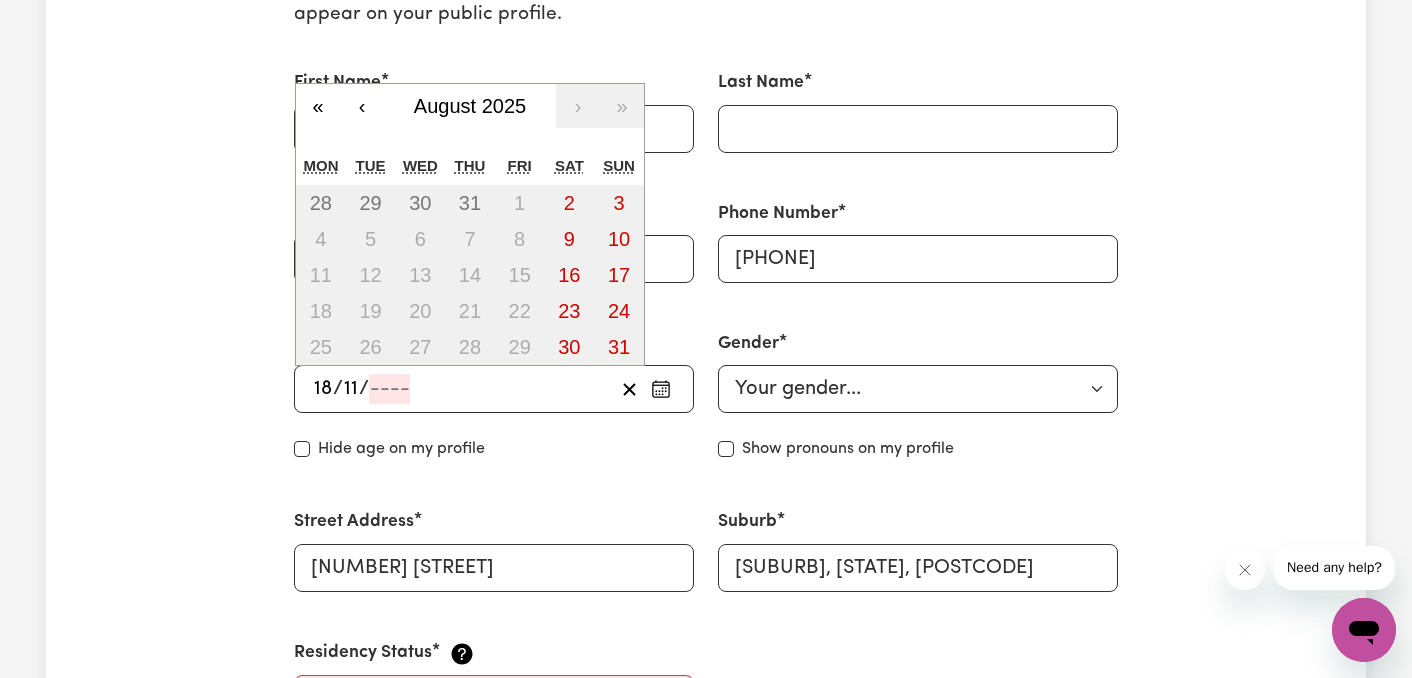 type on "11" 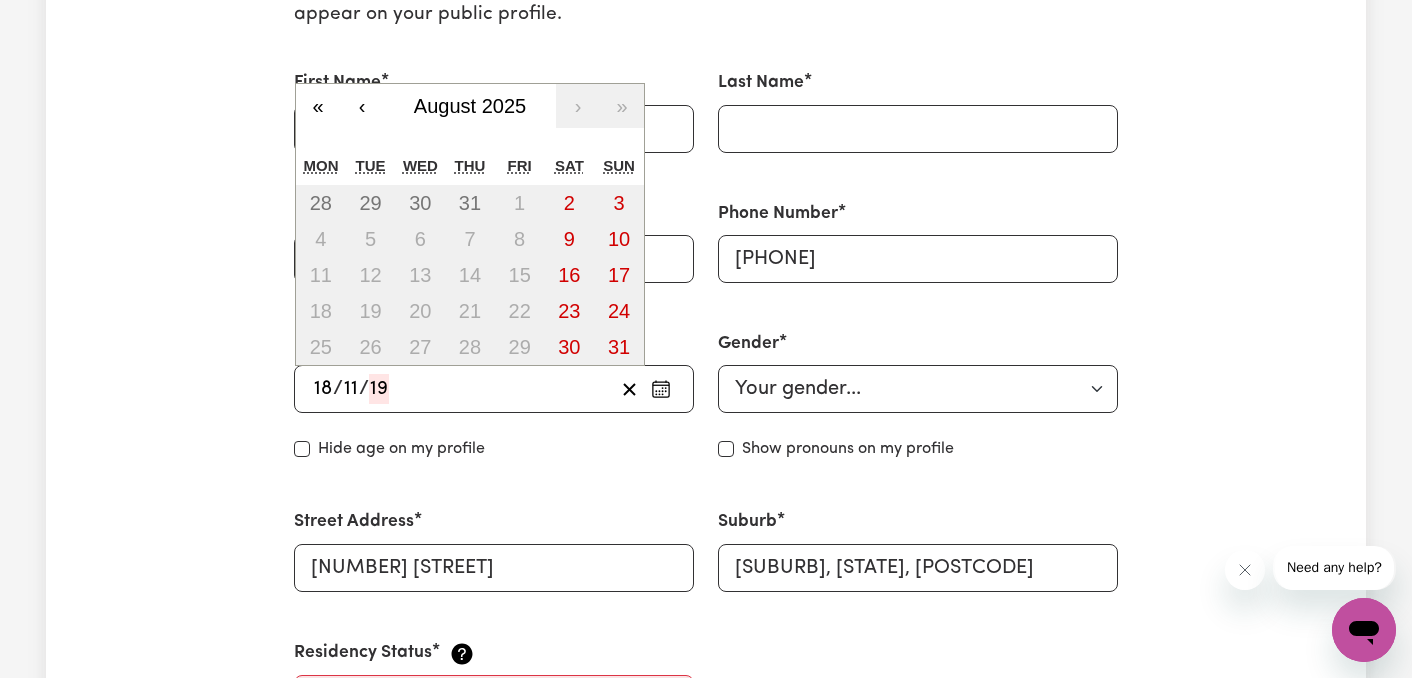 type on "199" 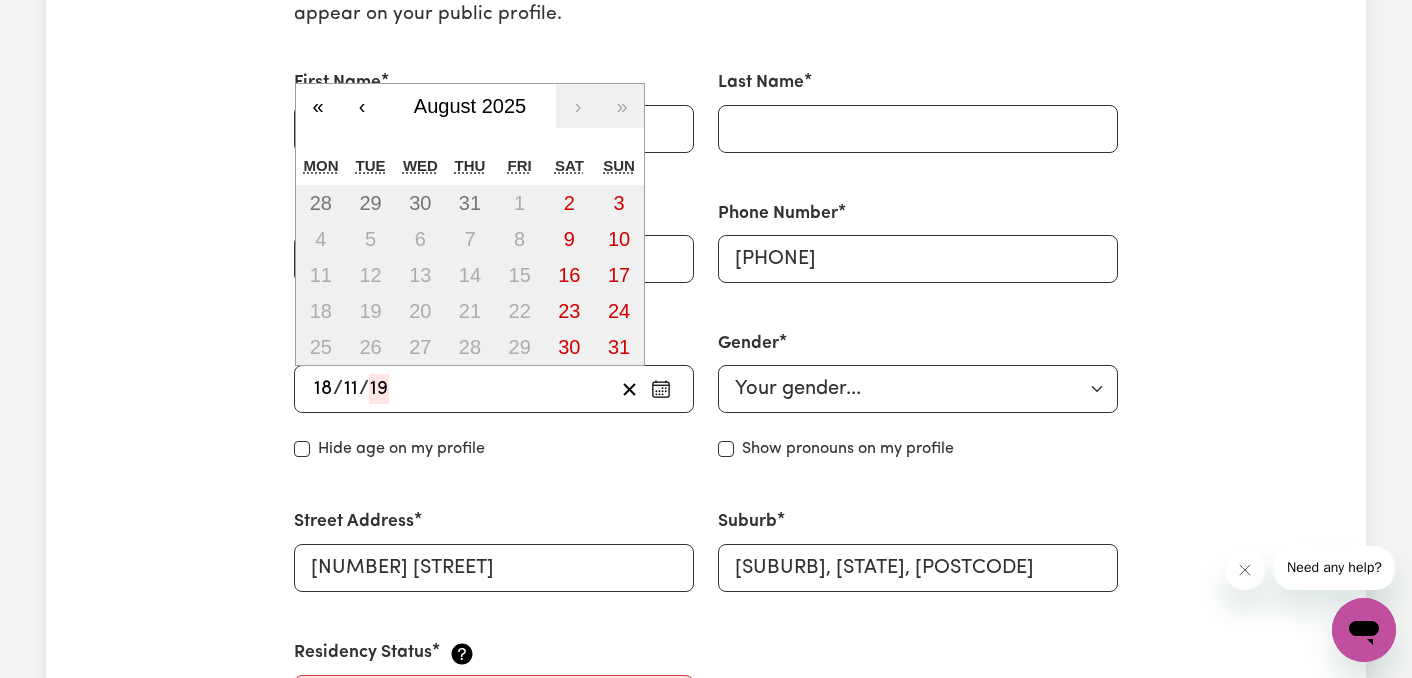 type on "[YEAR]-[MONTH]-[DATE]" 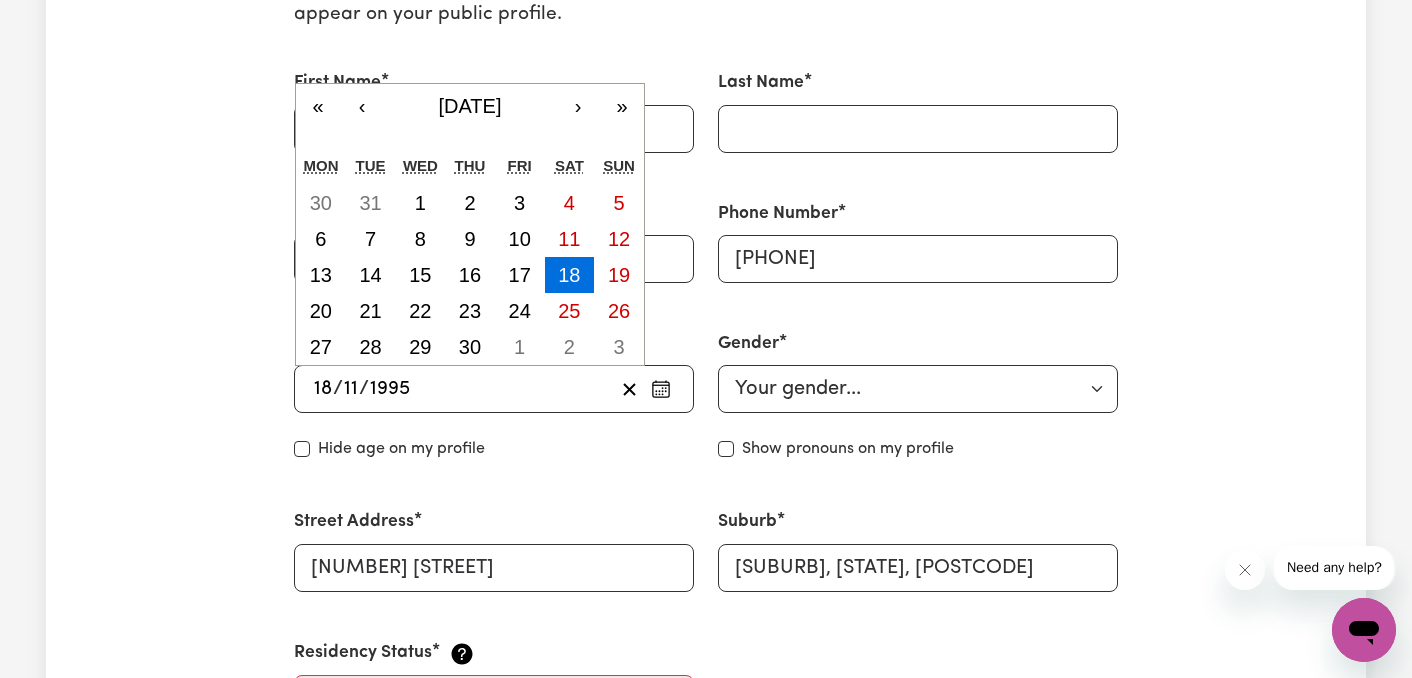 type on "1995" 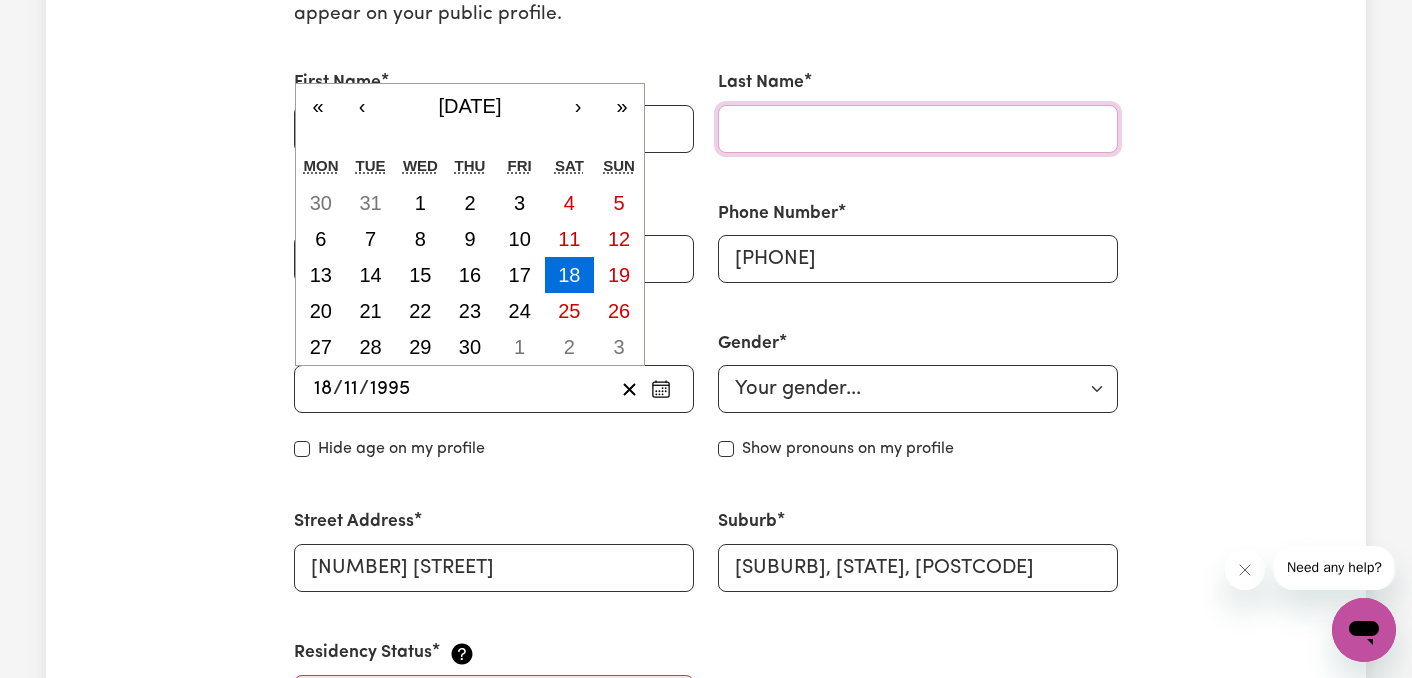 click on "Last Name" at bounding box center [918, 129] 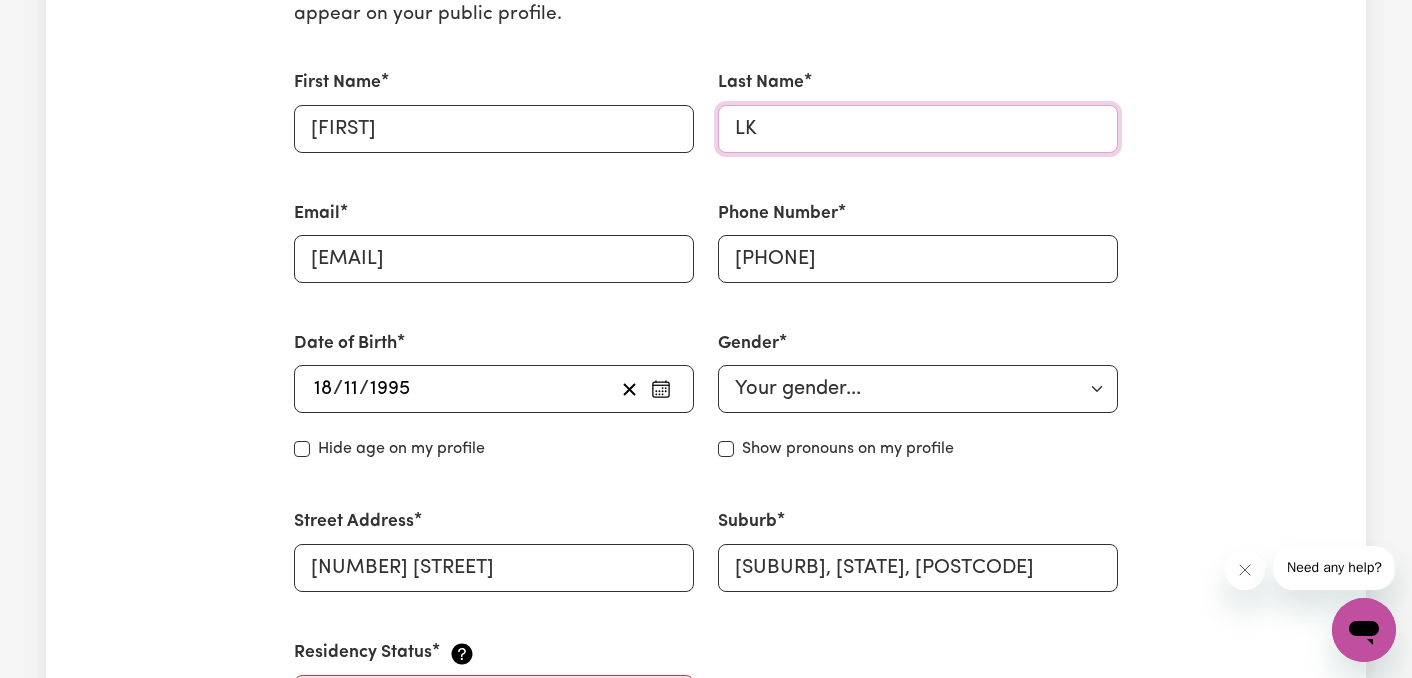 type on "[INITIAL]" 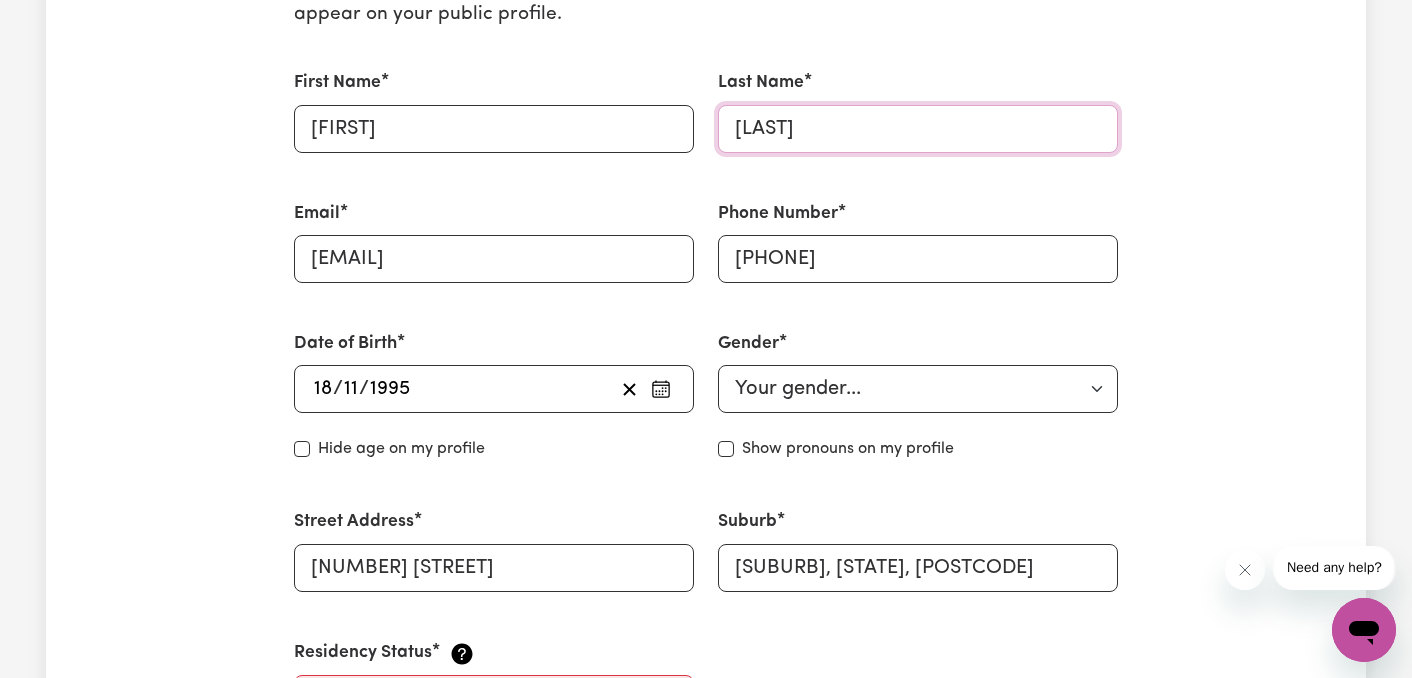 type on "[LAST]" 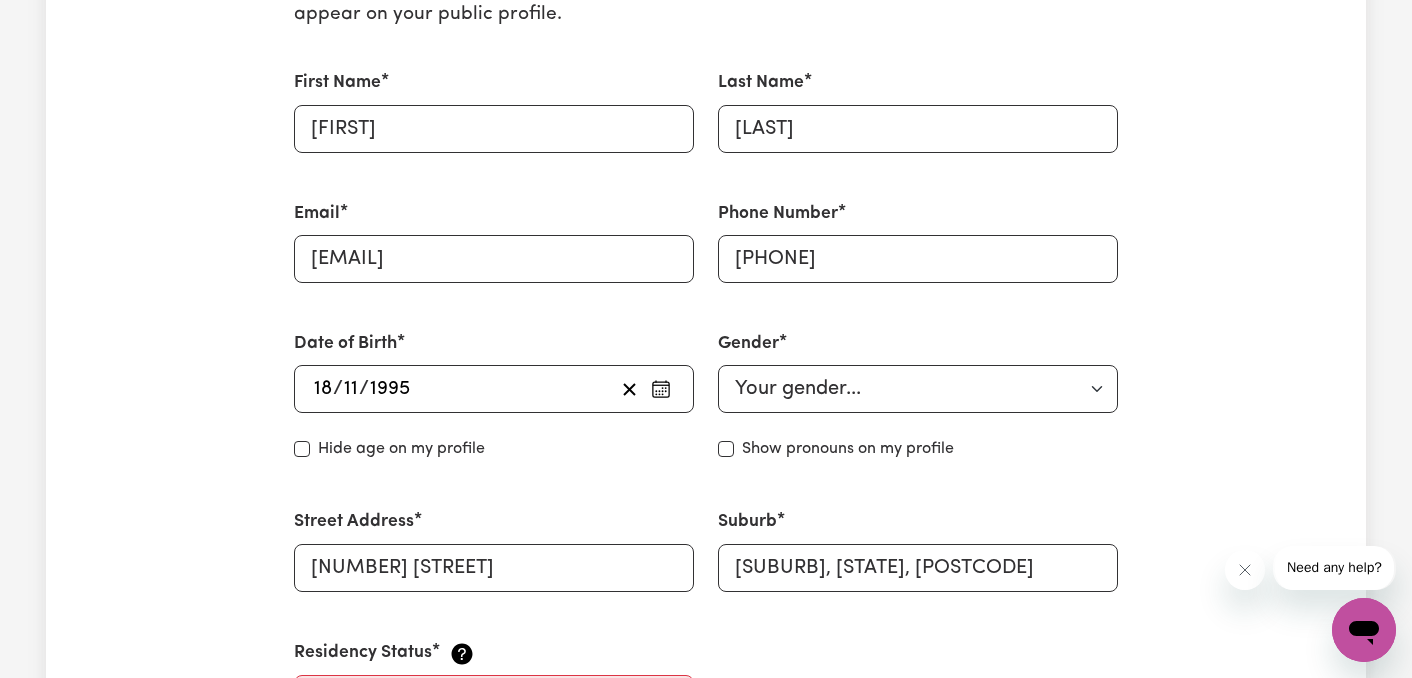 click on "Gender Your gender... Female Male Non-binary Other Prefer not to say" at bounding box center (918, 372) 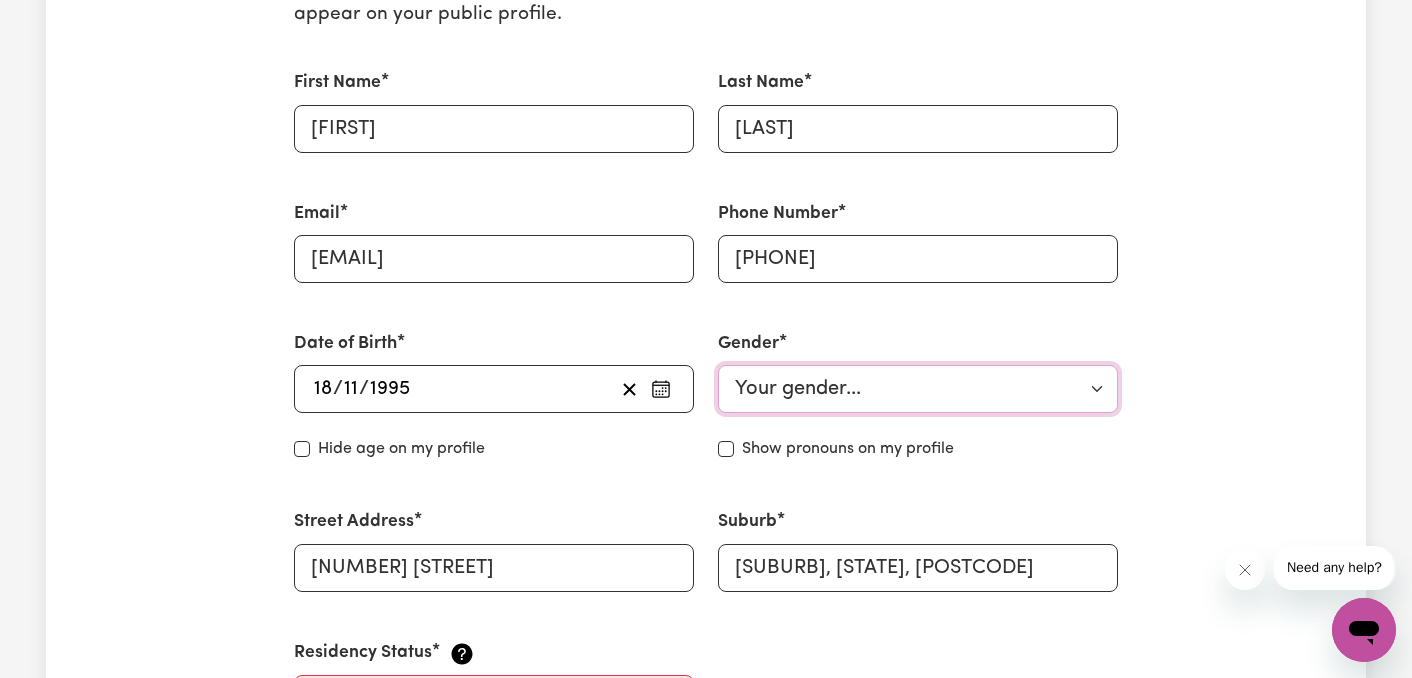 click on "Your gender... Female Male Non-binary Other Prefer not to say" at bounding box center [918, 389] 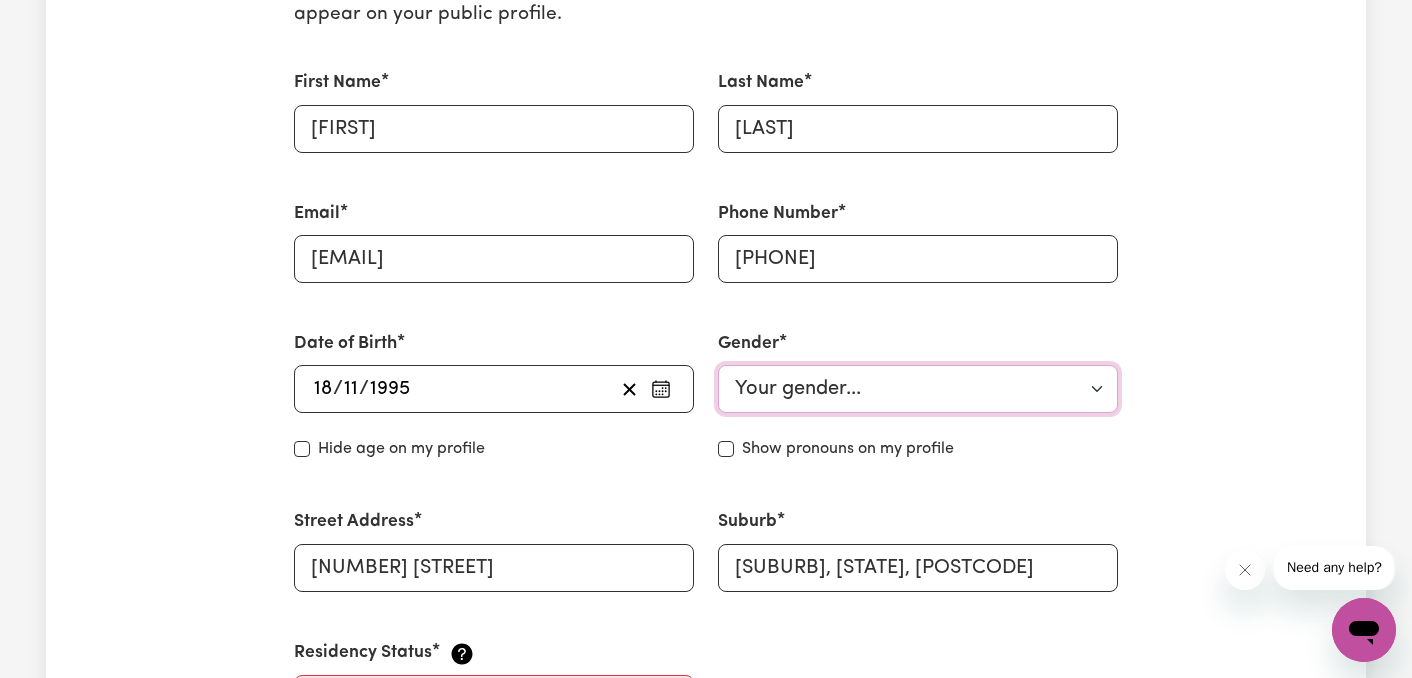 select on "female" 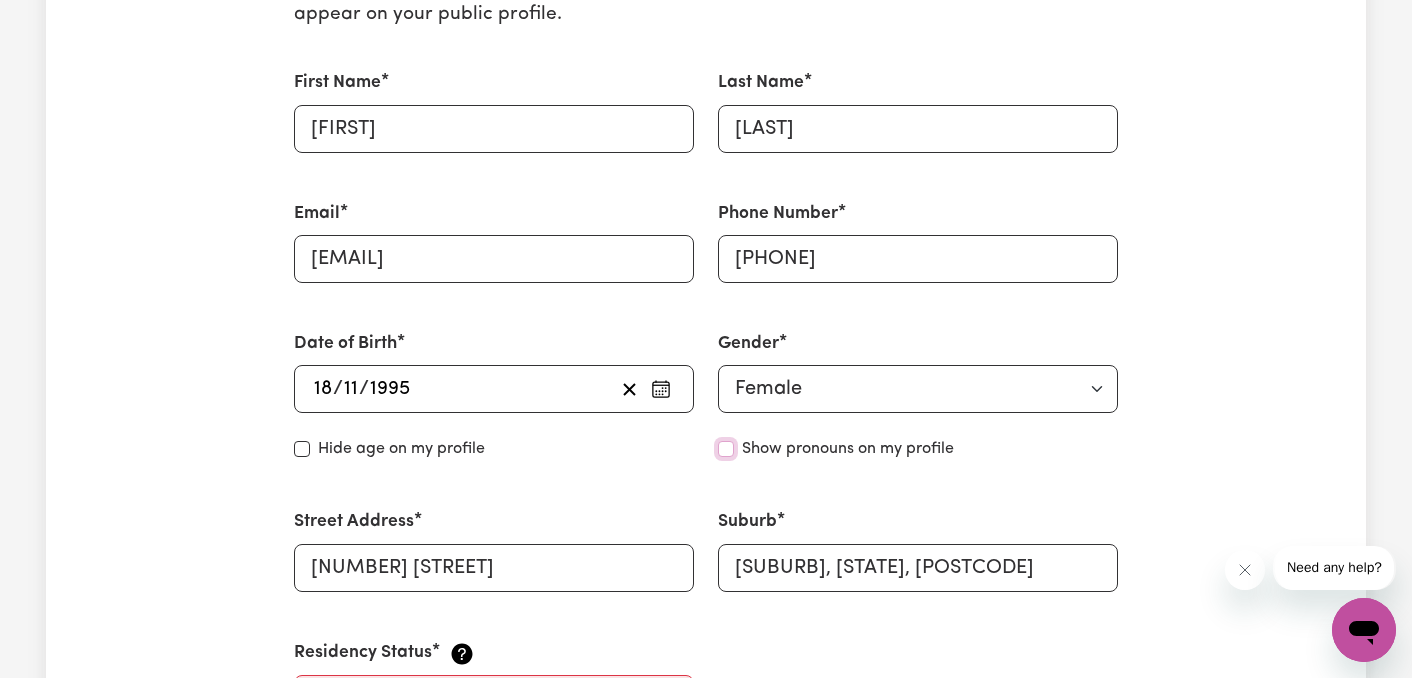click on "Show pronouns on my profile" at bounding box center (726, 449) 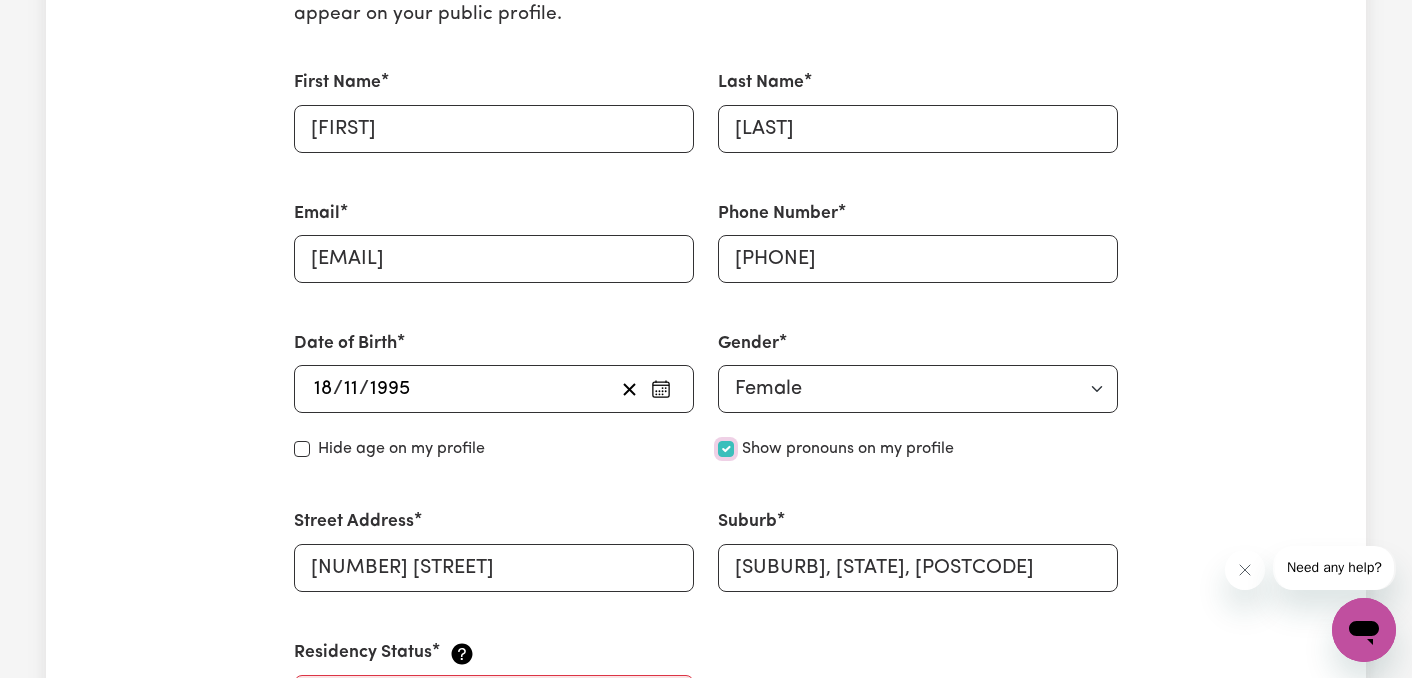 checkbox on "true" 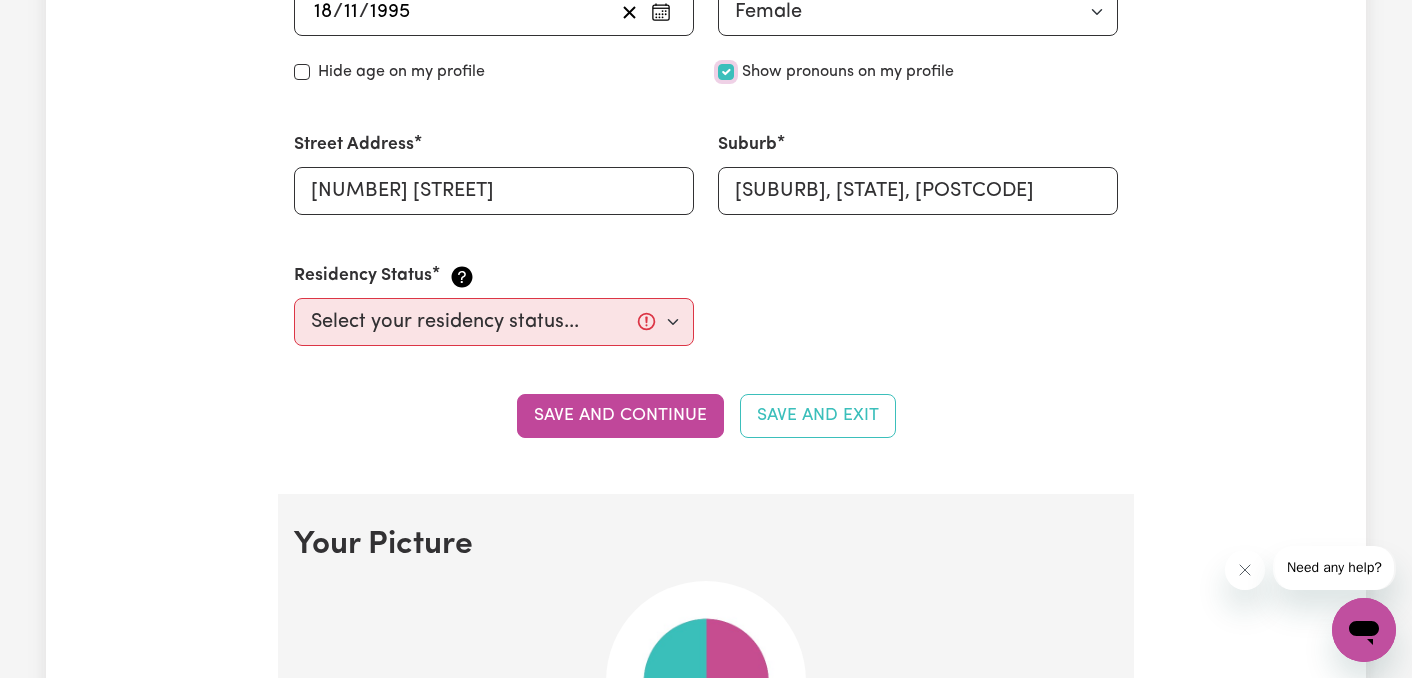 scroll, scrollTop: 955, scrollLeft: 0, axis: vertical 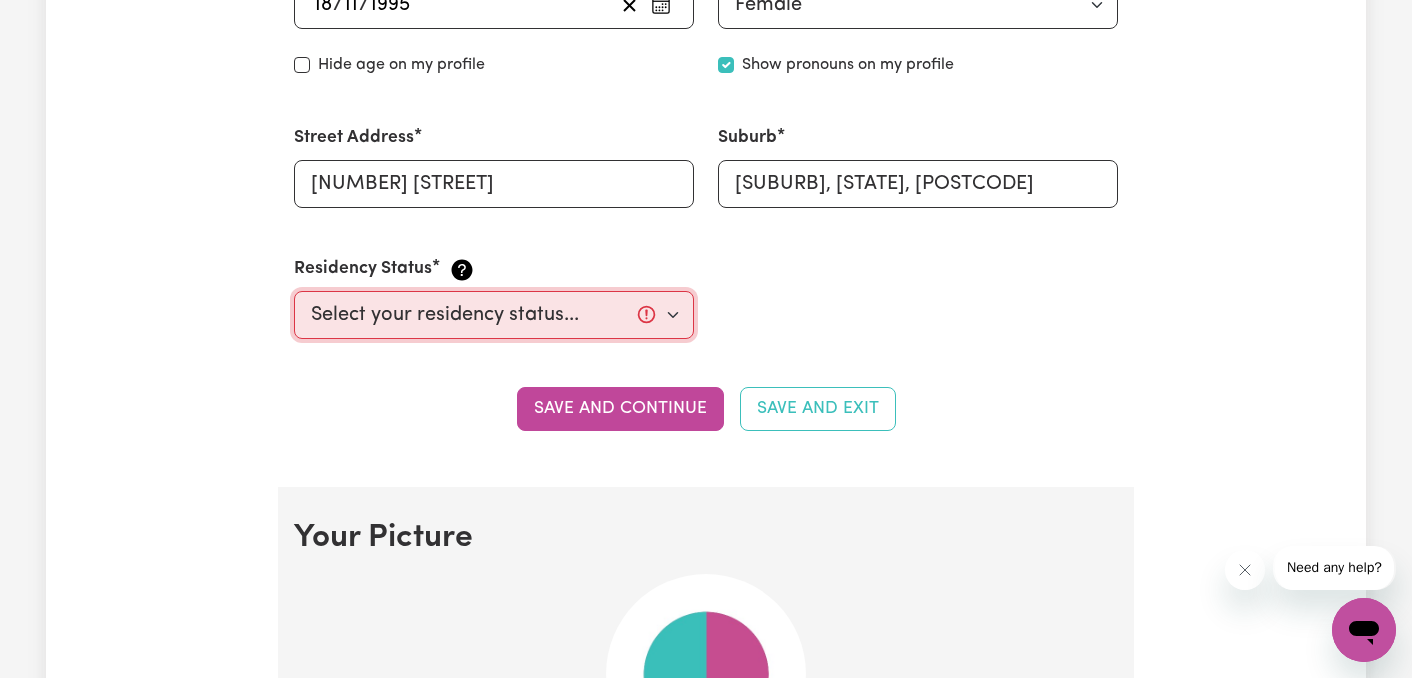 click on "Select your residency status... Australian citizen Australian PR Temporary Work Visa Student Visa" at bounding box center [494, 315] 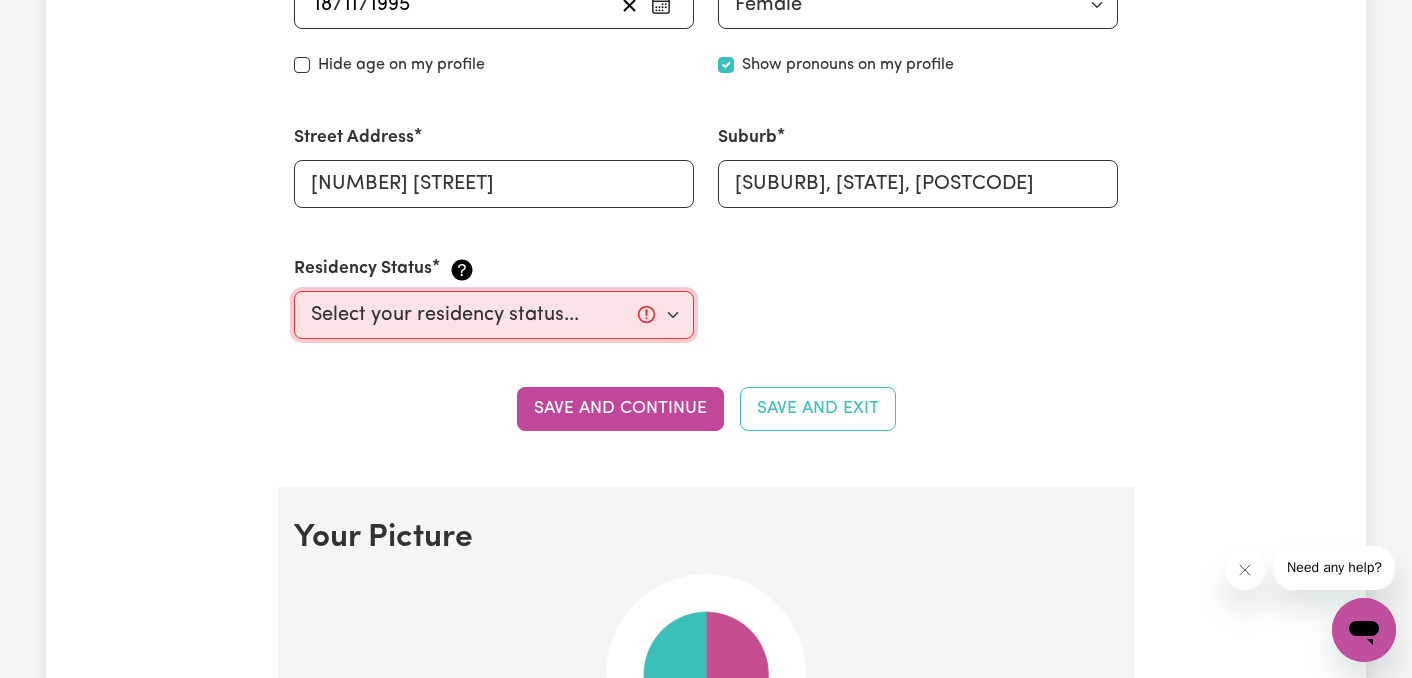 select on "Australian Citizen" 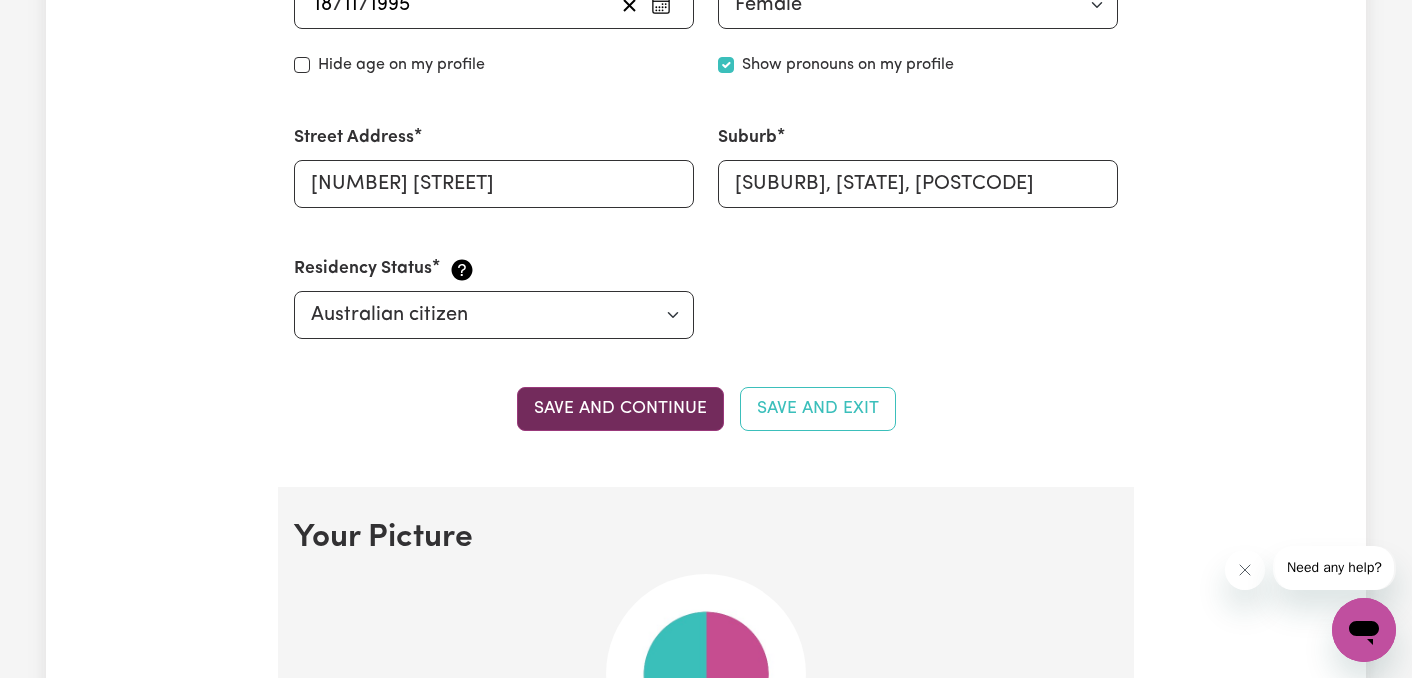 click on "Save and continue" at bounding box center [620, 409] 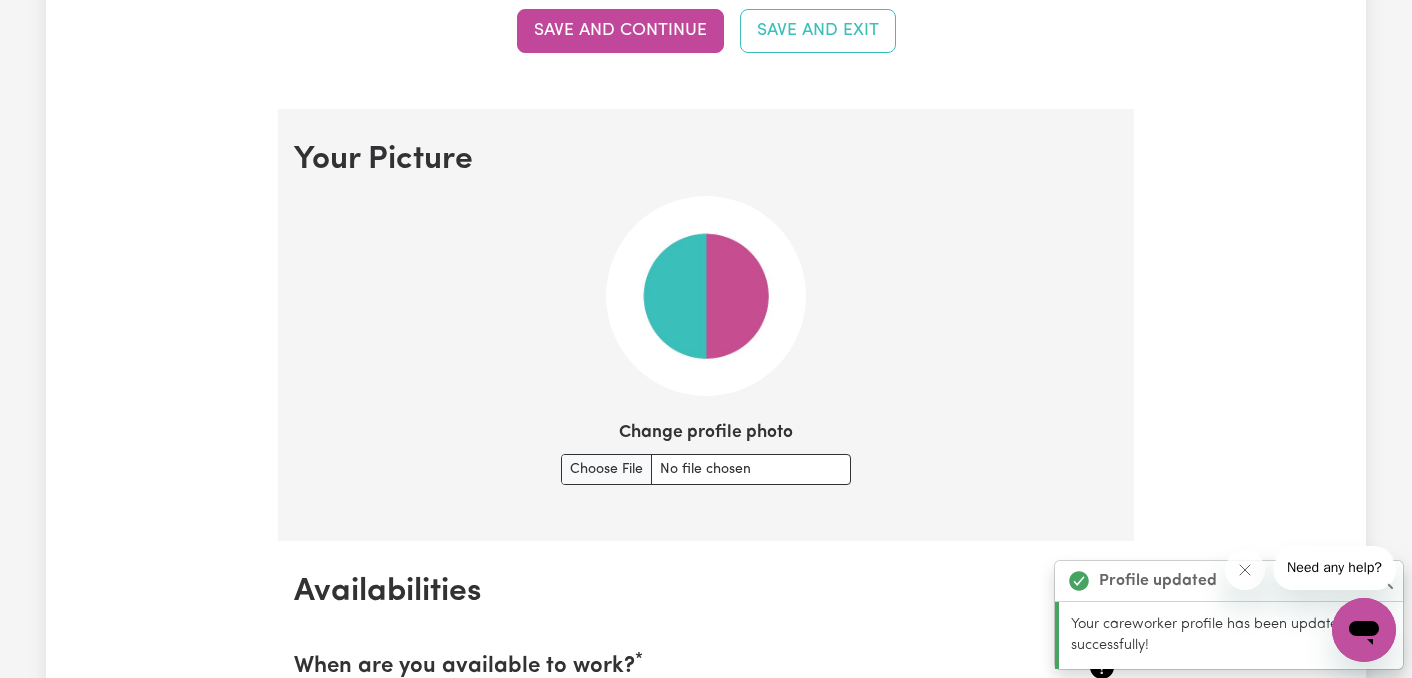 scroll, scrollTop: 1443, scrollLeft: 0, axis: vertical 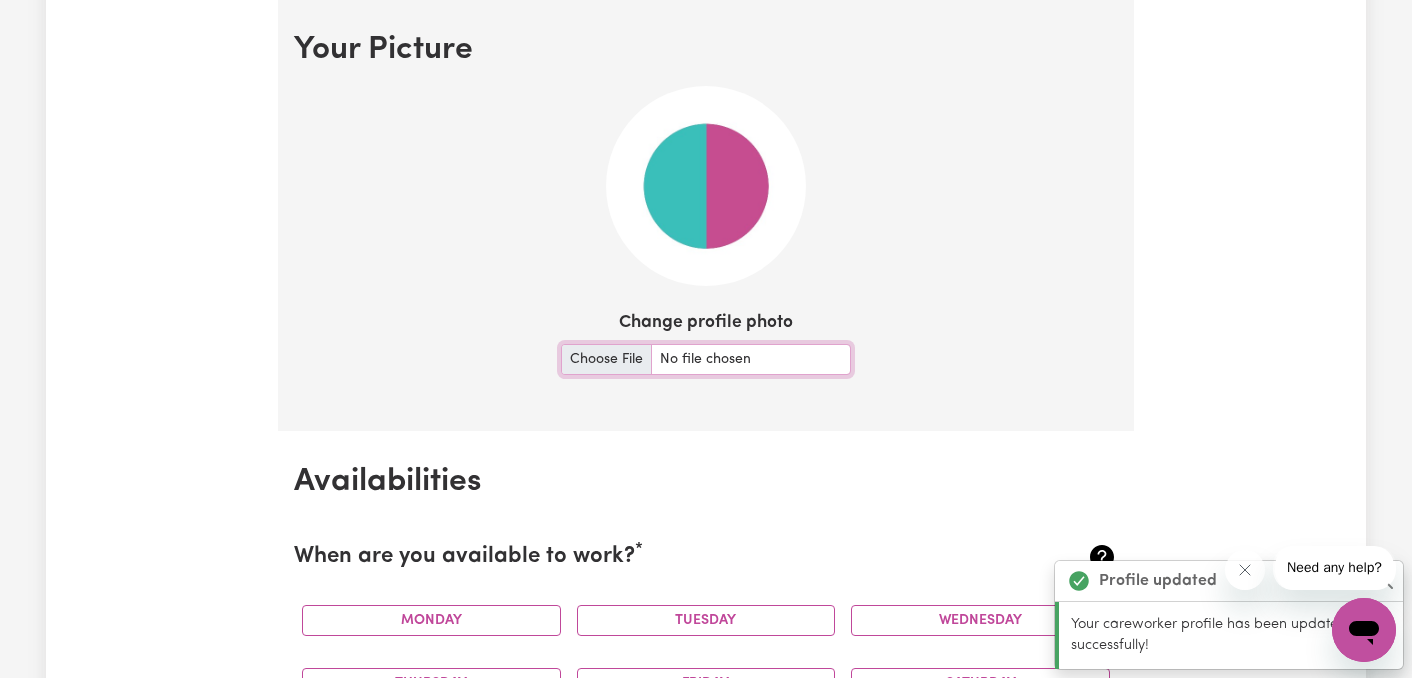 click on "Change profile photo" at bounding box center [706, 359] 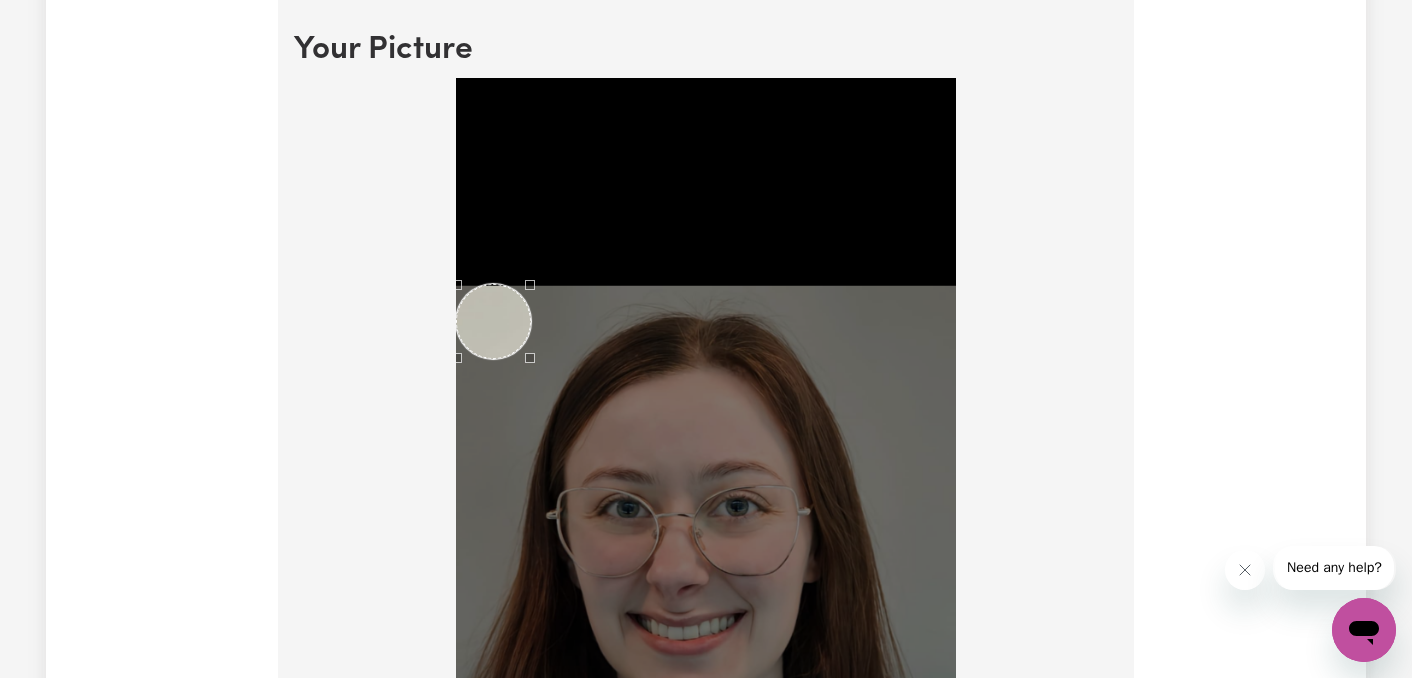 click at bounding box center [493, 321] 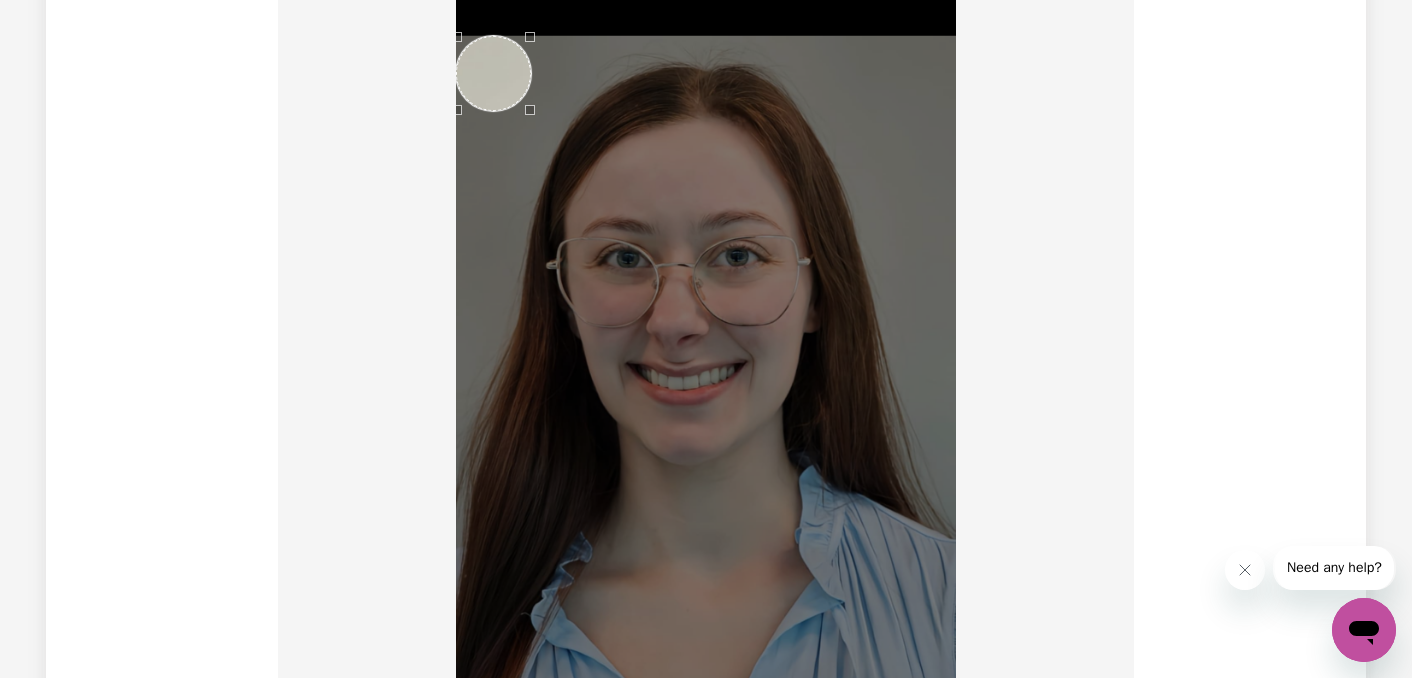 scroll, scrollTop: 1708, scrollLeft: 0, axis: vertical 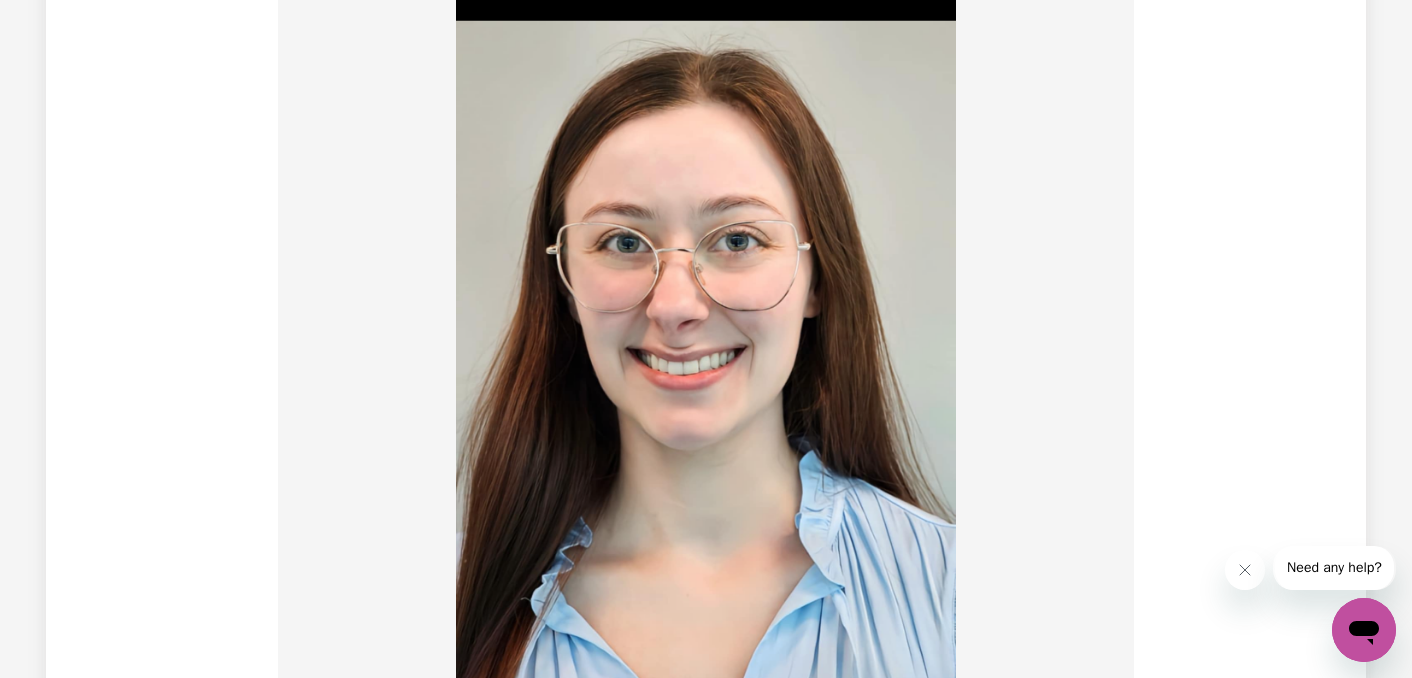 click at bounding box center [706, 354] 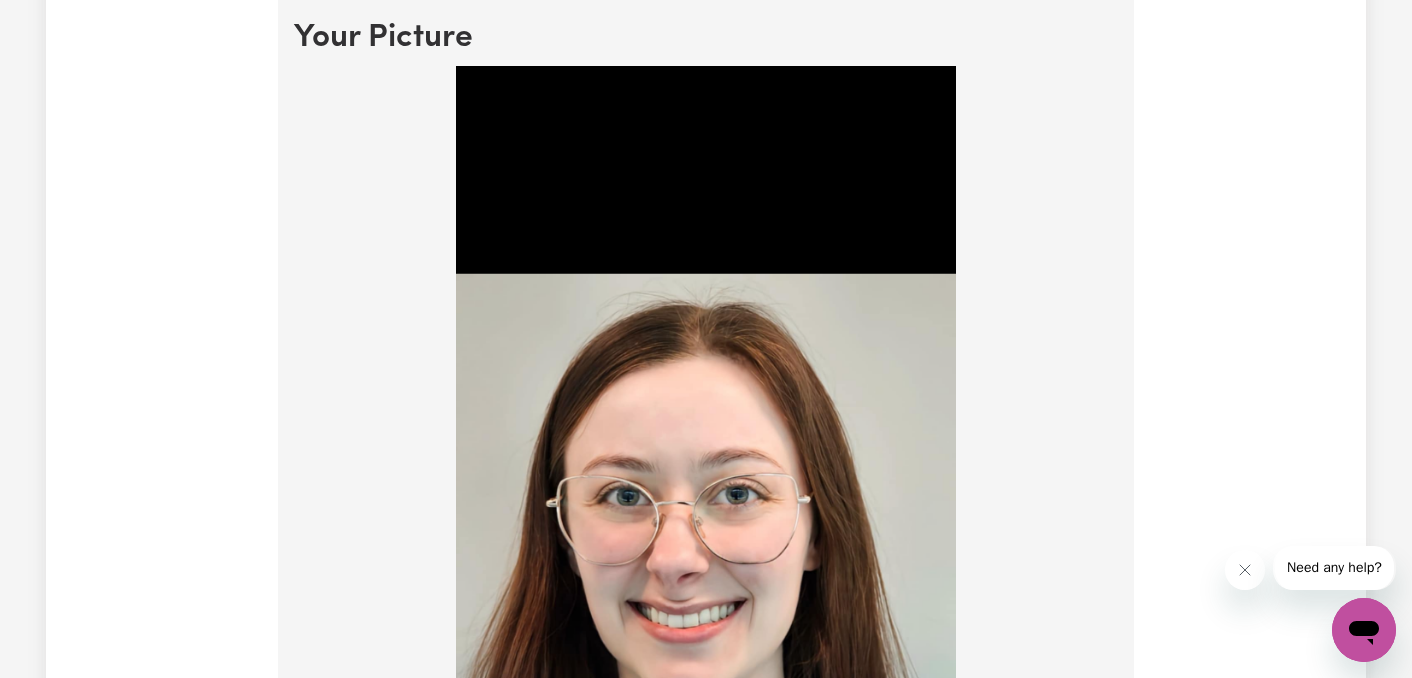 click at bounding box center (706, 607) 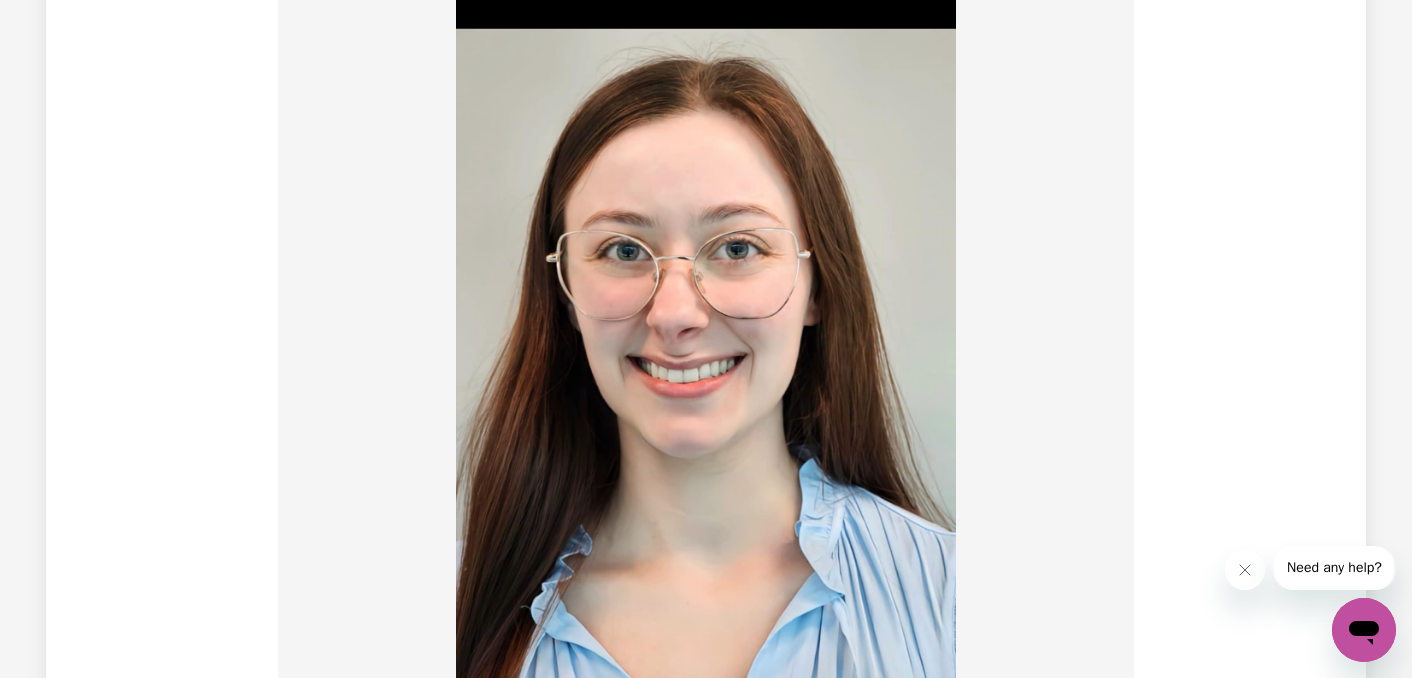 scroll, scrollTop: 1702, scrollLeft: 0, axis: vertical 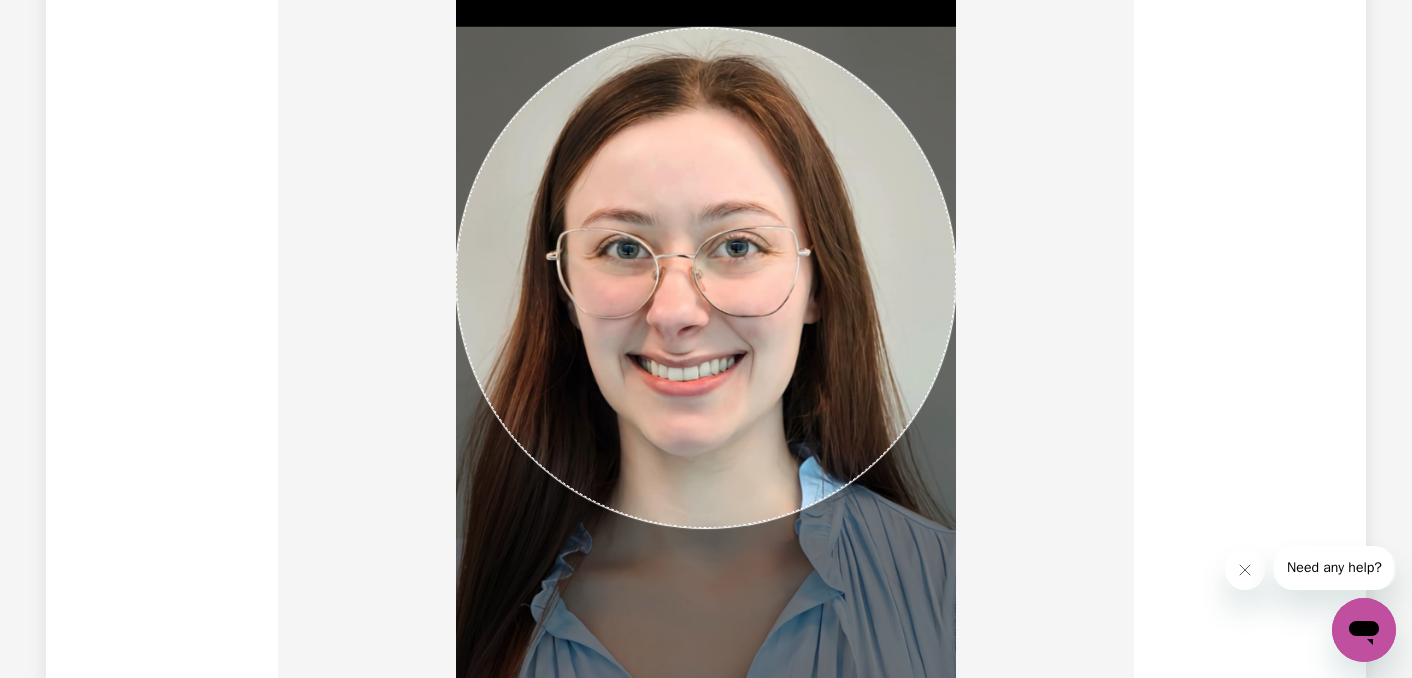 click at bounding box center [706, 364] 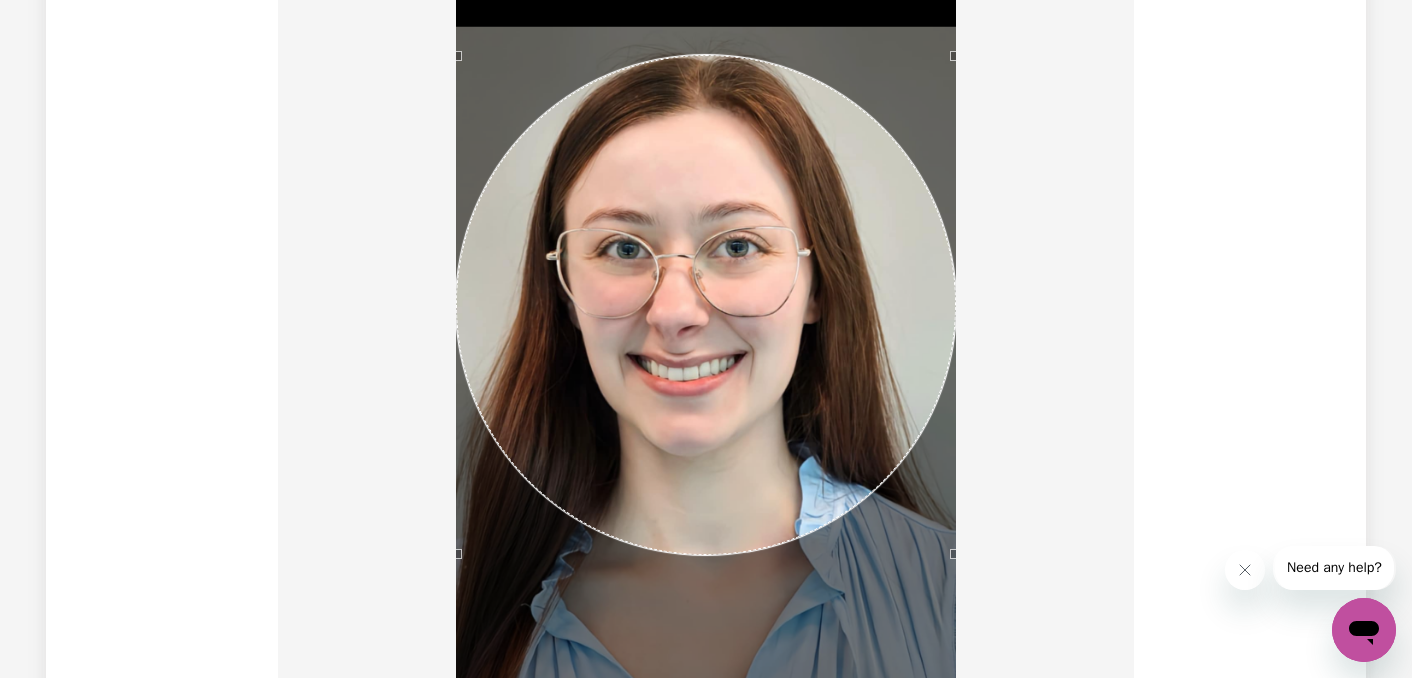 click at bounding box center [706, 305] 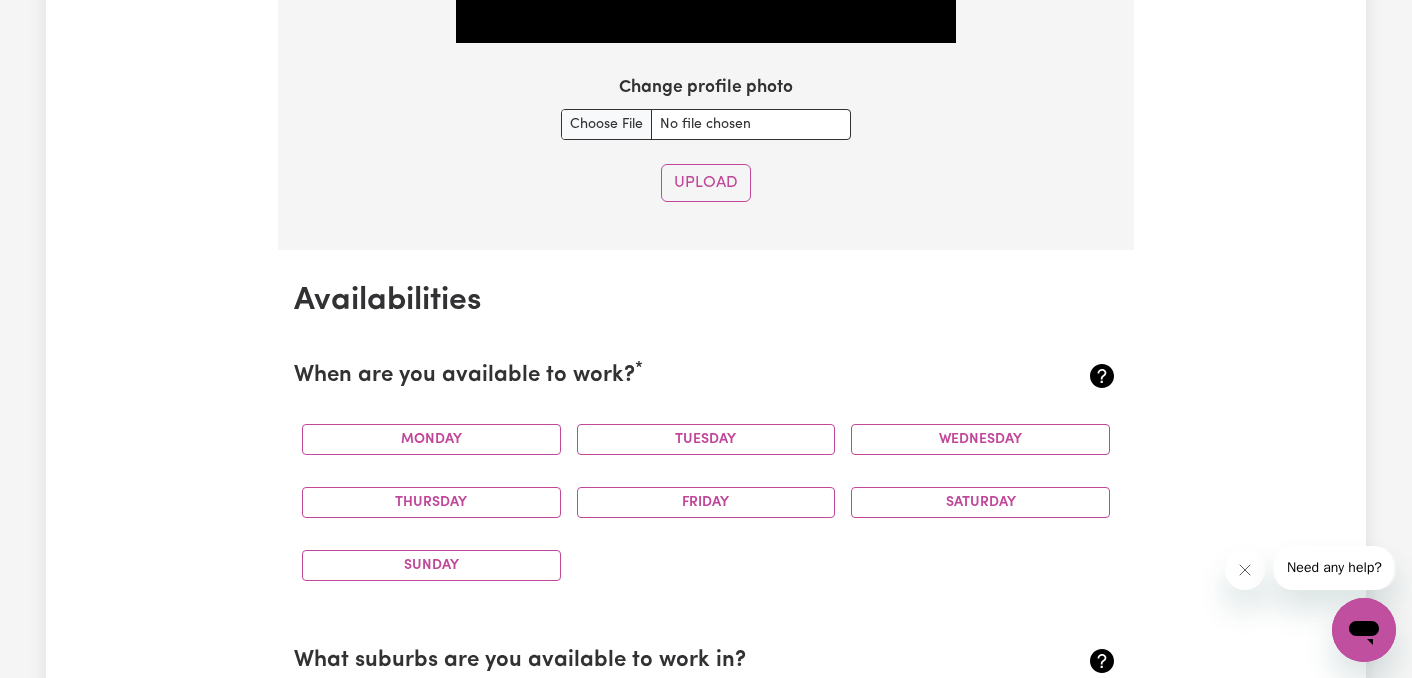 scroll, scrollTop: 2575, scrollLeft: 0, axis: vertical 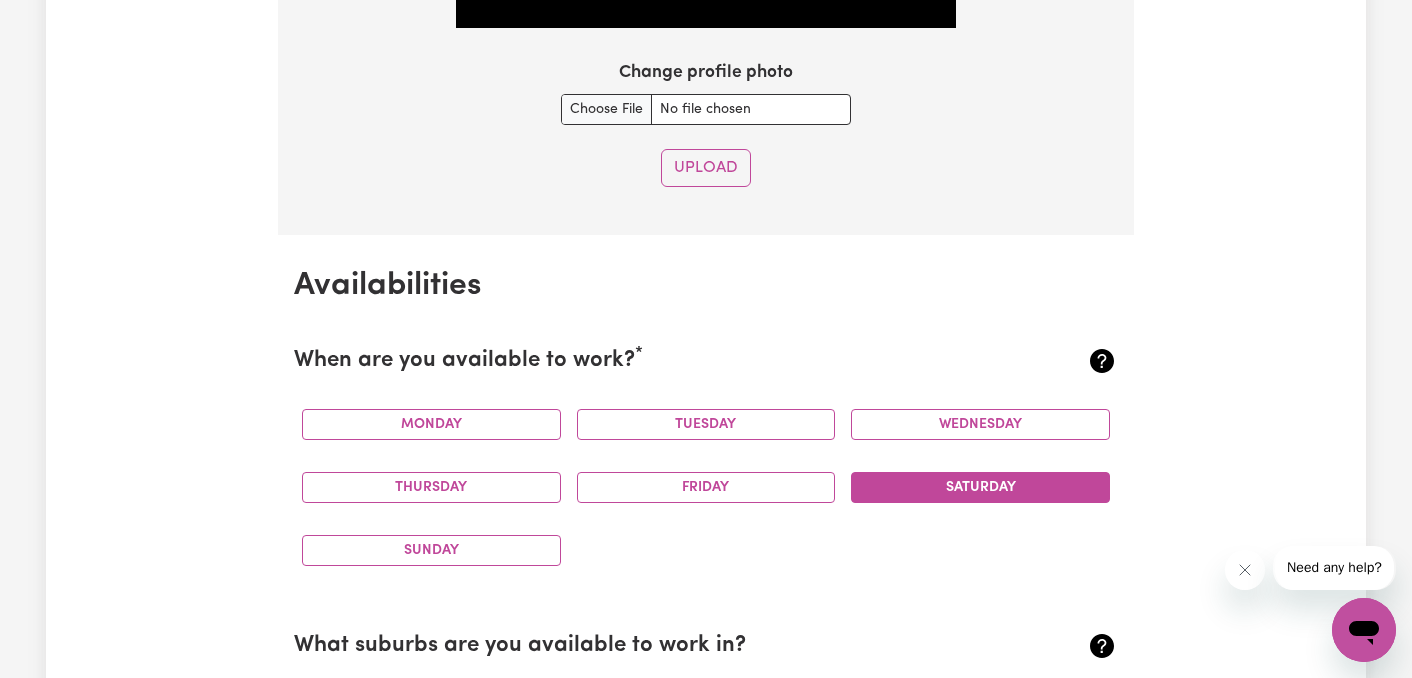 click on "Saturday" at bounding box center (980, 487) 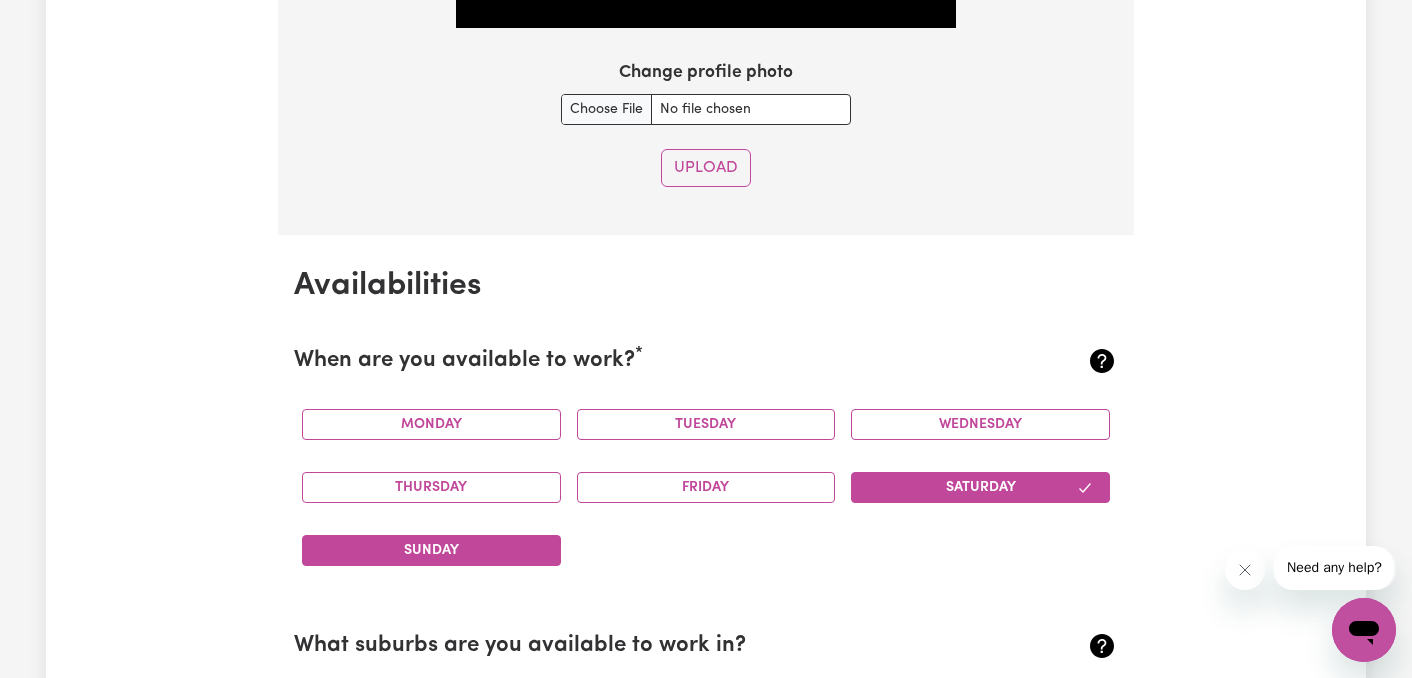 click on "Sunday" at bounding box center (431, 550) 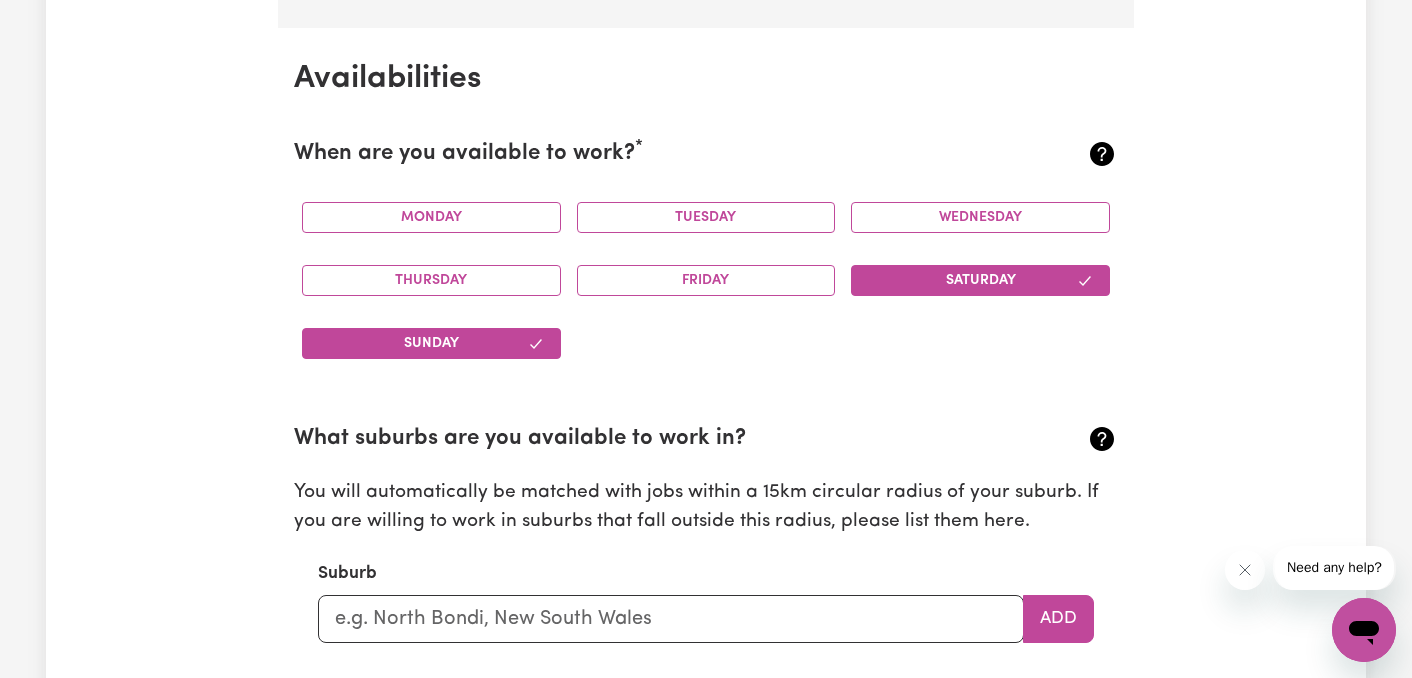 scroll, scrollTop: 2777, scrollLeft: 0, axis: vertical 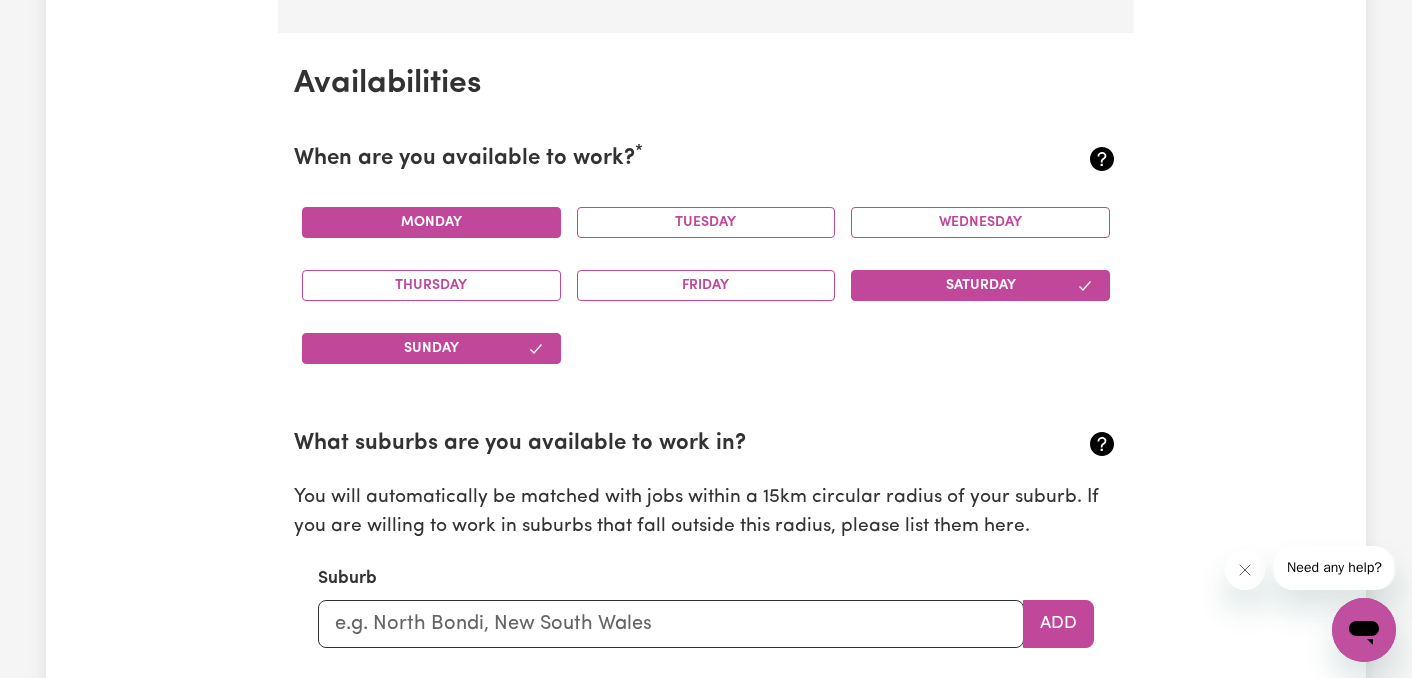 click on "Monday" at bounding box center [431, 222] 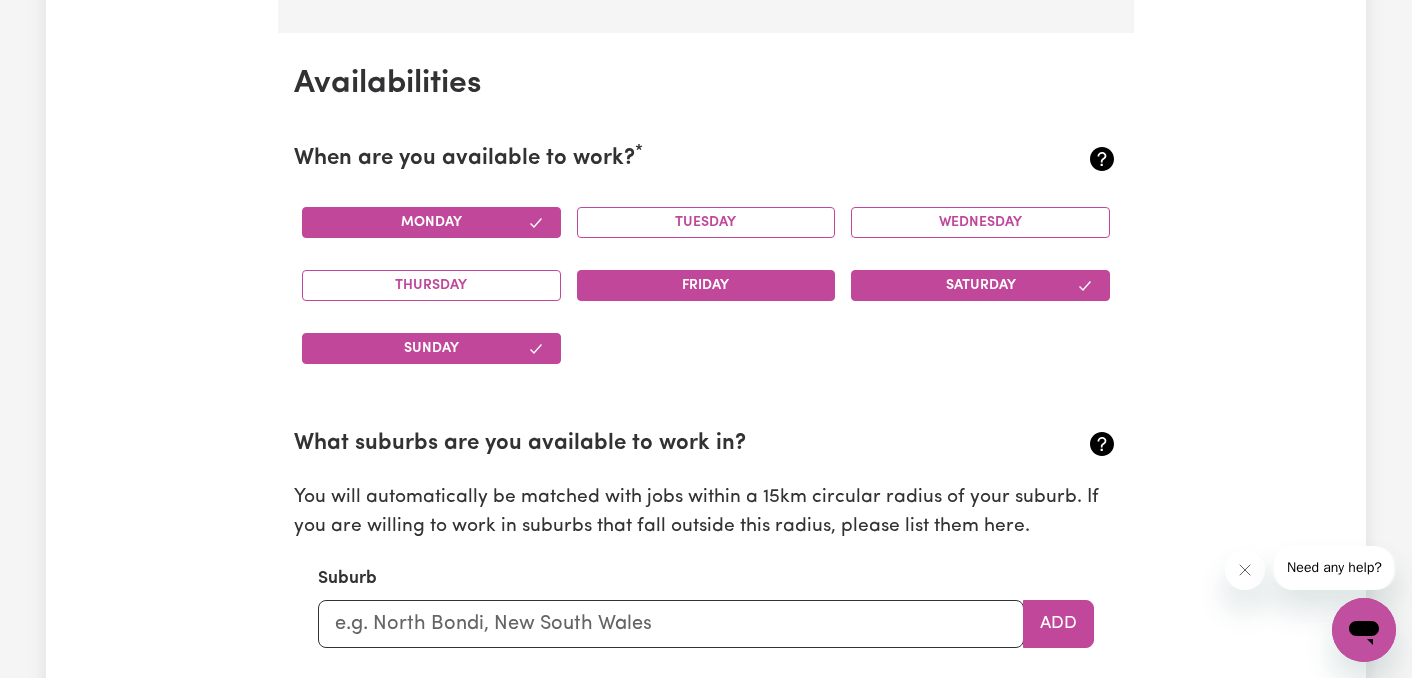 click on "Friday" at bounding box center (706, 285) 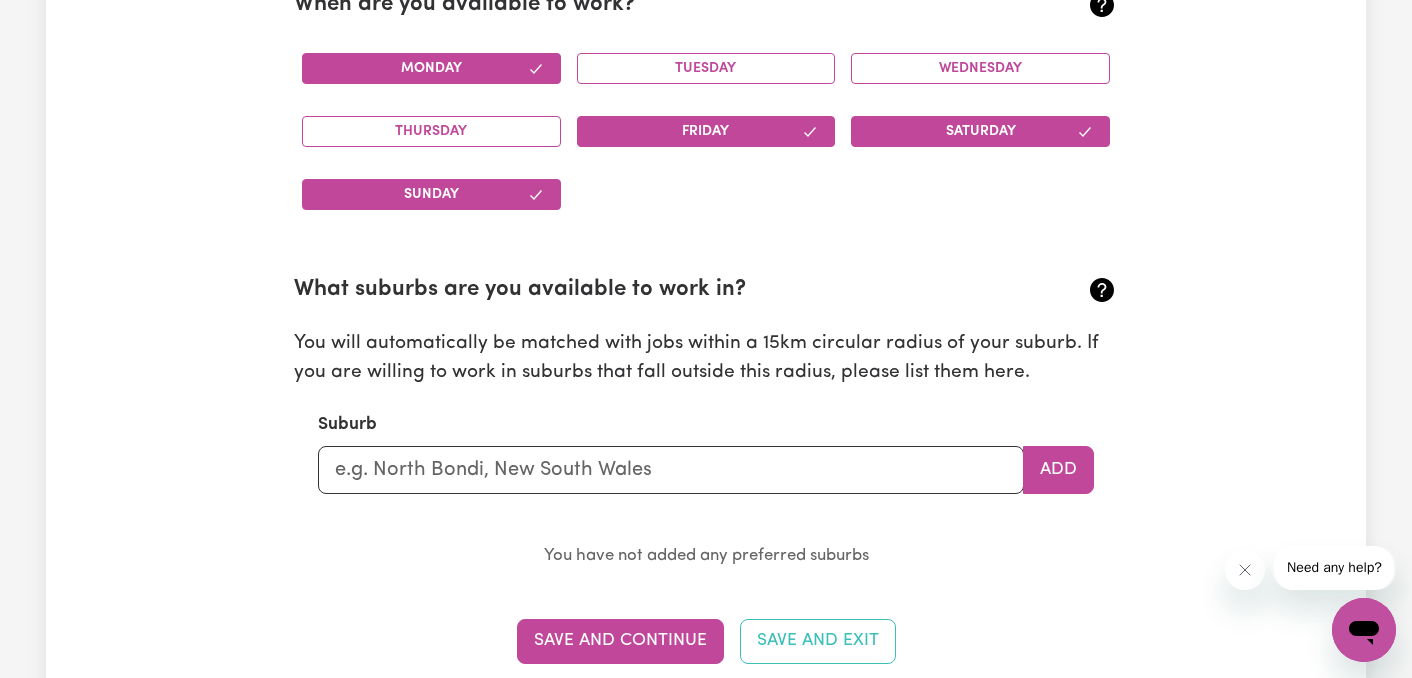 scroll, scrollTop: 3006, scrollLeft: 0, axis: vertical 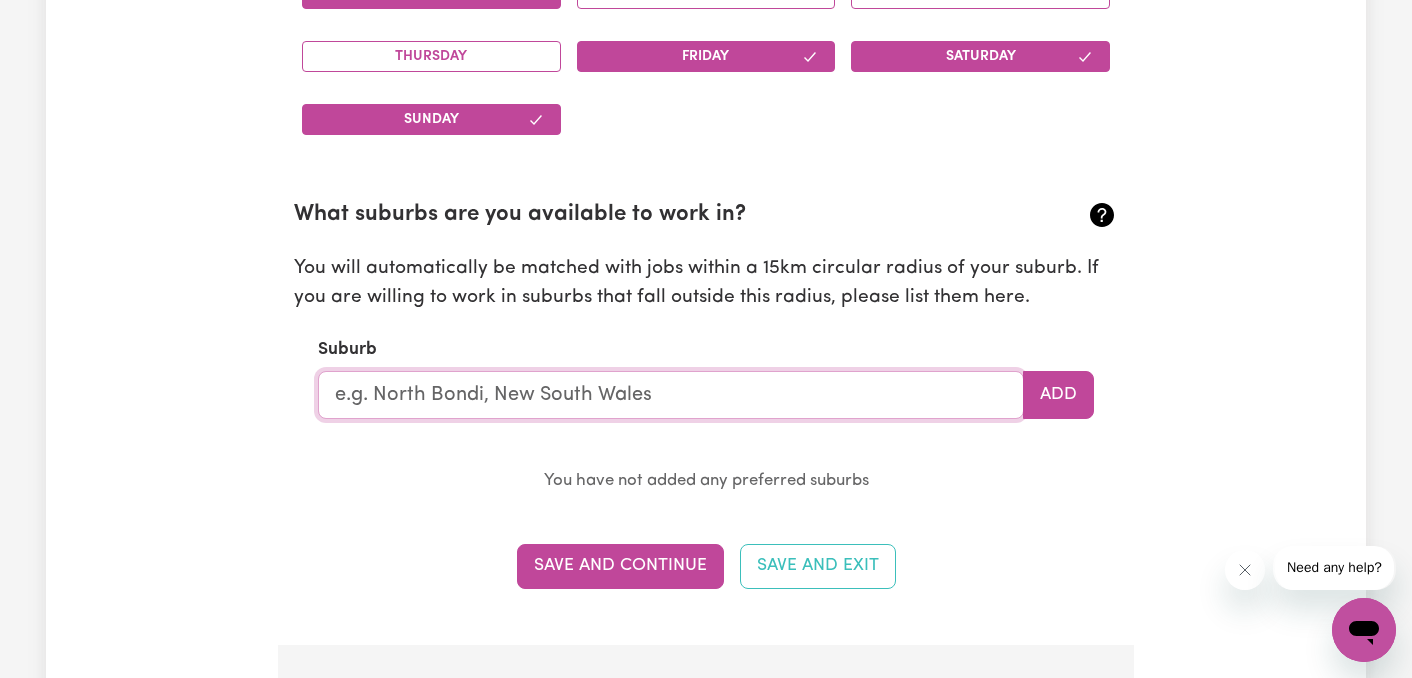 click at bounding box center (671, 395) 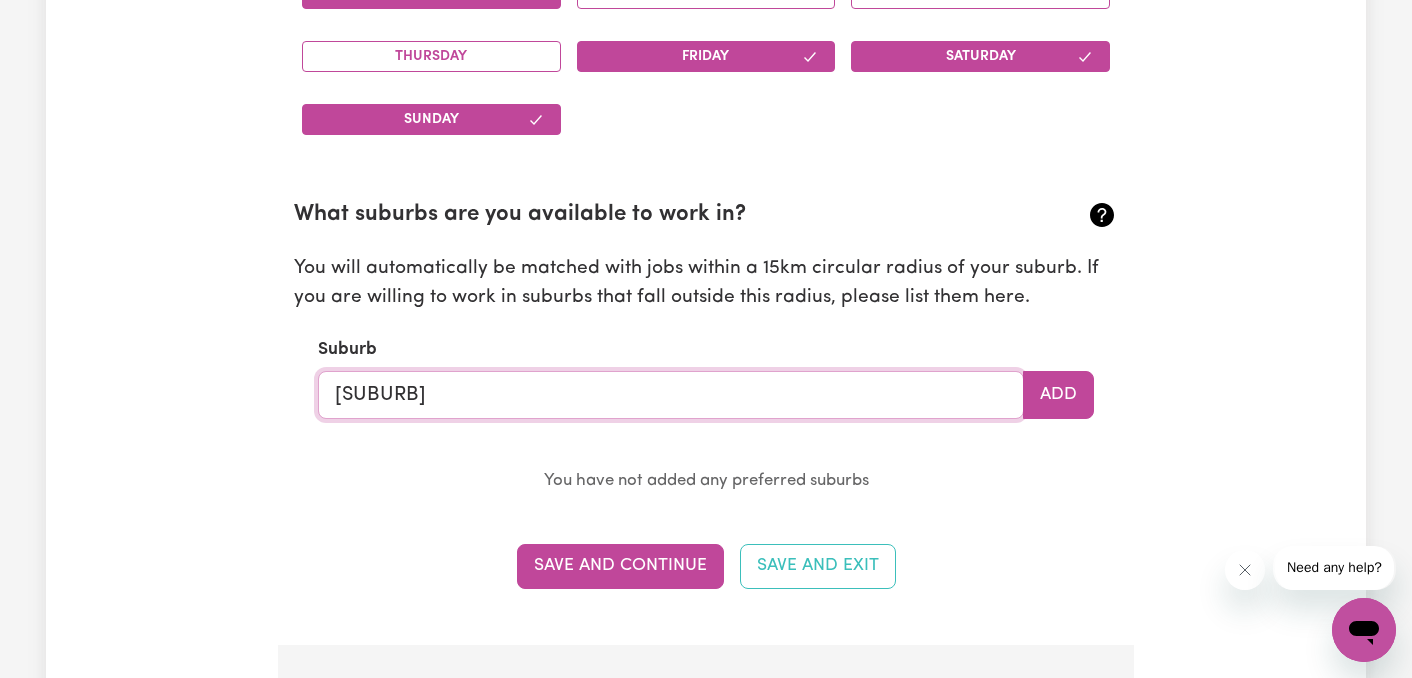 type on "wood" 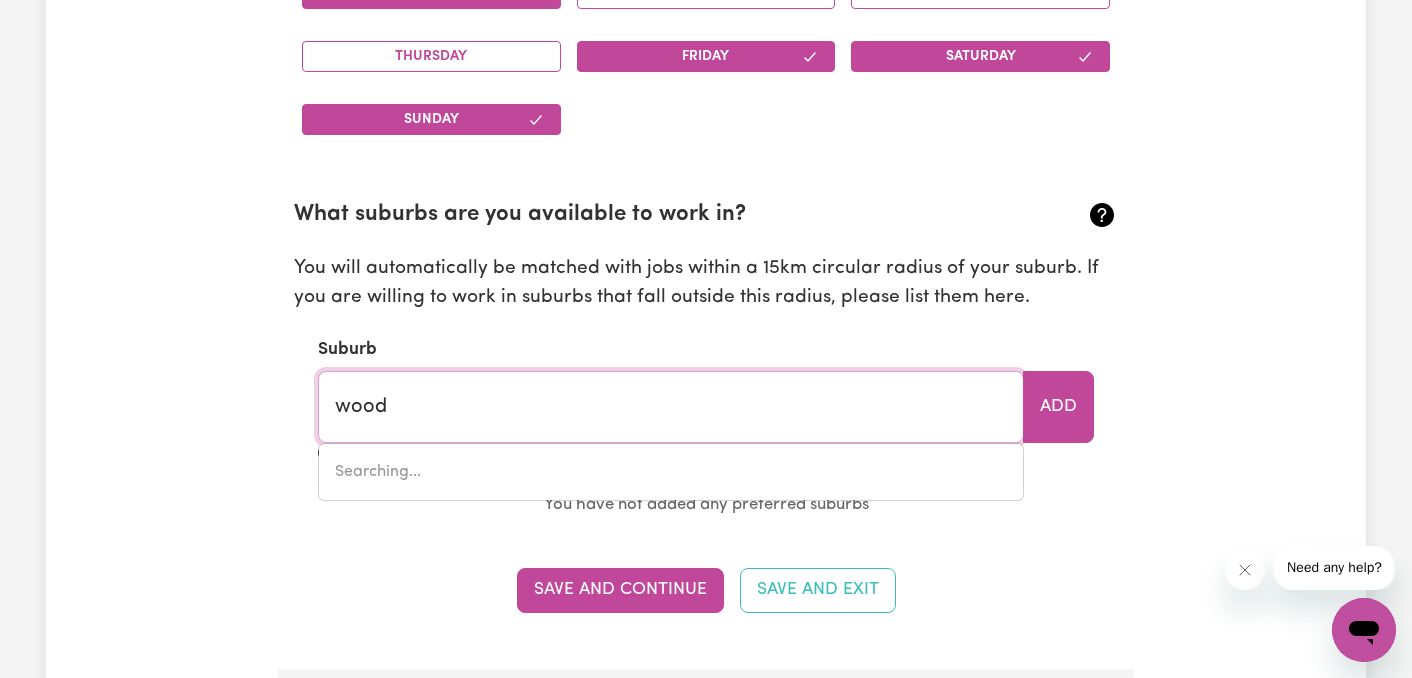 type on "[SUBURB], [STATE], [POSTCODE]" 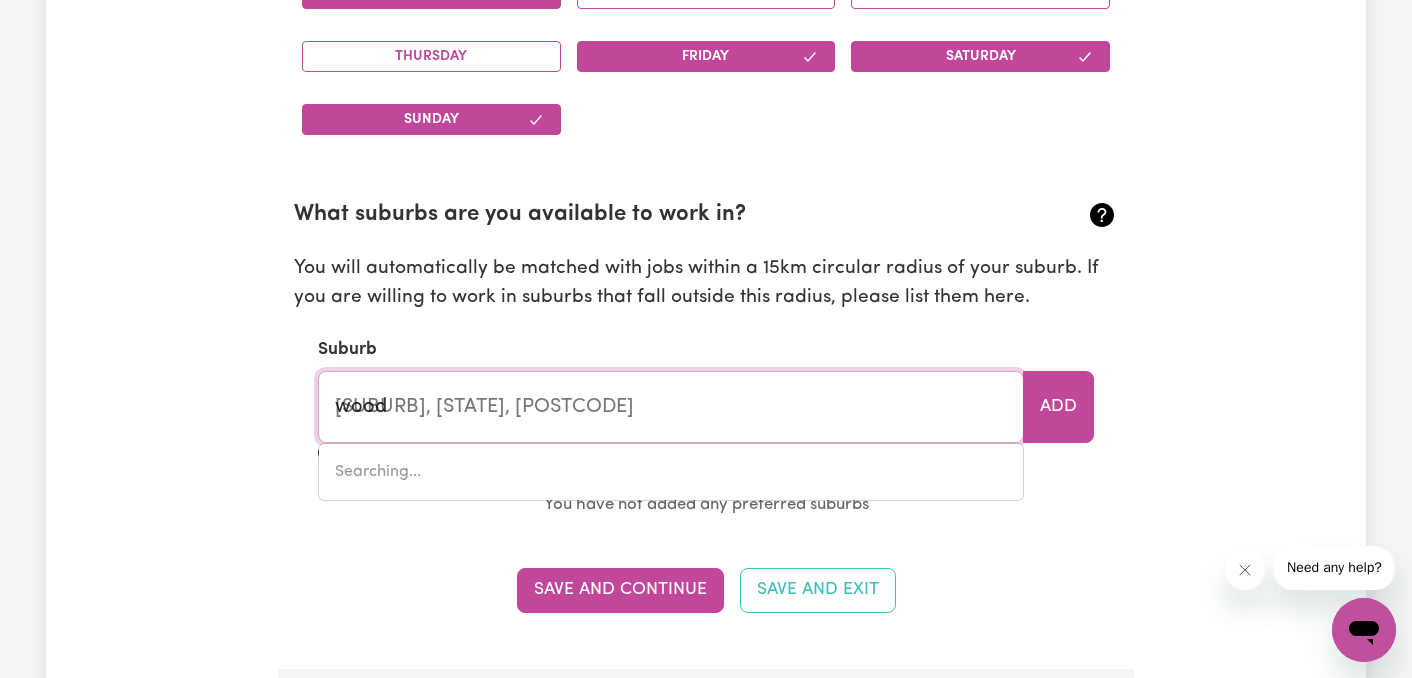 type on "[SUBURB]" 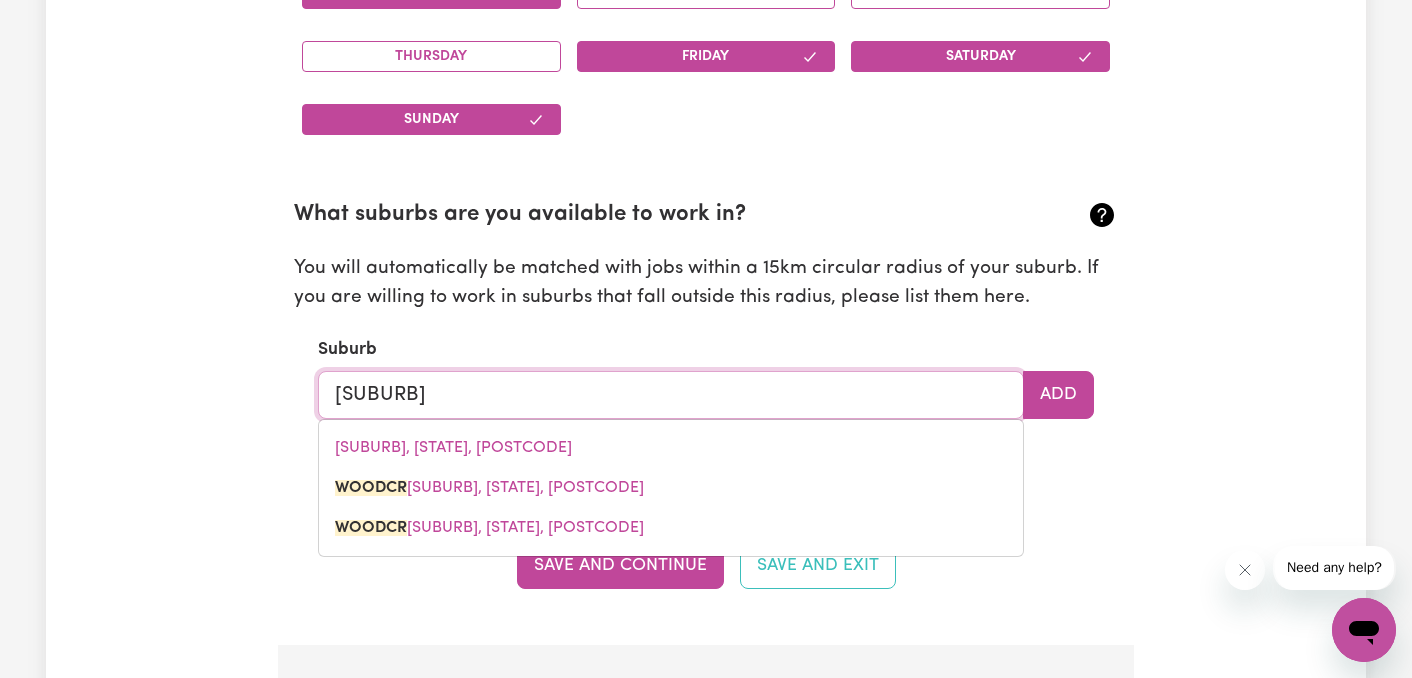 type on "[SUBURB]" 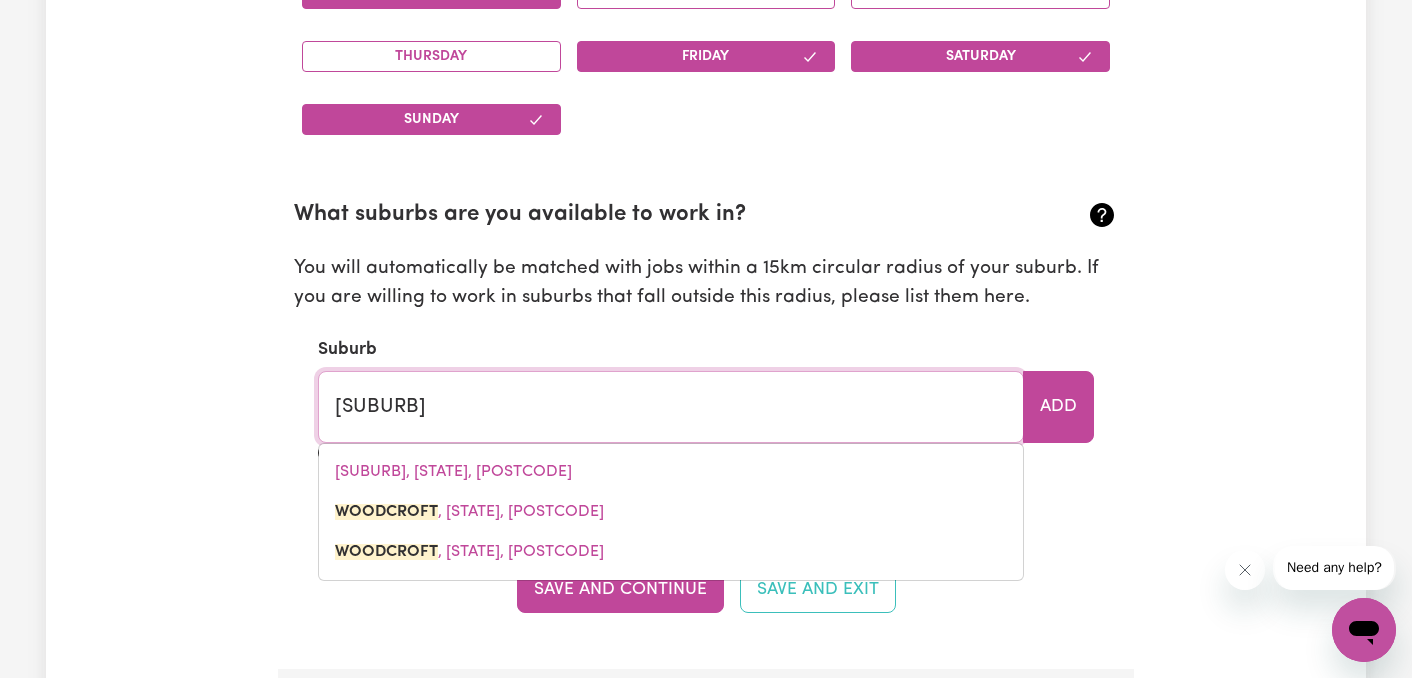 type on "[SUBURB], [STATE], [POSTCODE]" 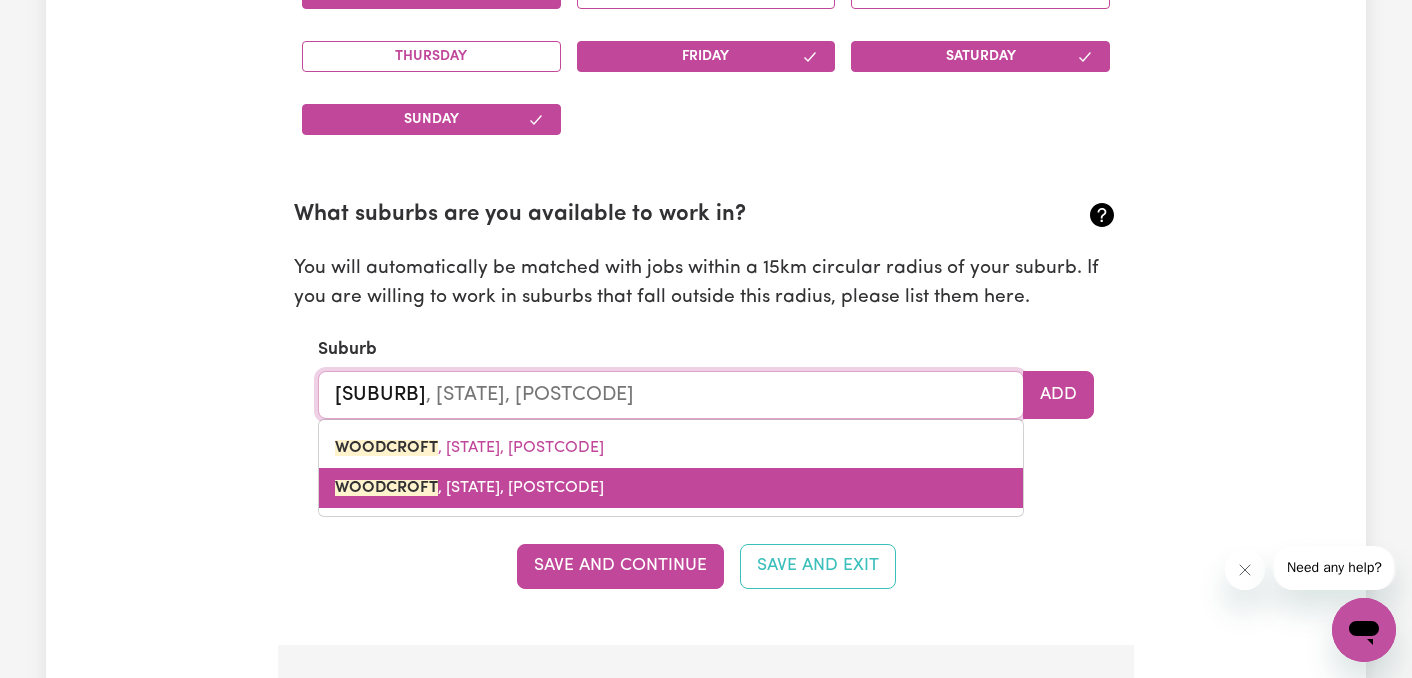 click on "[SUBURB], [STATE], [POSTCODE]" at bounding box center [671, 488] 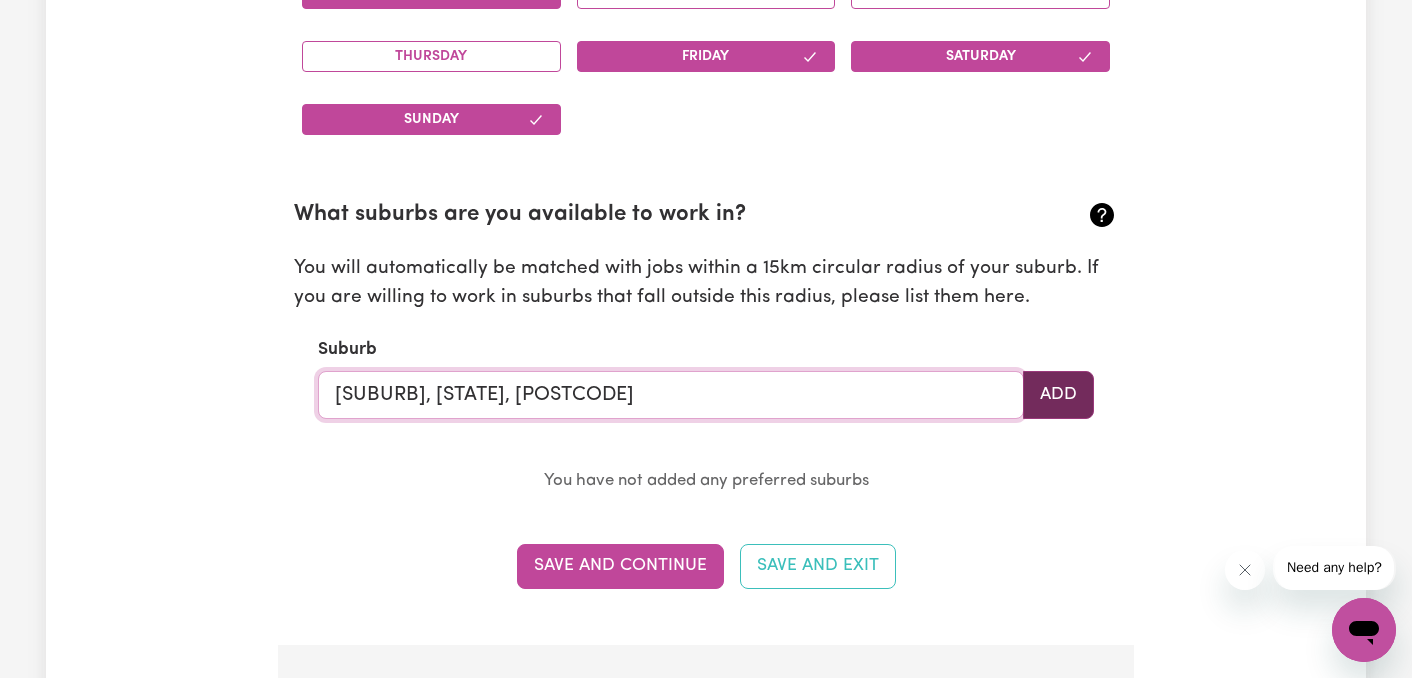 type on "[SUBURB], [STATE], [POSTCODE]" 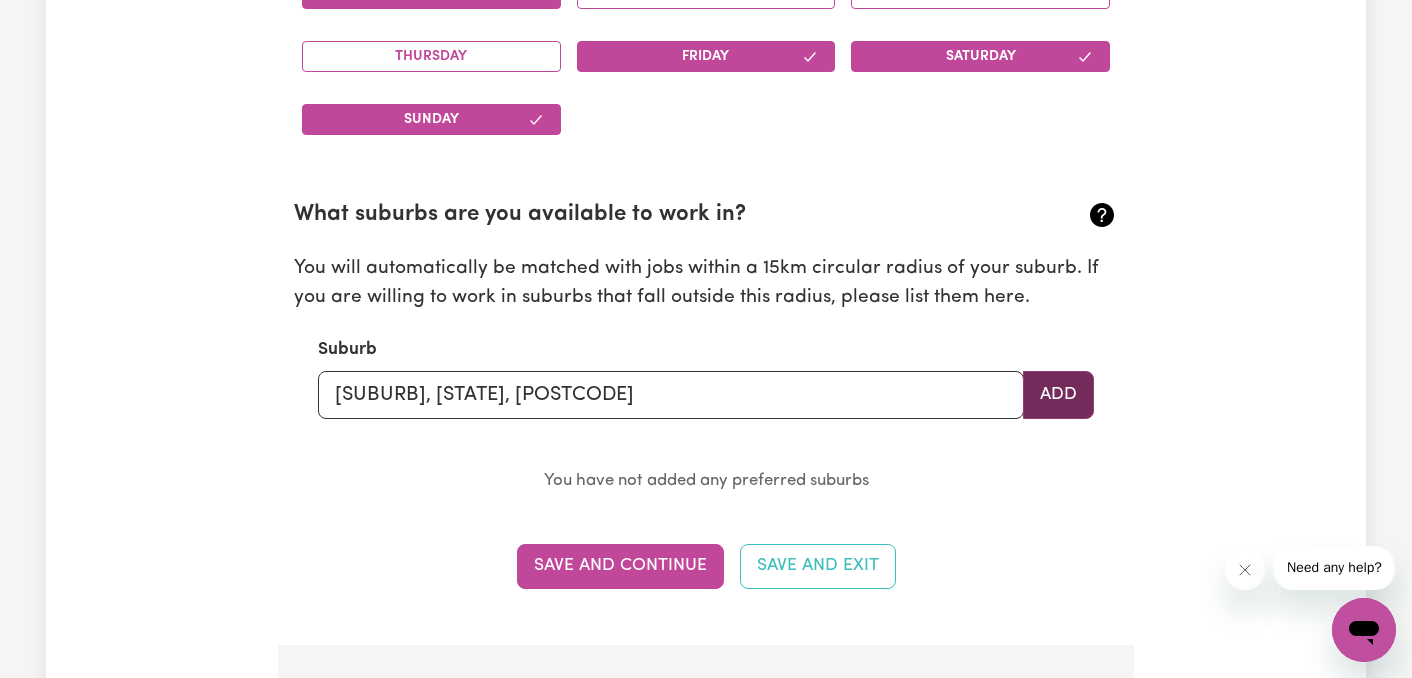 click on "Add" at bounding box center (1058, 395) 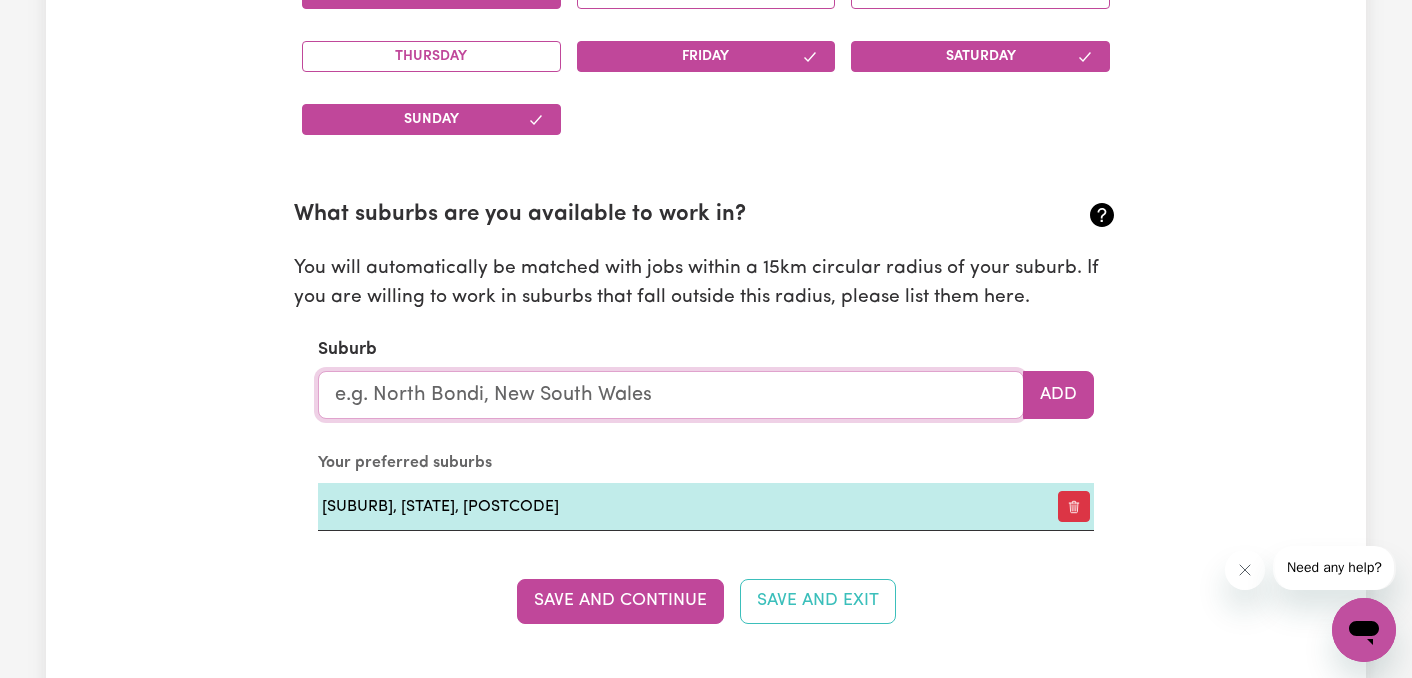 click at bounding box center (671, 395) 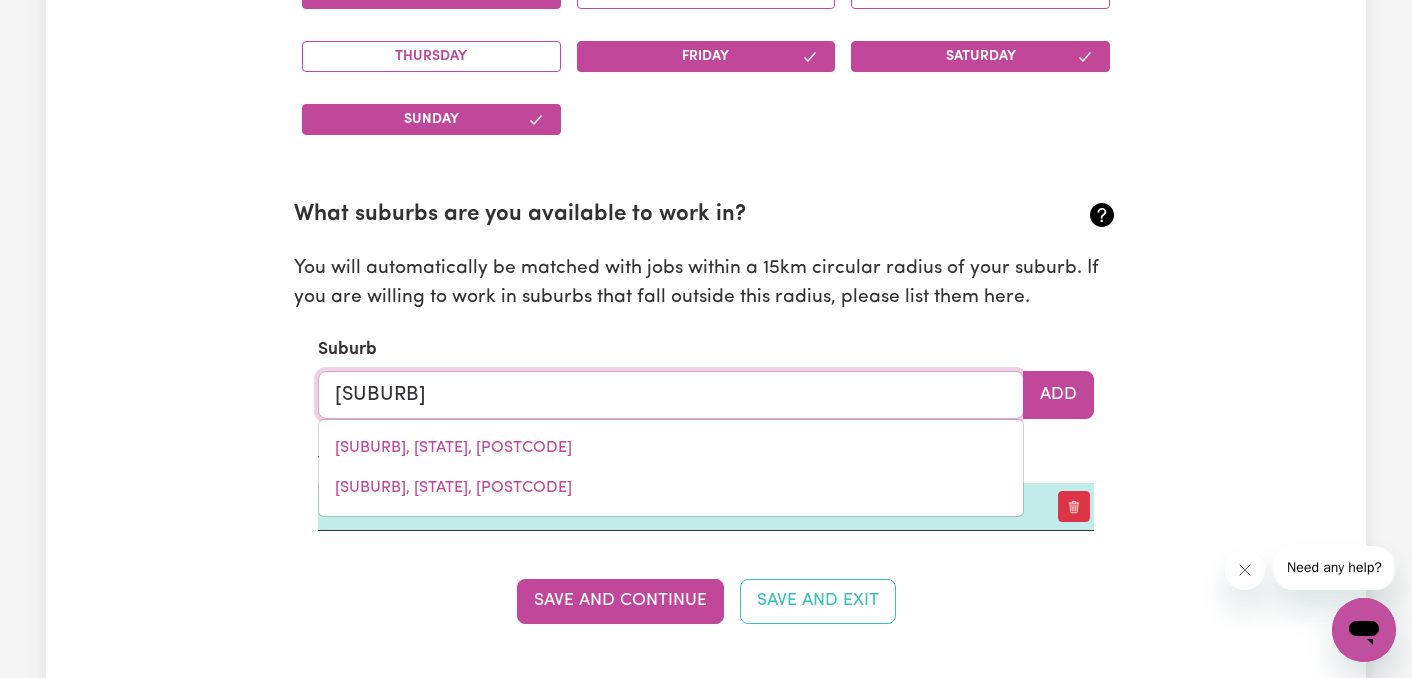 type on "[SUBURB]" 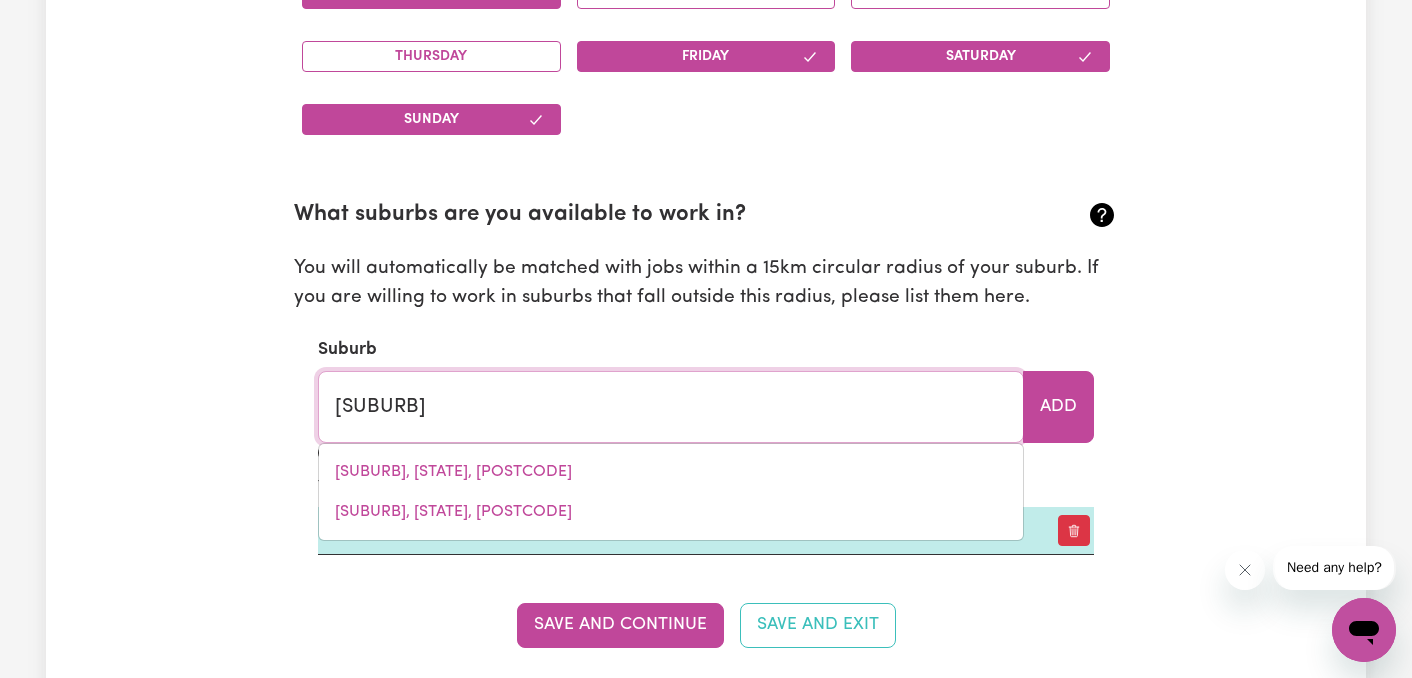 type on "[SUBURB], [STATE], [POSTCODE]" 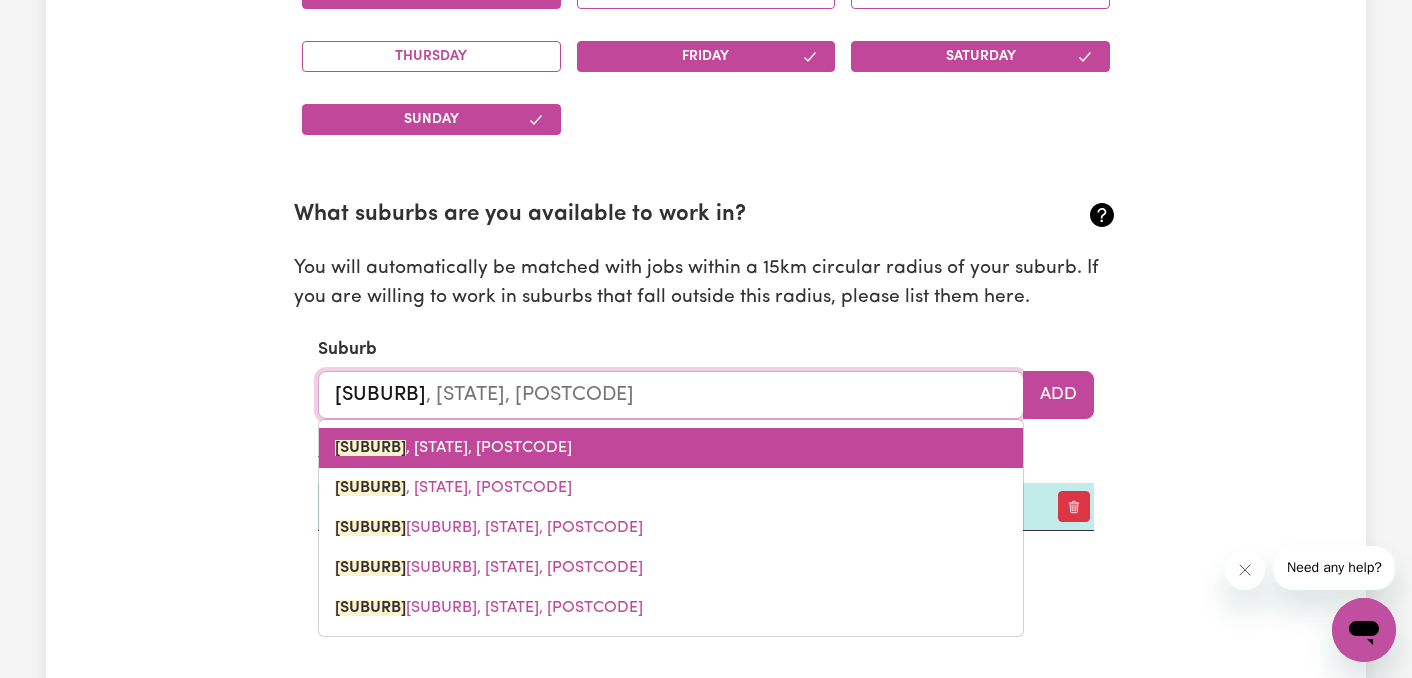 click on "[SUBURB] , [STATE], [POSTCODE]" at bounding box center (453, 448) 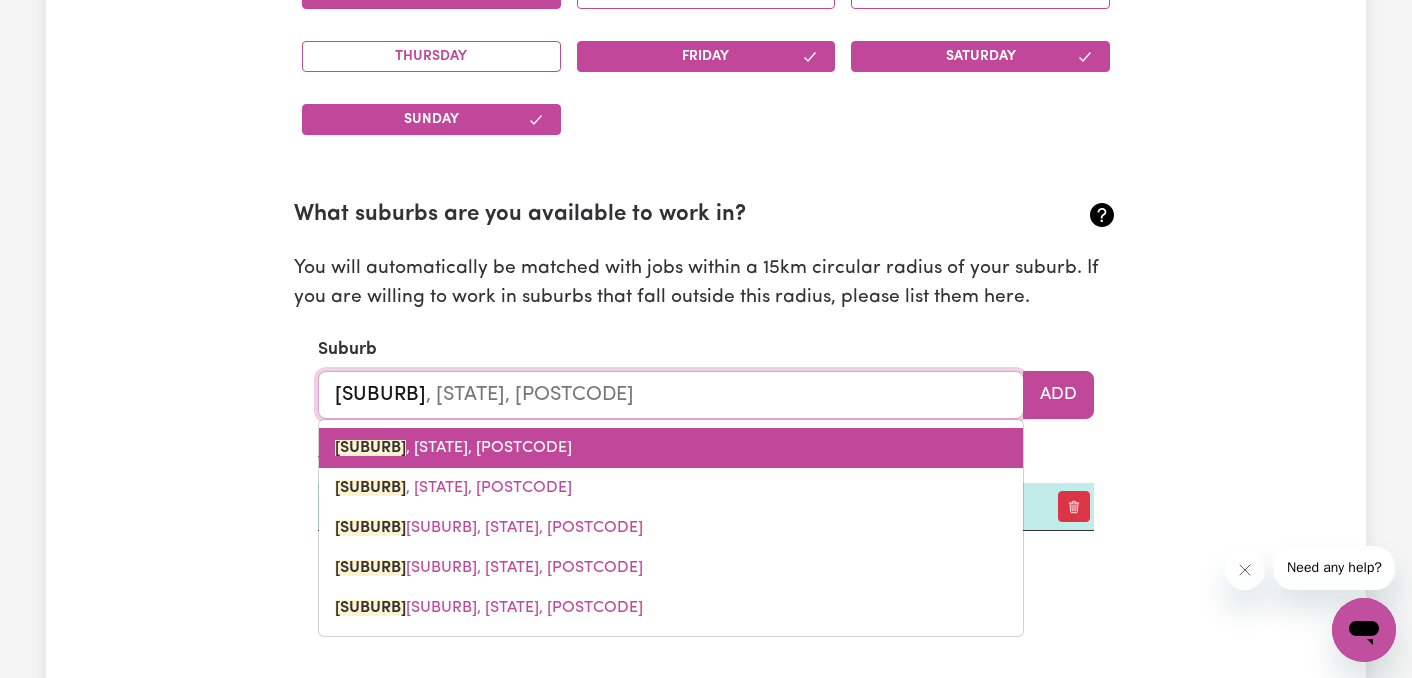 type on "[SUBURB], [STATE], [POSTCODE]" 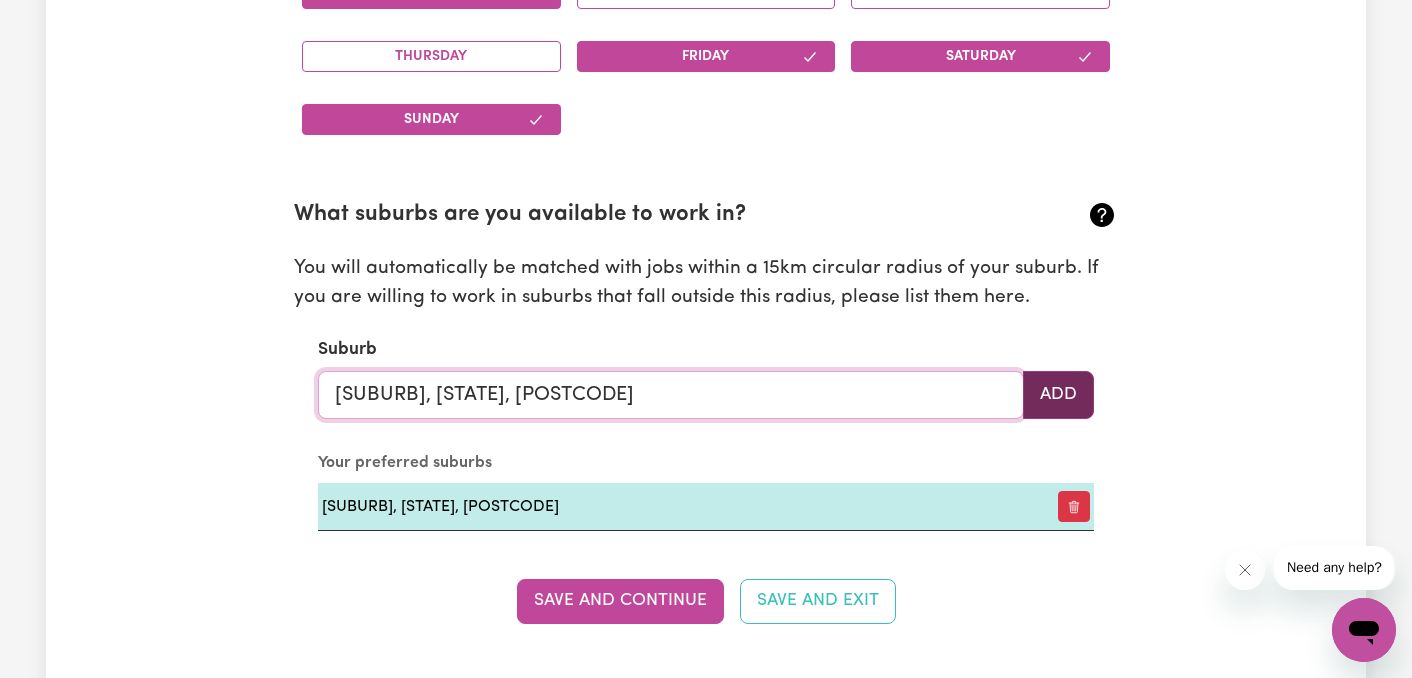 type on "[SUBURB], [STATE], [POSTCODE]" 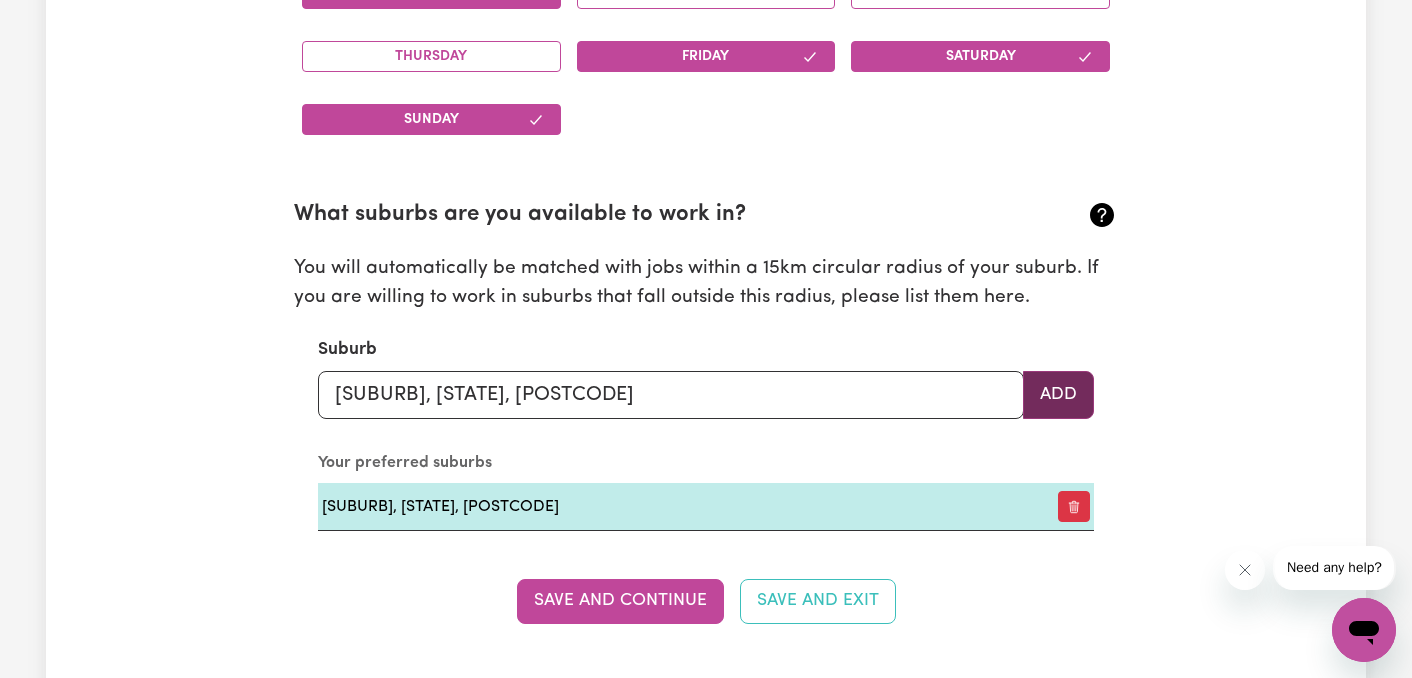 click on "Add" at bounding box center (1058, 395) 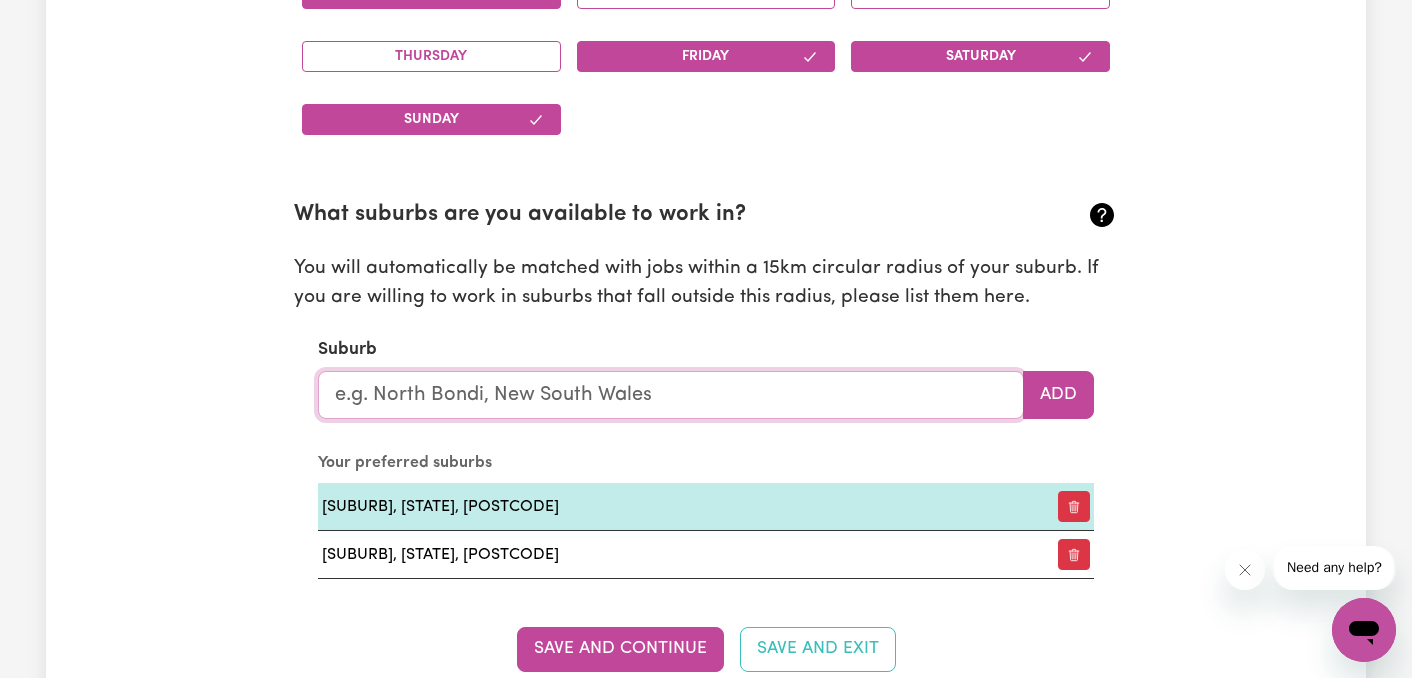 click at bounding box center [671, 395] 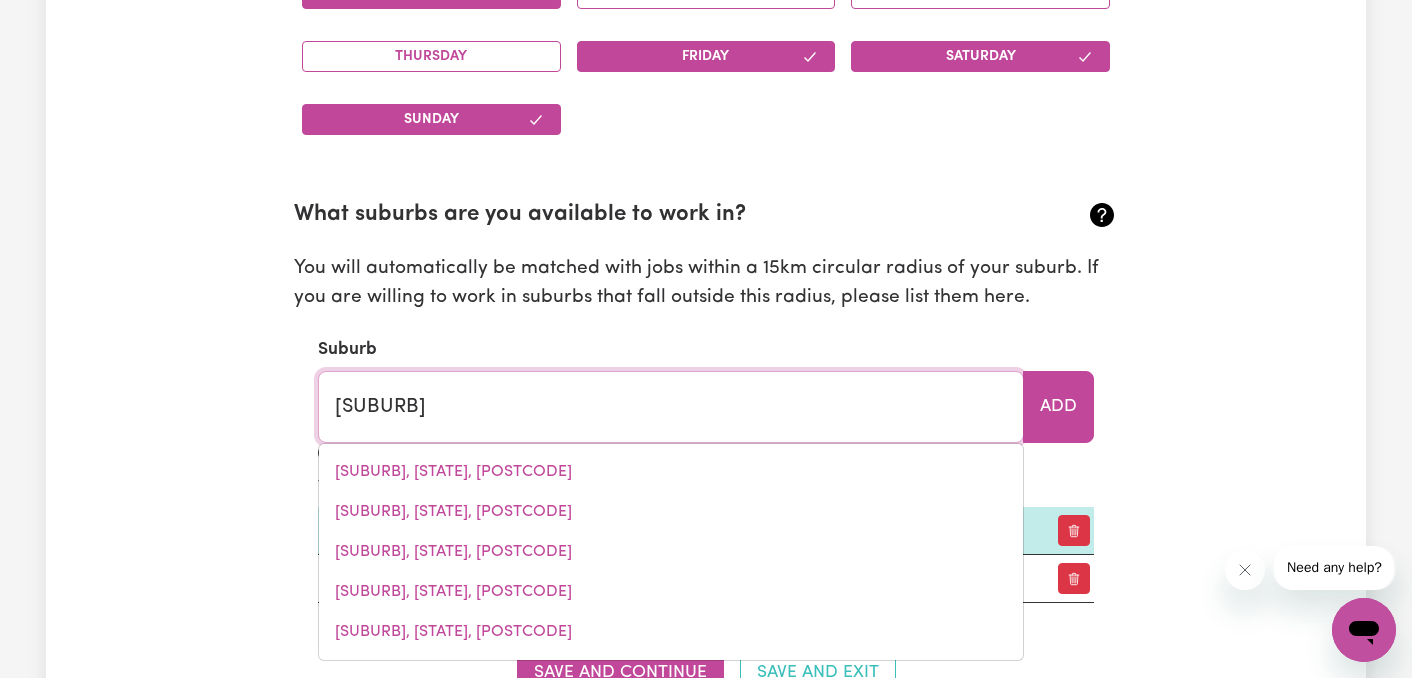 type on "[SUBURB]" 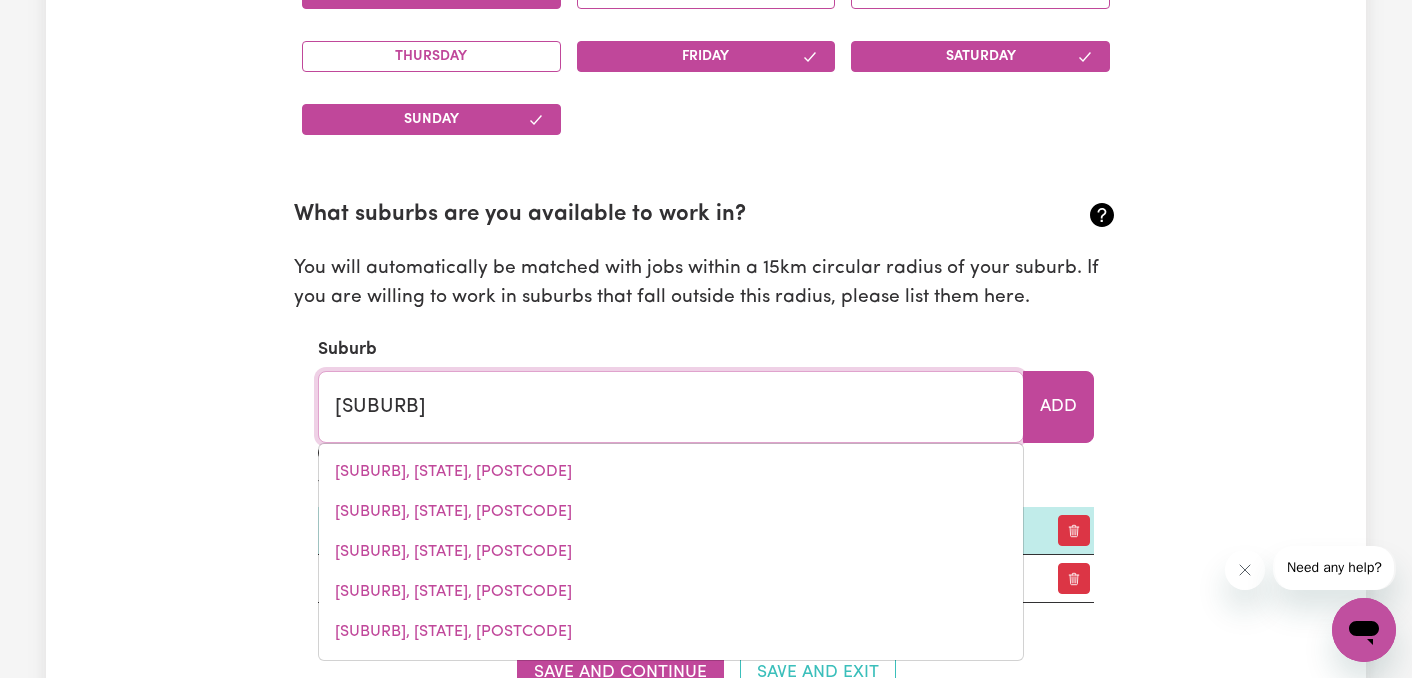 type on "[SUBURB], [STATE], [POSTCODE]" 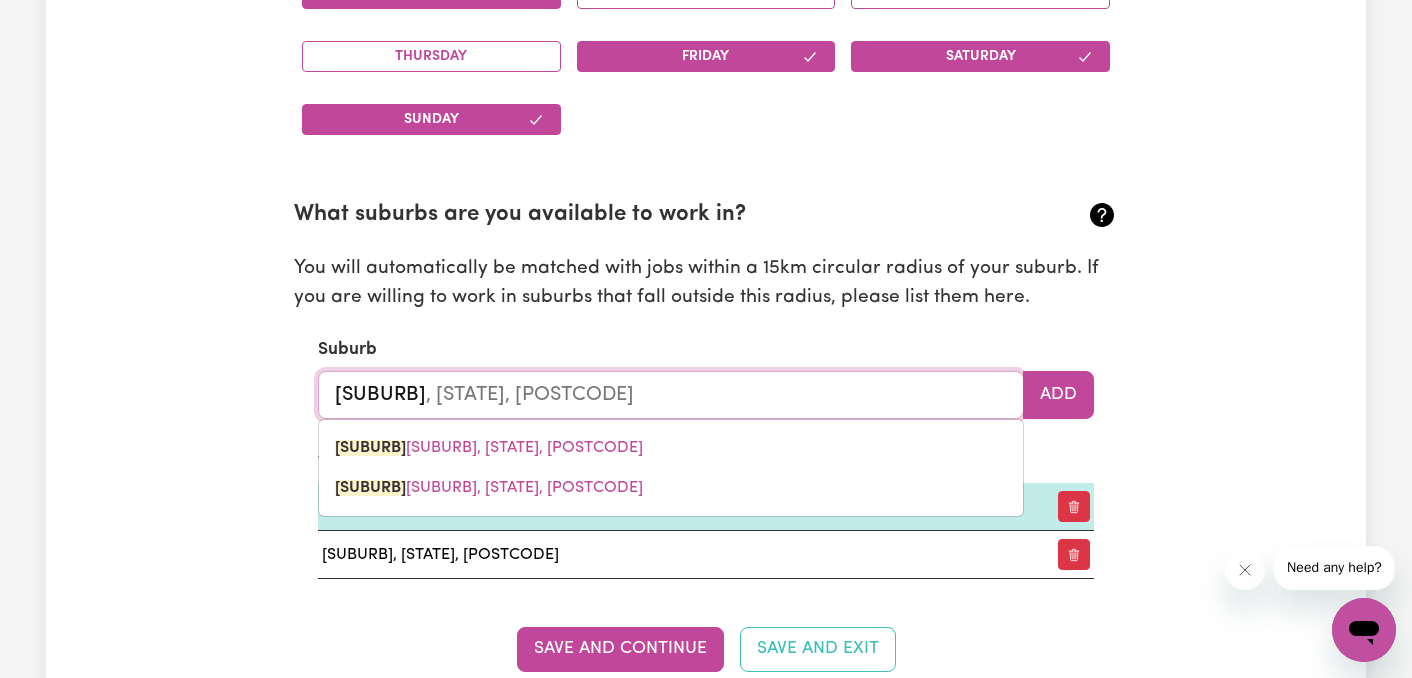 type on "PLYMPT" 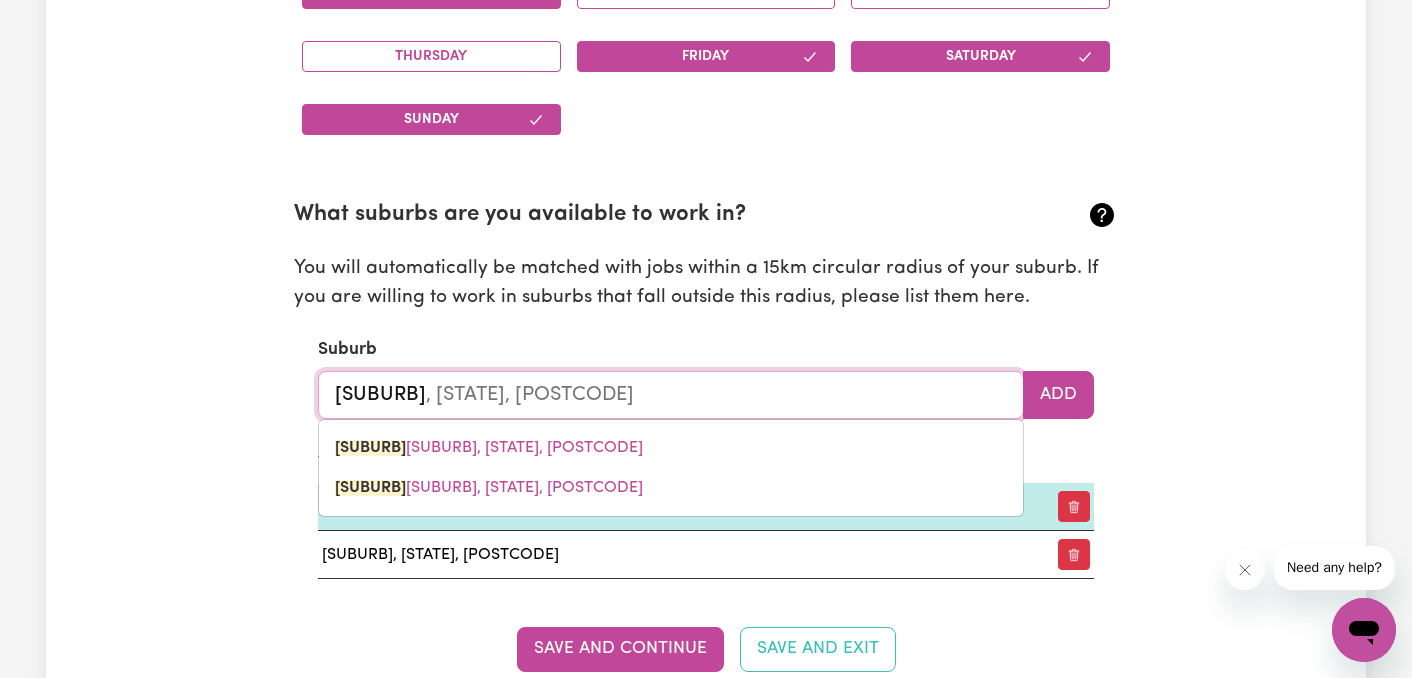 type on "[SUBURB], [STATE], [POSTCODE]" 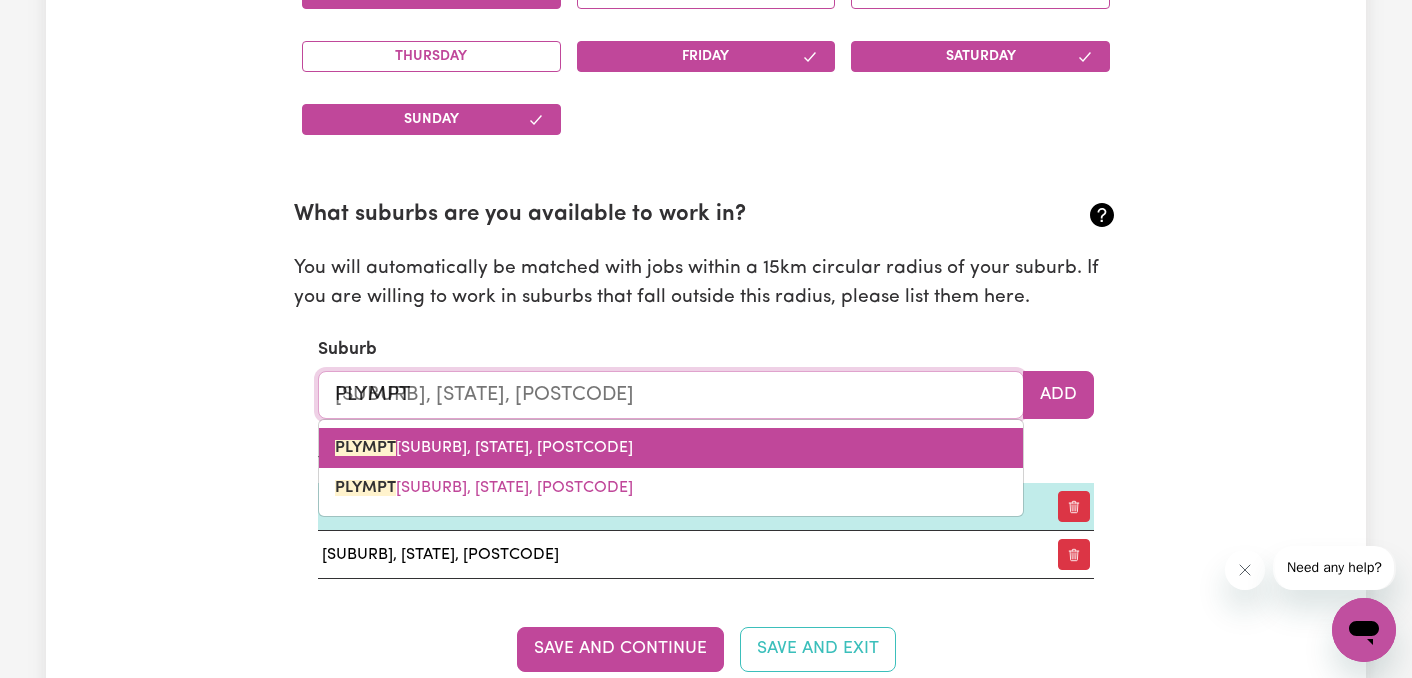 click on "[SUBURB], [STATE], [POSTCODE]" at bounding box center (484, 448) 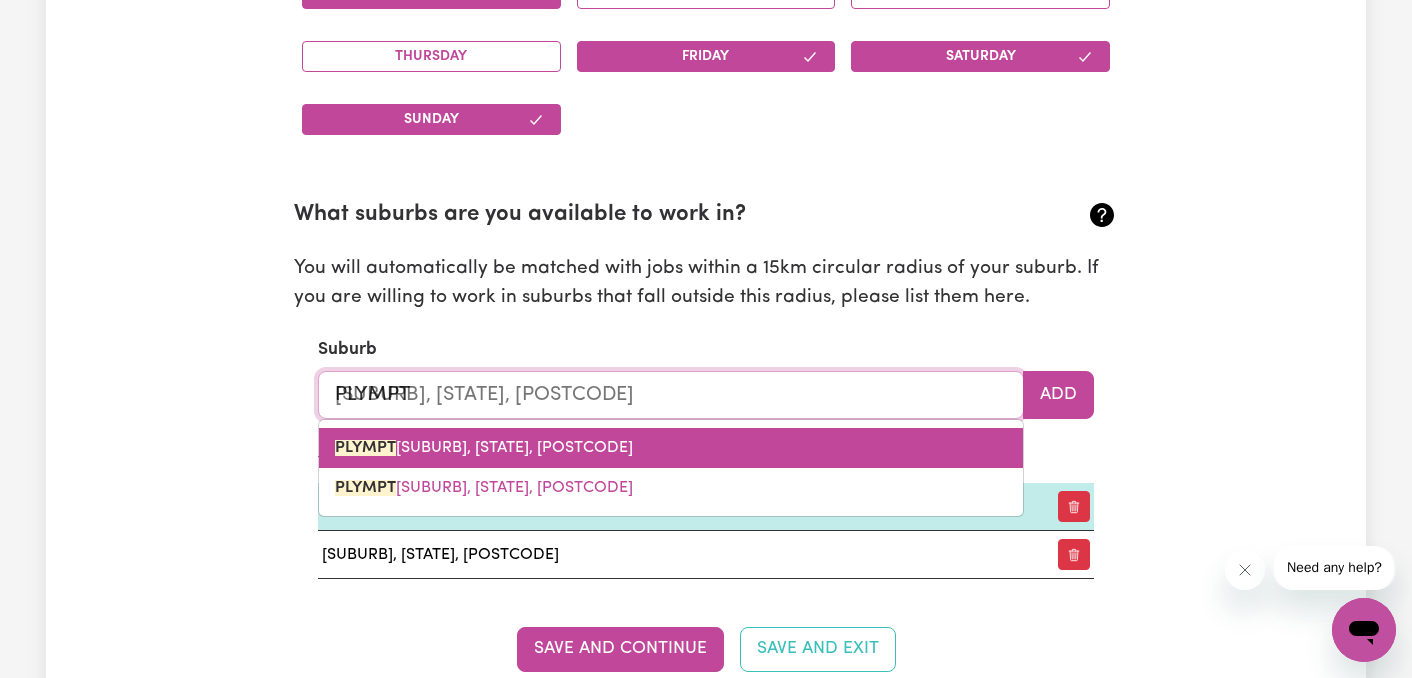 type on "[SUBURB], [STATE], [POSTCODE]" 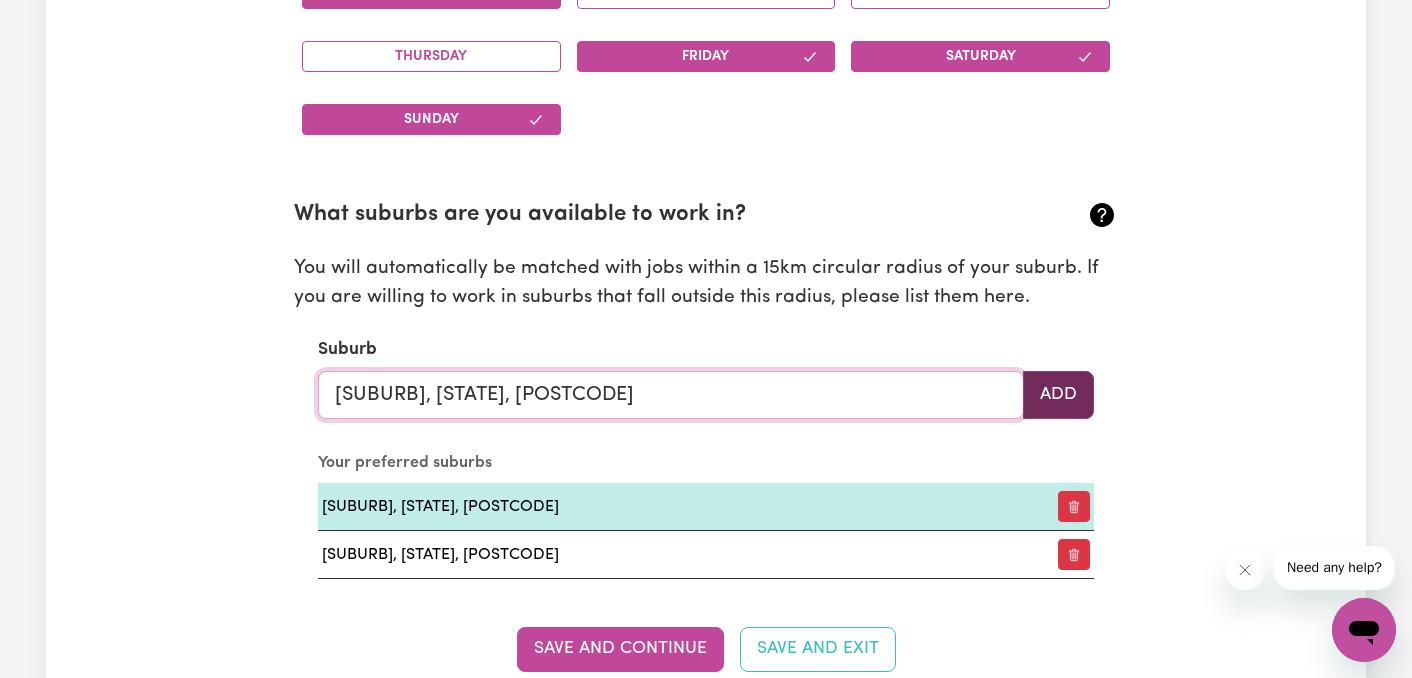 type on "[SUBURB], [STATE], [POSTCODE]" 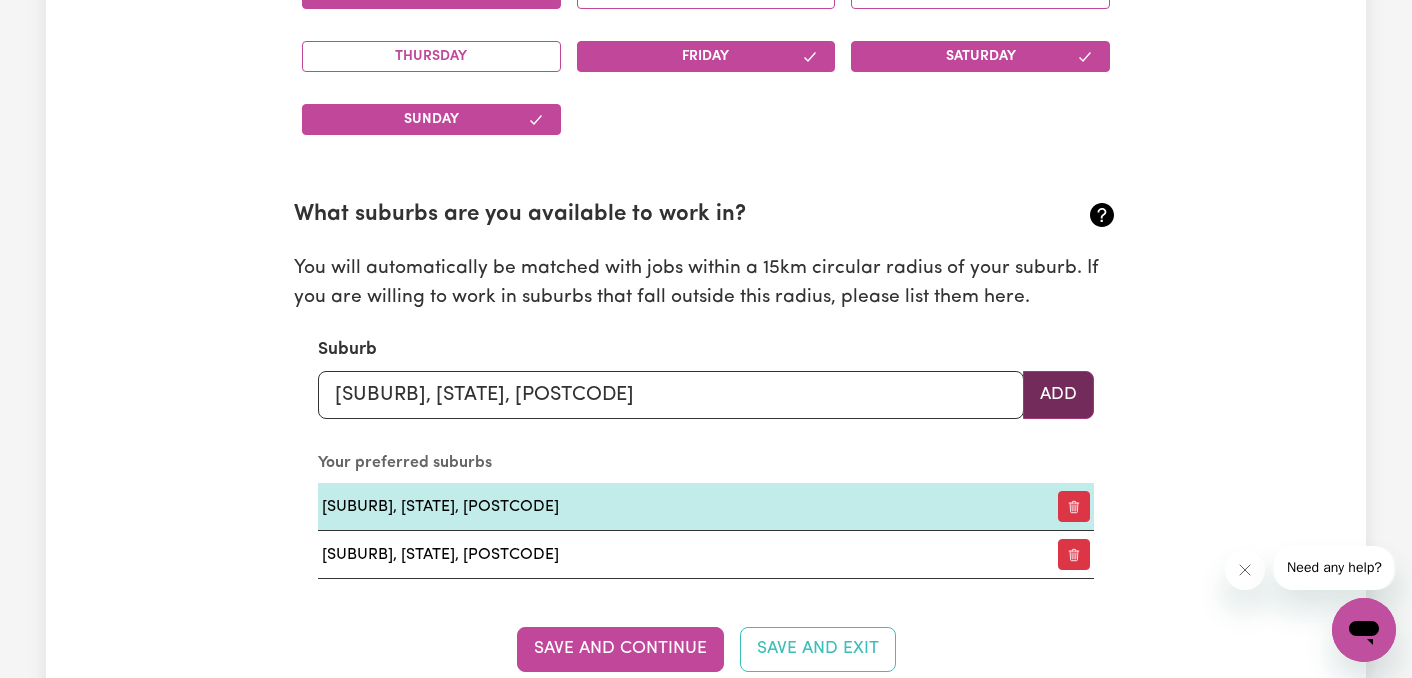 click on "Add" at bounding box center (1058, 395) 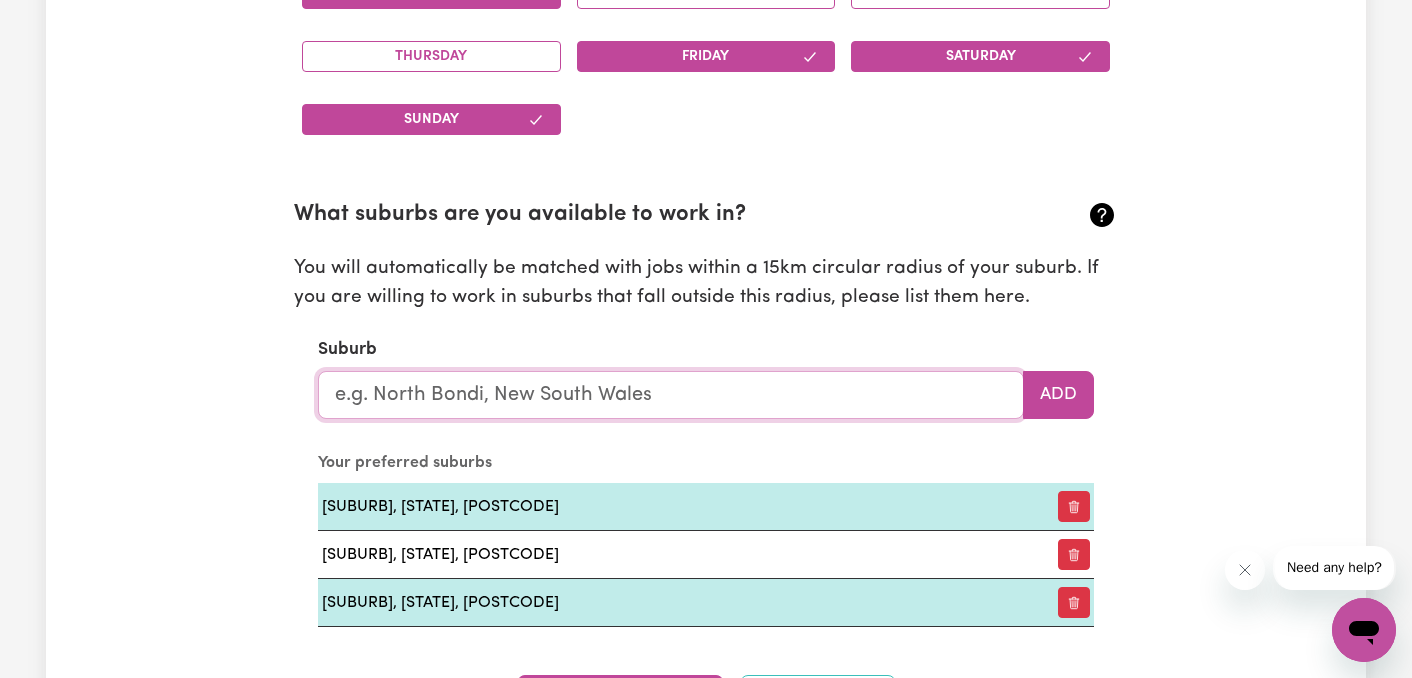 click at bounding box center [671, 395] 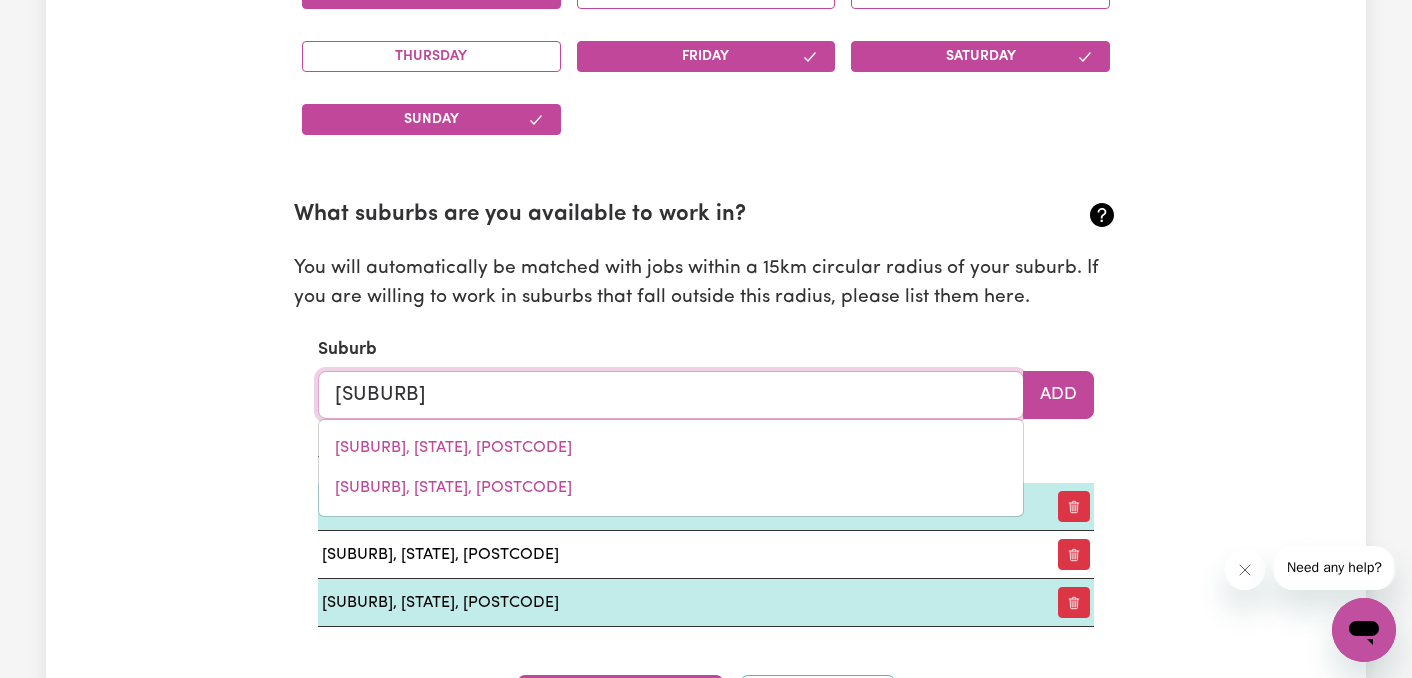 type on "[SUBURB]" 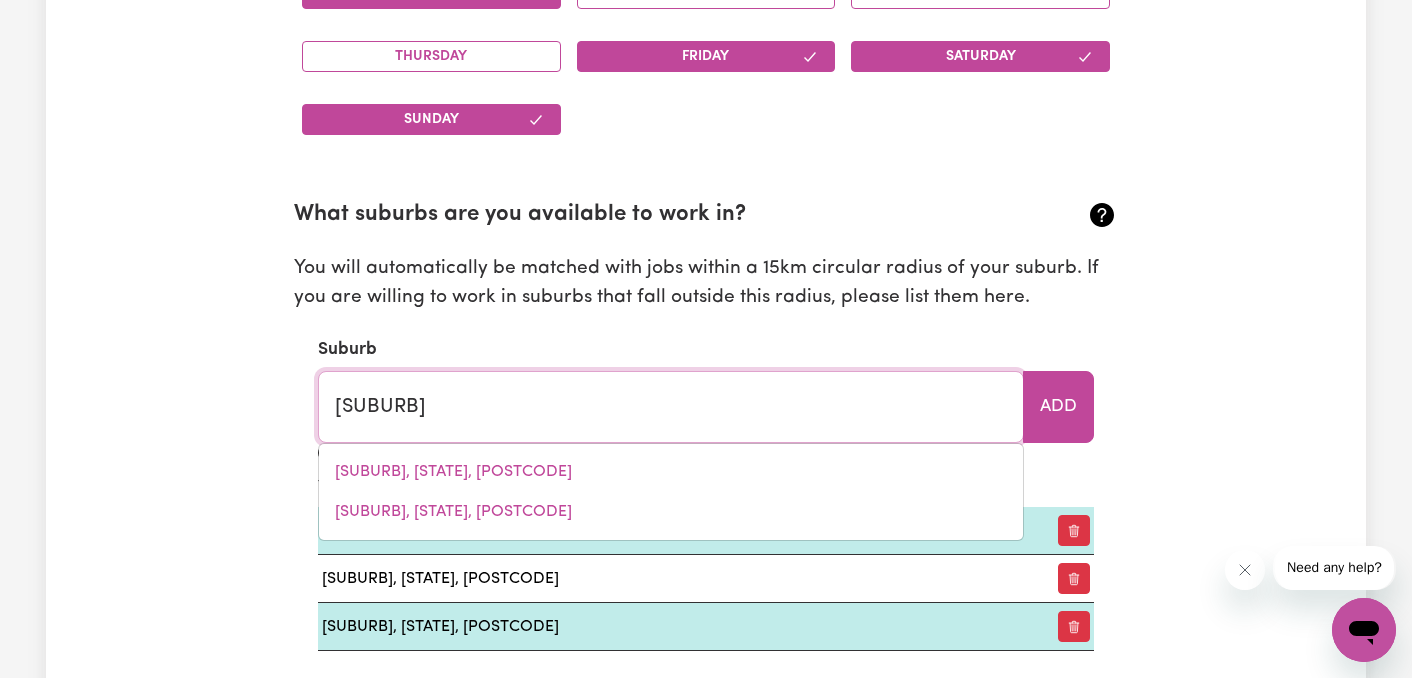 type on "[SUBURB], [STATE], [POSTCODE]" 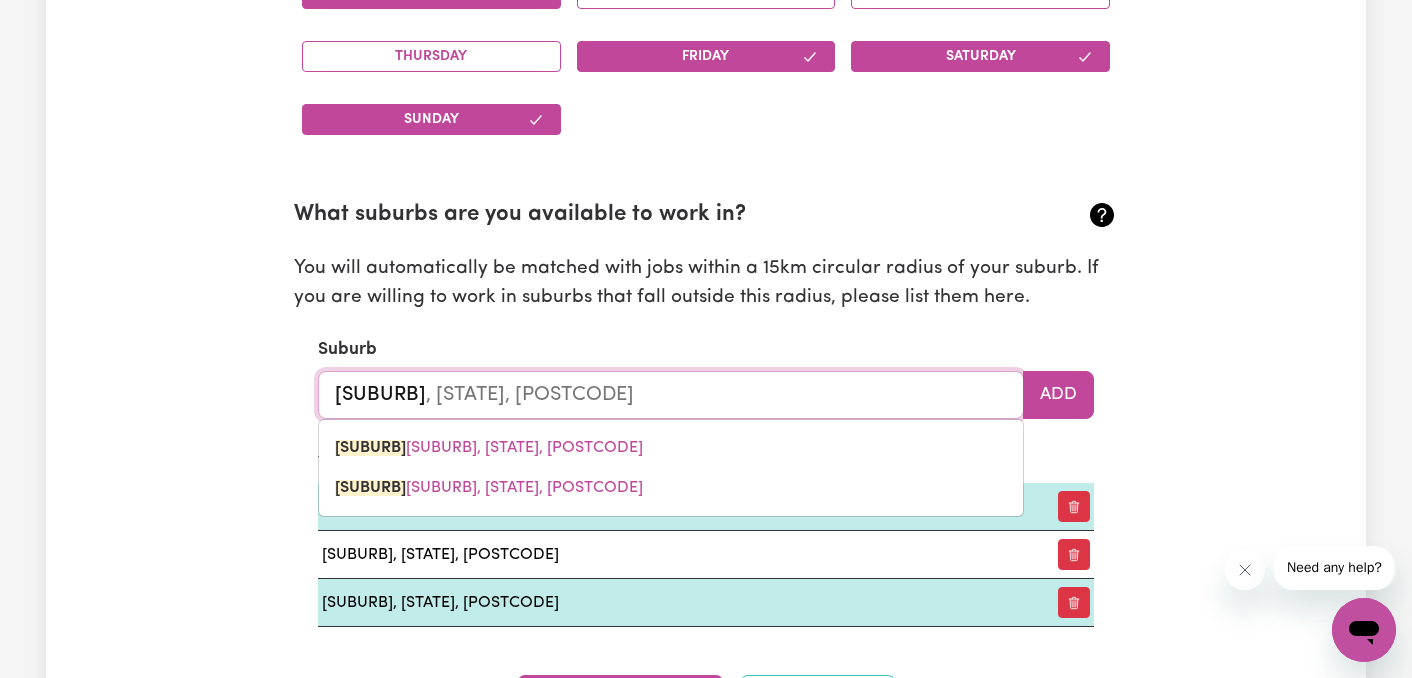 drag, startPoint x: 460, startPoint y: 386, endPoint x: 208, endPoint y: 373, distance: 252.3351 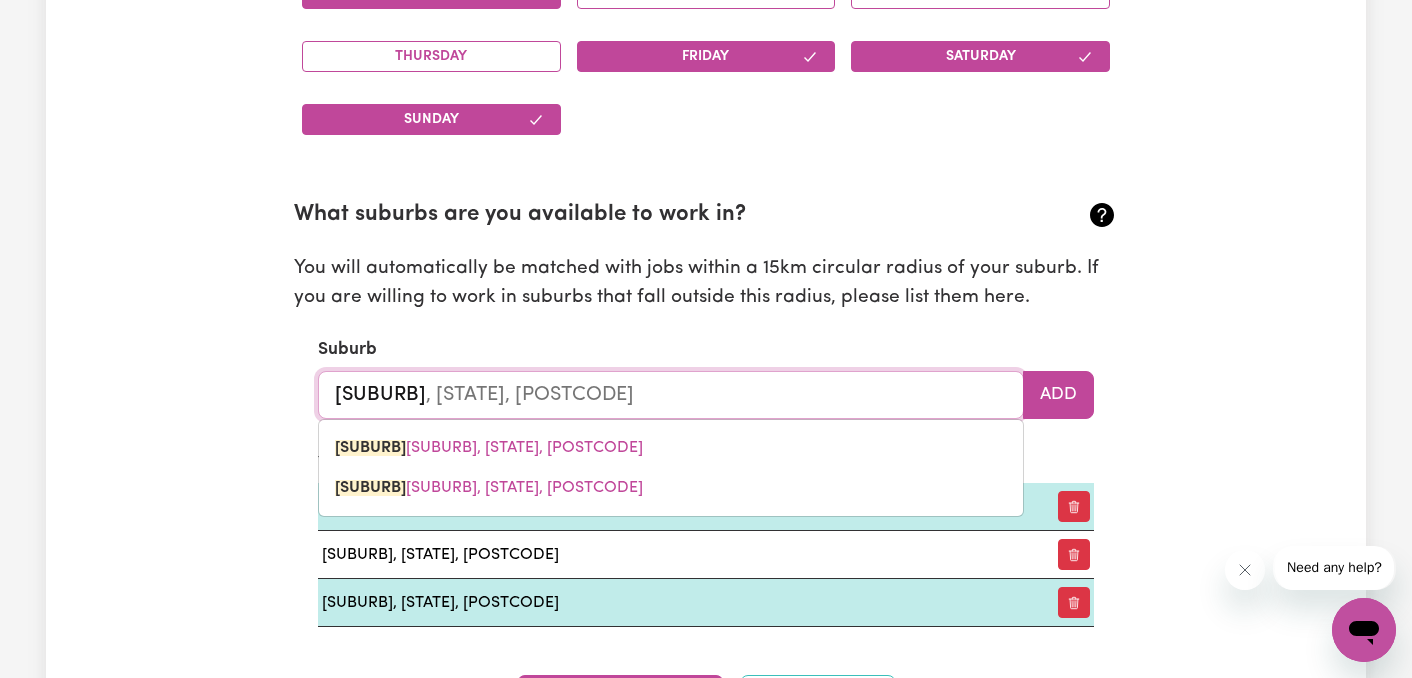 click on "Update Profile 1 2 3 4 5 Step  1 :  Personal Details Let potential clients know who you are, why they should engage you and when you are available to work. Personal Details We need to have your identification and contact details on file. Only your first name will appear on your public profile. First Name [FIRST] Last Name [LAST] Email [EMAIL] Phone Number [PHONE] Date of Birth [YEAR]-[MONTH]-[DATE] [DATE] / [MONTH] / [YEAR] « ‹ [MONTH] [YEAR] › » Mon Tue Wed Thu Fri Sat Sun 30 31 1 2 3 4 5 6 7 8 9 10 11 12 13 14 15 16 17 18 19 20 21 22 23 24 25 26 27 28 29 30 1 2 3 Hide age Hide age on my profile Gender Your gender... Female Male Non-binary Other Prefer not to say Show pronouns on my profile Show pronouns on my profile Street Address [NUMBER] [STREET] Suburb [SUBURB], [STATE], [POSTCODE] Residency Status Select your residency status... Australian citizen Australian PR Temporary Work Visa Student Visa Save and continue Save and Exit Your Picture Change profile photo Upload Availabilities * Monday Tuesday *" at bounding box center (706, 258) 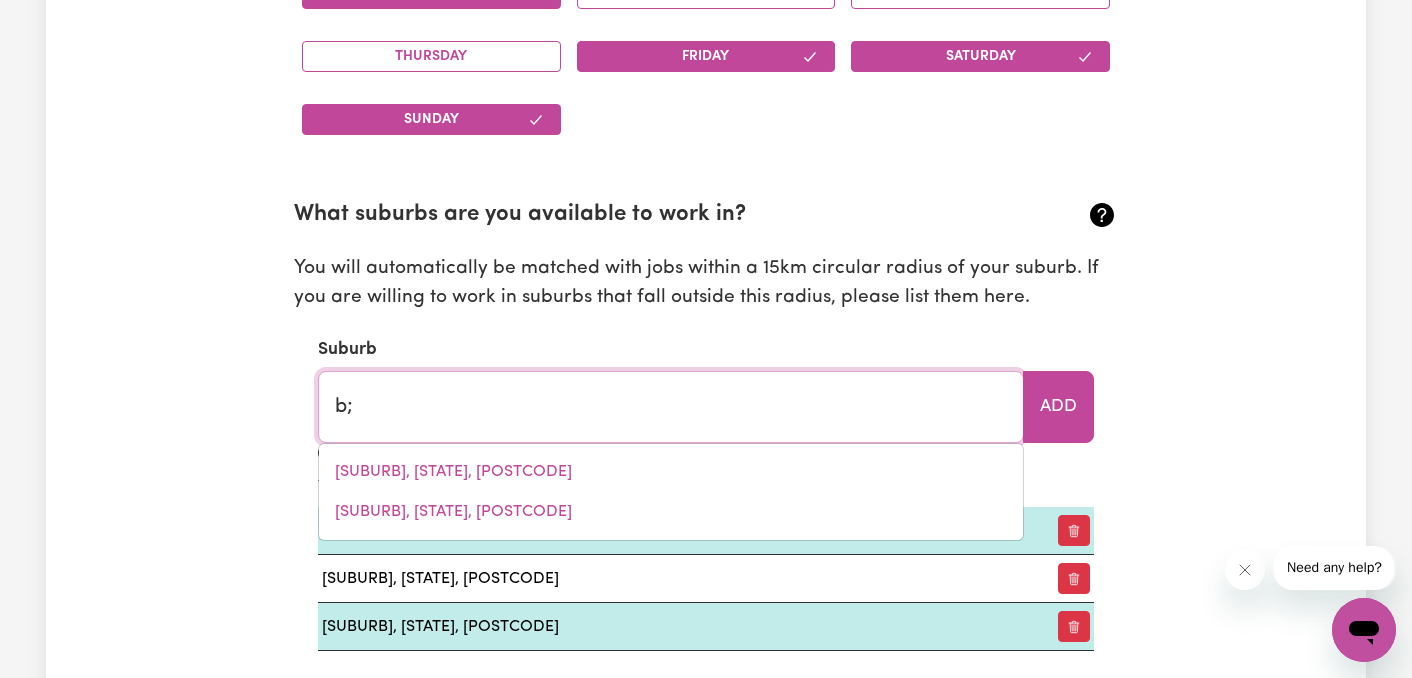 type on "b" 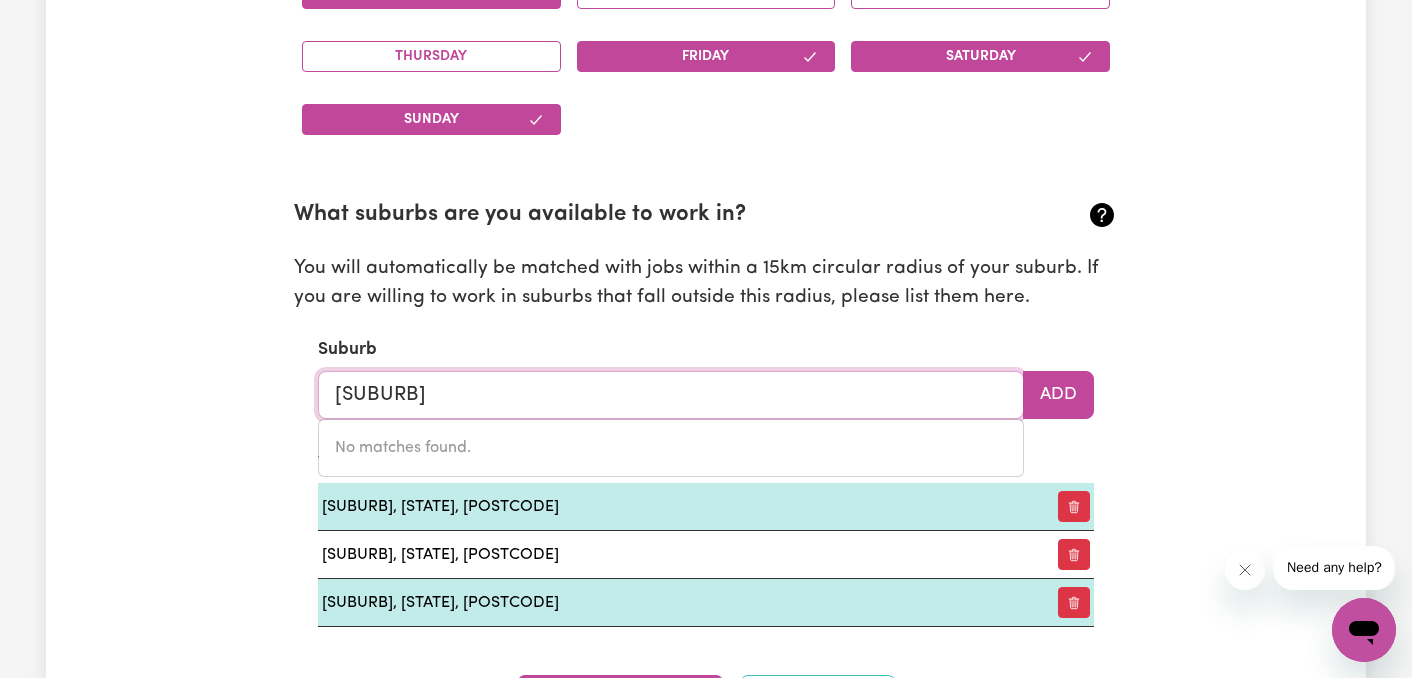 type on "[SUBURB]" 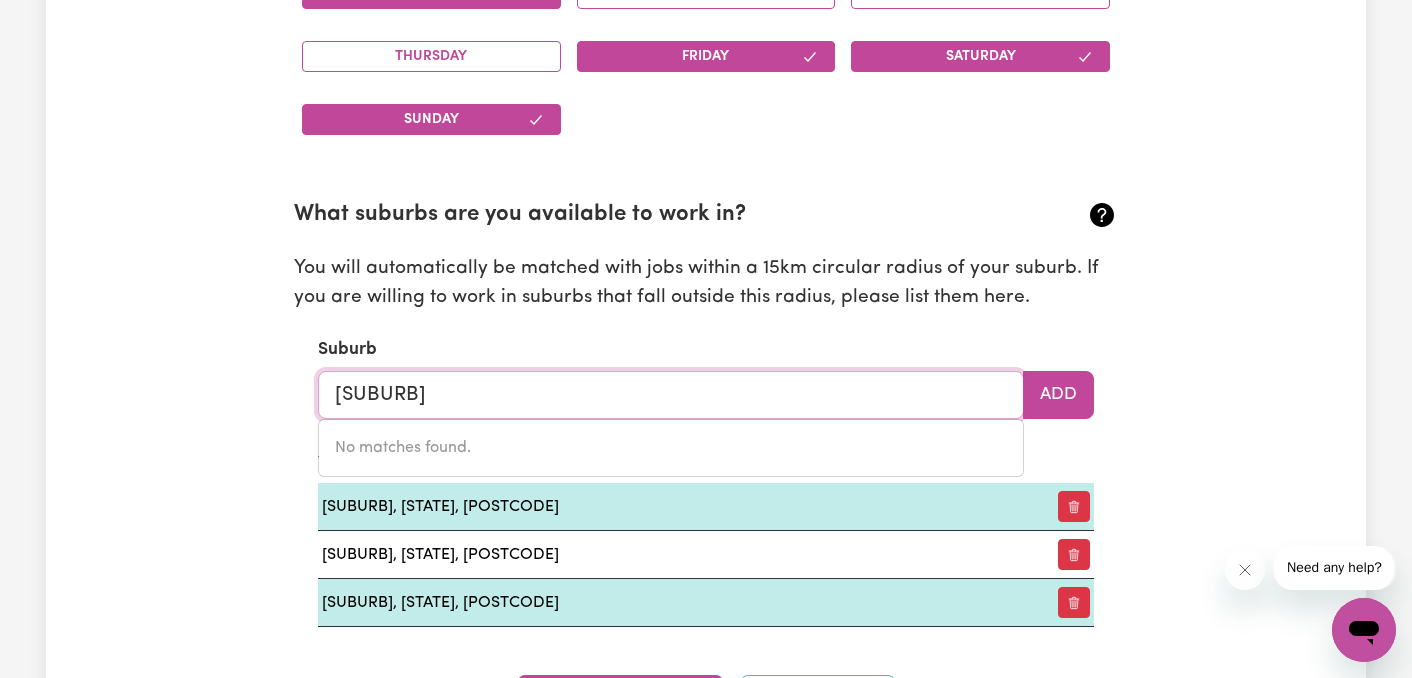 type on "[SUBURB], [STATE], [POSTCODE]" 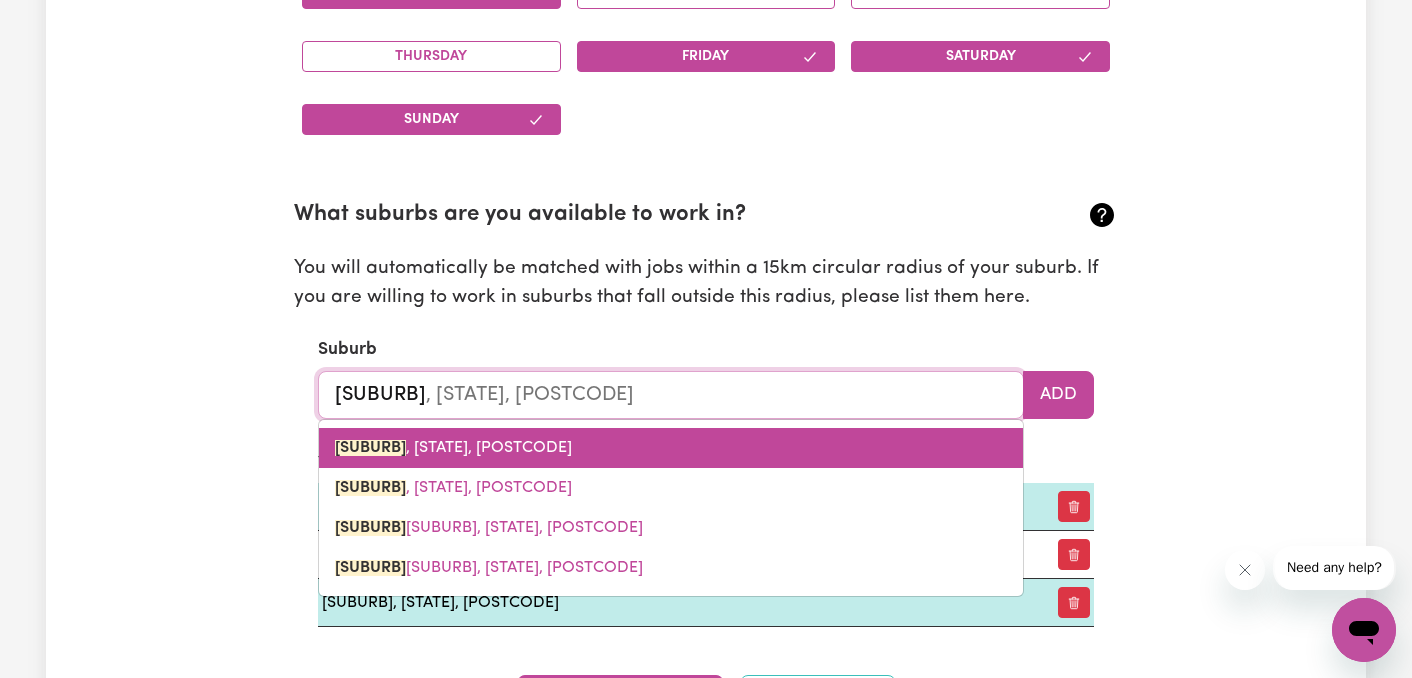 click on "[SUBURB]" at bounding box center [370, 448] 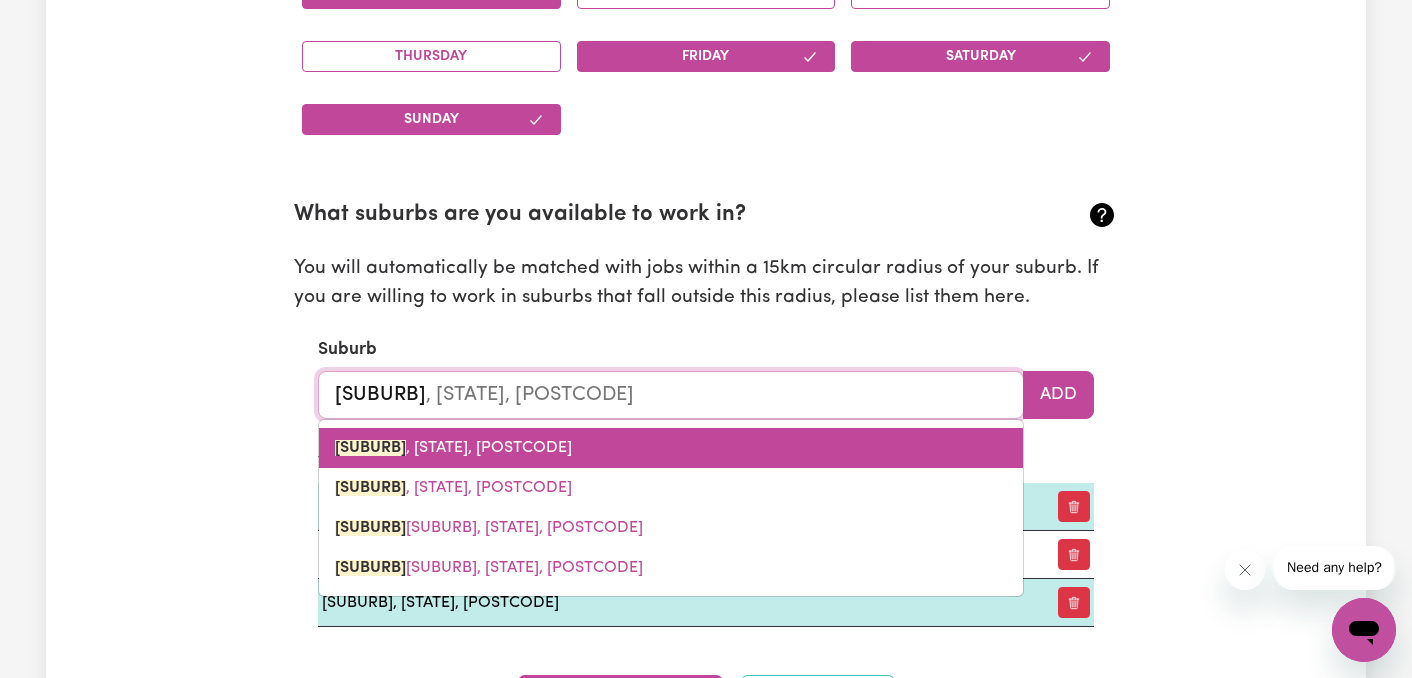 type on "[SUBURB], [STATE], [POSTCODE]" 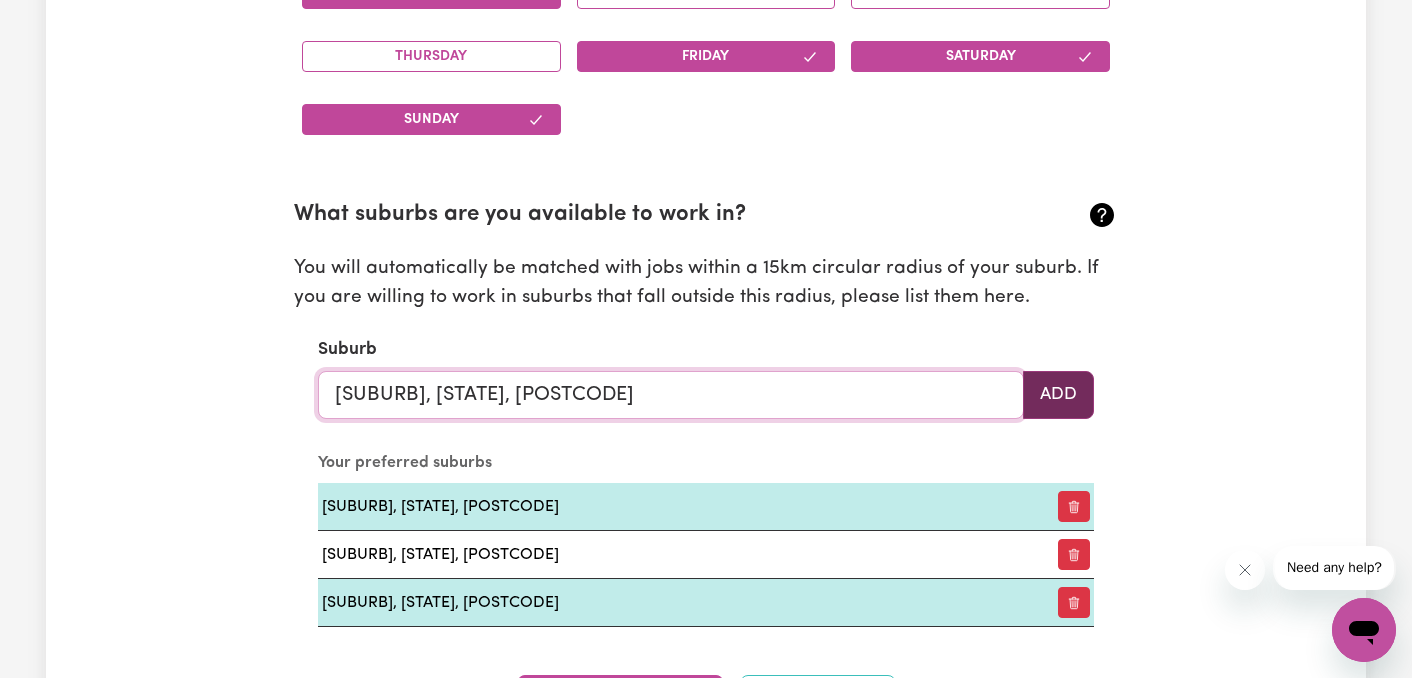 type on "[SUBURB], [STATE], [POSTCODE]" 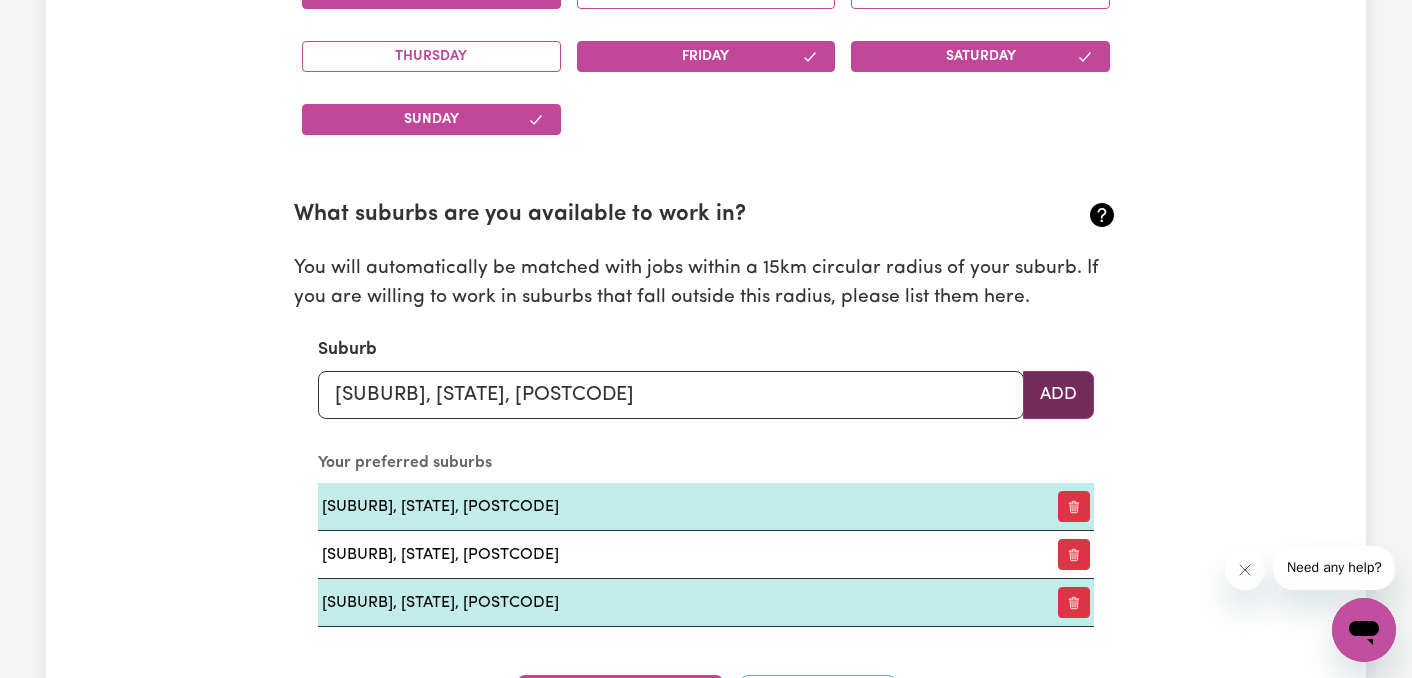 click on "Add" at bounding box center (1058, 395) 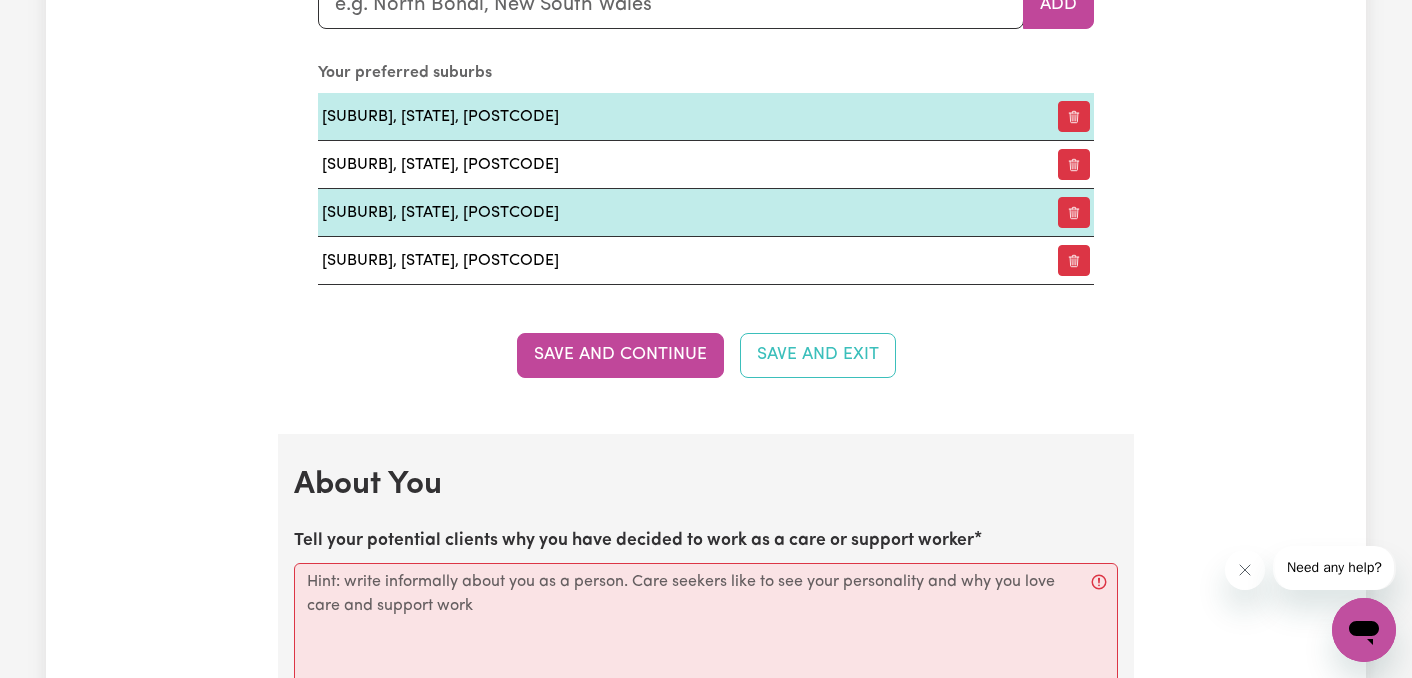 scroll, scrollTop: 3404, scrollLeft: 0, axis: vertical 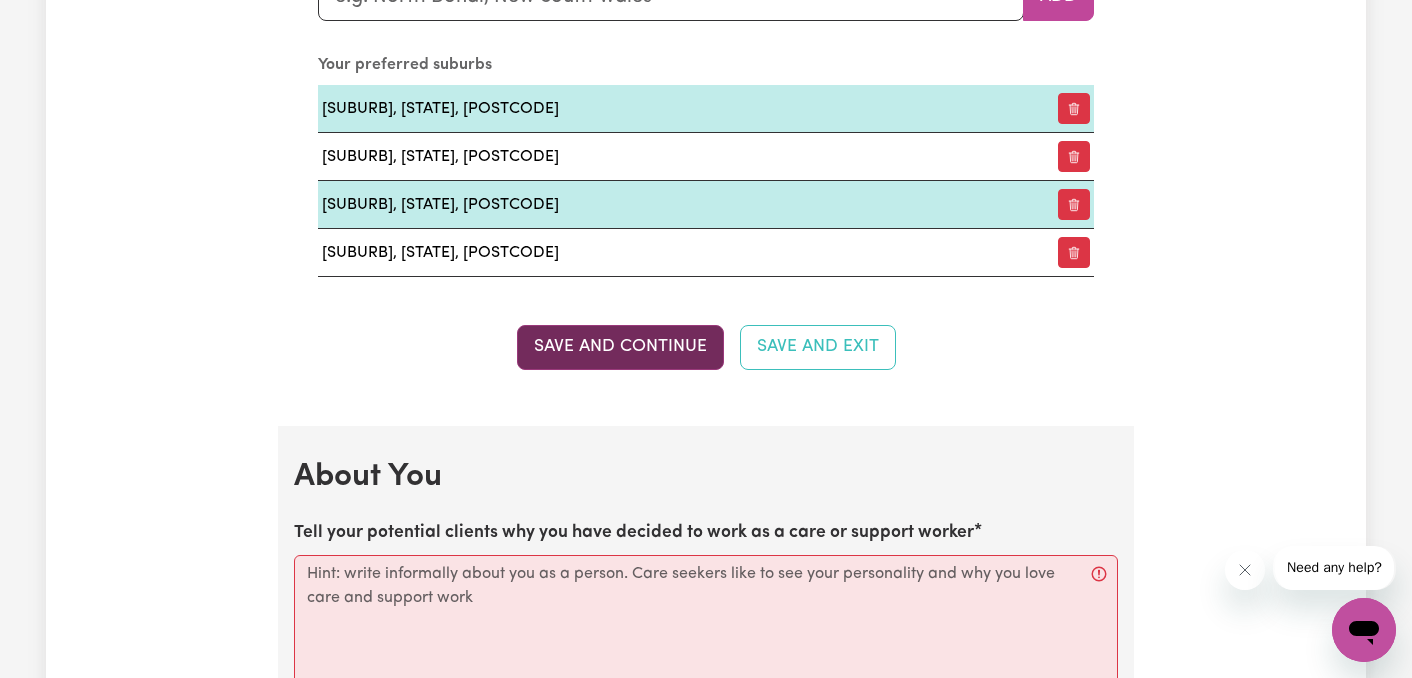 click on "Save and Continue" at bounding box center [620, 347] 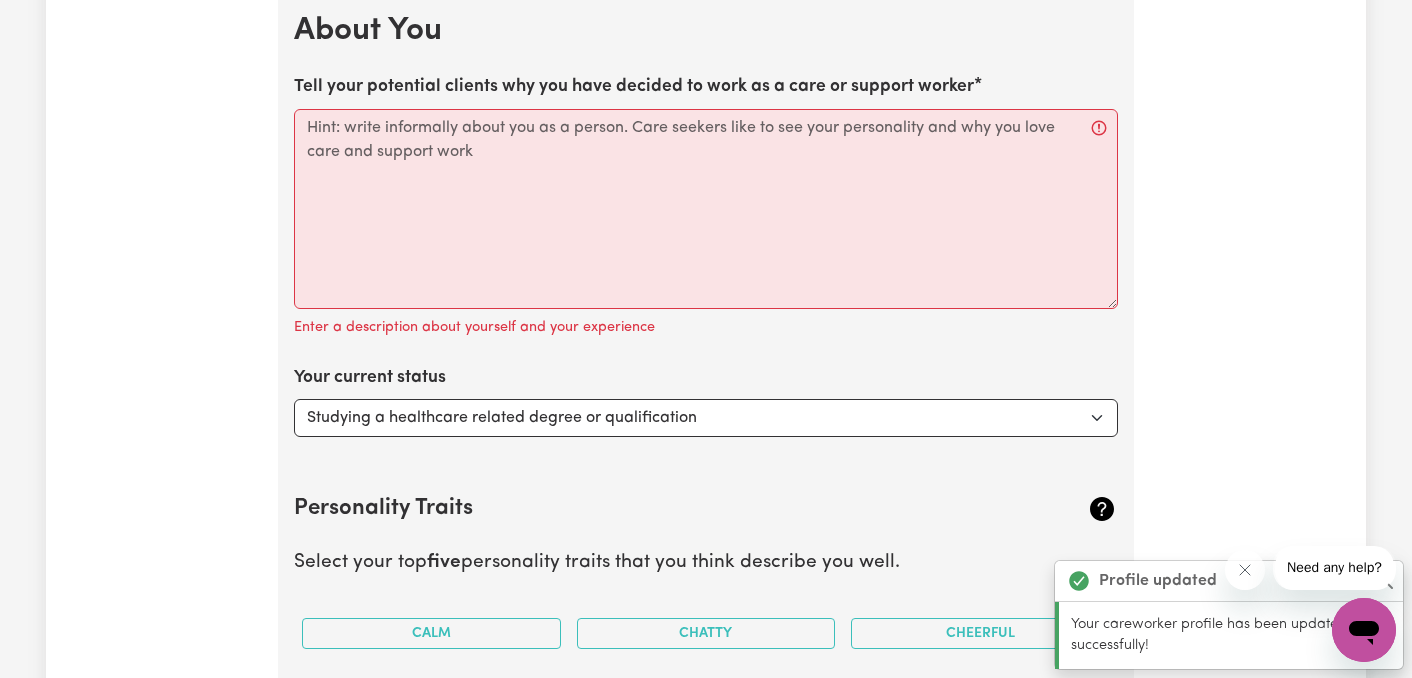 scroll, scrollTop: 3856, scrollLeft: 0, axis: vertical 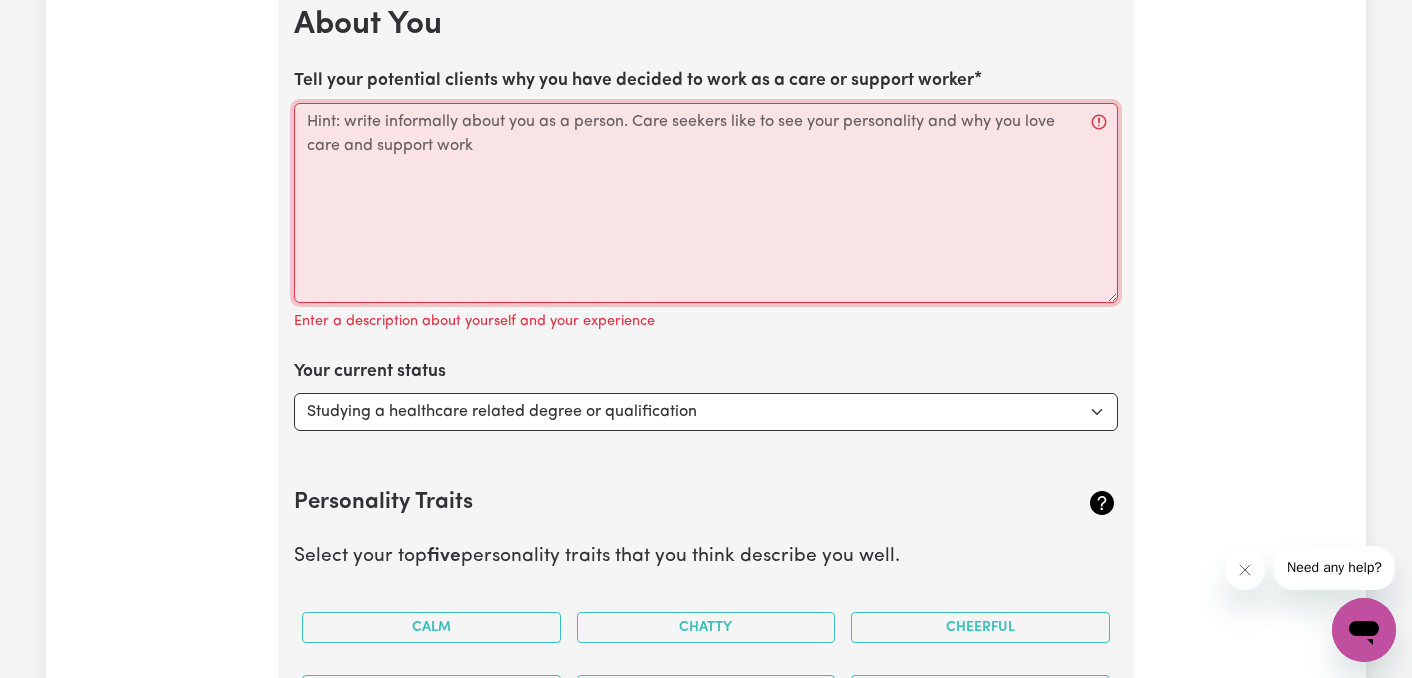 click on "Tell your potential clients why you have decided to work as a care or support worker" at bounding box center (706, 203) 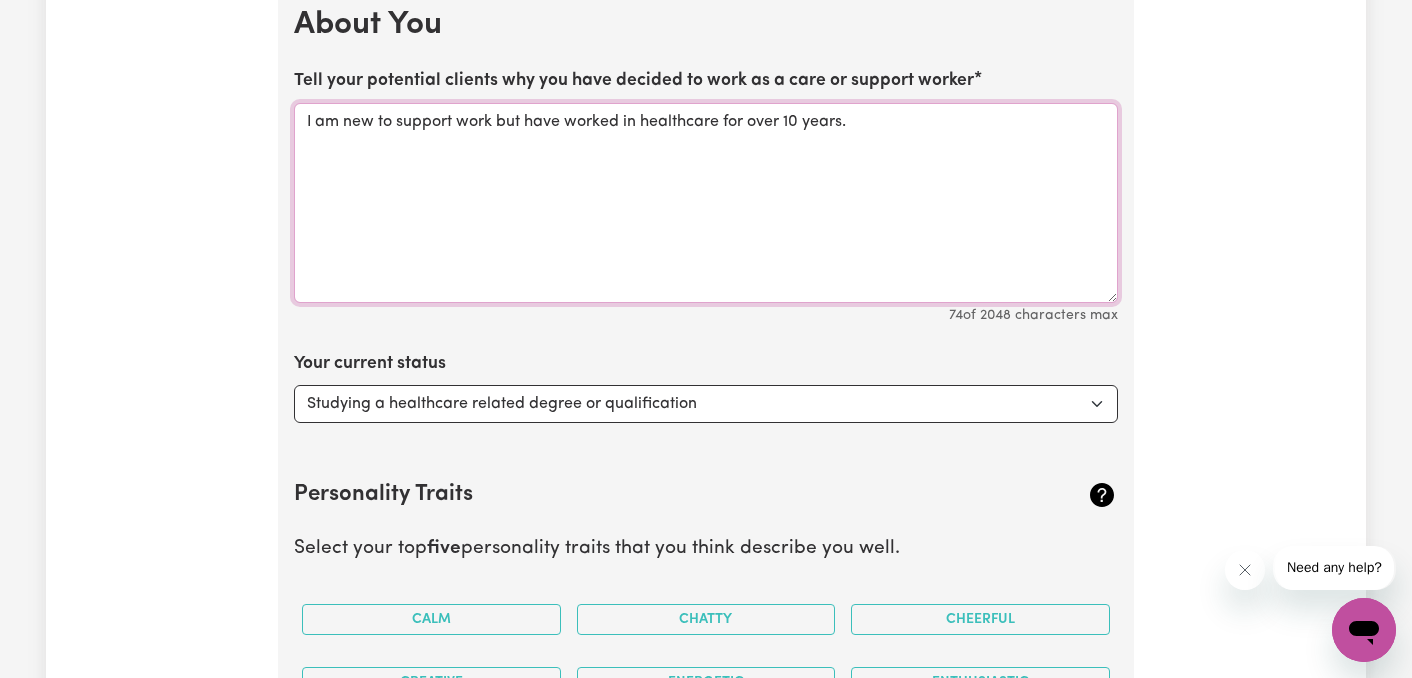 paste on "I am passionate about helping others live fulfilling and independent lives. I find purpose in providing emotional, practical, and physical support to those who need it, and I value the opportunity to make a positive difference in someone's day. Being a support worker allows me to use my compassion, patience, and communication skills to build meaningful relationships and contribute to the well-being of individuals in my care." 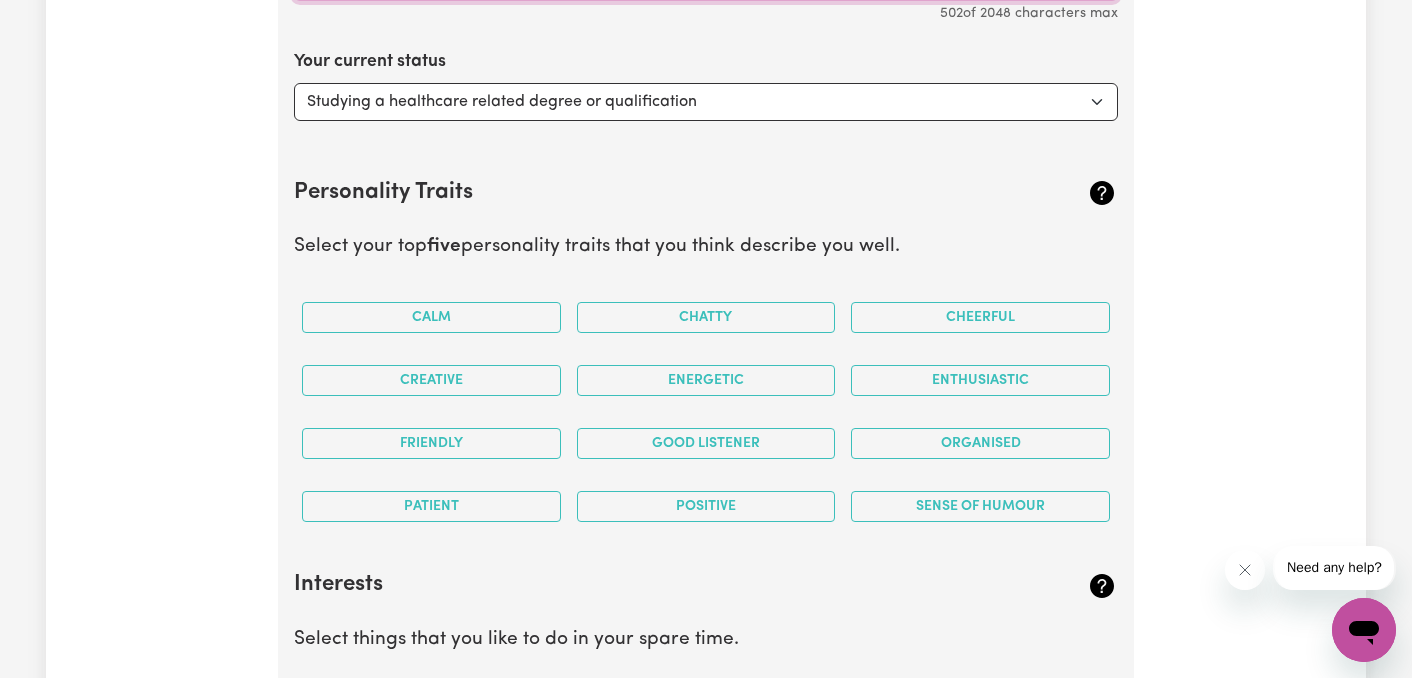 scroll, scrollTop: 4163, scrollLeft: 0, axis: vertical 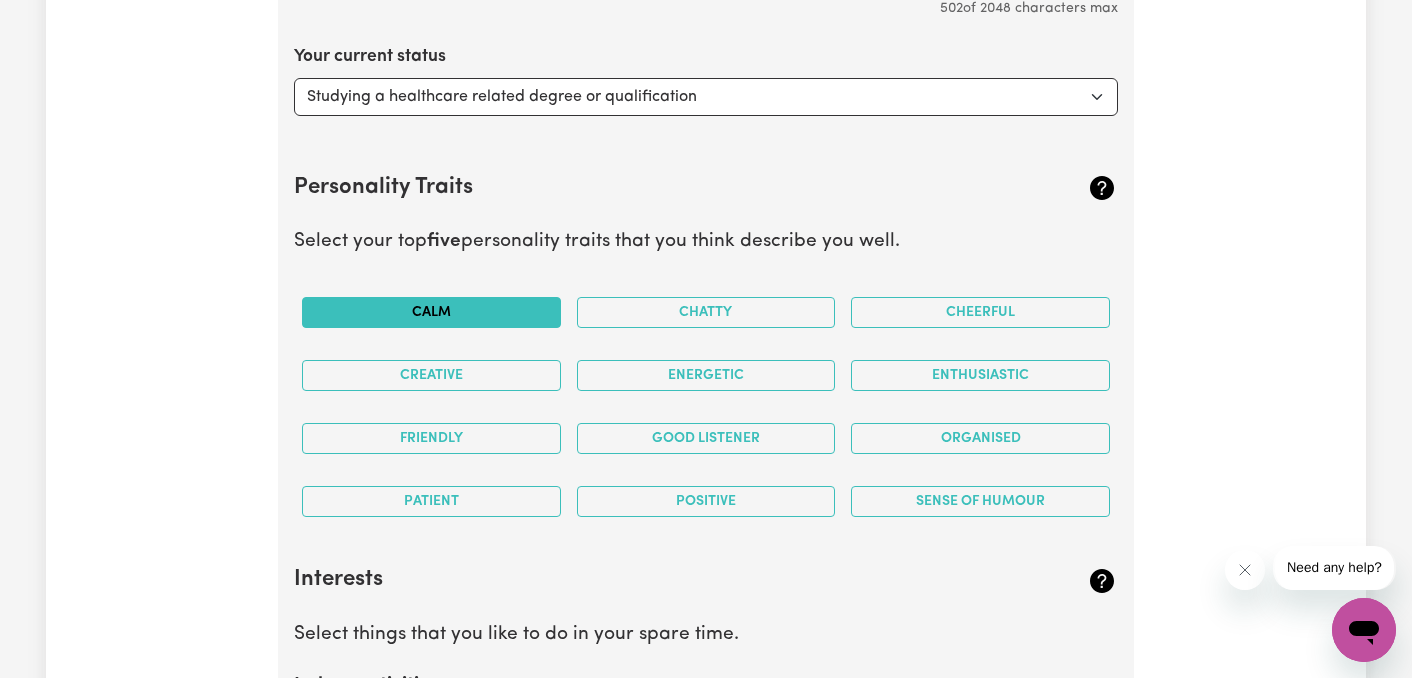 type on "I am new to support work but have worked in healthcare for over 10 years. I am passionate about helping others live fulfilling and independent lives. I find purpose in providing emotional, practical, and physical support to those who need it, and I value the opportunity to make a positive difference in someone's day. Being a support worker allows me to use my compassion, patience, and communication skills to build meaningful relationships and contribute to the well-being of individuals in my care." 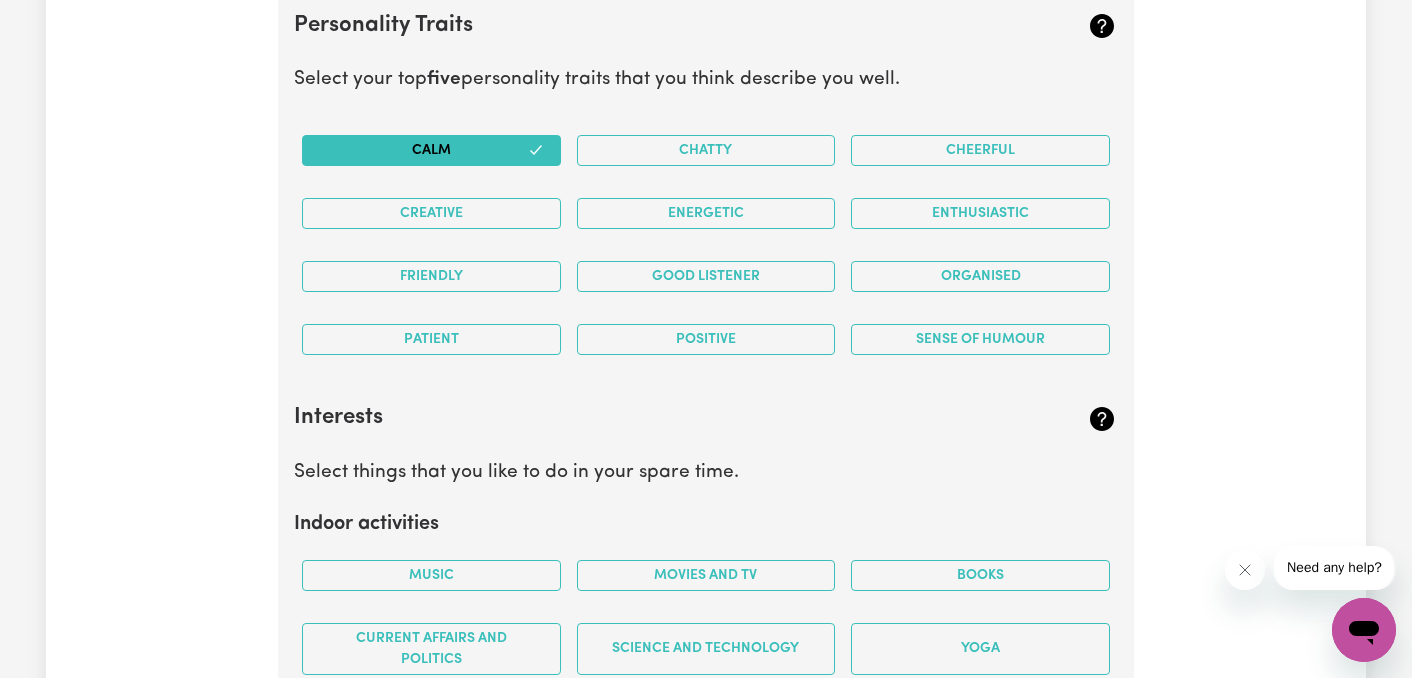 scroll, scrollTop: 4329, scrollLeft: 0, axis: vertical 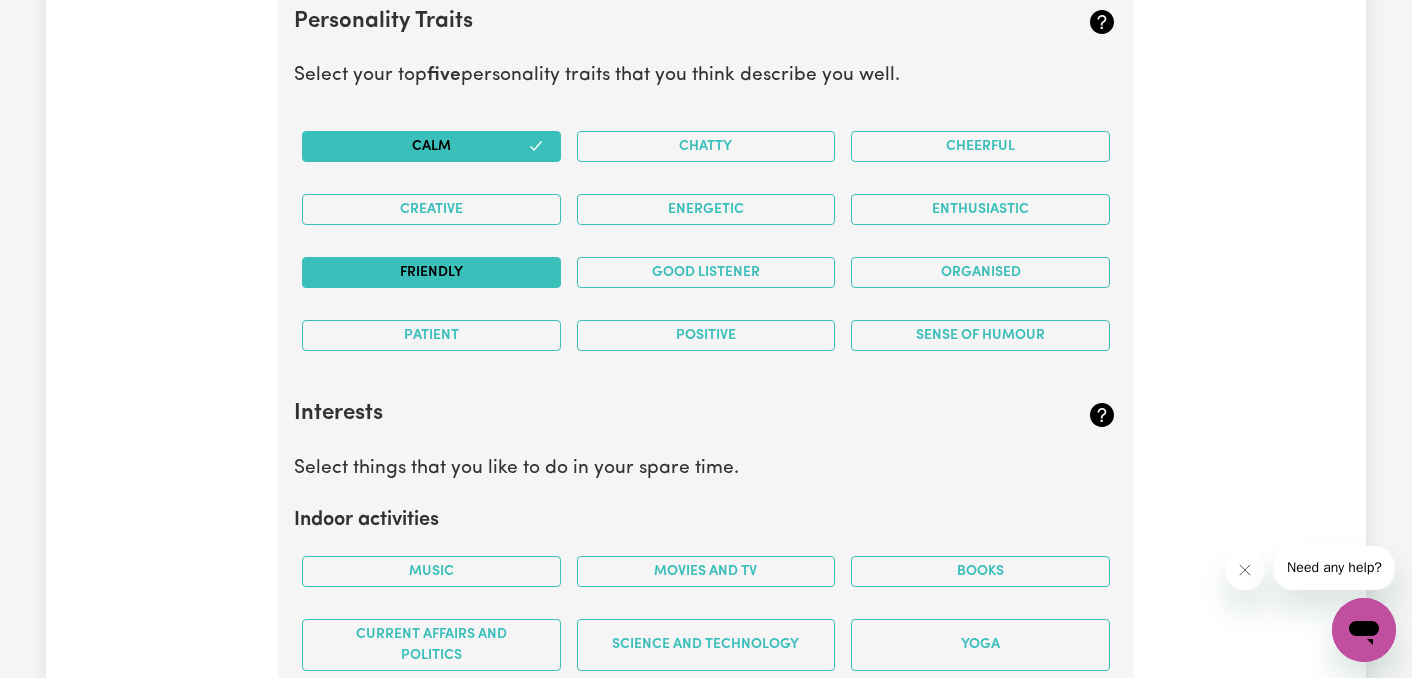 click on "Friendly" at bounding box center [431, 272] 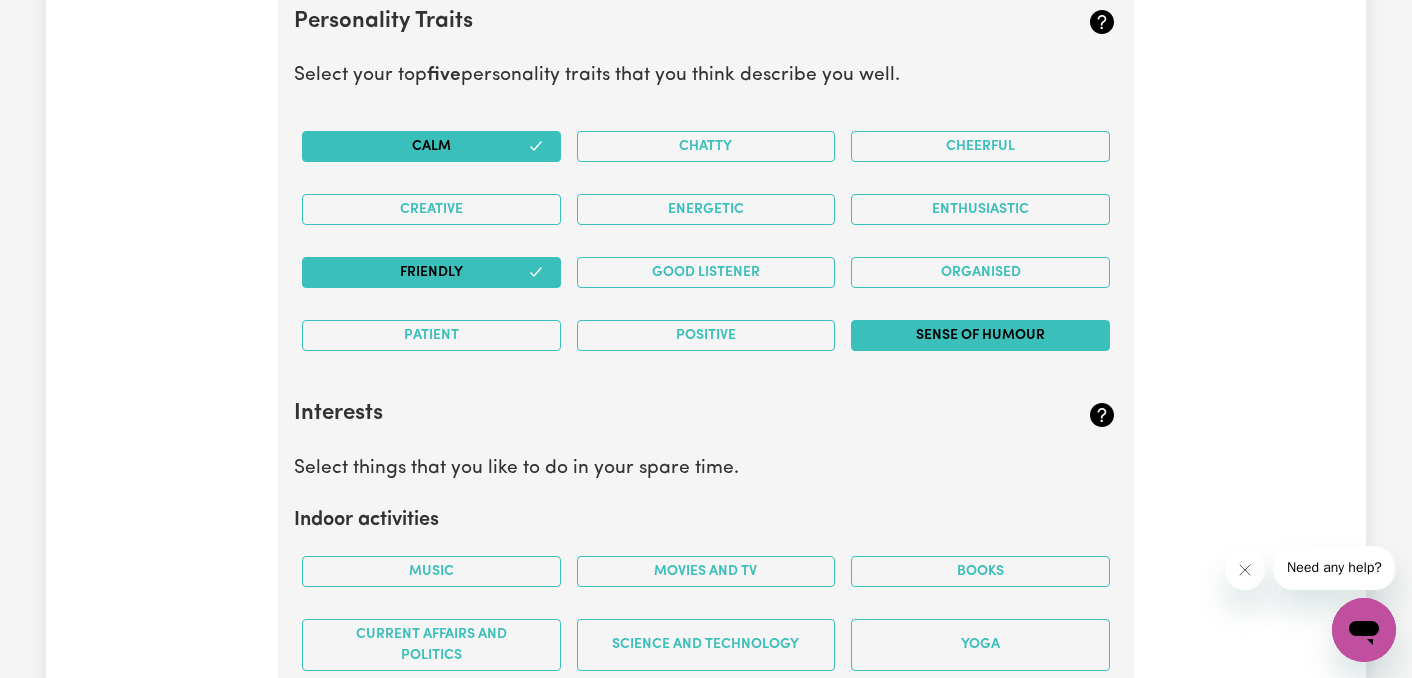 click on "Sense of Humour" at bounding box center (980, 335) 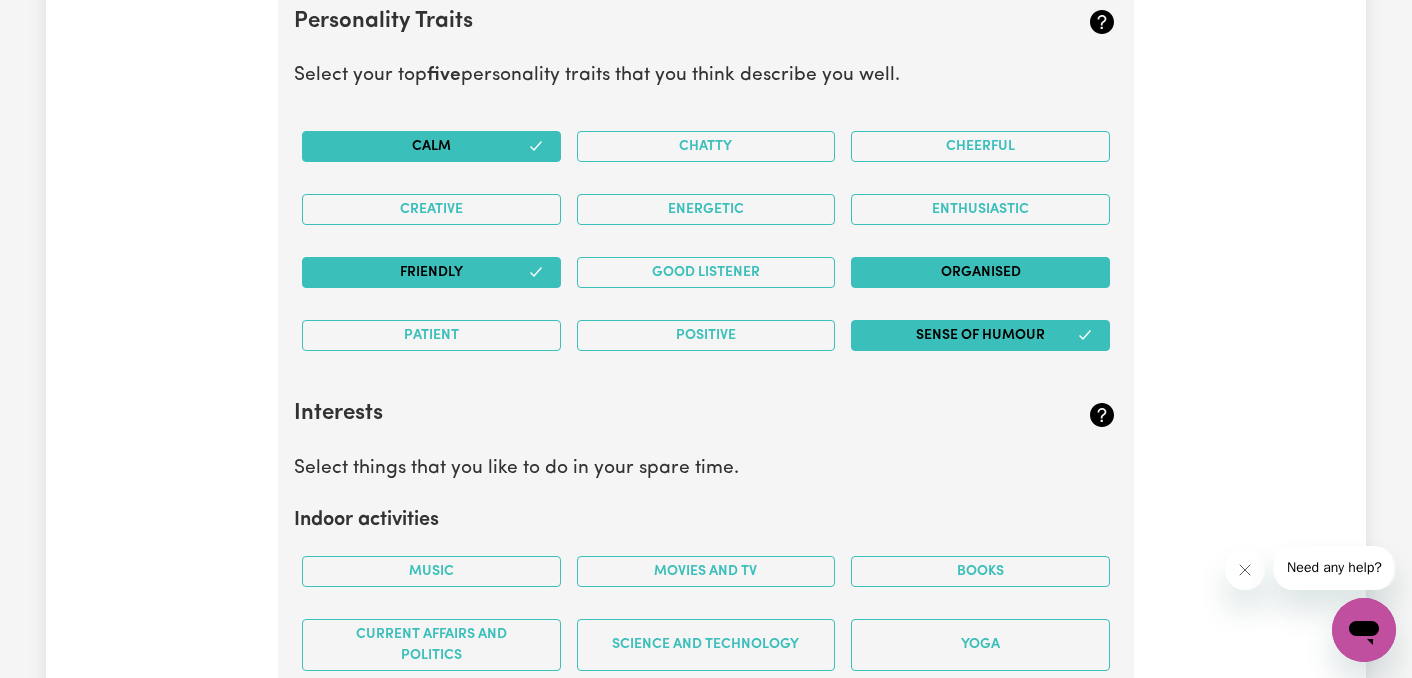 click on "Organised" at bounding box center [980, 272] 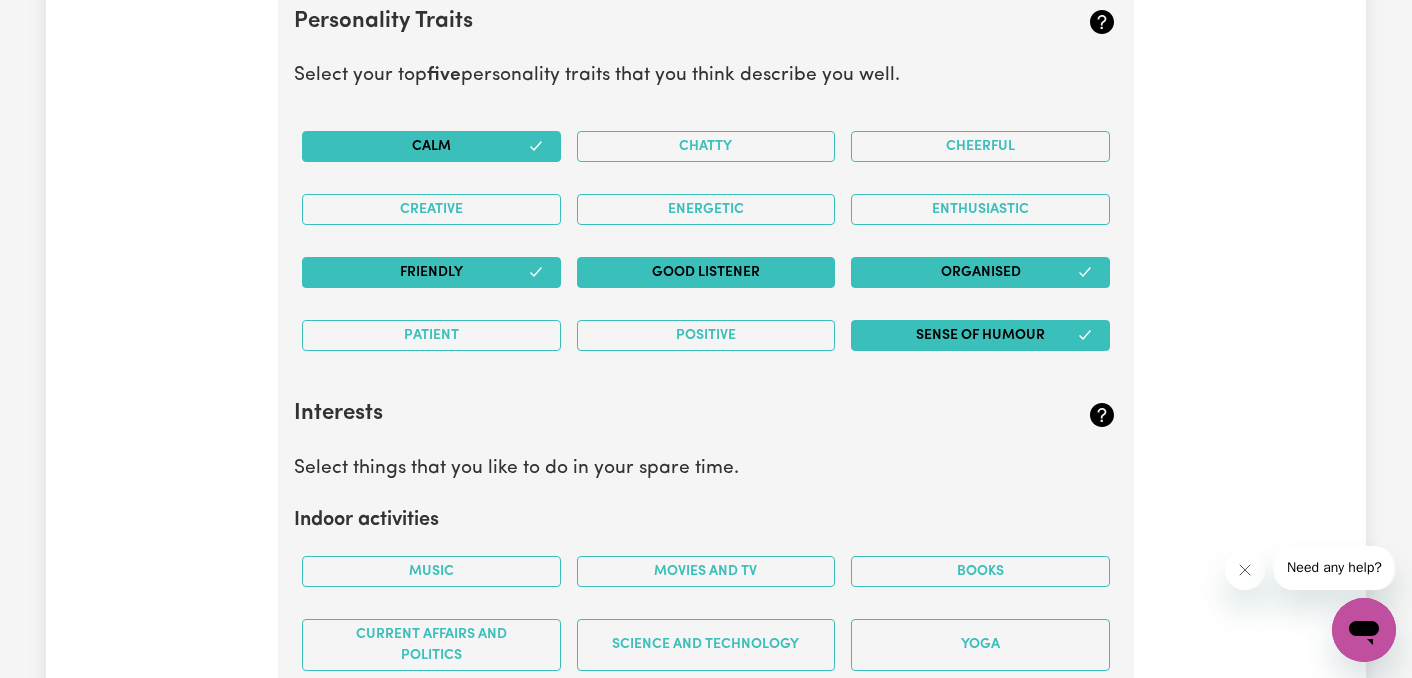 click on "Good Listener" at bounding box center (706, 272) 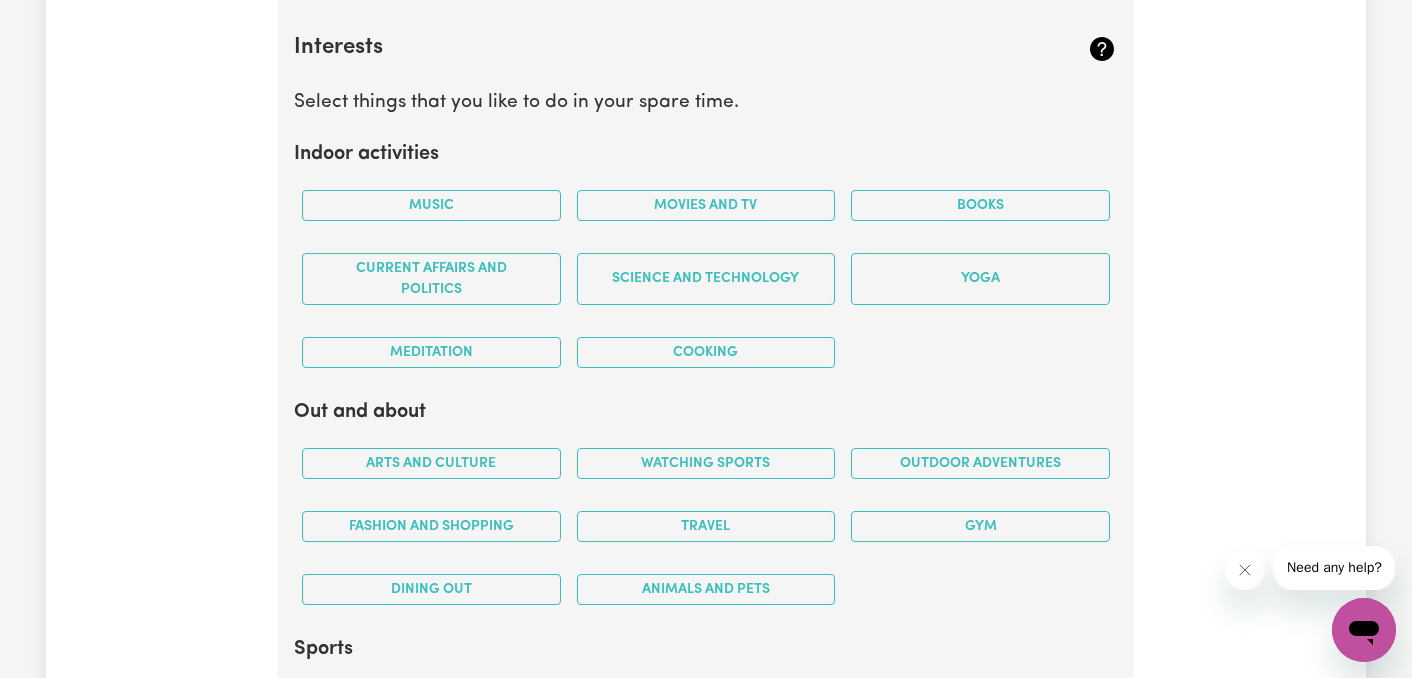 scroll, scrollTop: 4709, scrollLeft: 0, axis: vertical 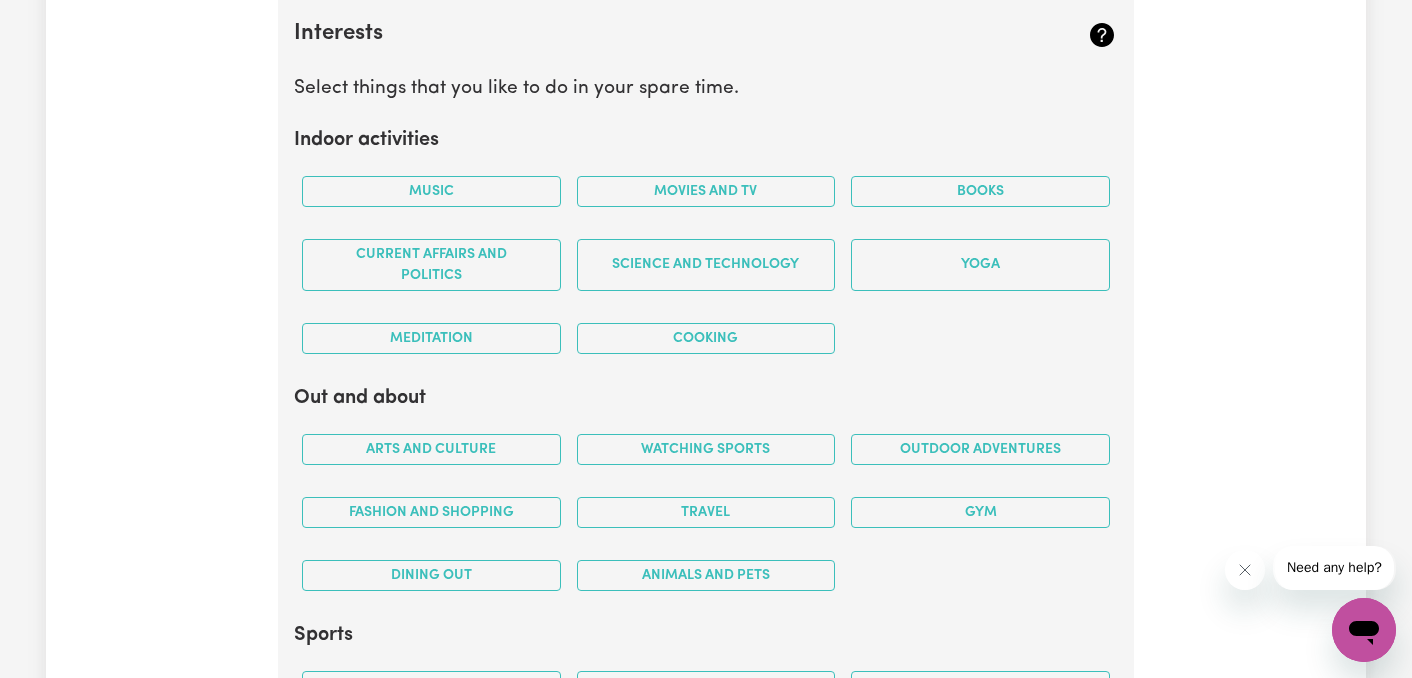 click on "Books" at bounding box center (980, 191) 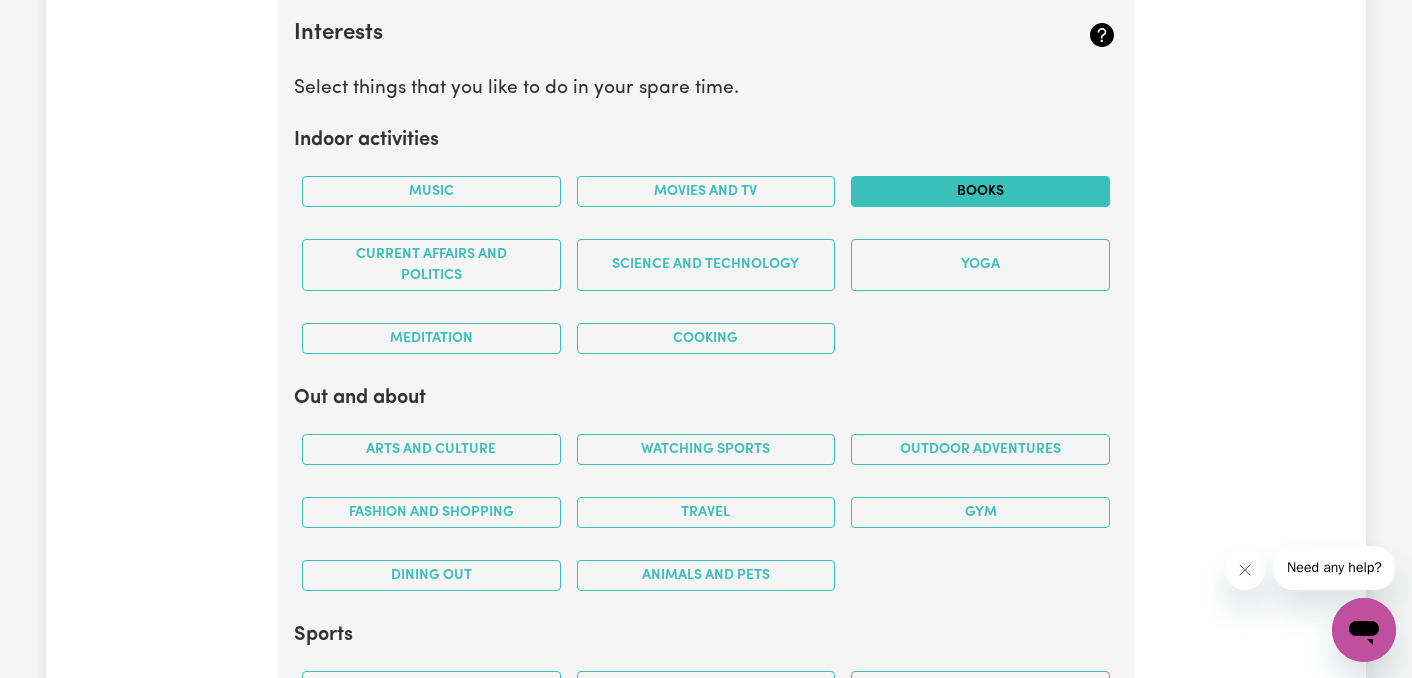 click on "Books" at bounding box center (980, 191) 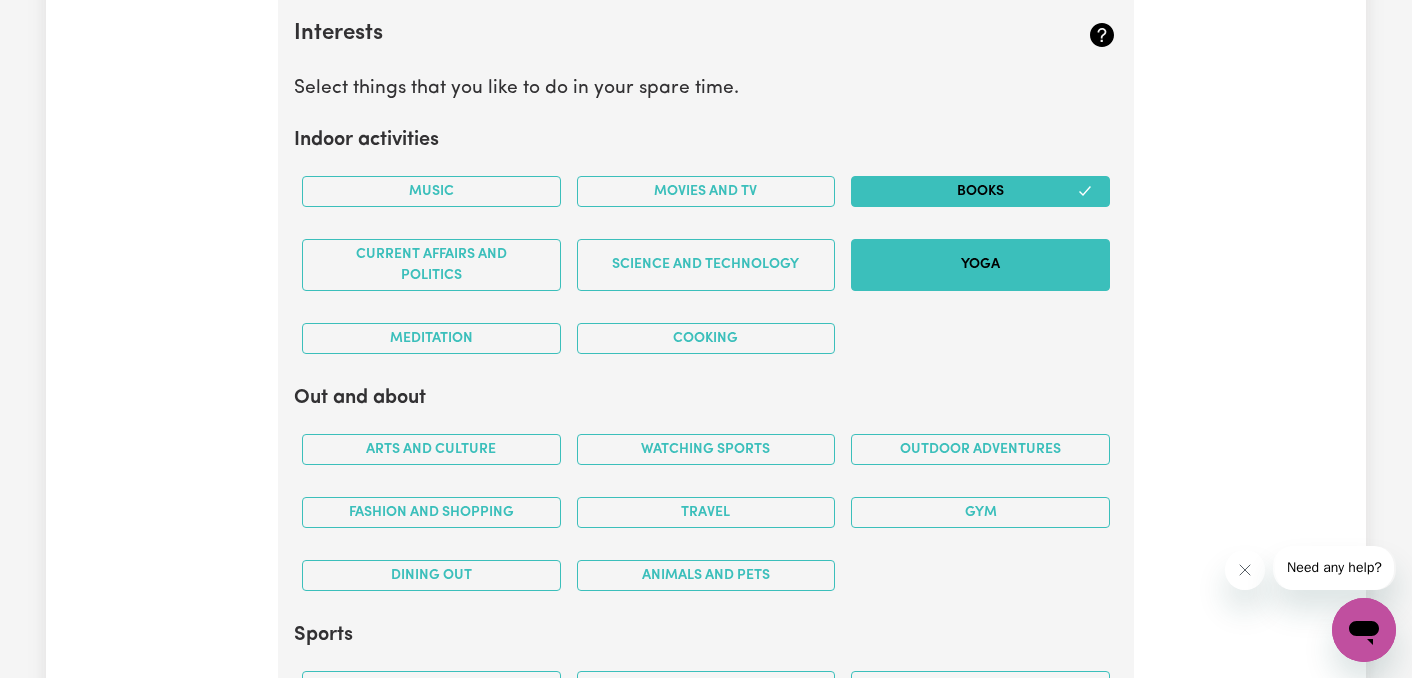 click on "Yoga" at bounding box center [980, 265] 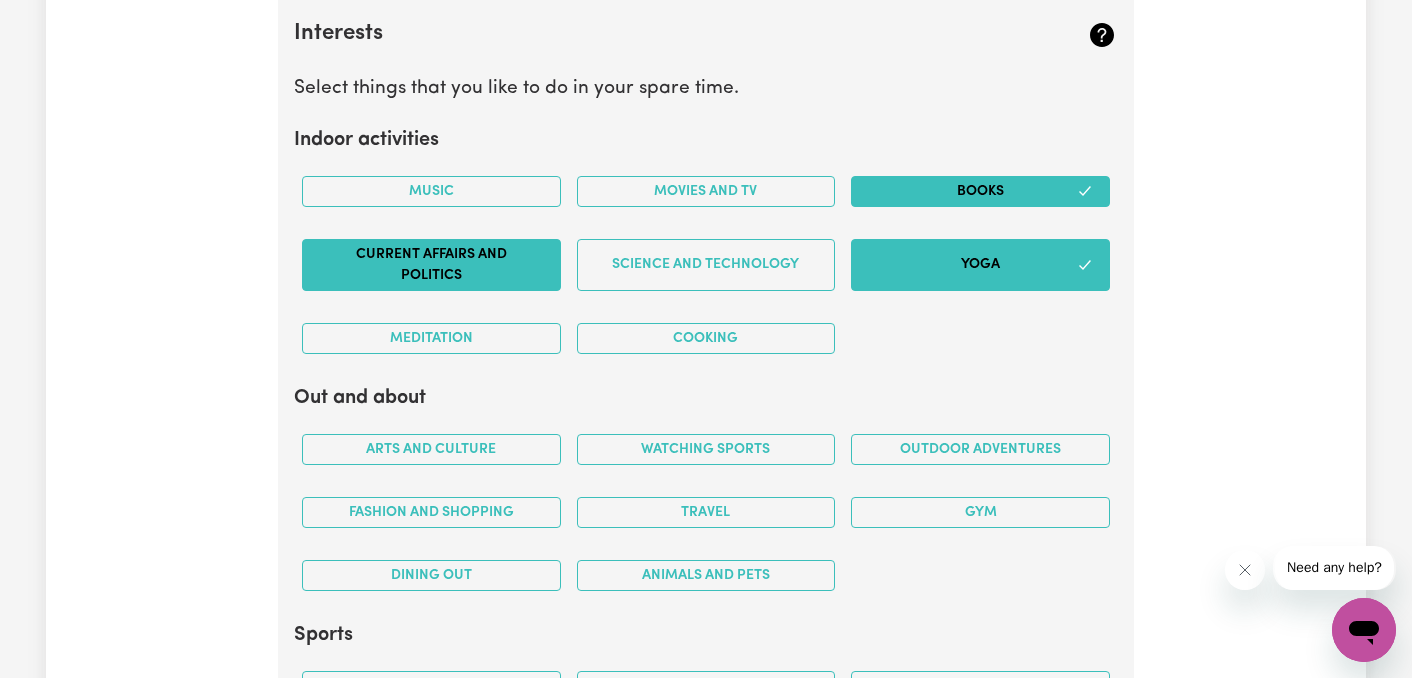 click on "Current Affairs and Politics" at bounding box center (431, 265) 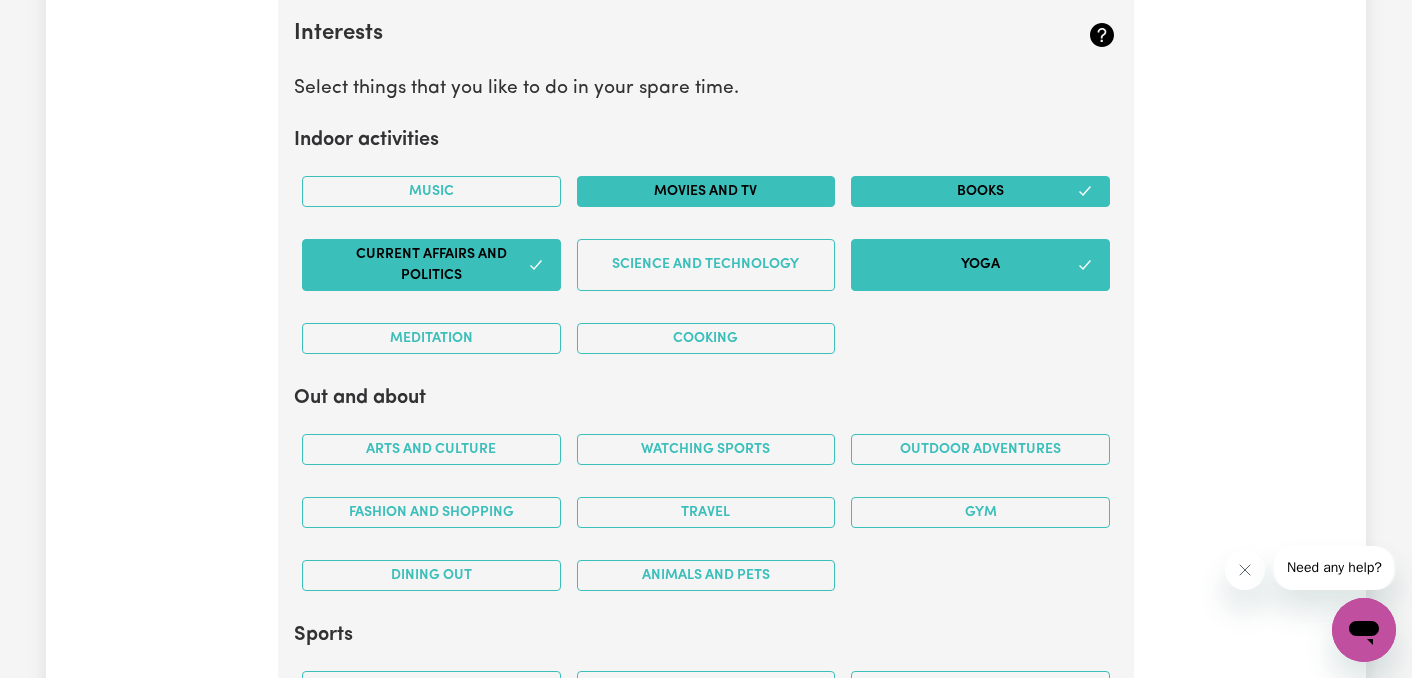 click on "Movies and TV" at bounding box center (706, 191) 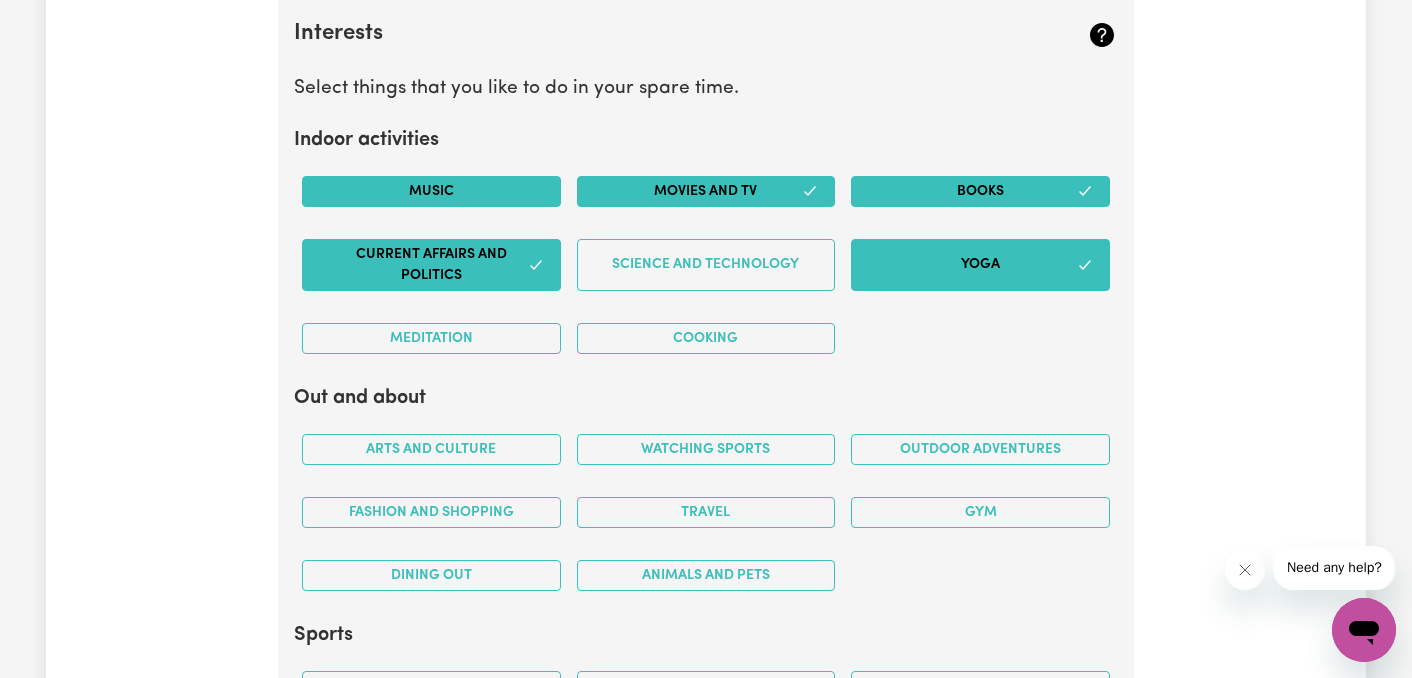 click on "Music" at bounding box center (431, 191) 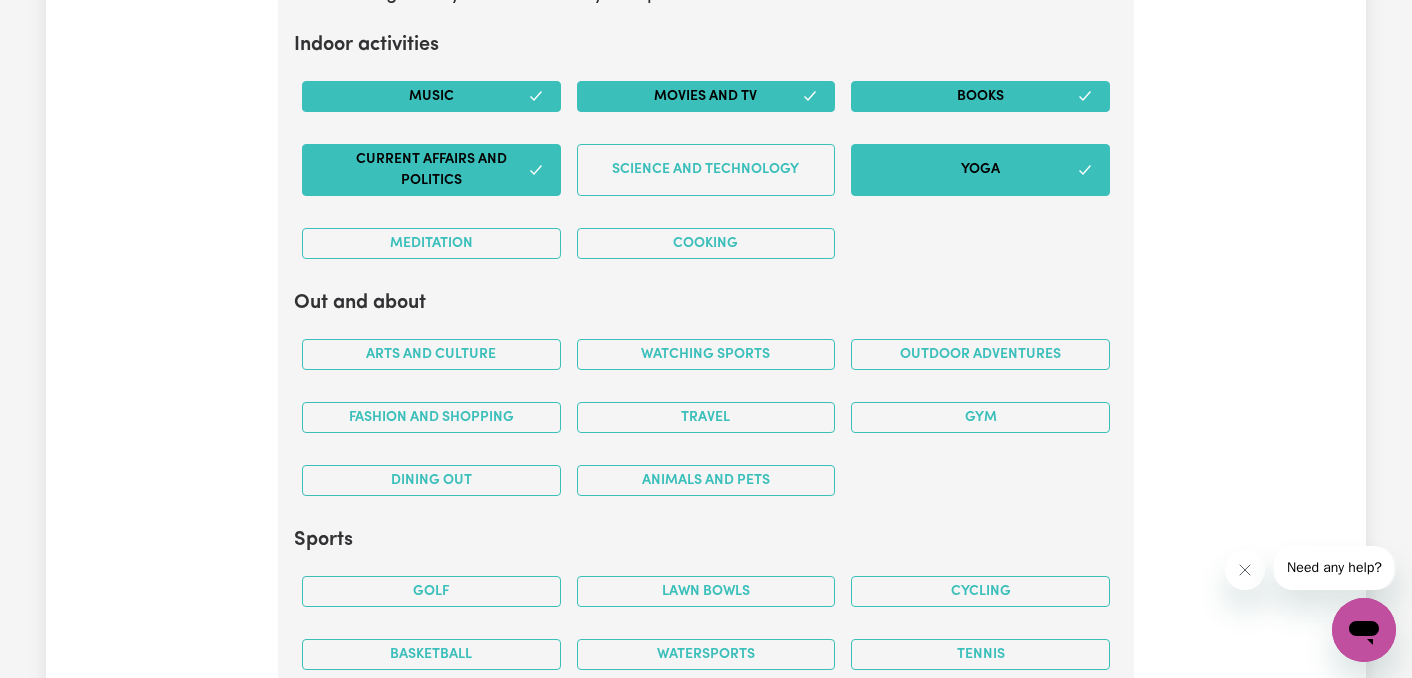 scroll, scrollTop: 4825, scrollLeft: 0, axis: vertical 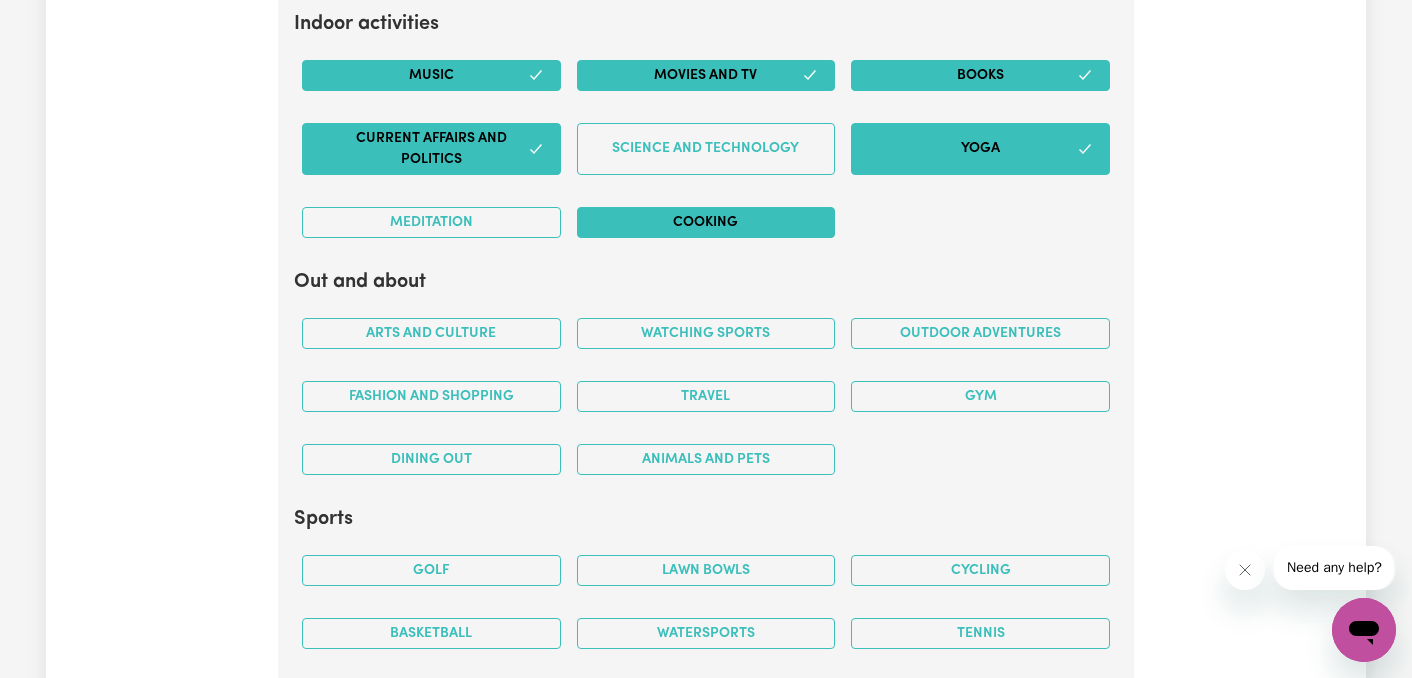 click on "Cooking" at bounding box center (706, 222) 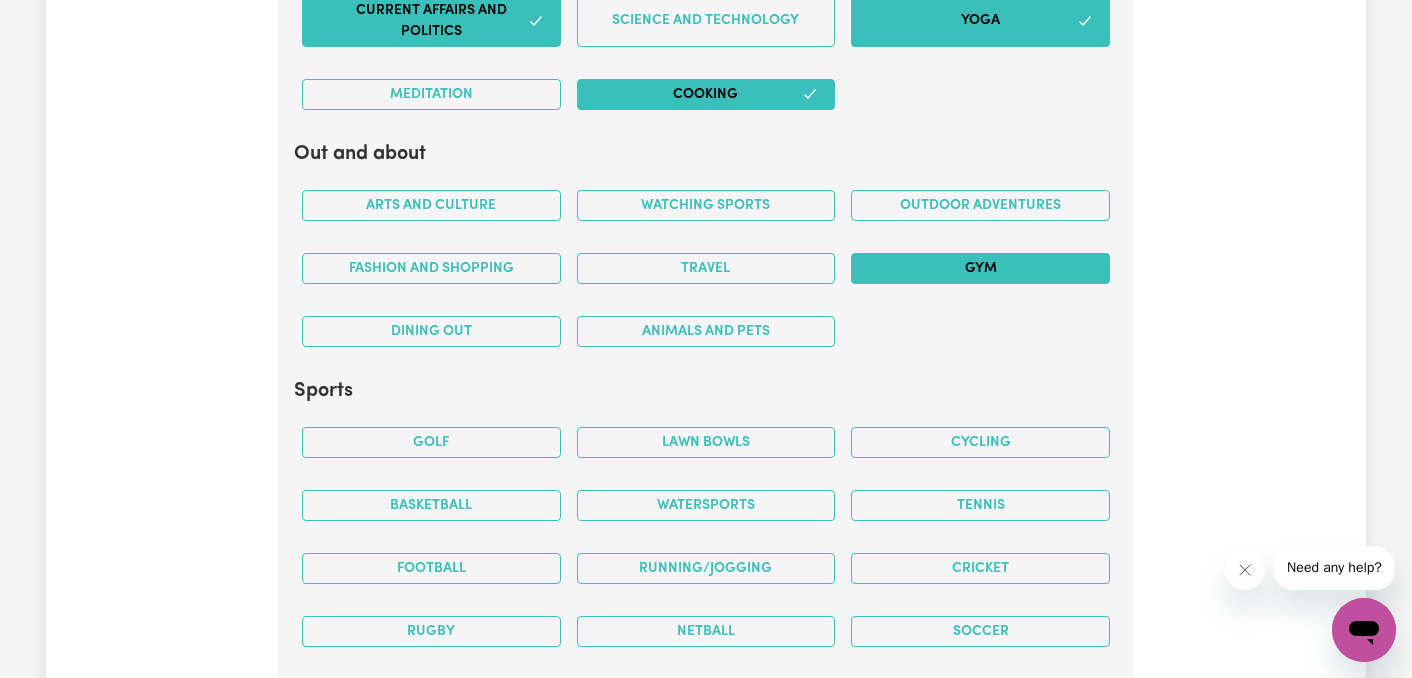 scroll, scrollTop: 4955, scrollLeft: 0, axis: vertical 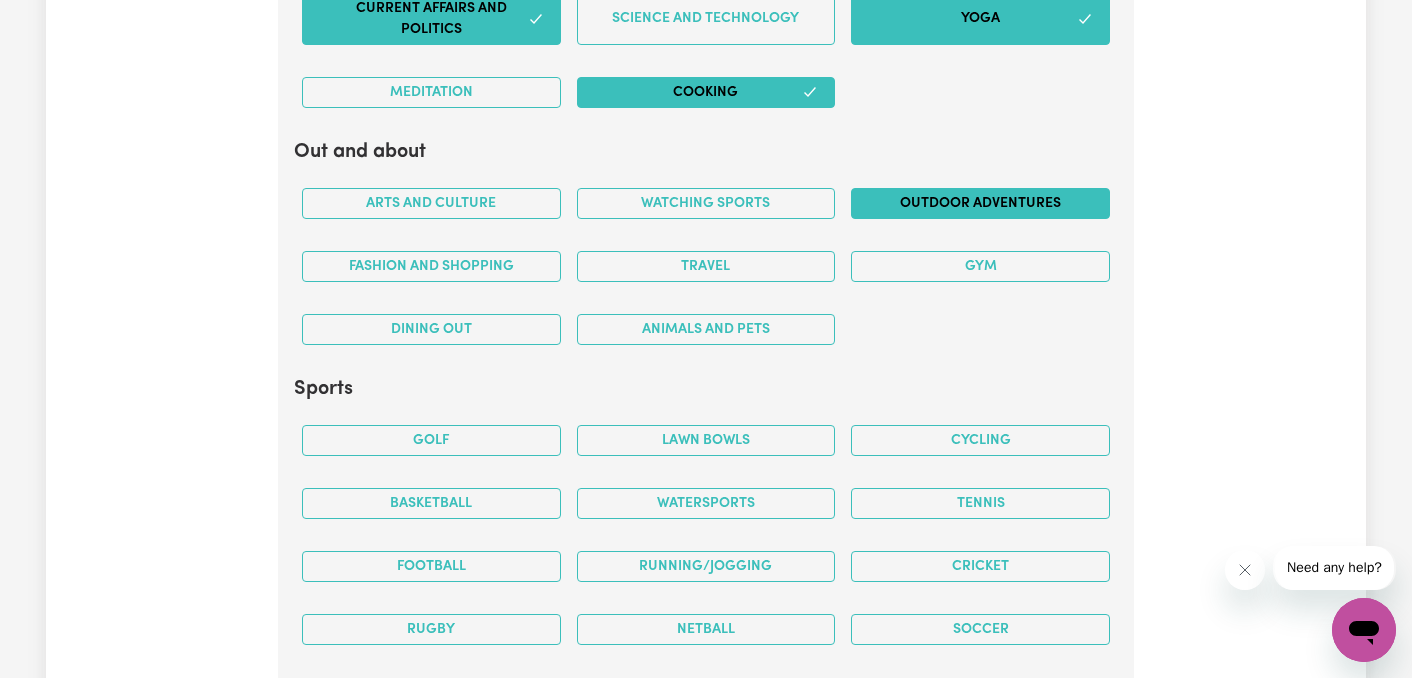 click on "Outdoor adventures" at bounding box center [980, 203] 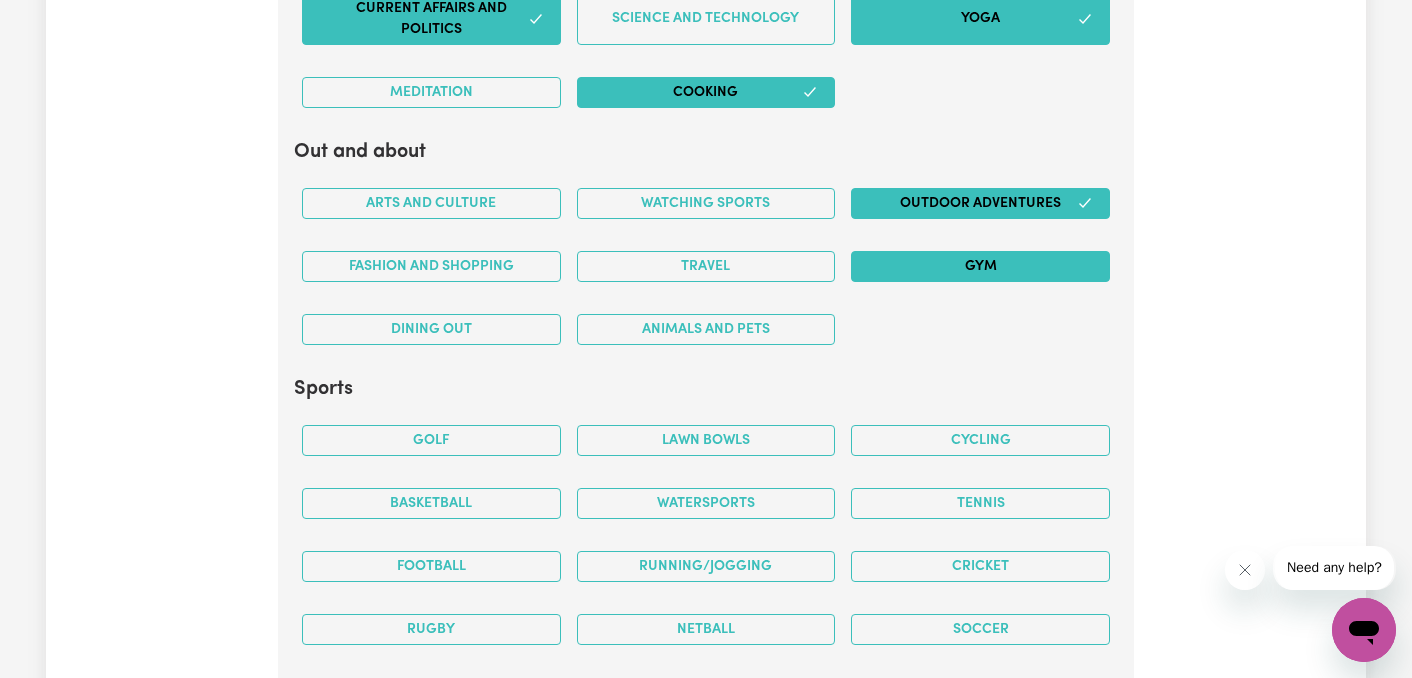 click on "Gym" at bounding box center (980, 266) 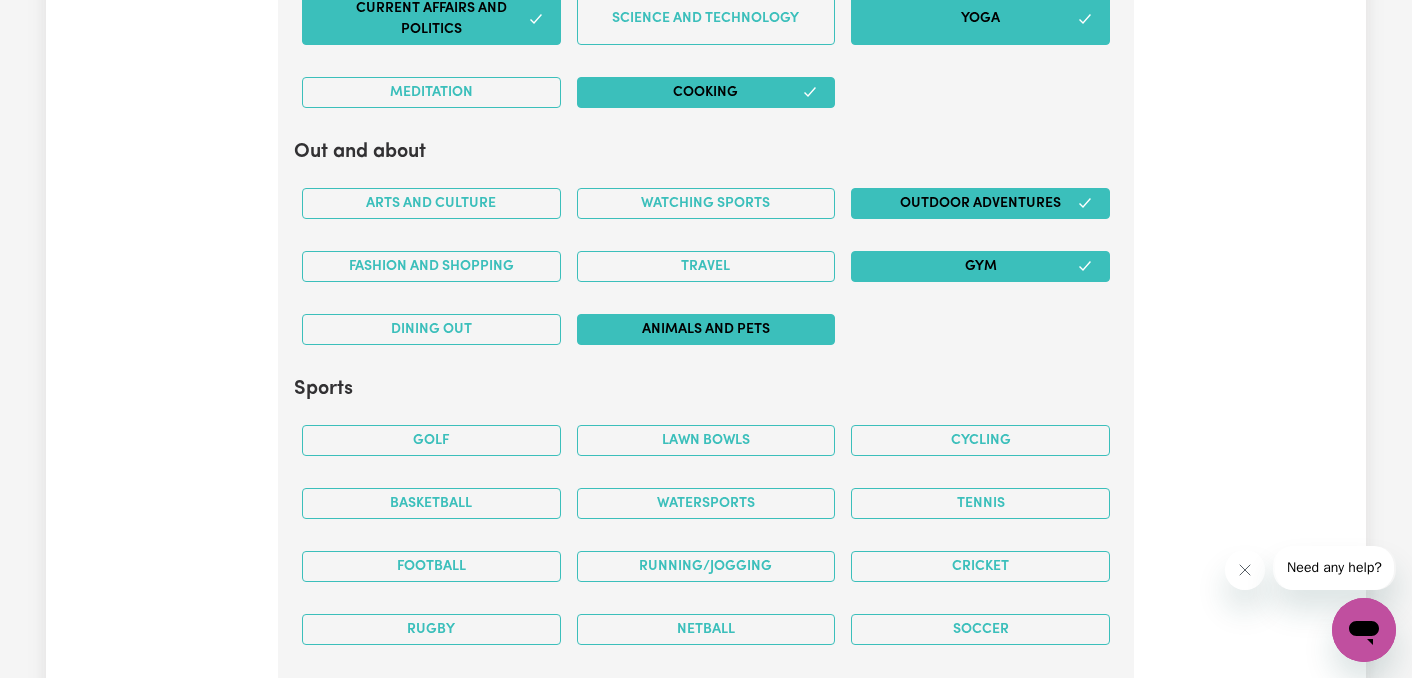 click on "Animals and pets" at bounding box center [706, 329] 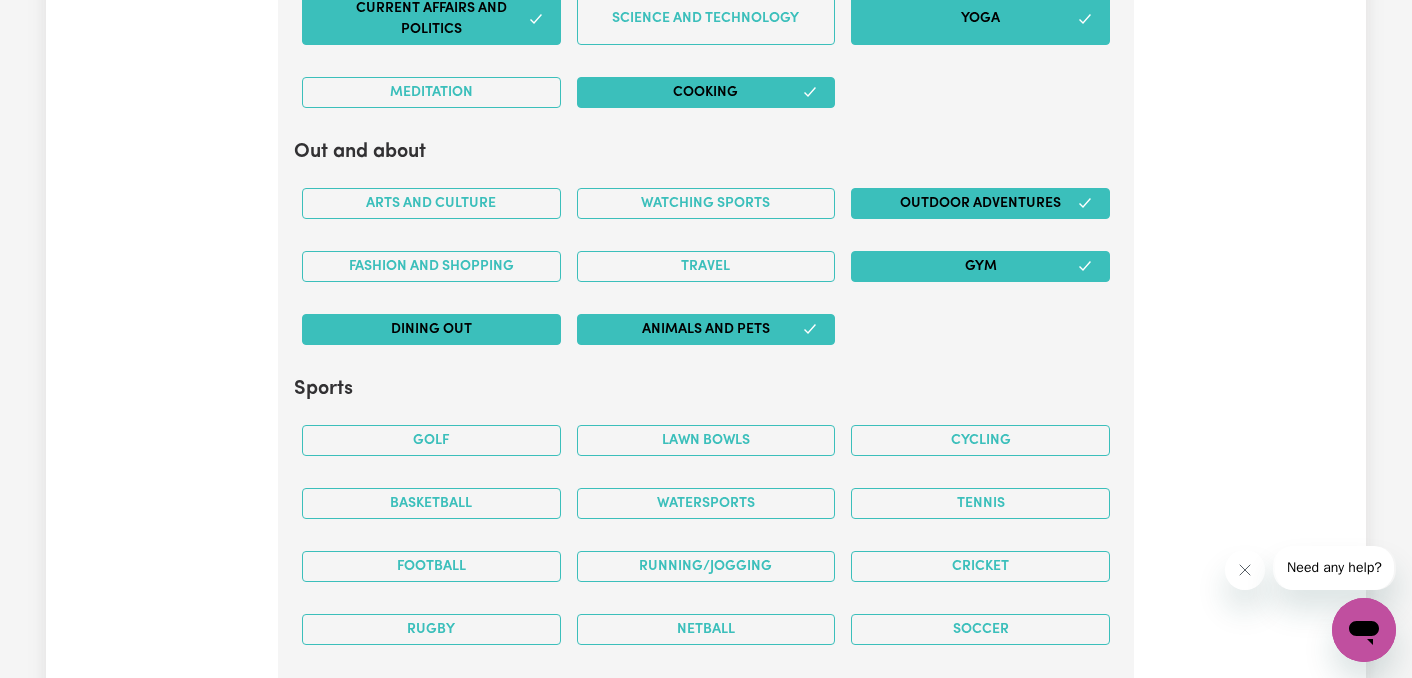 click on "Dining out" at bounding box center (431, 329) 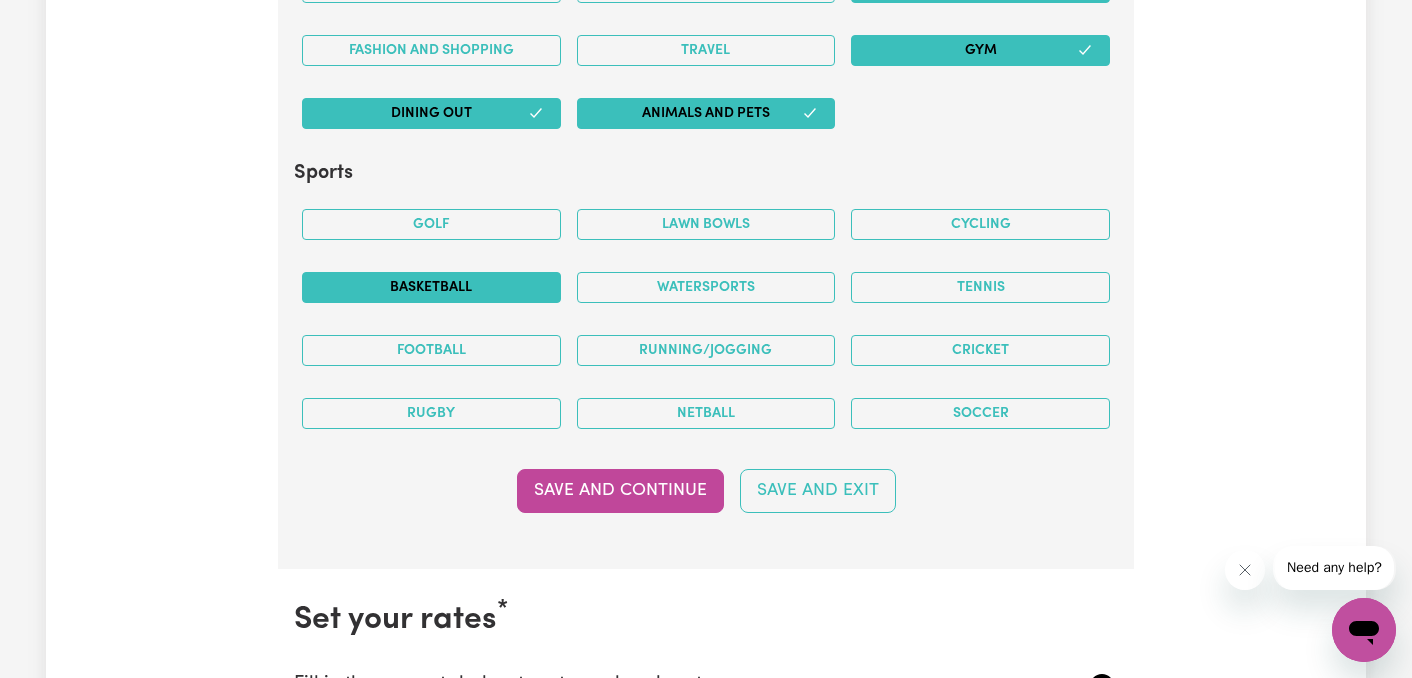 scroll, scrollTop: 5210, scrollLeft: 0, axis: vertical 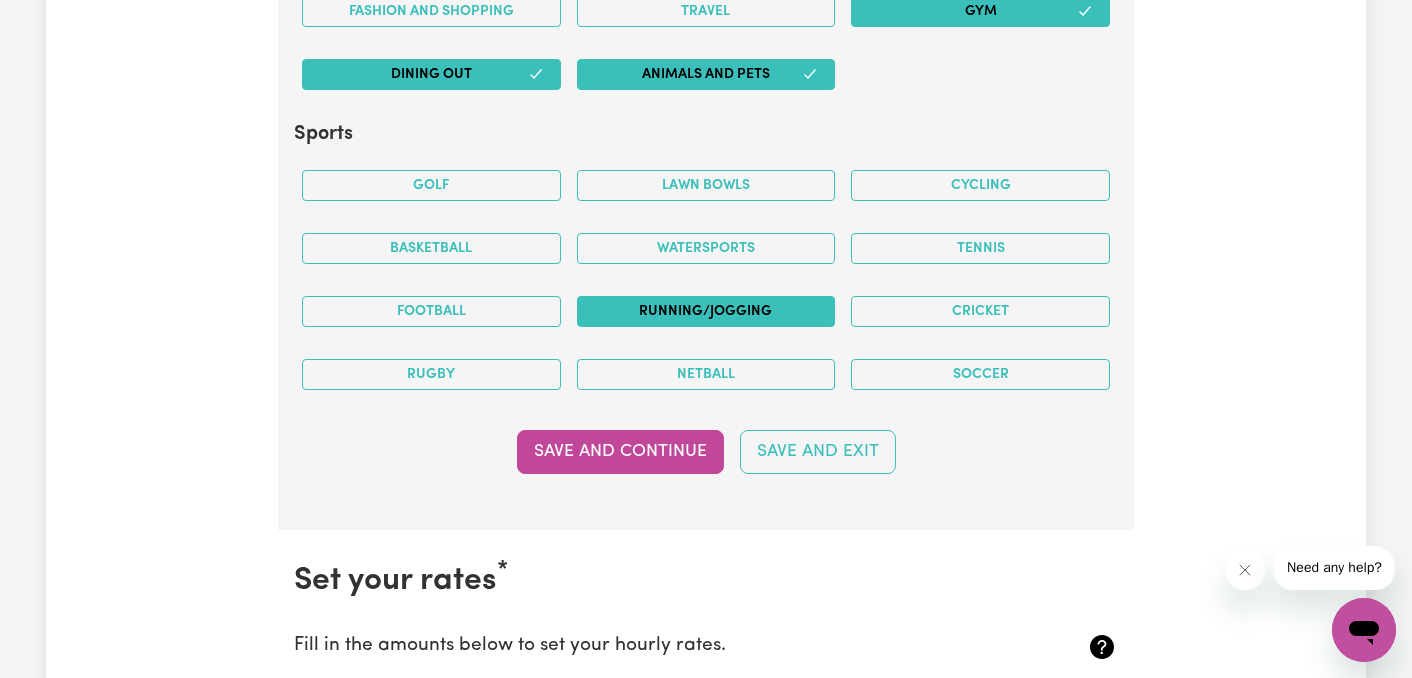 click on "Running/Jogging" at bounding box center (706, 311) 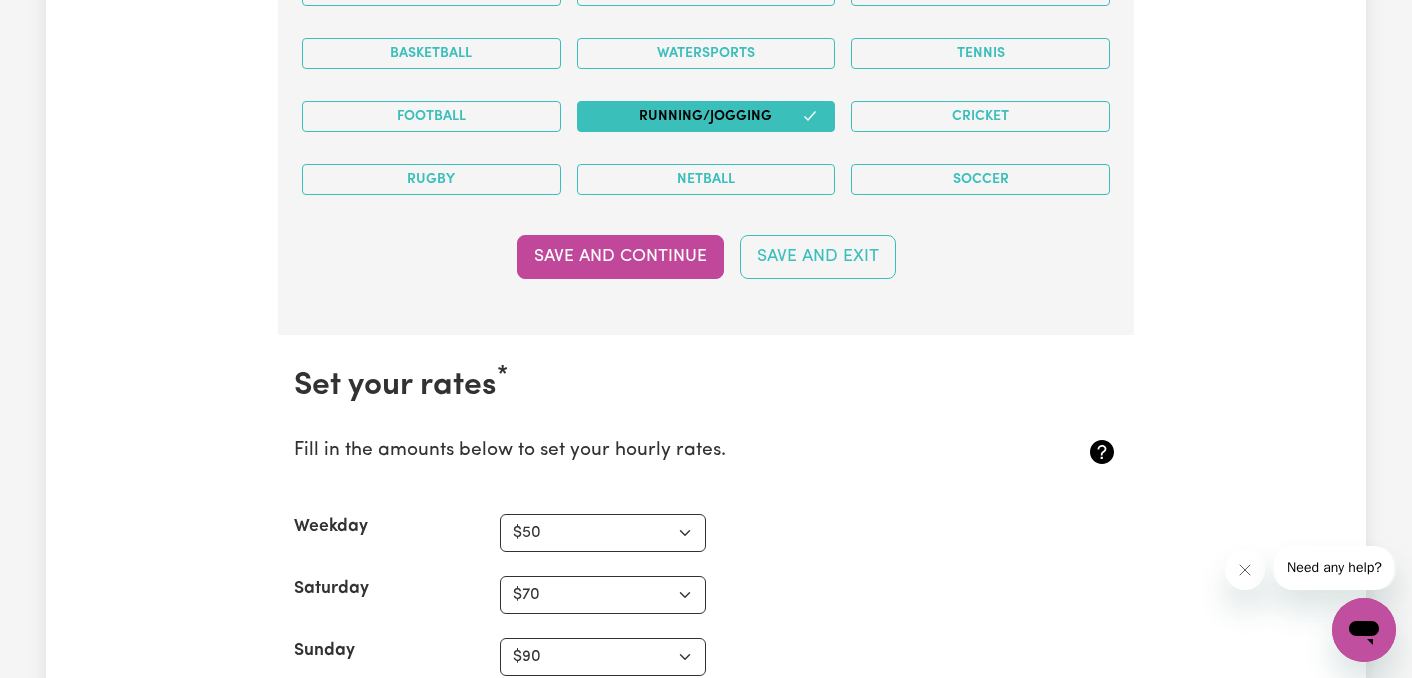 scroll, scrollTop: 5408, scrollLeft: 0, axis: vertical 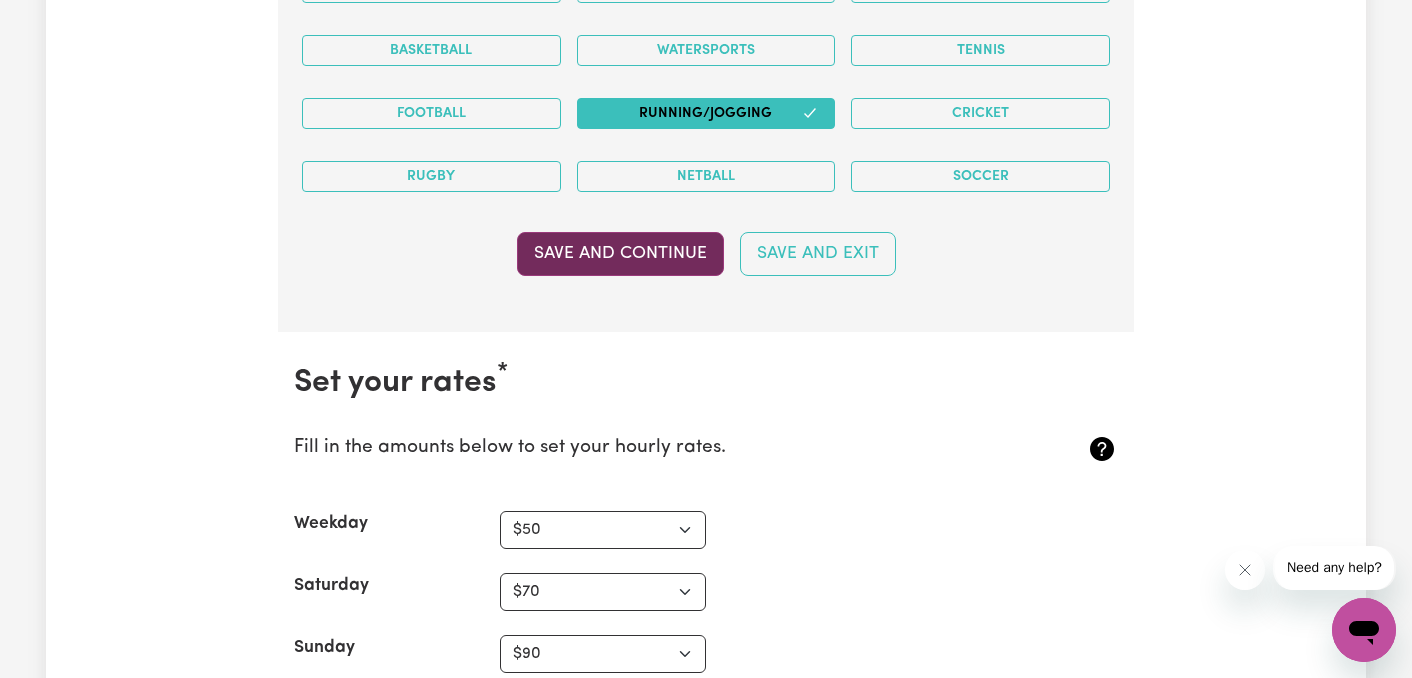 click on "Save and Continue" at bounding box center [620, 254] 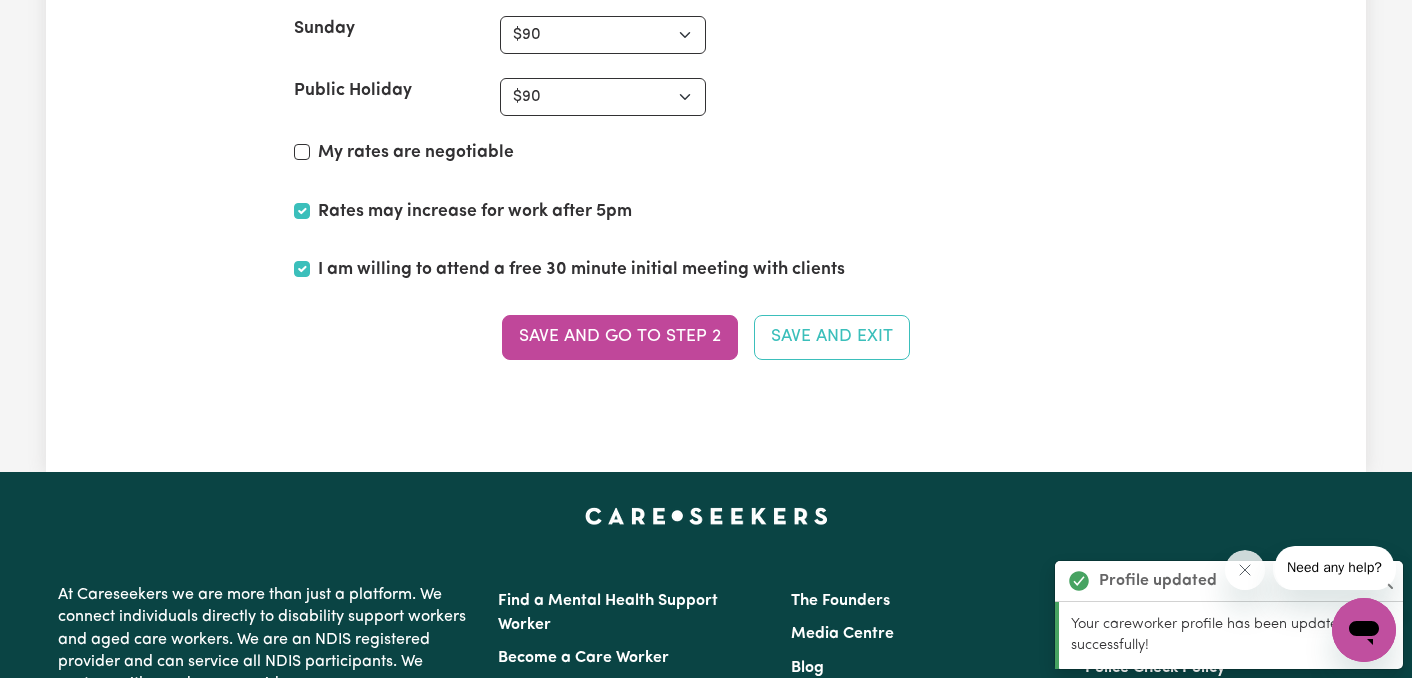 scroll, scrollTop: 6031, scrollLeft: 0, axis: vertical 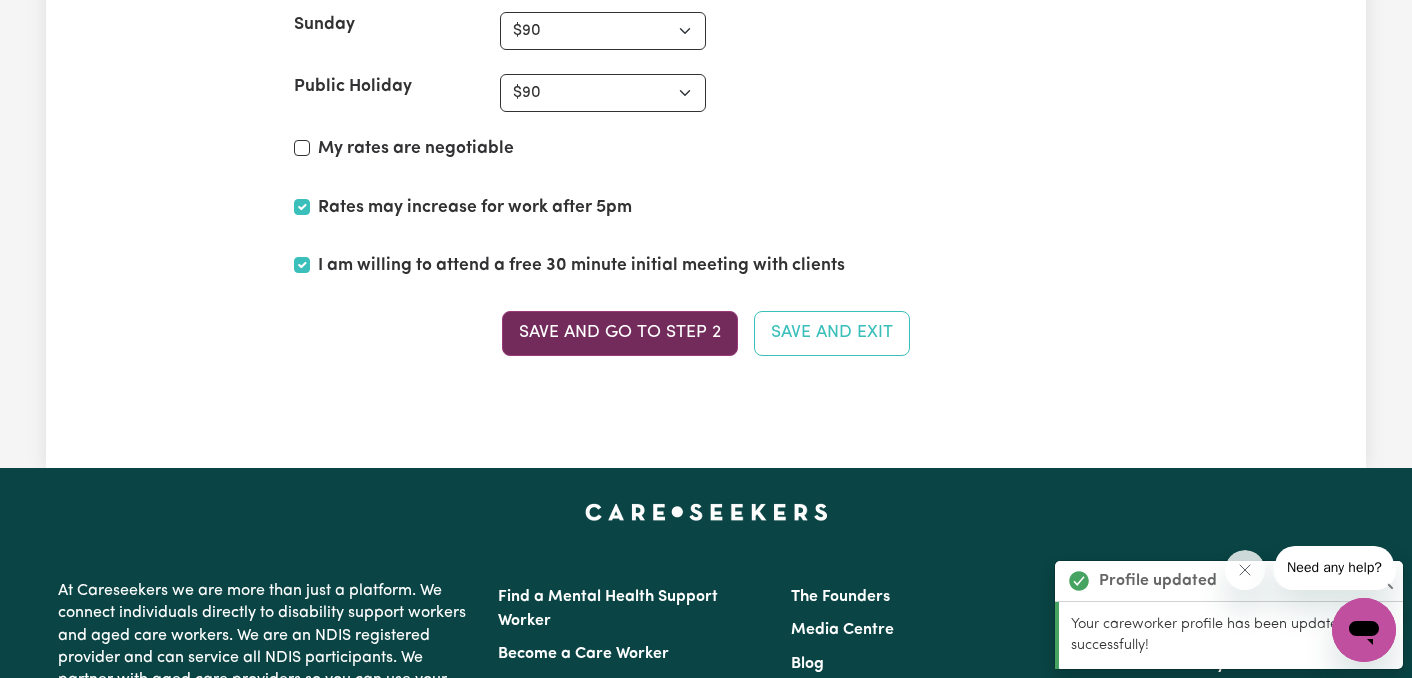 click on "Save and go to Step 2" at bounding box center [620, 333] 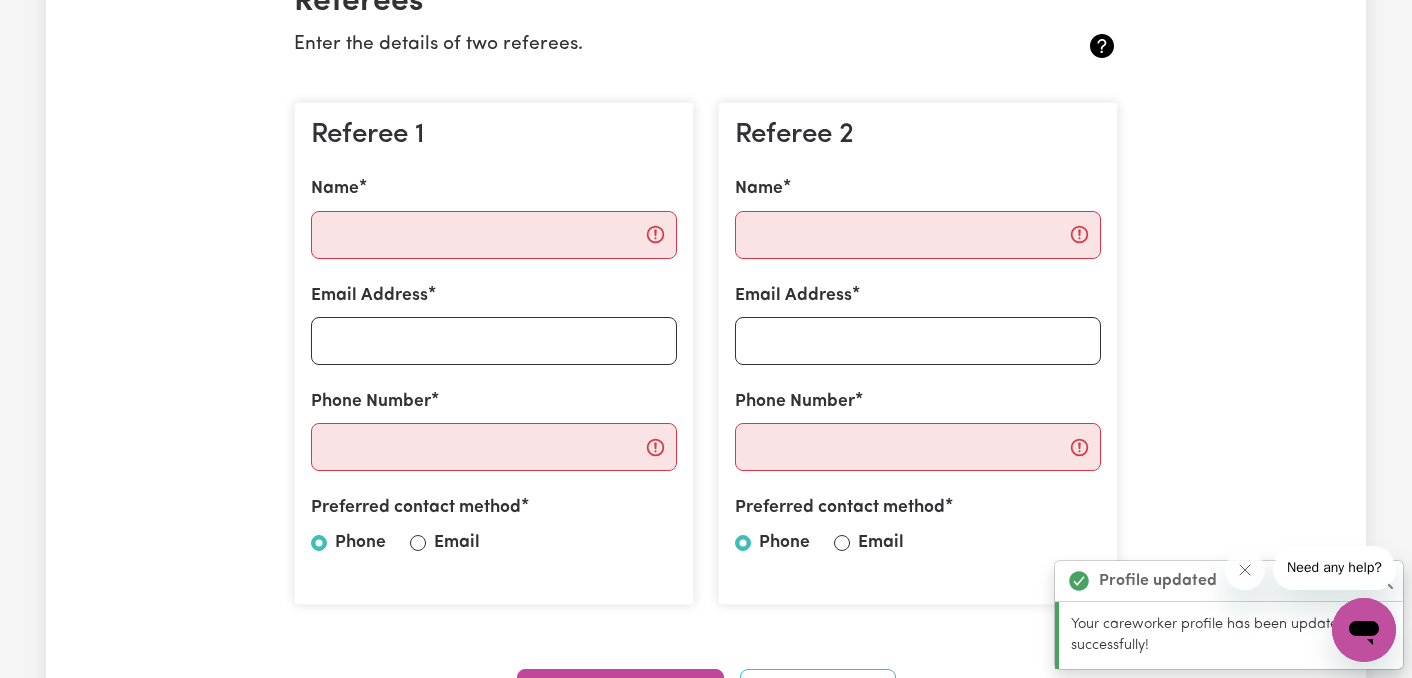 scroll, scrollTop: 527, scrollLeft: 0, axis: vertical 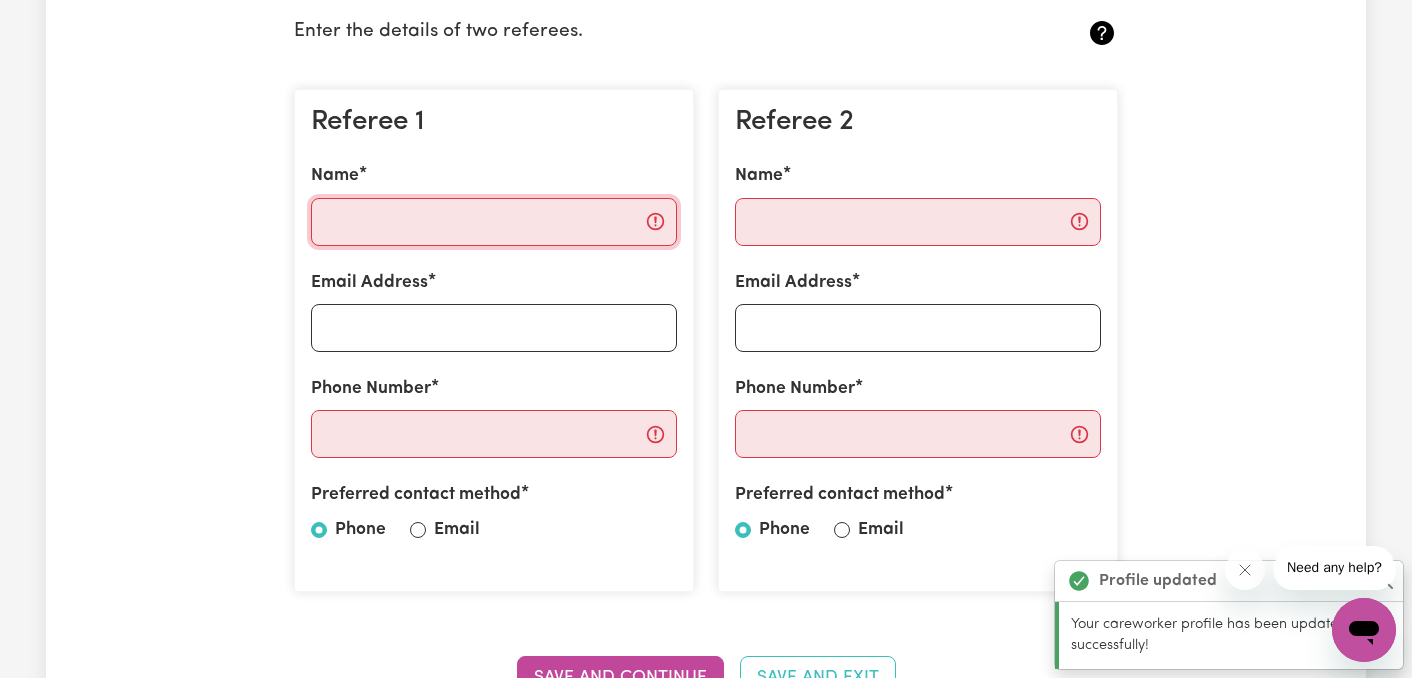 click on "Name" at bounding box center (494, 222) 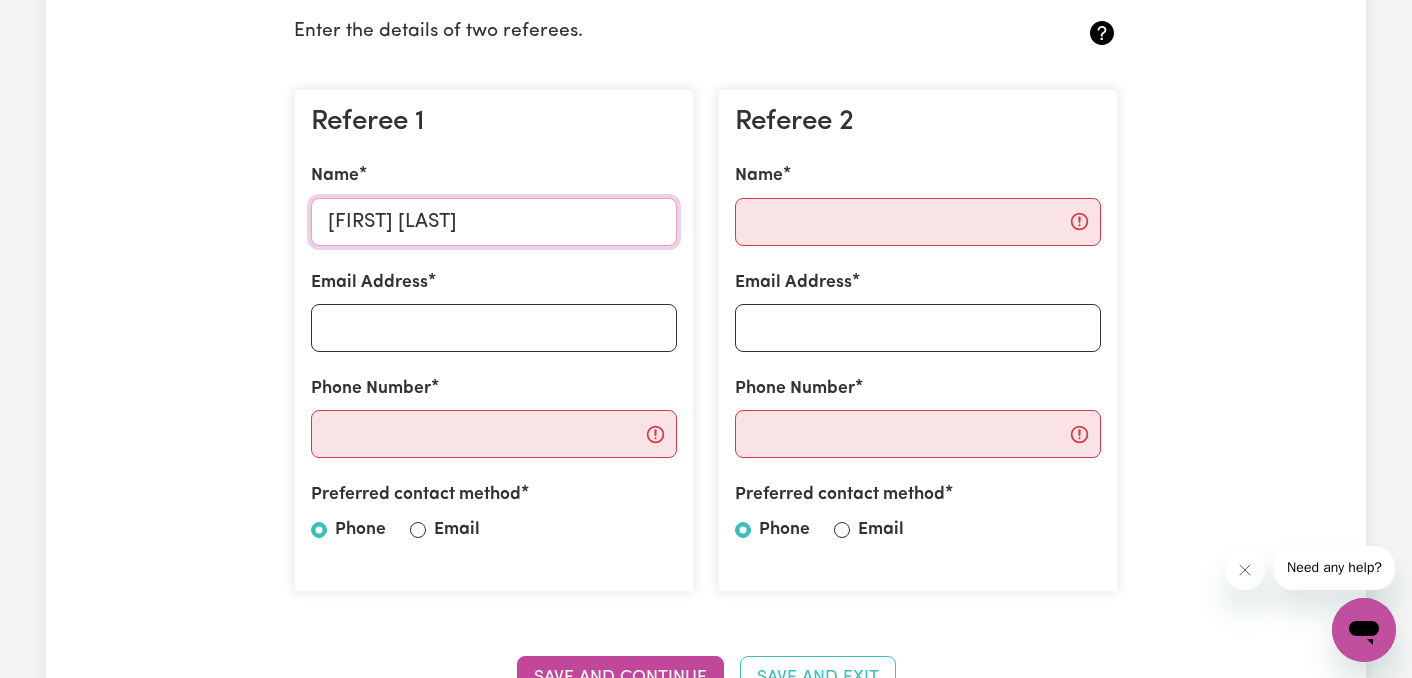 type on "[FIRST] [LAST]" 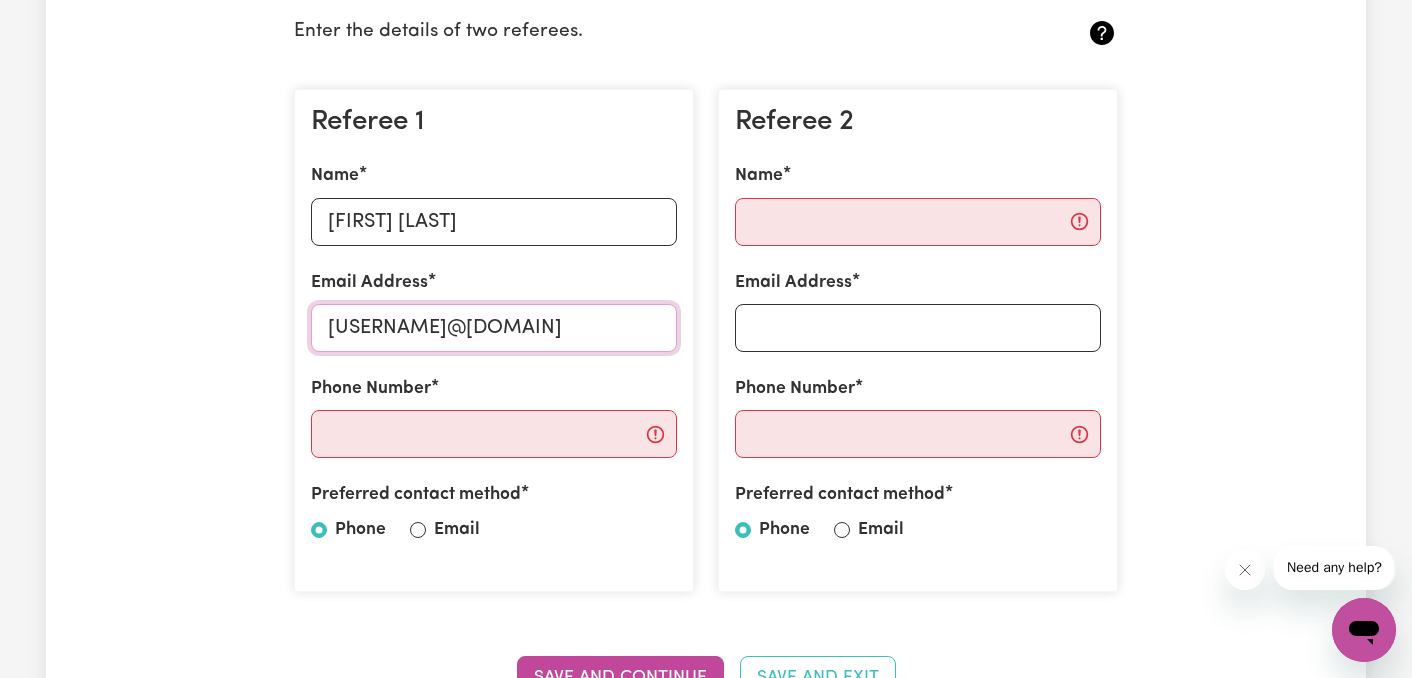 type on "[USERNAME]@[DOMAIN]" 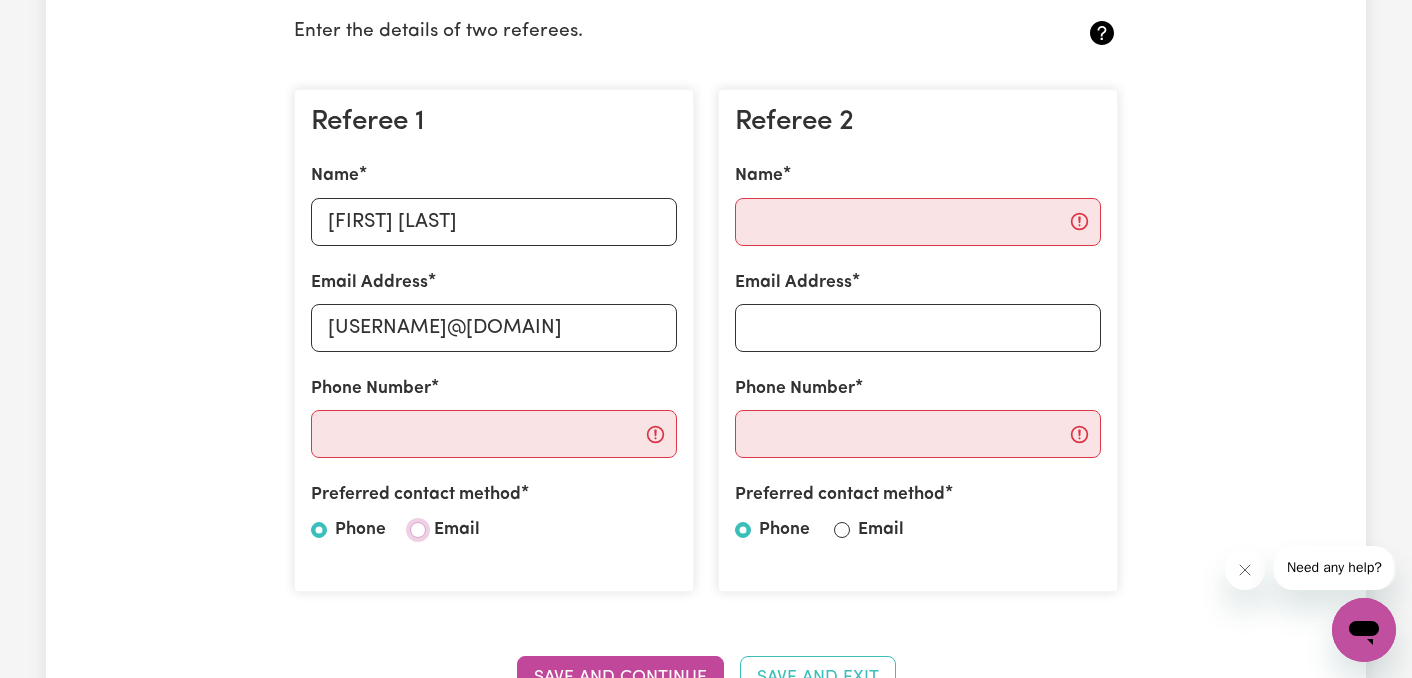 click on "Email" at bounding box center (418, 530) 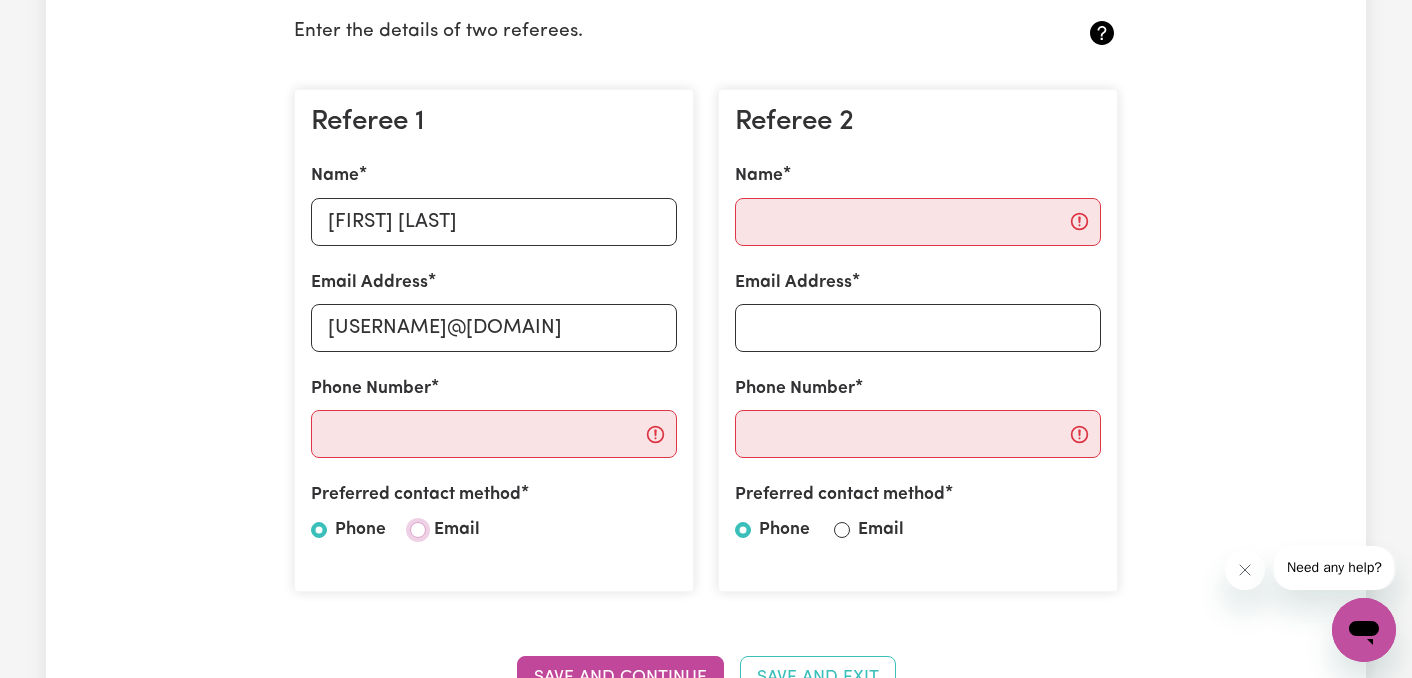 radio on "true" 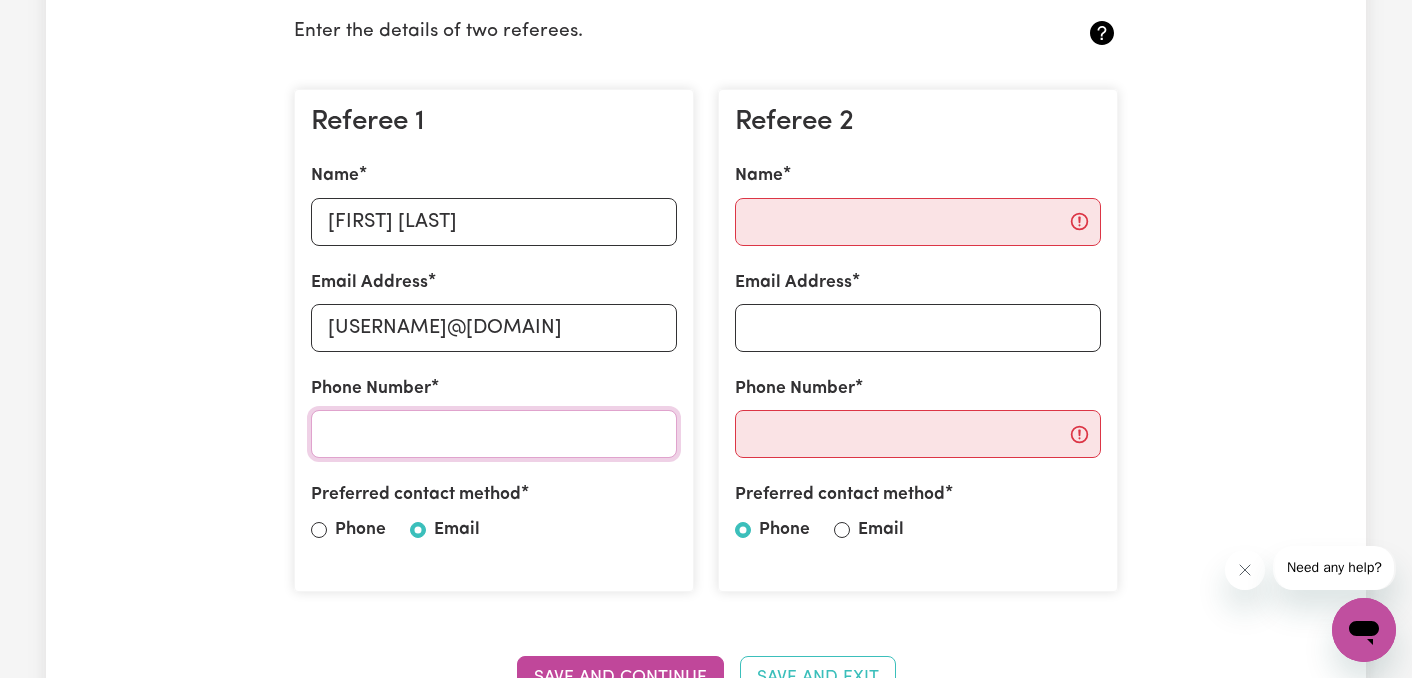 click on "Phone Number" at bounding box center [494, 434] 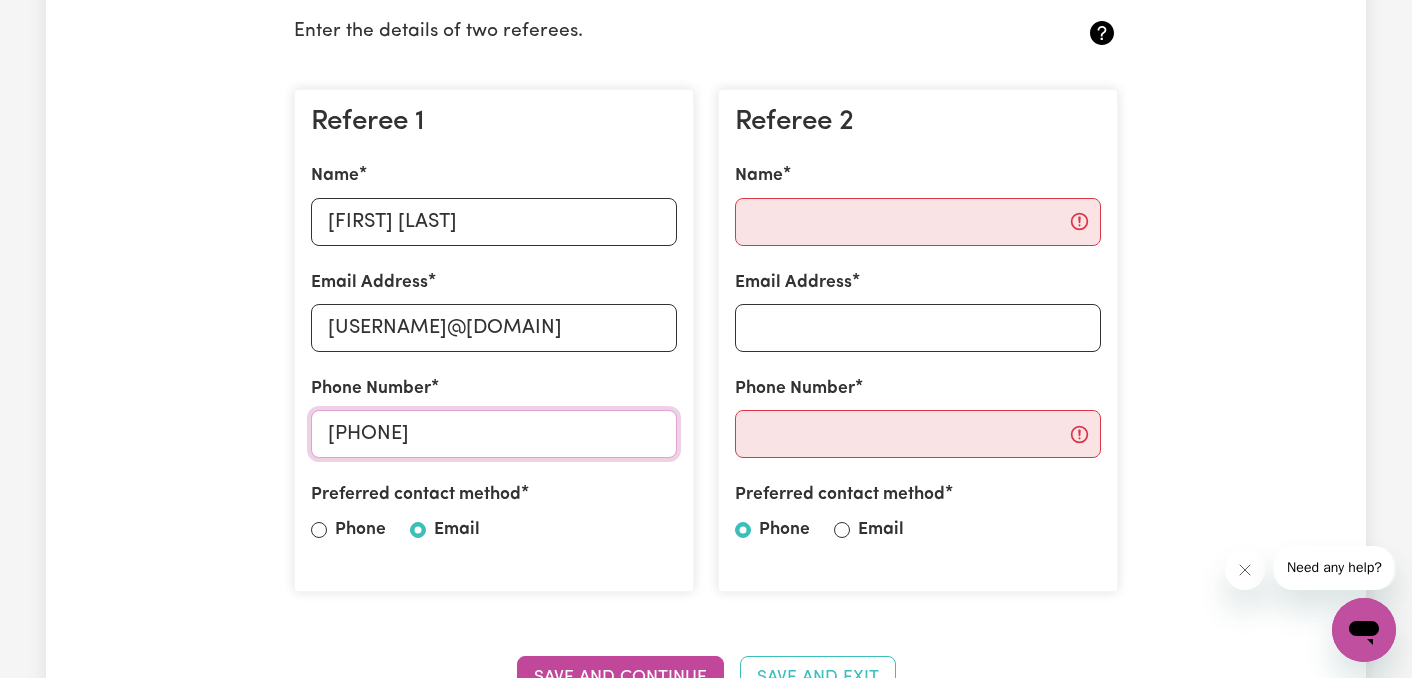 type on "[PHONE]" 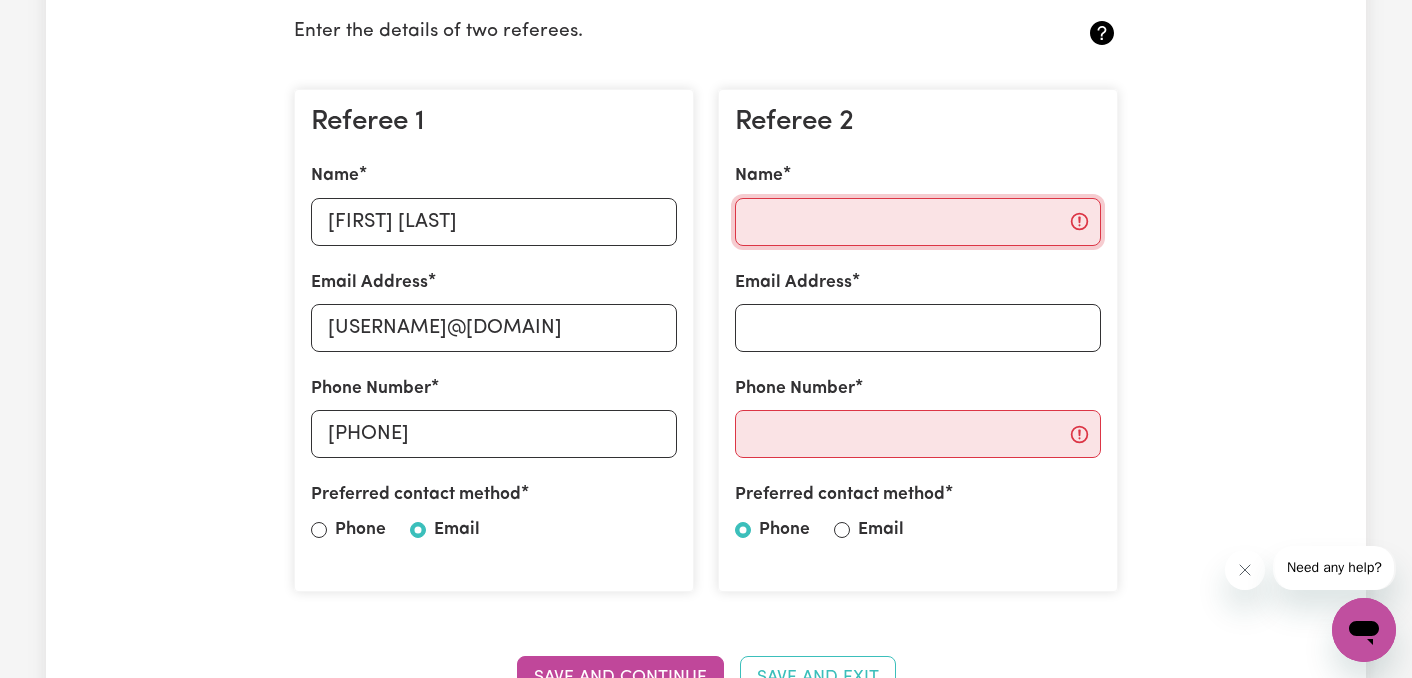 click on "Name" at bounding box center (918, 222) 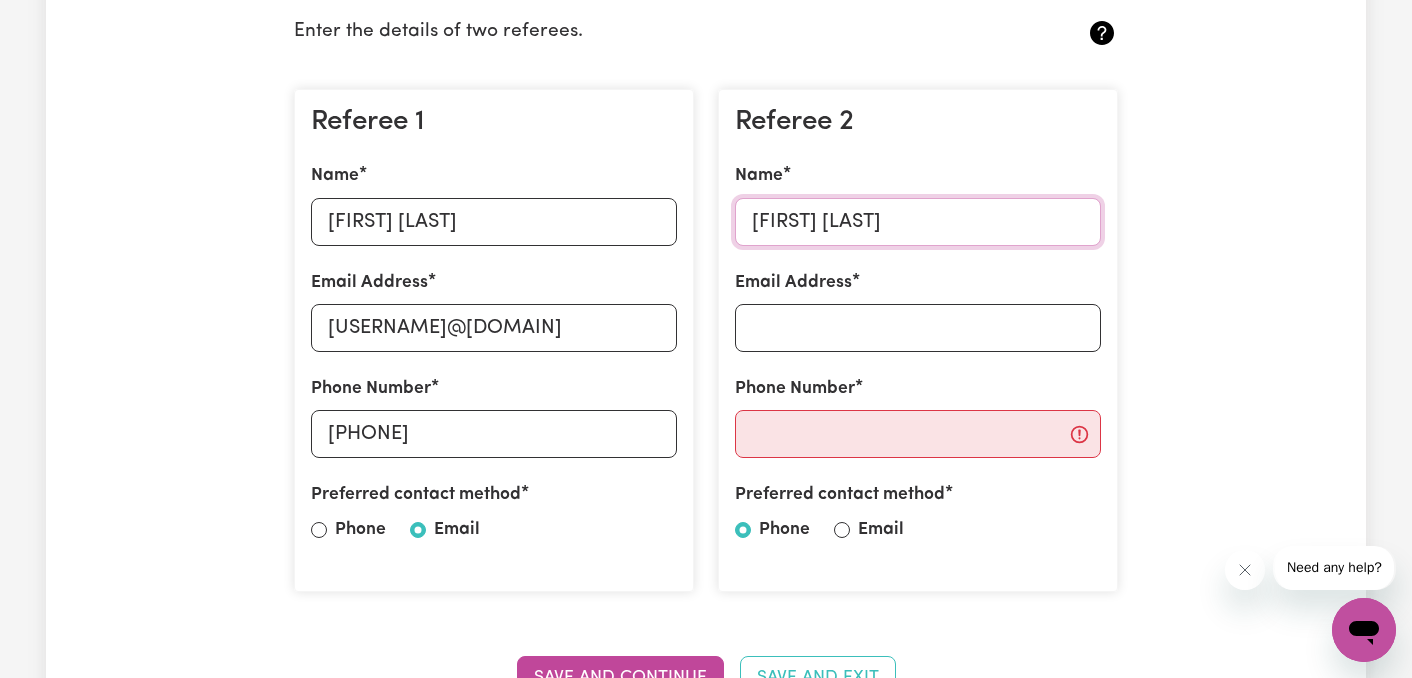 type on "[FIRST] [LAST]" 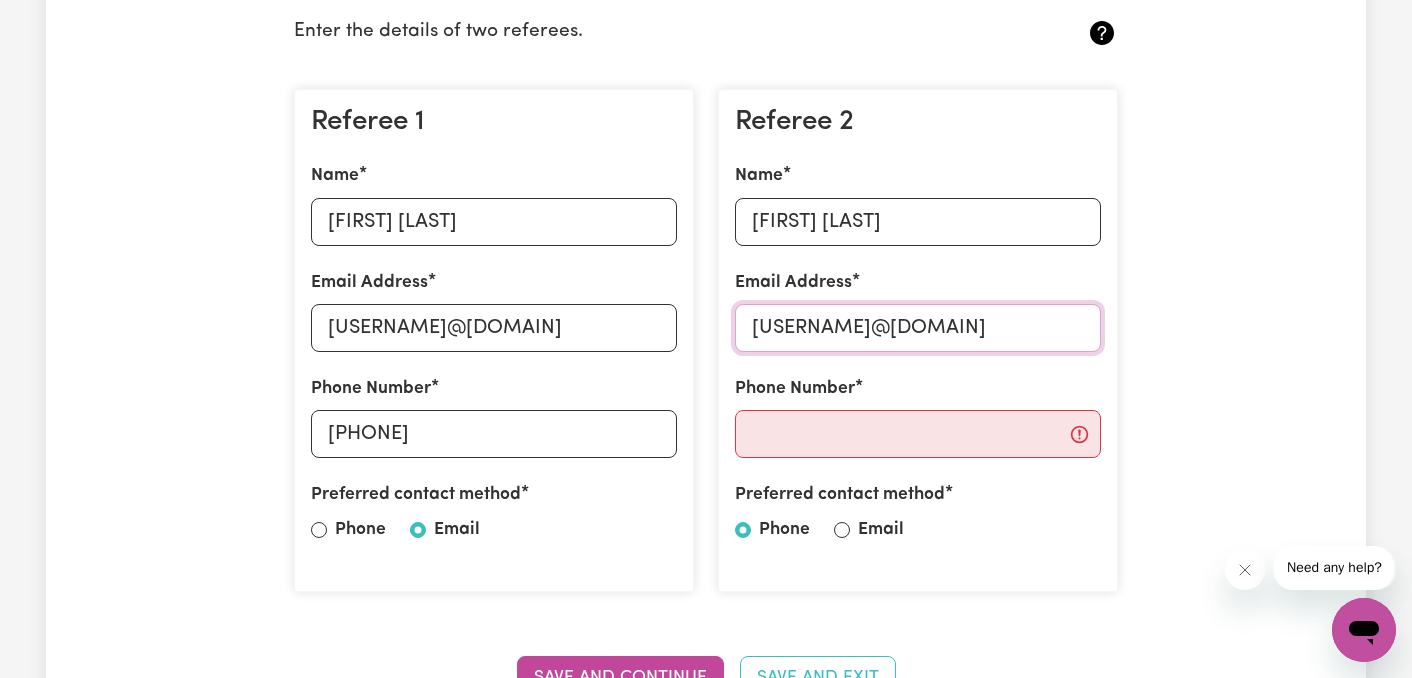 scroll, scrollTop: 0, scrollLeft: 1, axis: horizontal 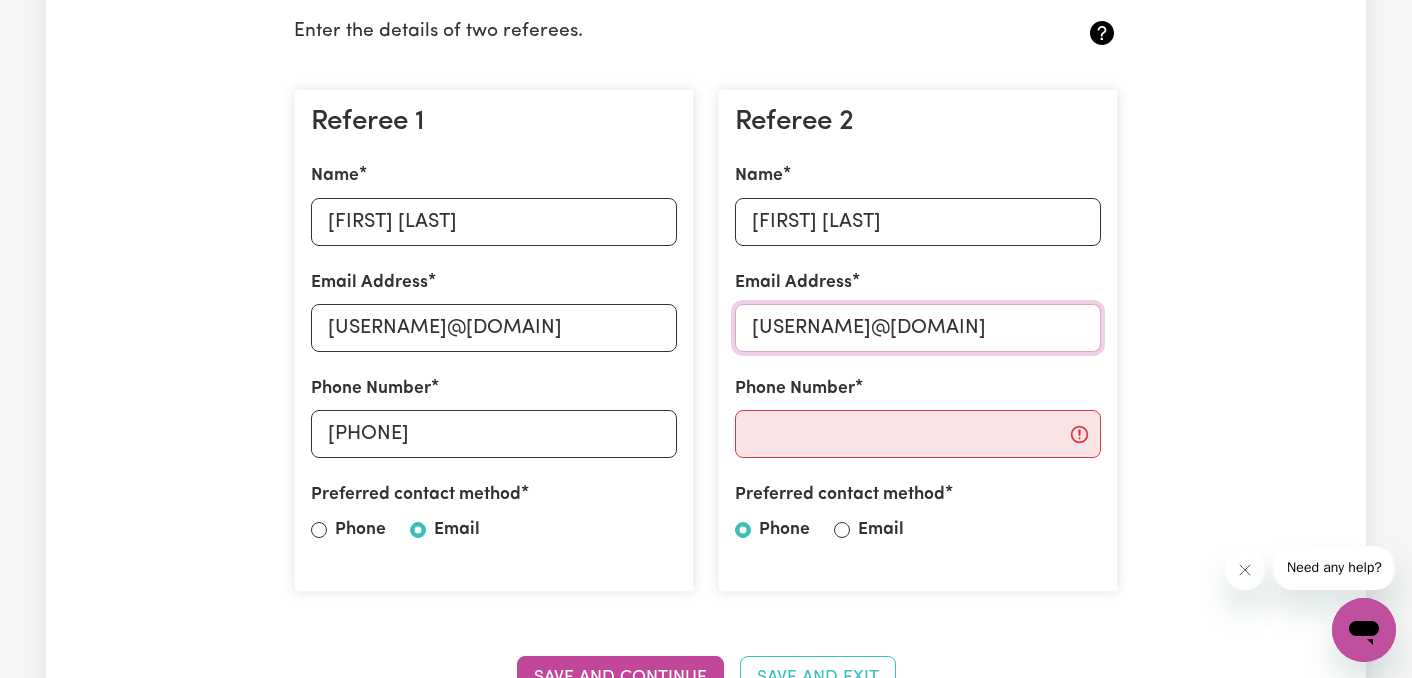 type on "[USERNAME]@[DOMAIN]" 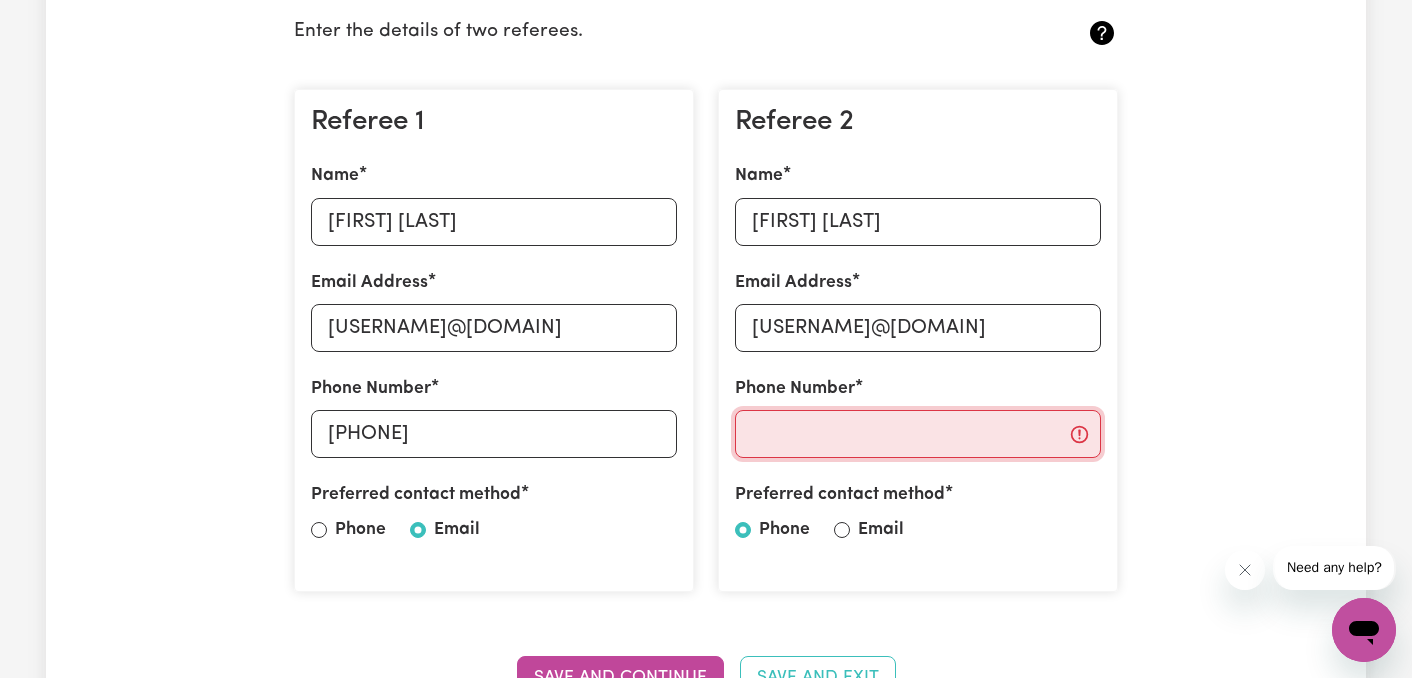 scroll, scrollTop: 0, scrollLeft: 0, axis: both 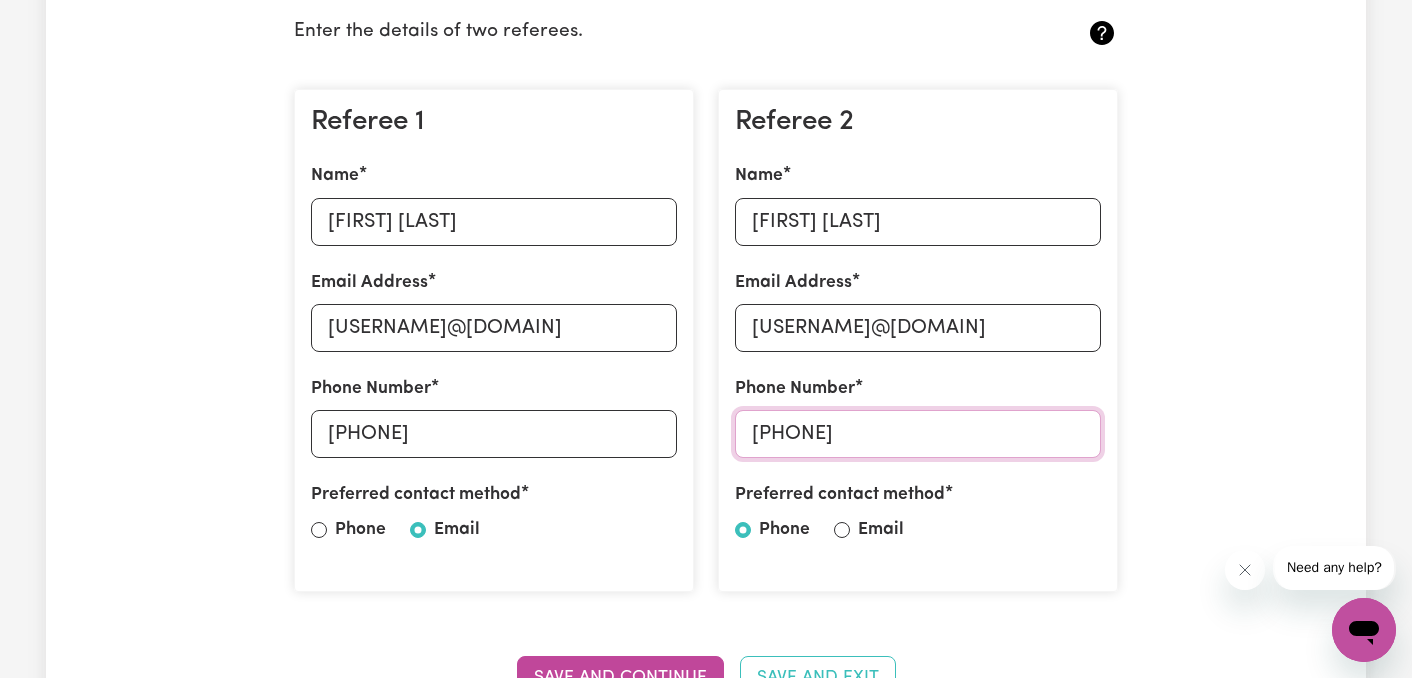 type on "[PHONE]" 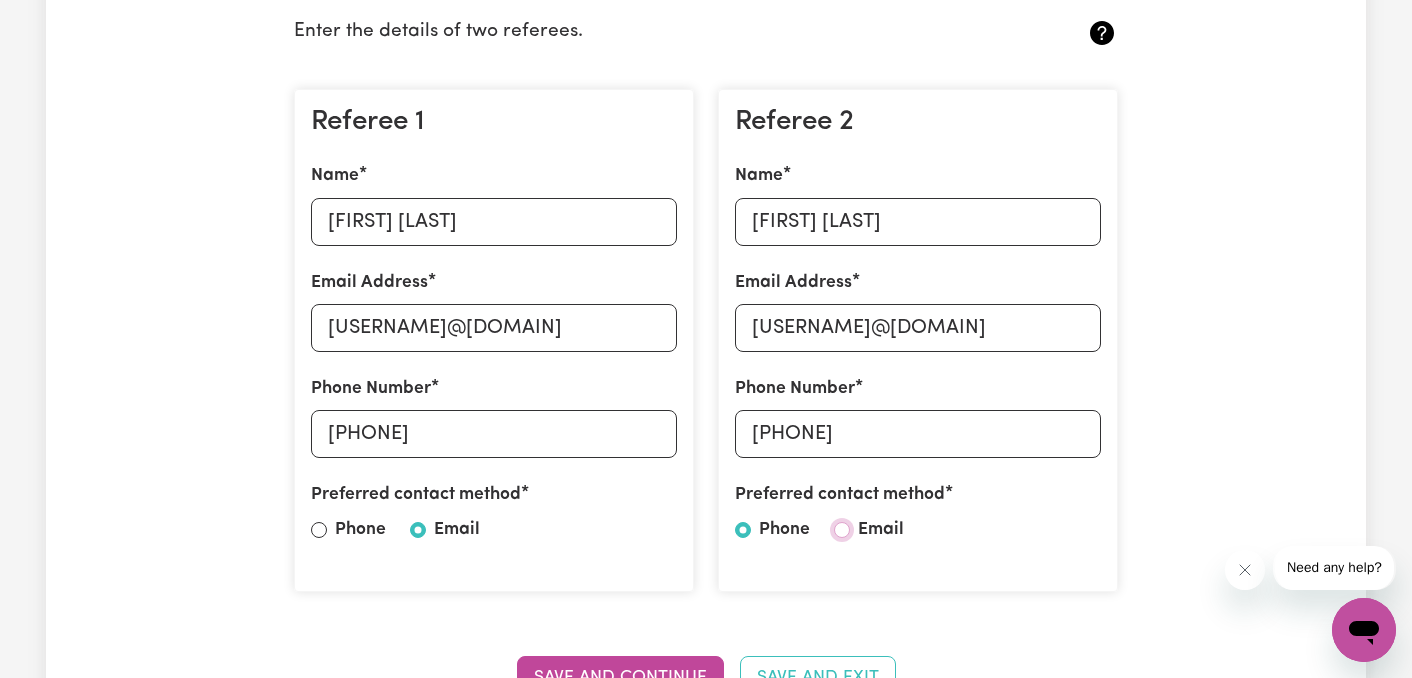 click on "Email" at bounding box center [842, 530] 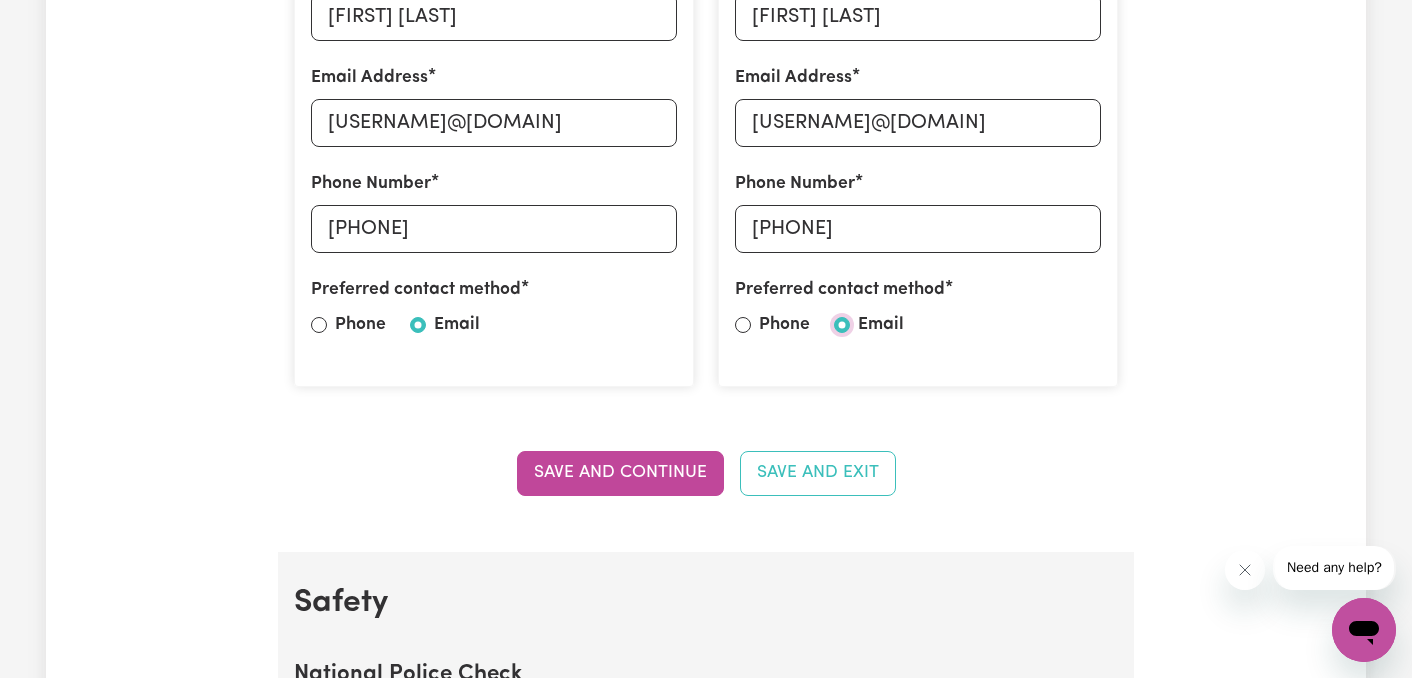 scroll, scrollTop: 735, scrollLeft: 0, axis: vertical 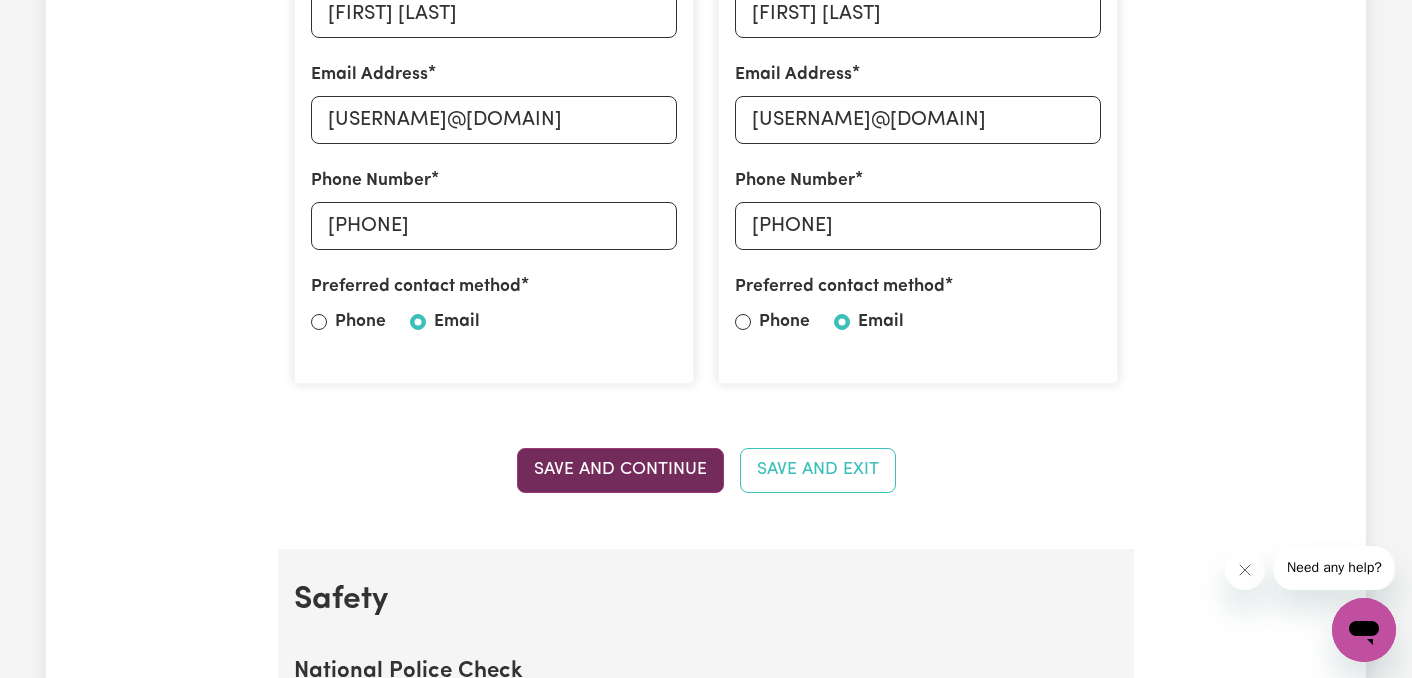 click on "Save and Continue" at bounding box center (620, 470) 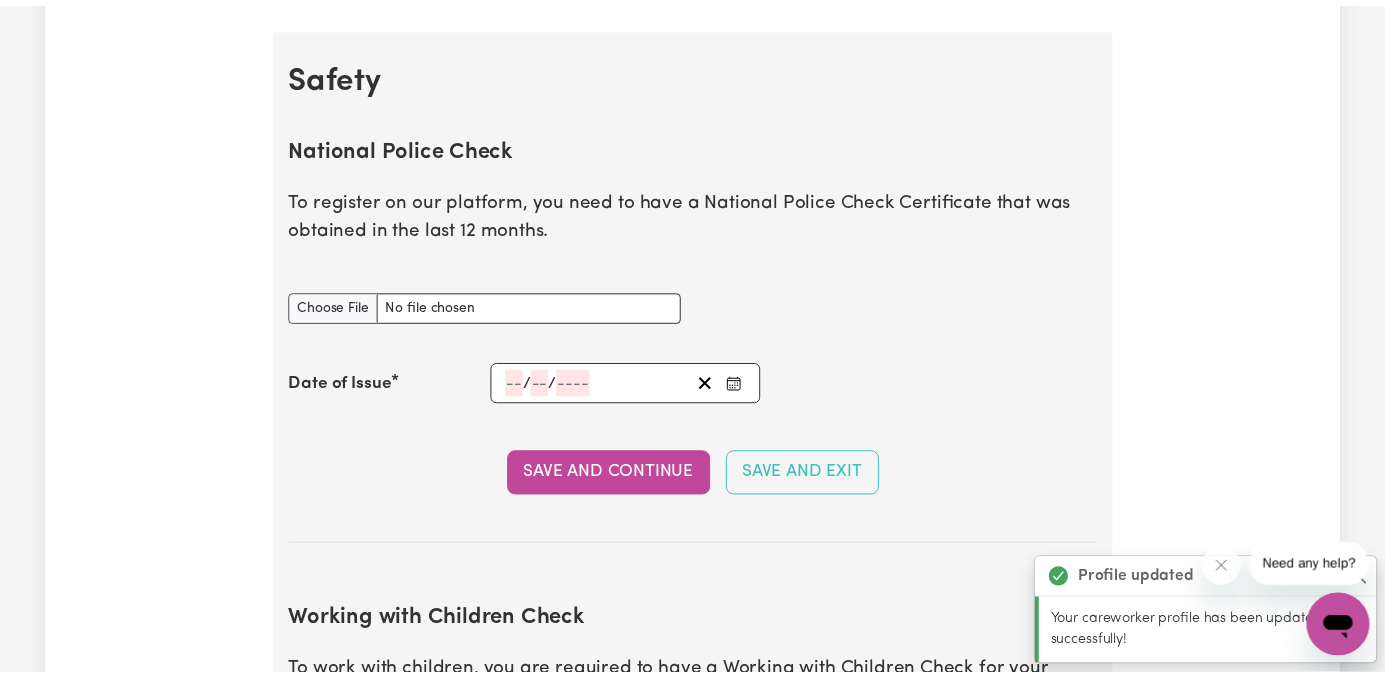 scroll, scrollTop: 1284, scrollLeft: 0, axis: vertical 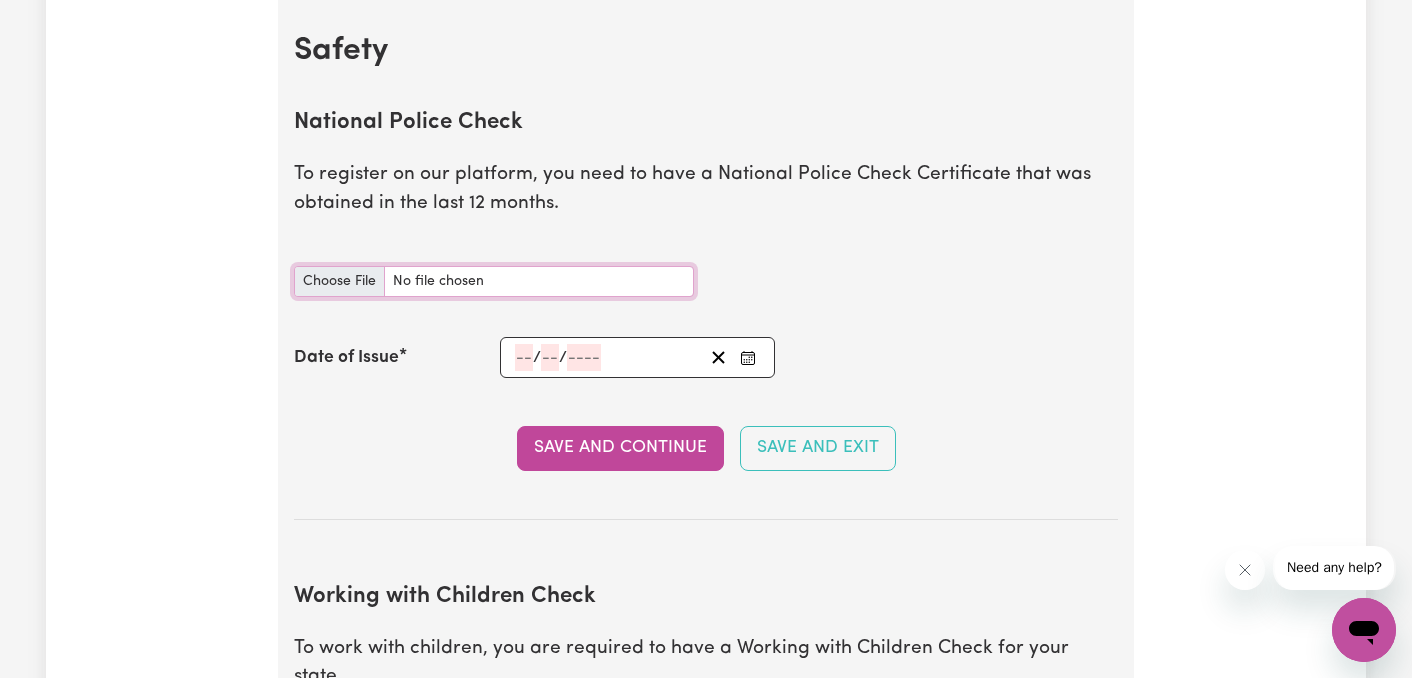 click on "National Police Check  document" at bounding box center [494, 281] 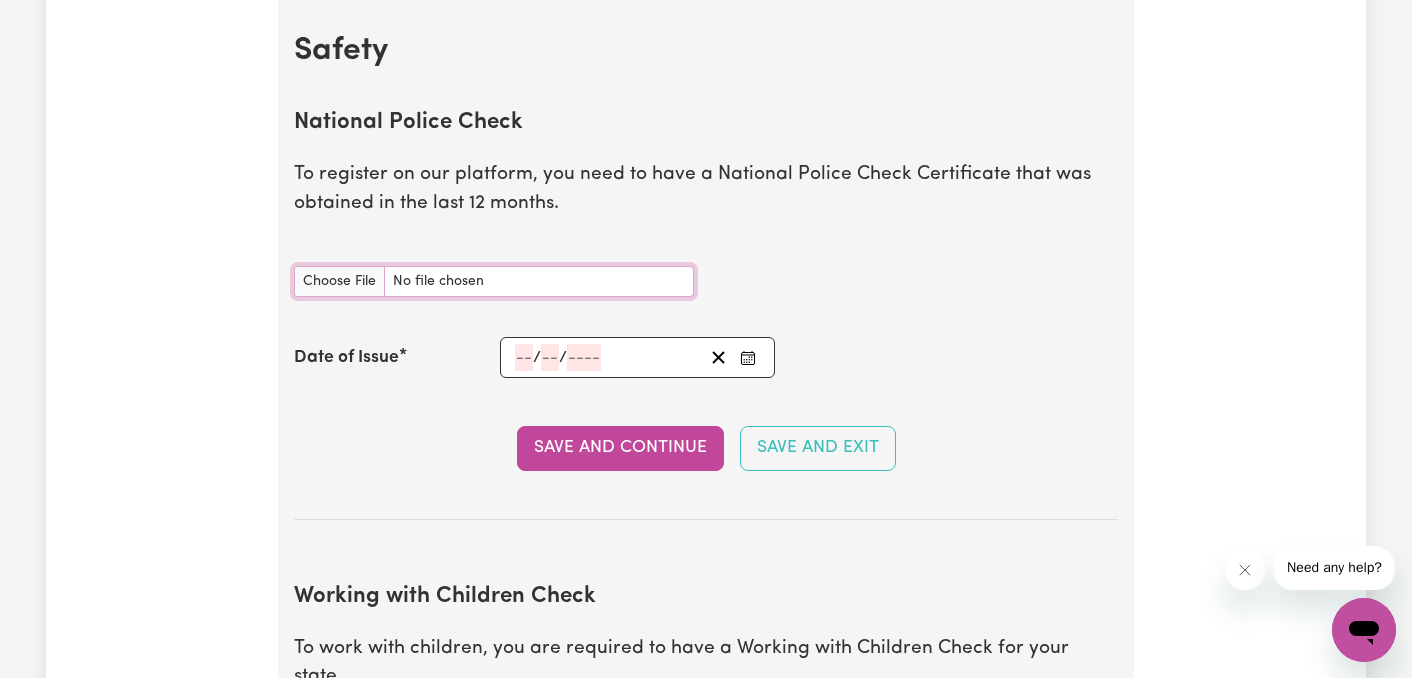type on "C:\fakepath\[DOCUMENT_NAME]-[ID]-[ID]-[NAME]-[CERTIFICATE].pdf" 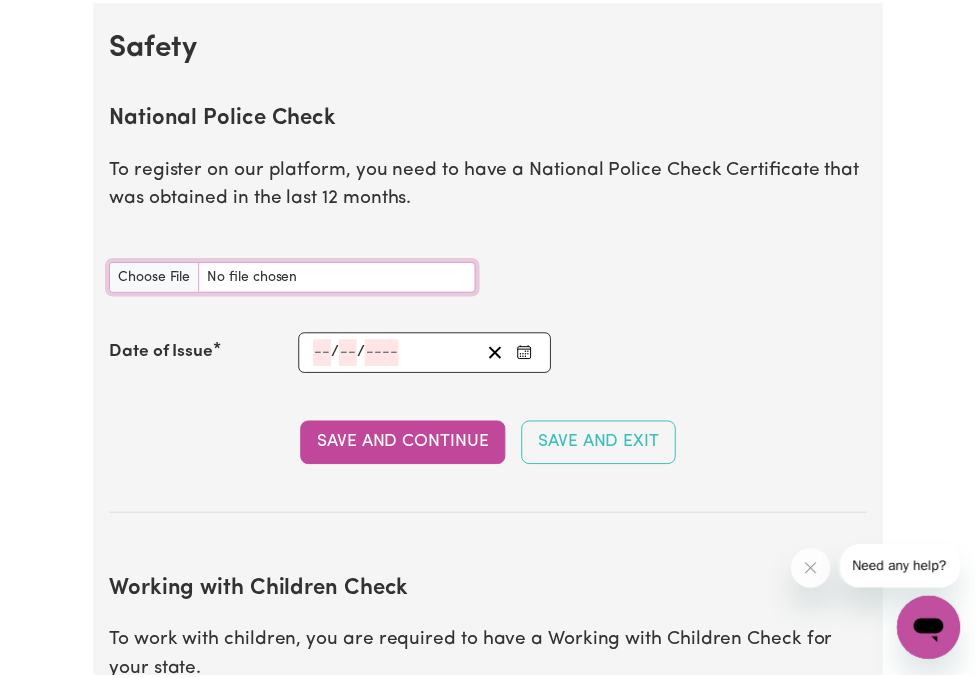 scroll, scrollTop: 1277, scrollLeft: 0, axis: vertical 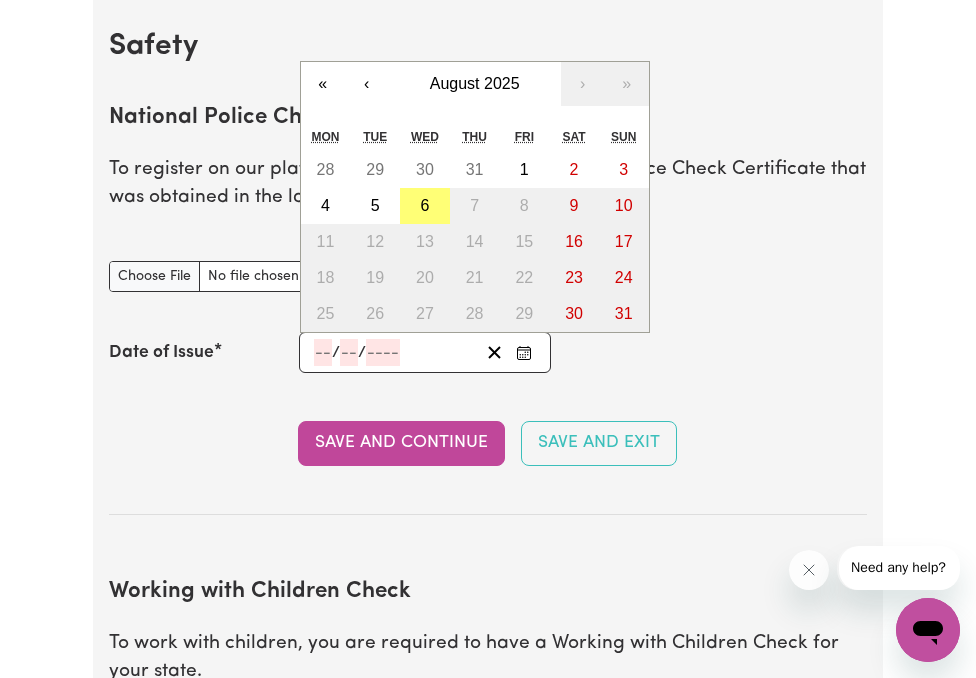 click 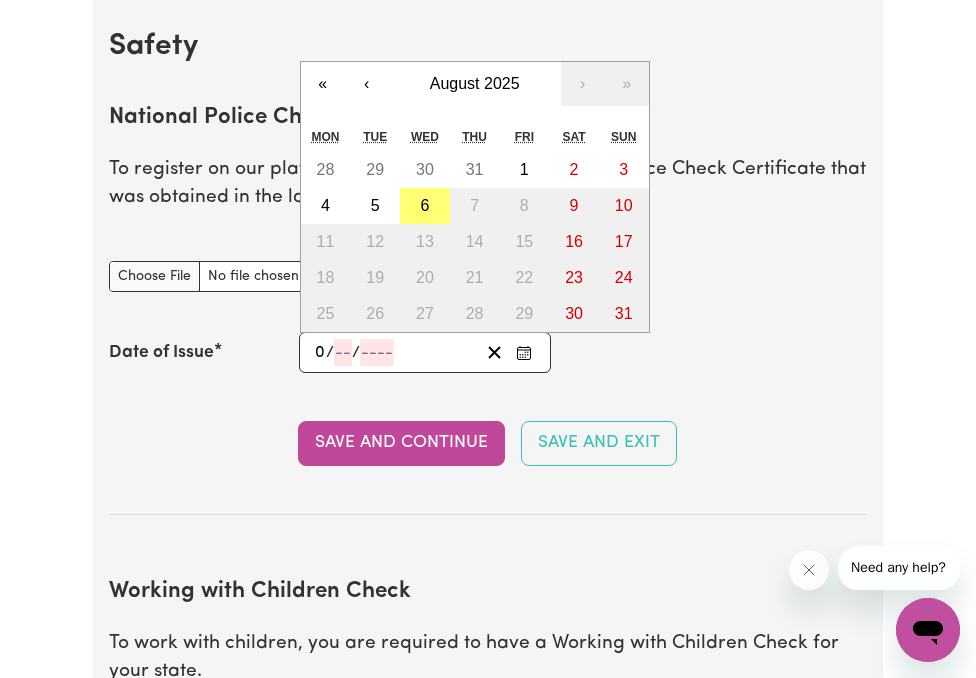 type on "01" 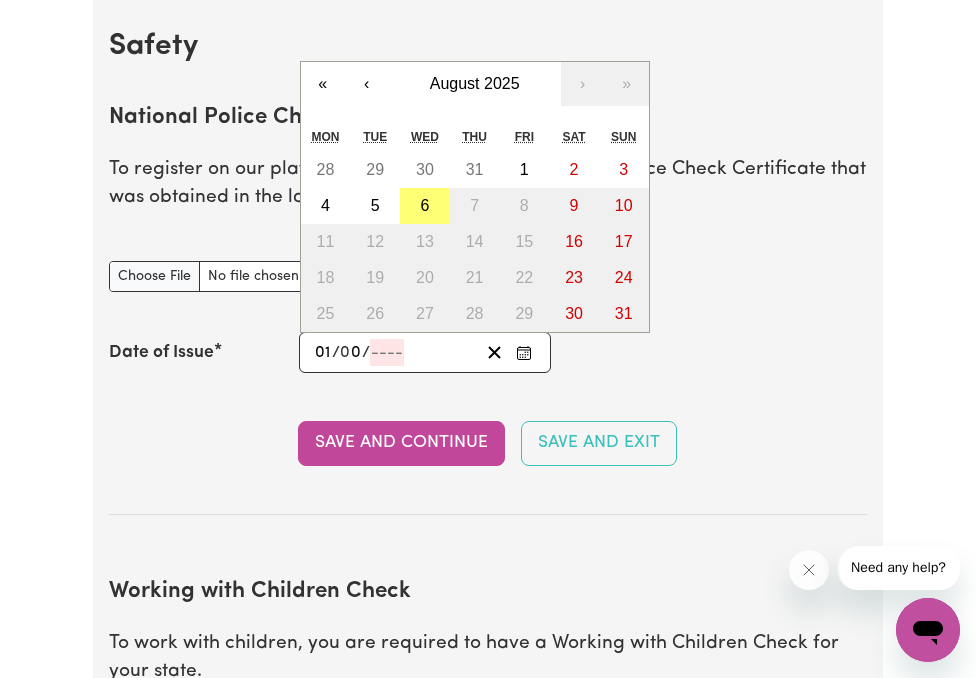 type on "07" 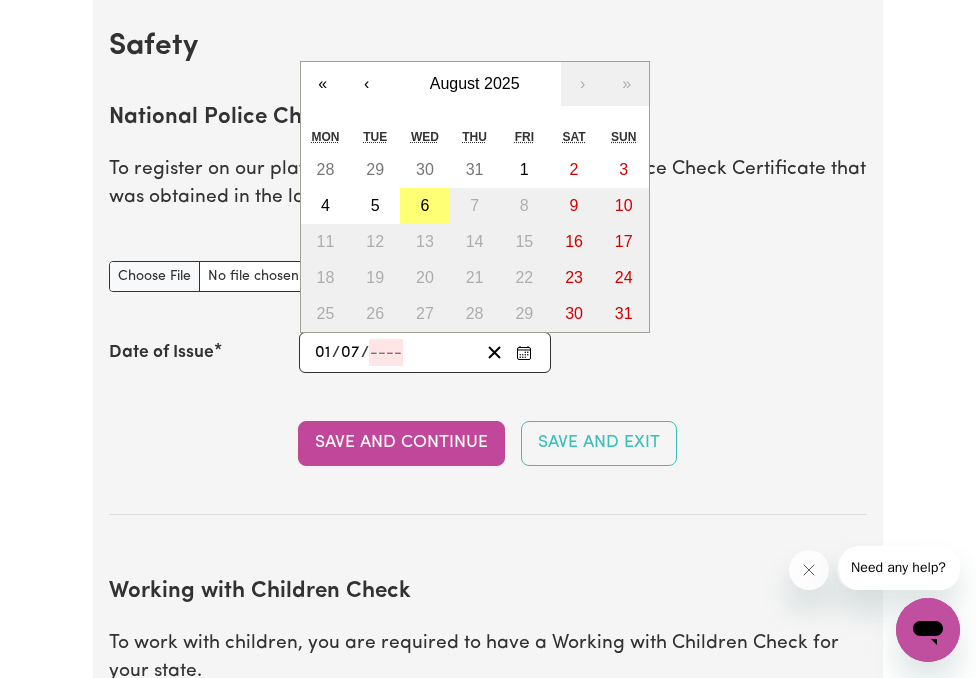 type on "[YEAR]-[MONTH]-[DATE]" 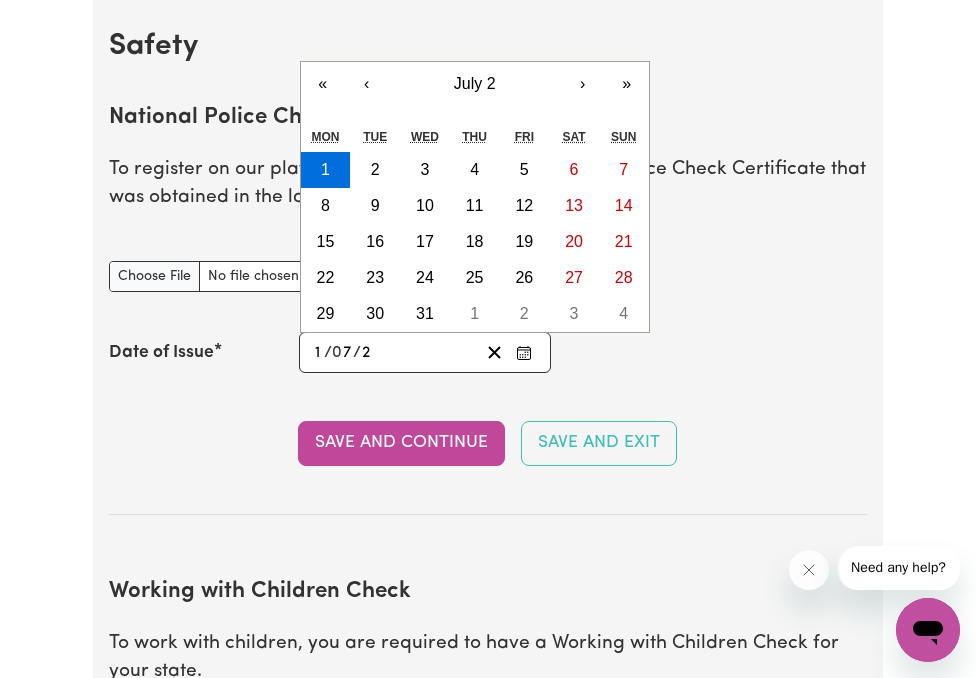 type on "[YEAR]-[MONTH]-[DATE]" 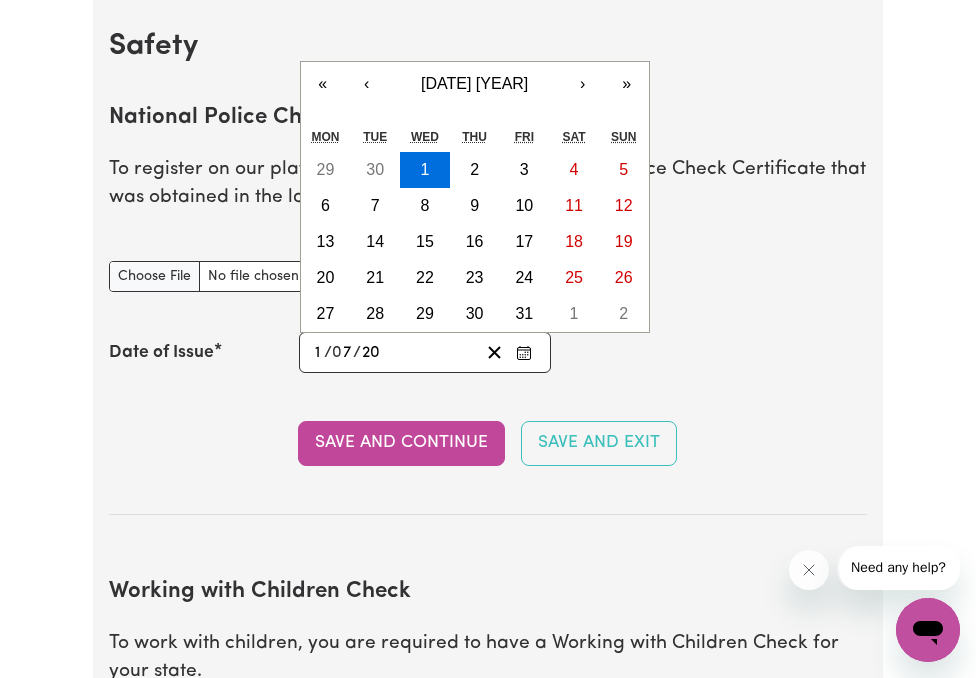 type on "[YEAR]-[MONTH]-[DATE]" 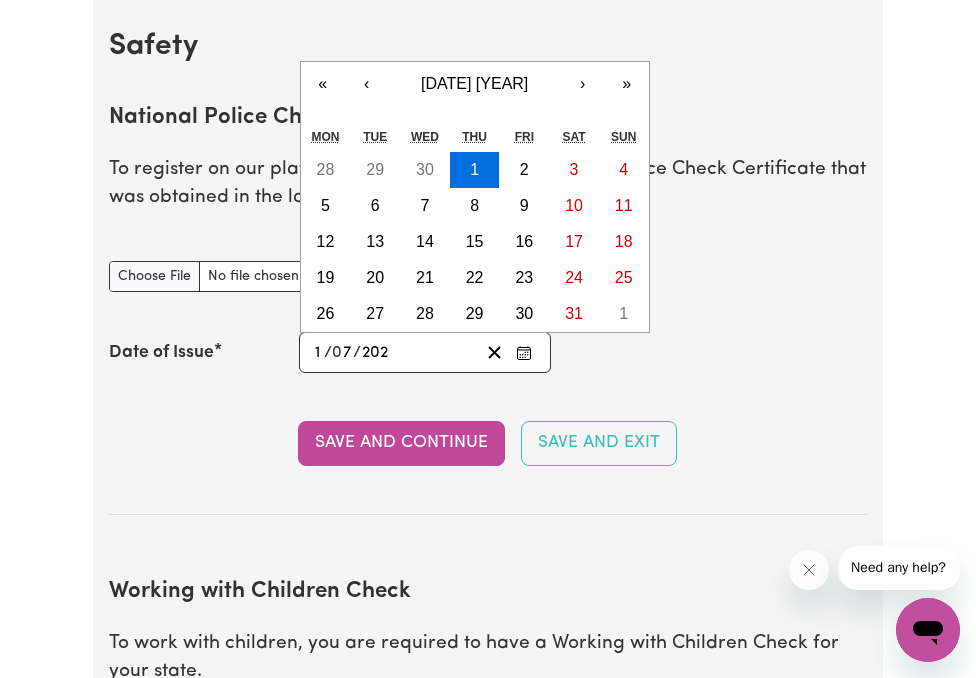 type on "[YEAR]-[MONTH]-[DATE]" 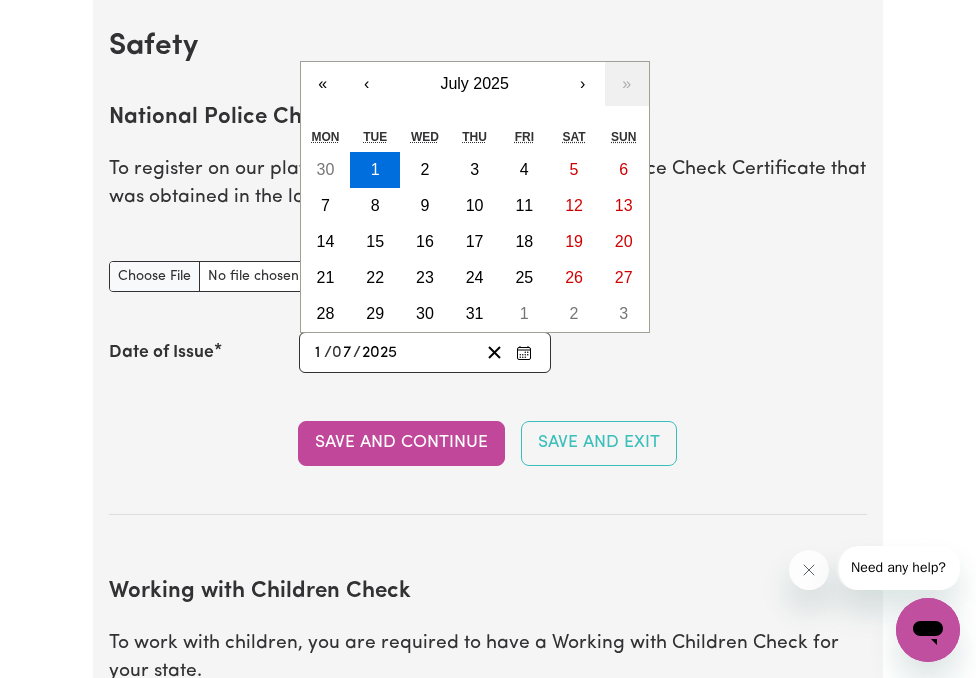 type on "2025" 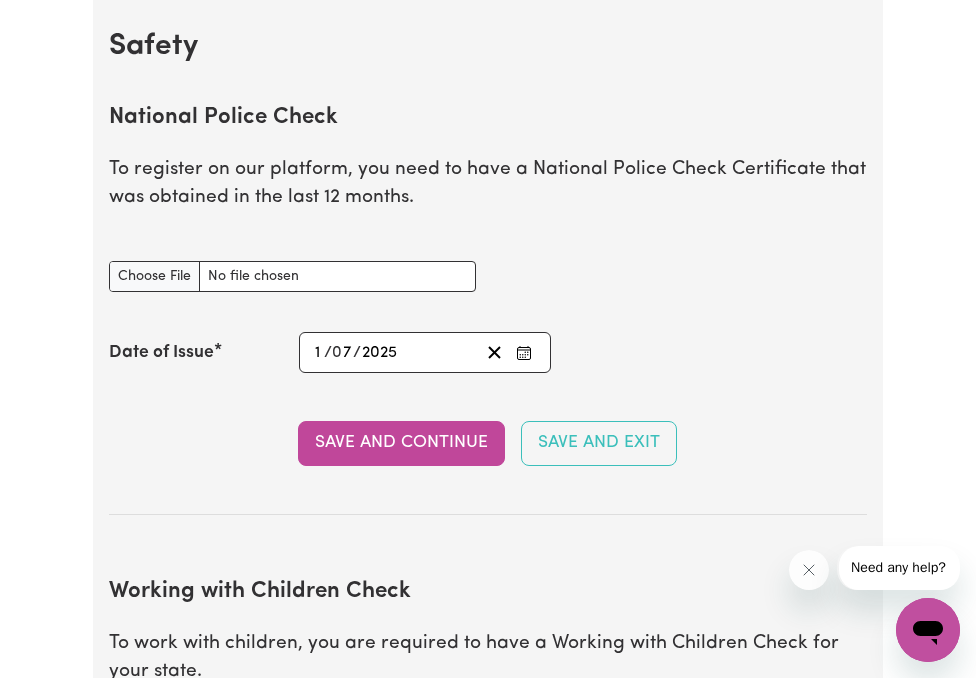 click on "National Police Check To register on our platform, you need to have a National Police Check Certificate that was obtained in the last 12 months. National Police Check  document Date of Issue [YEAR]-[MONTH]-[DATE] [DATE] / [MONTH] / [YEAR] « ‹ [MONTH] [YEAR] › » Mon Tue Wed Thu Fri Sat Sun 30 1 2 3 4 5 6 7 8 9 10 11 12 13 14 15 16 17 18 19 20 21 22 23 24 25 26 27 28 29 30 31 1 2 3 Save and Continue Save and Exit" at bounding box center (487, 294) 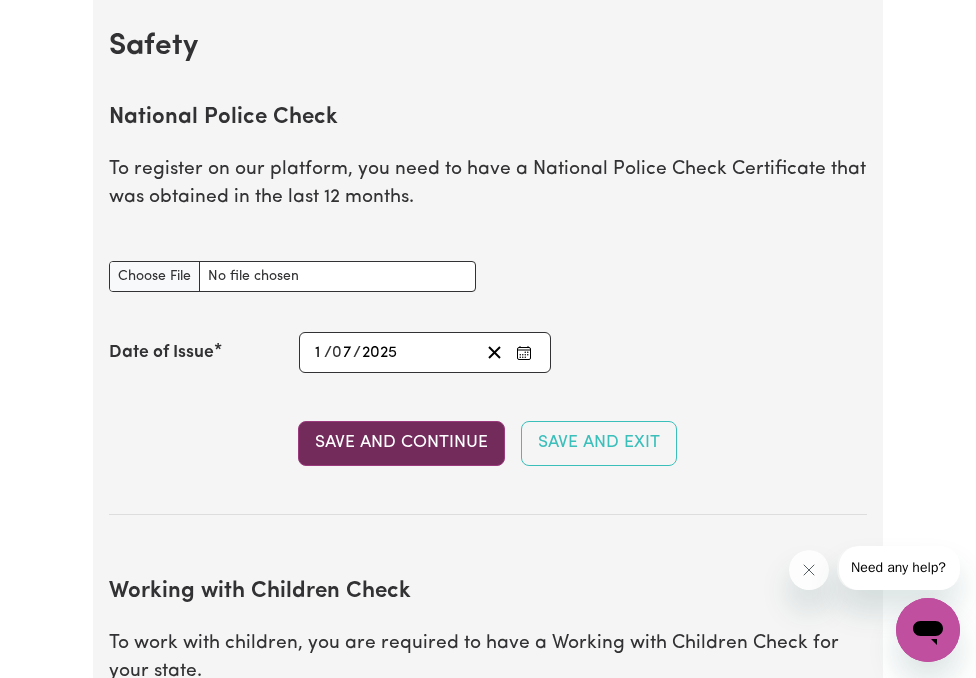 click on "Save and Continue" at bounding box center (401, 443) 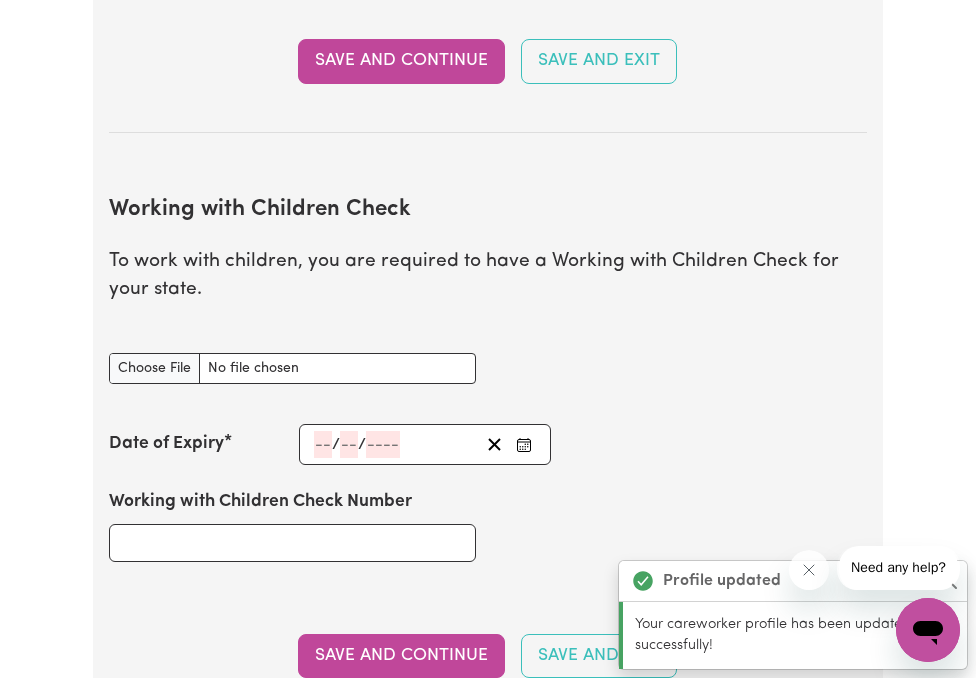 scroll, scrollTop: 1823, scrollLeft: 0, axis: vertical 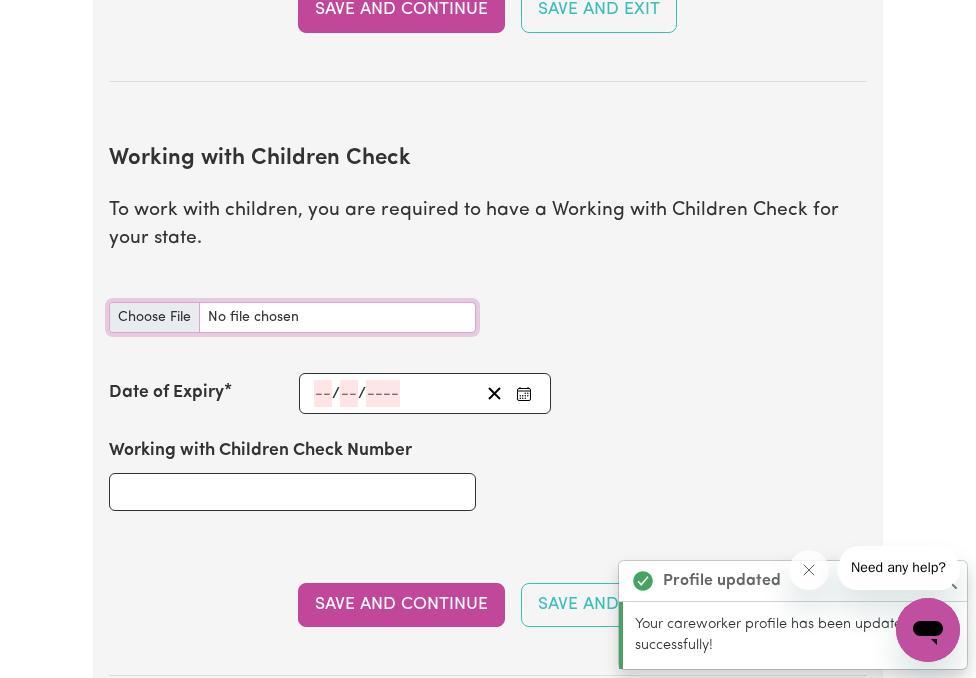 click on "Working with Children Check  document" at bounding box center (292, 317) 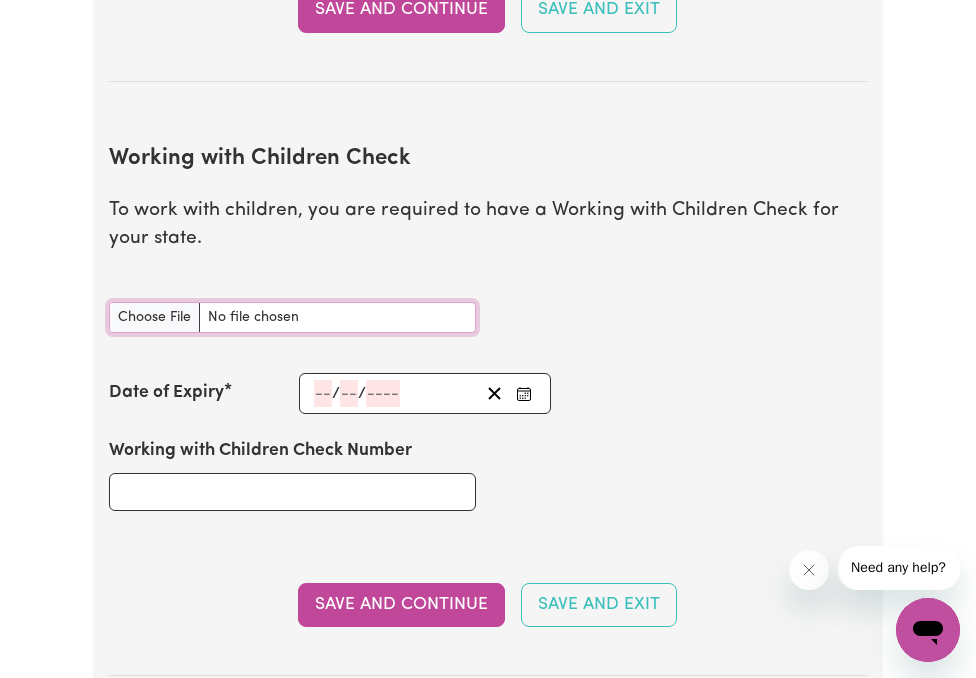 type on "C:\fakepath\[DOCUMENT_NAME] ([NAME]) [SENSITIVE_INFO].pdf" 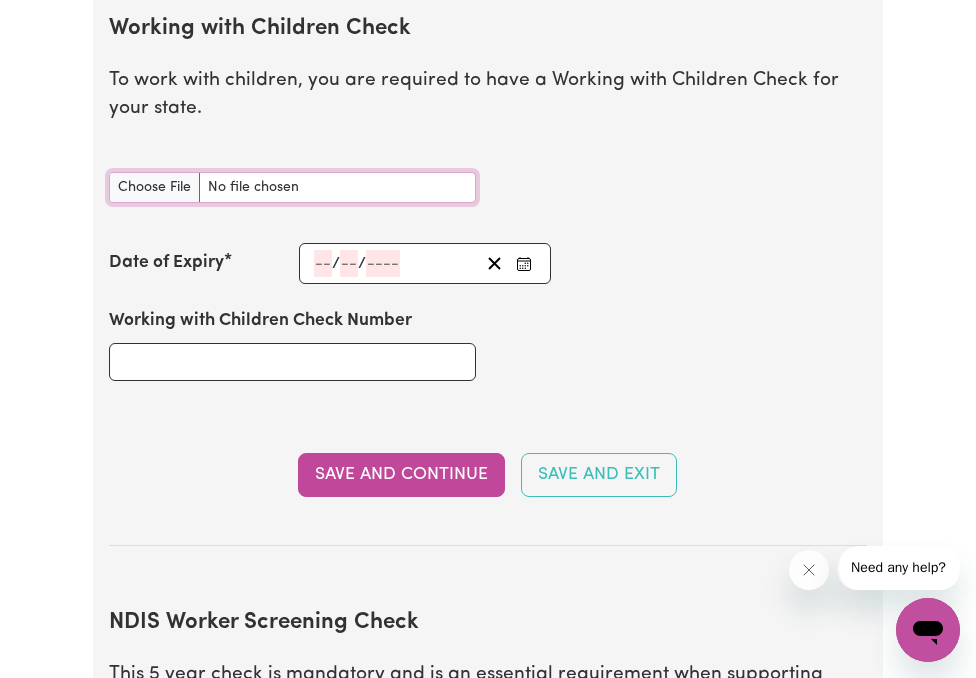 scroll, scrollTop: 1962, scrollLeft: 0, axis: vertical 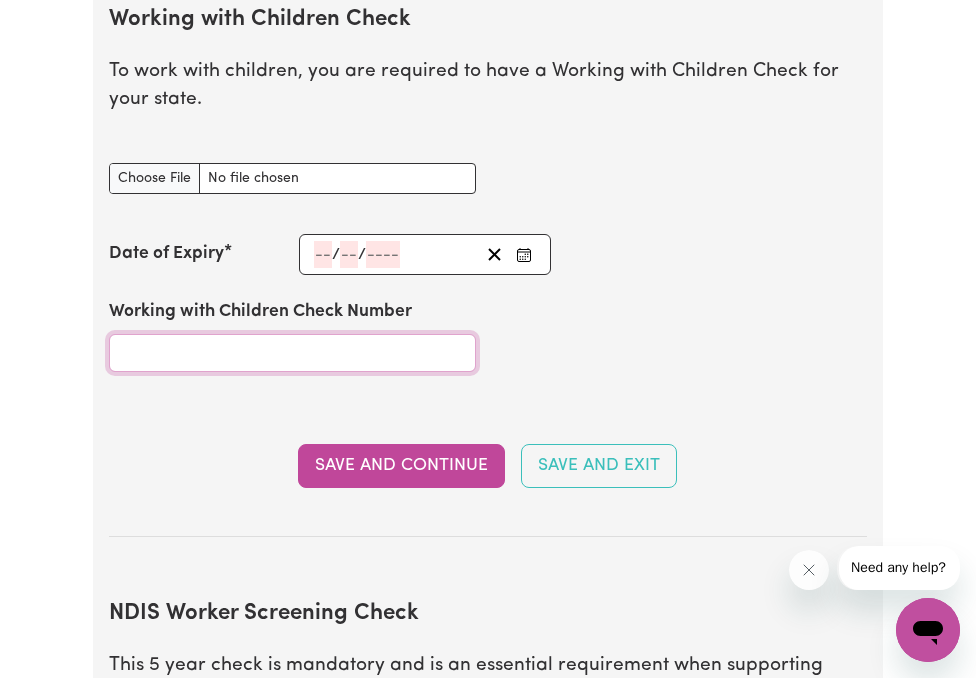 click on "Working with Children Check Number" at bounding box center [292, 353] 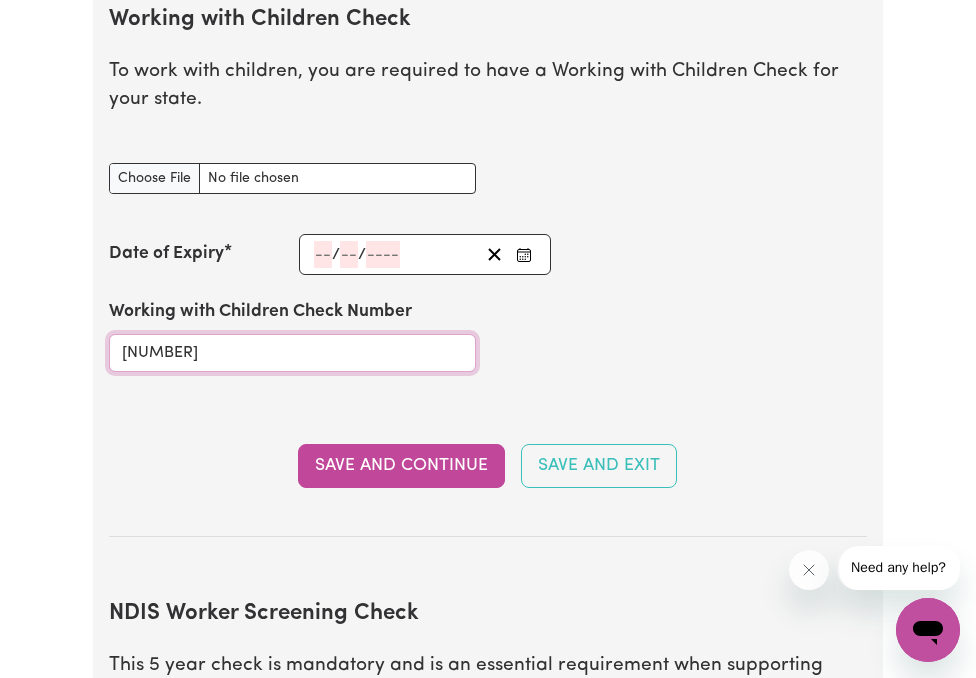 type on "[NUMBER]" 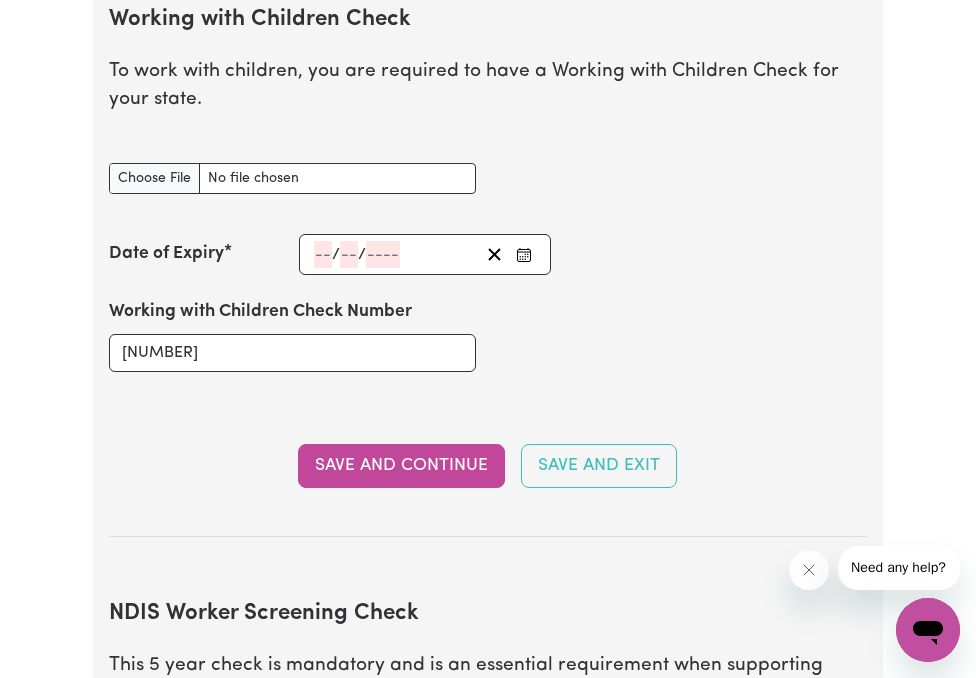 click on "/" 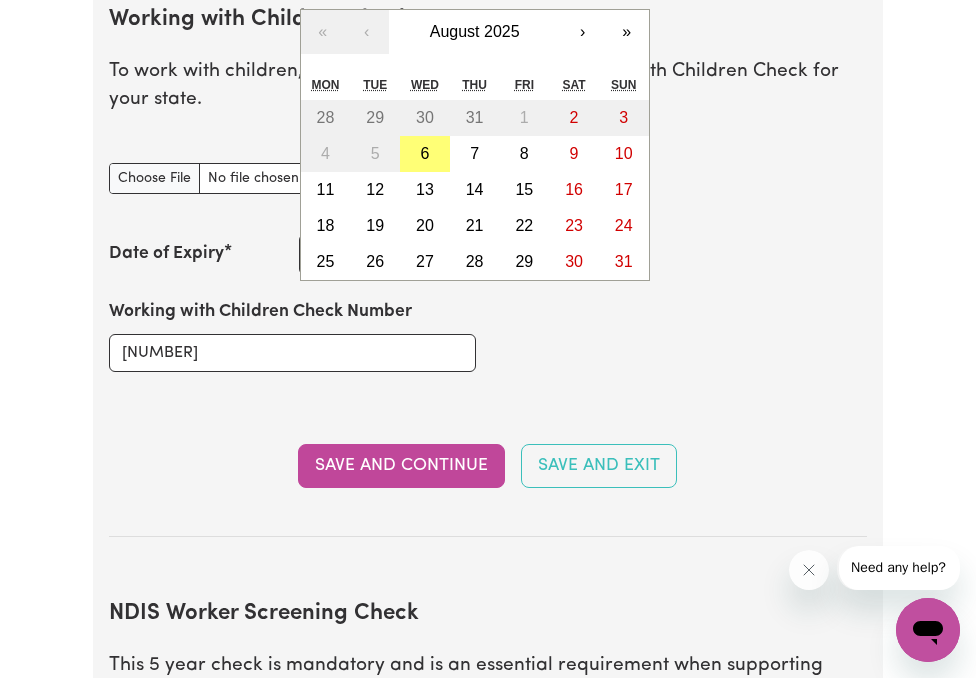 click on "/ / « ‹ [MONTH] [YEAR] › » Mon Tue Wed Thu Fri Sat Sun 28 29 30 31 1 2 3 4 5 6 7 8 9 10 11 12 13 14 15 16 17 18 19 20 21 22 23 24 25 26 27 28 29 30 31" at bounding box center (425, 254) 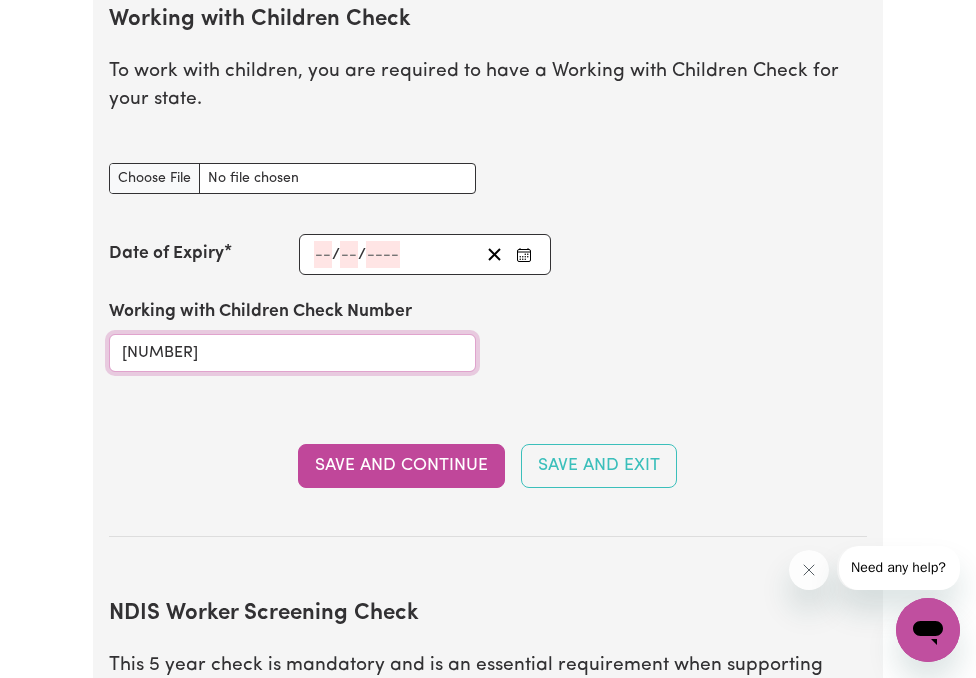 click on "[NUMBER]" at bounding box center (292, 353) 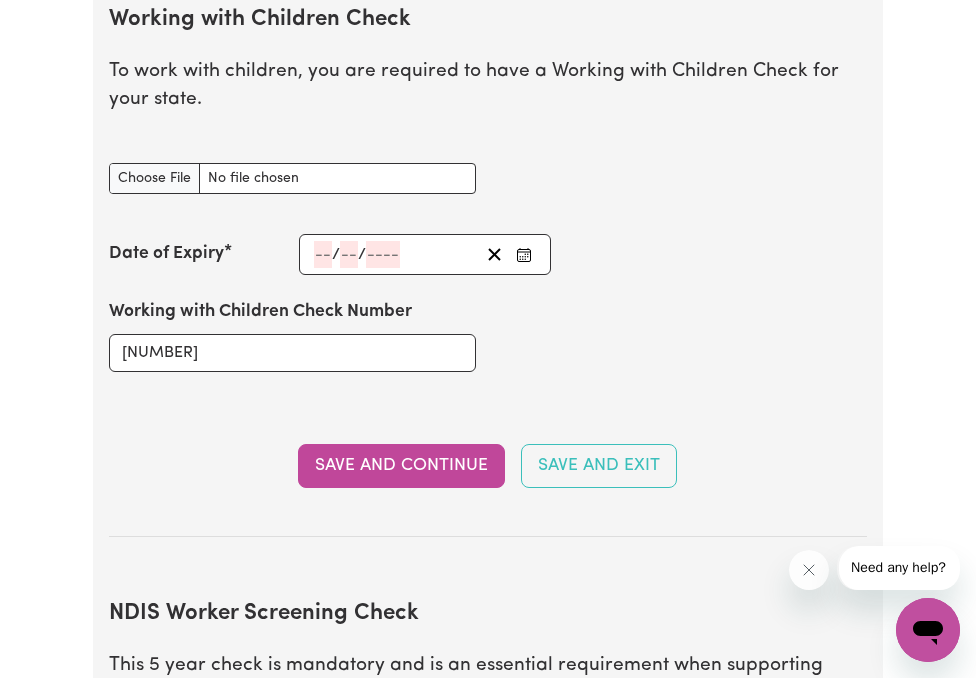 click on "/ / « ‹ [MONTH] [YEAR] › » Mon Tue Wed Thu Fri Sat Sun 28 29 30 31 1 2 3 4 5 6 7 8 9 10 11 12 13 14 15 16 17 18 19 20 21 22 23 24 25 26 27 28 29 30 31" at bounding box center [425, 254] 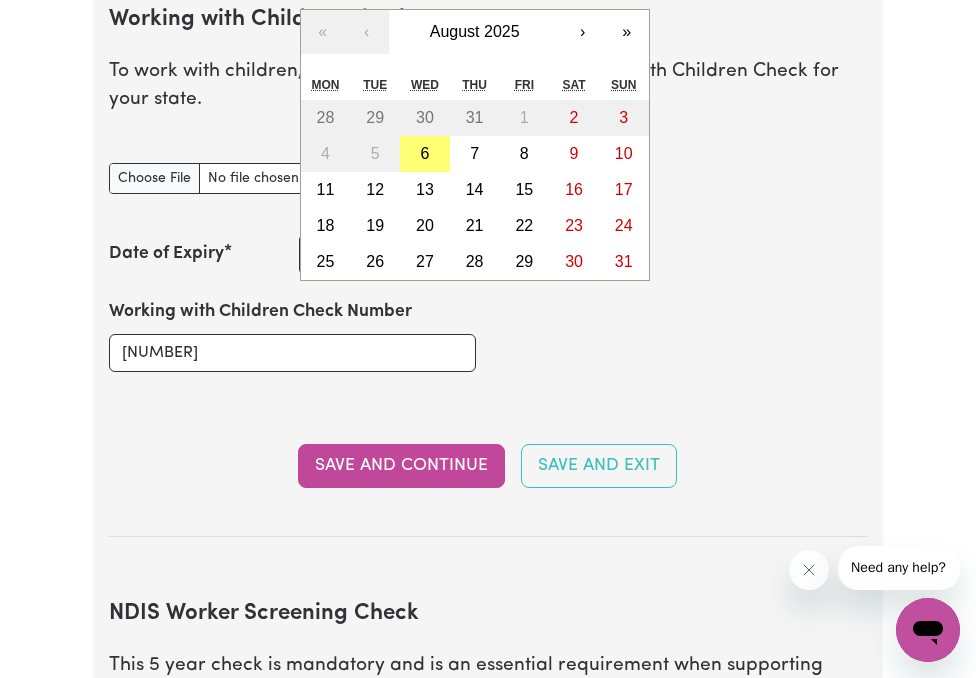 type on "28" 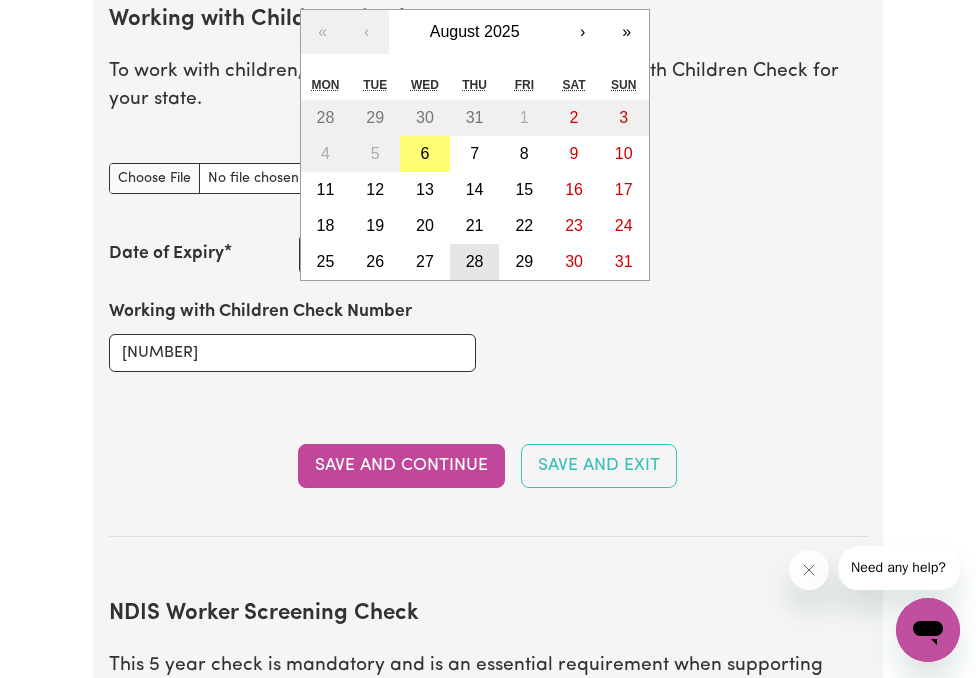 click on "28" at bounding box center [475, 262] 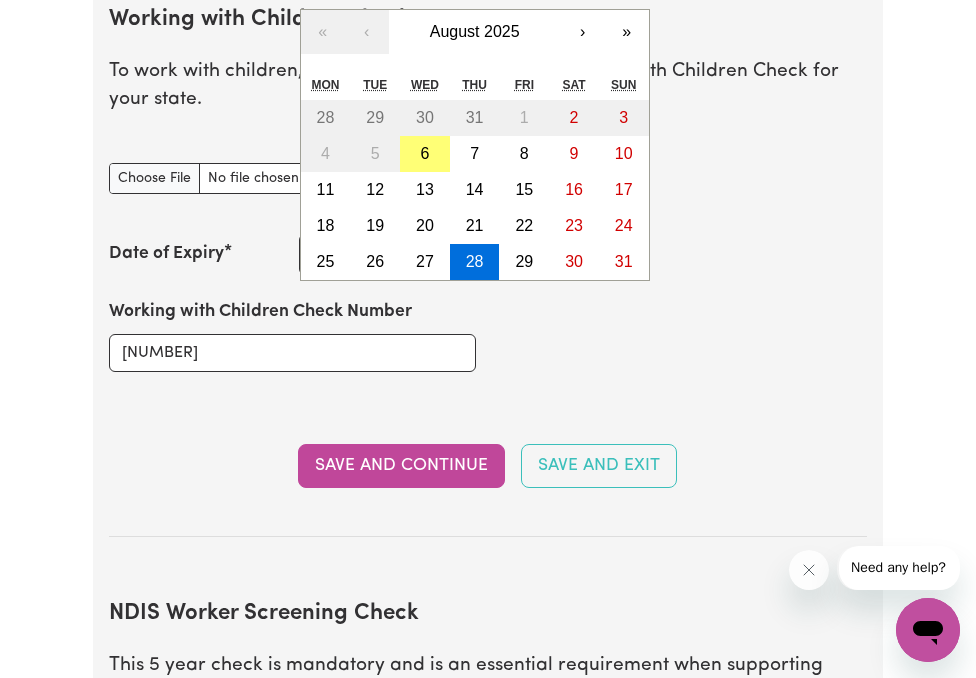 click on "[YEAR]-[MONTH]-[DATE] [DATE] / [MONTH] / [YEAR] « ‹ [YEAR] › » January February March April May June July August September October November December" at bounding box center [425, 254] 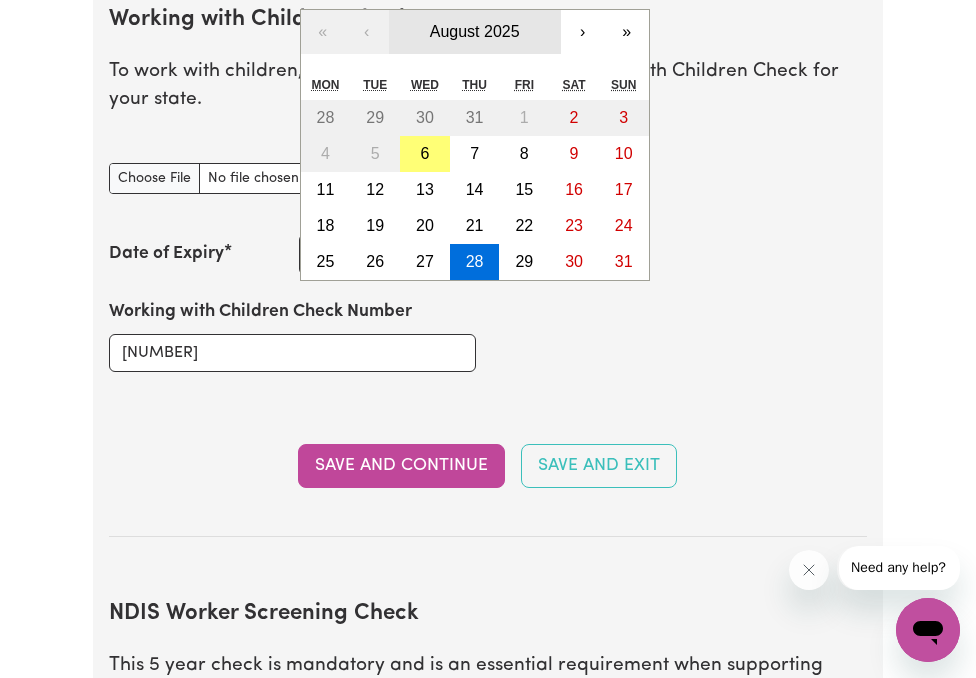 click on "August 2025" at bounding box center [475, 32] 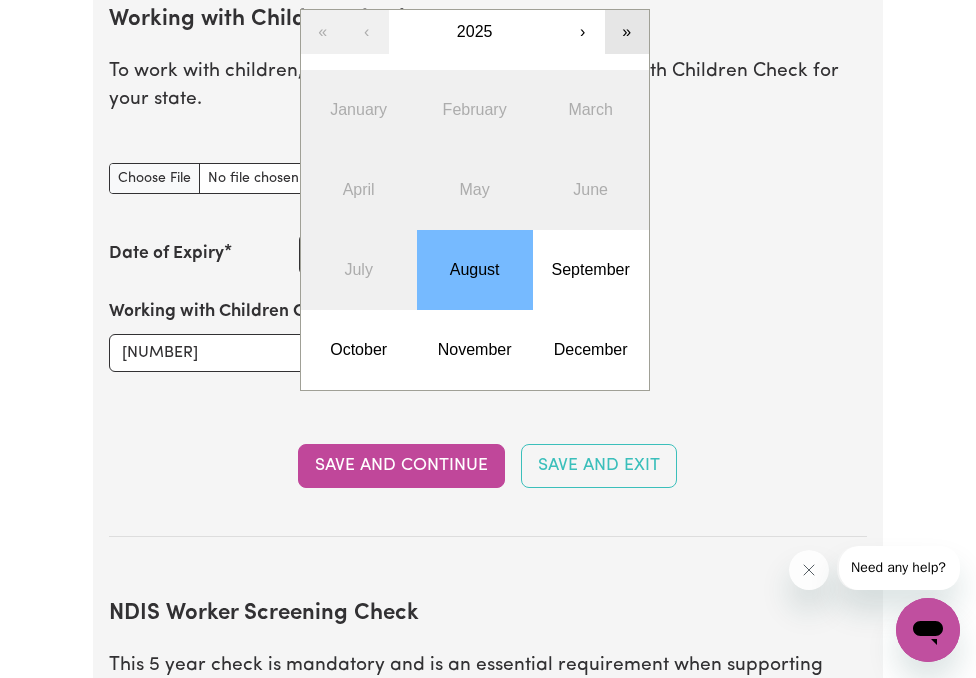 click on "»" at bounding box center (627, 32) 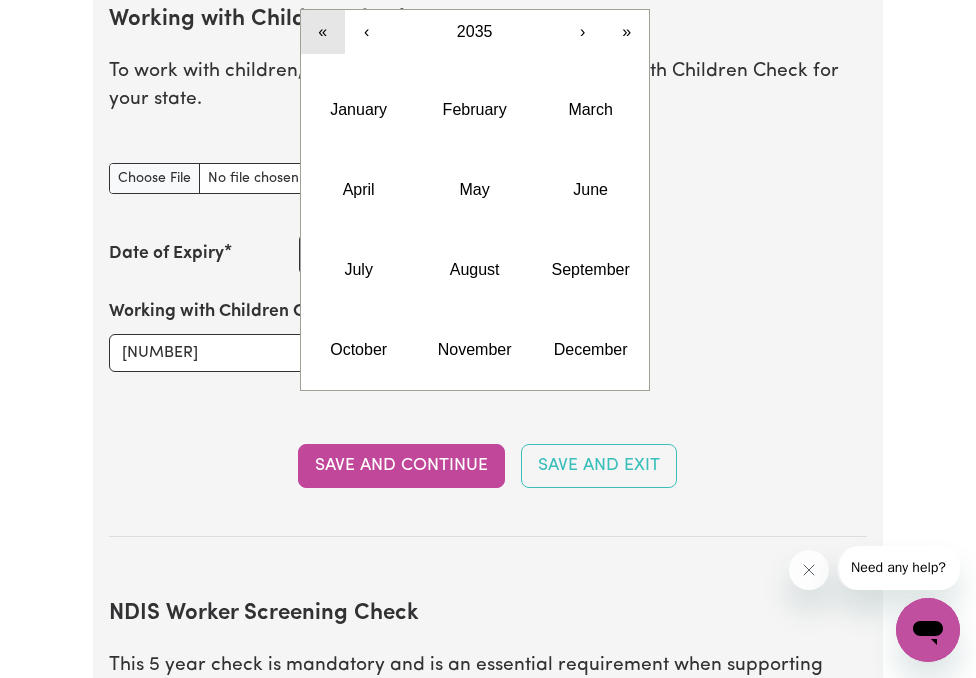 click on "«" at bounding box center (323, 32) 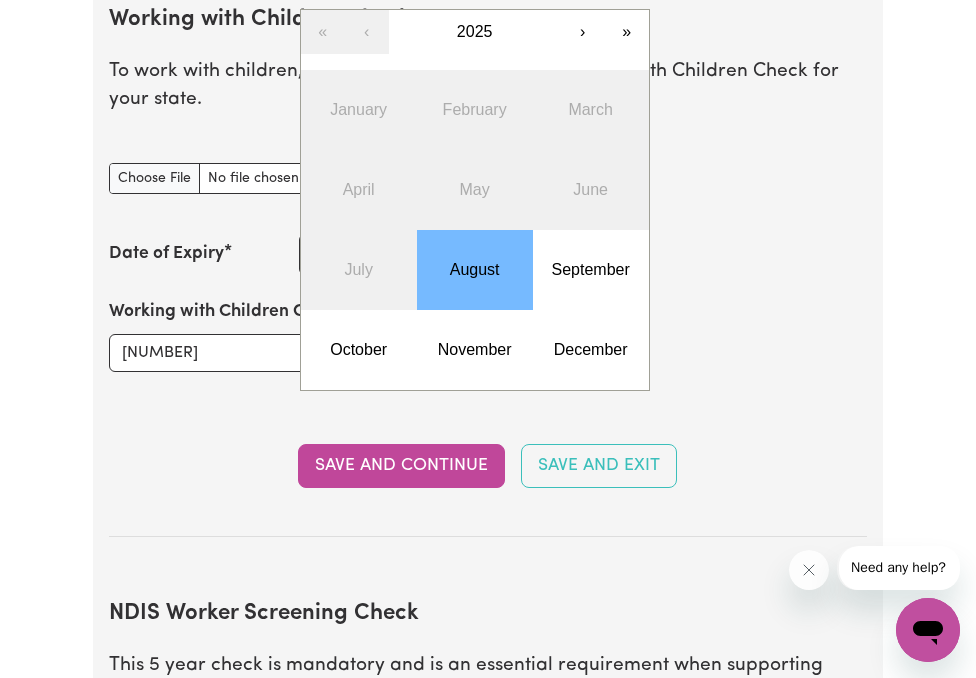 click on "Date of Expiry [YEAR]-[MONTH]-[DATE] [DATE] / [MONTH] / [YEAR] « ‹ [MONTH] [YEAR] › » January February March April May June July August September October November December" at bounding box center (487, 254) 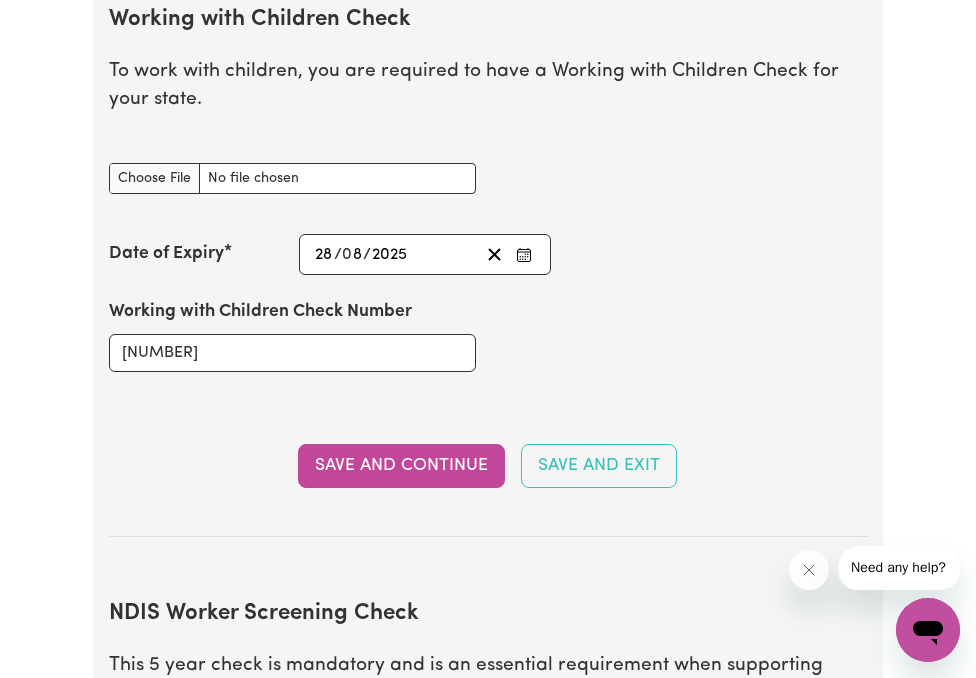 click on "Working with Children Check  document" at bounding box center [292, 178] 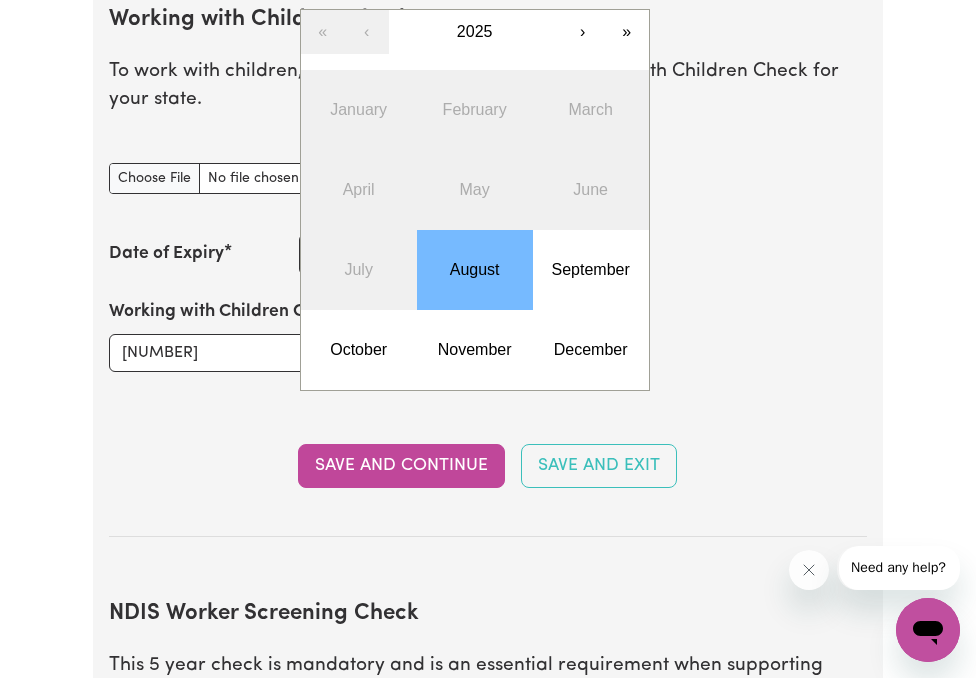 click on "[YEAR]-[MONTH]-[DATE] [DATE] / [MONTH] / [YEAR] « ‹ [YEAR] › » January February March April May June July August September October November December" at bounding box center (425, 254) 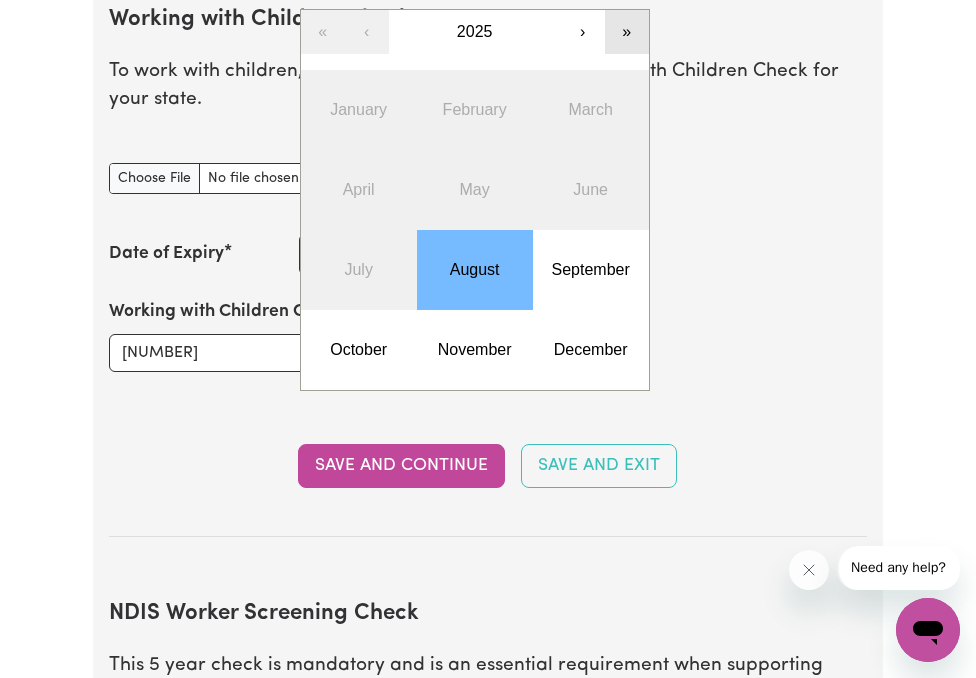 click on "»" at bounding box center (627, 32) 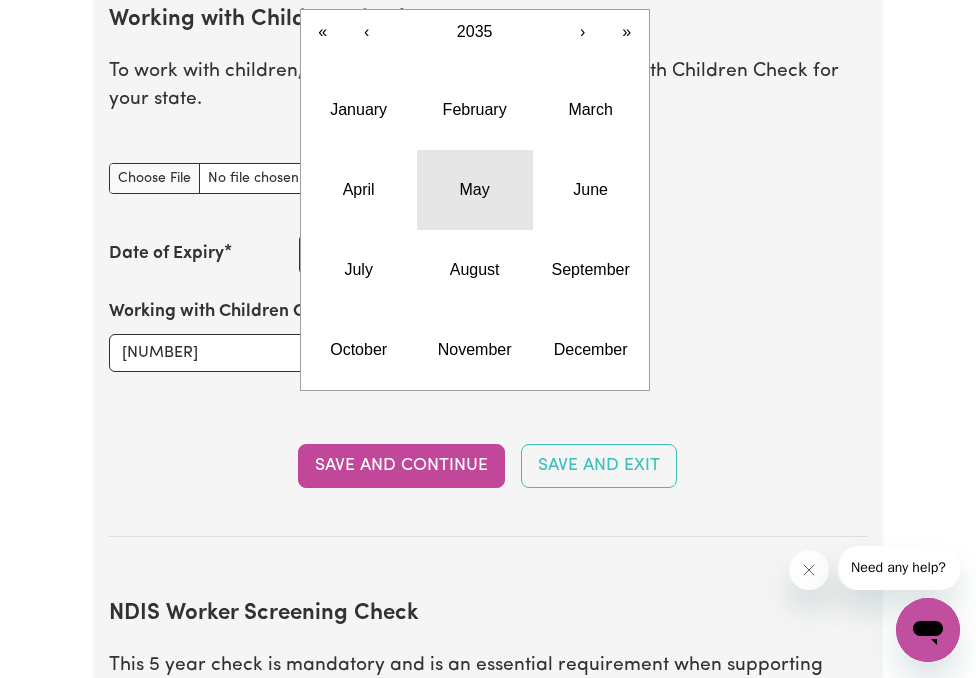 click on "May" at bounding box center [475, 190] 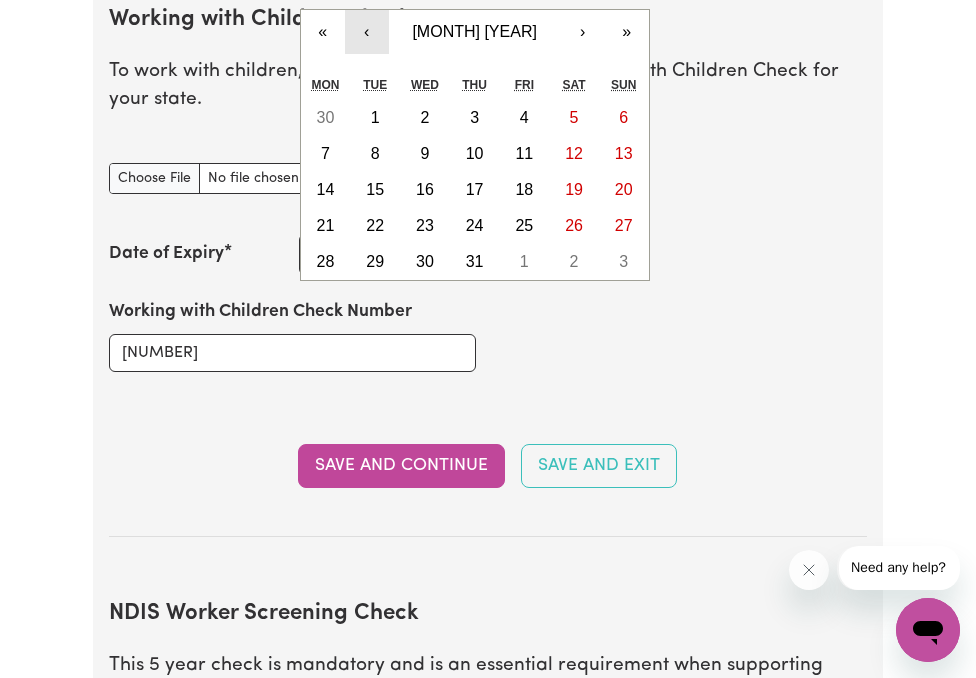 click on "‹" at bounding box center (367, 32) 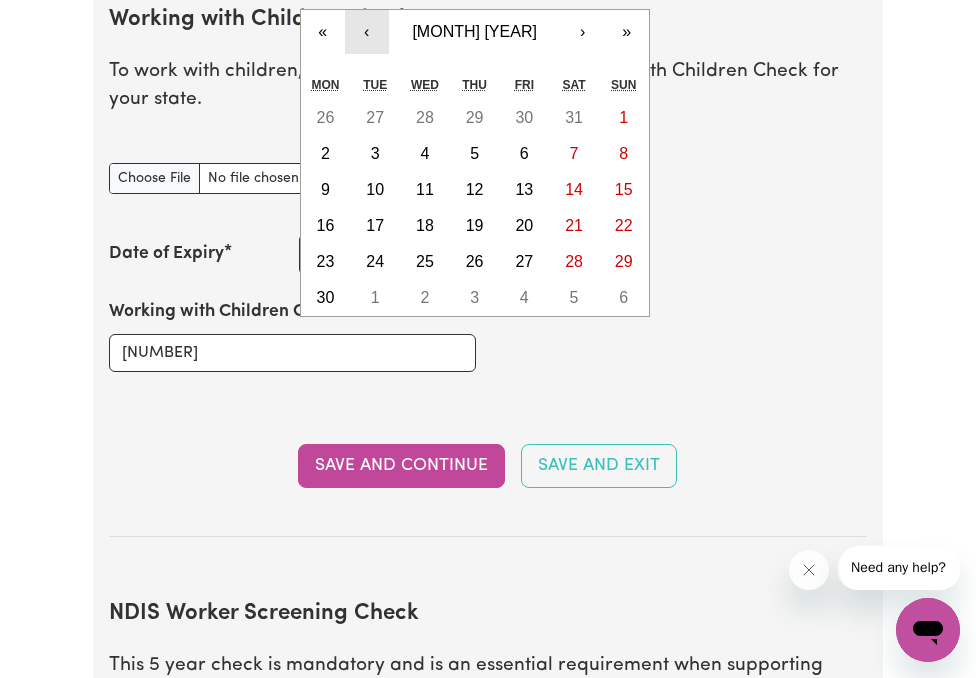 click on "‹" at bounding box center (367, 32) 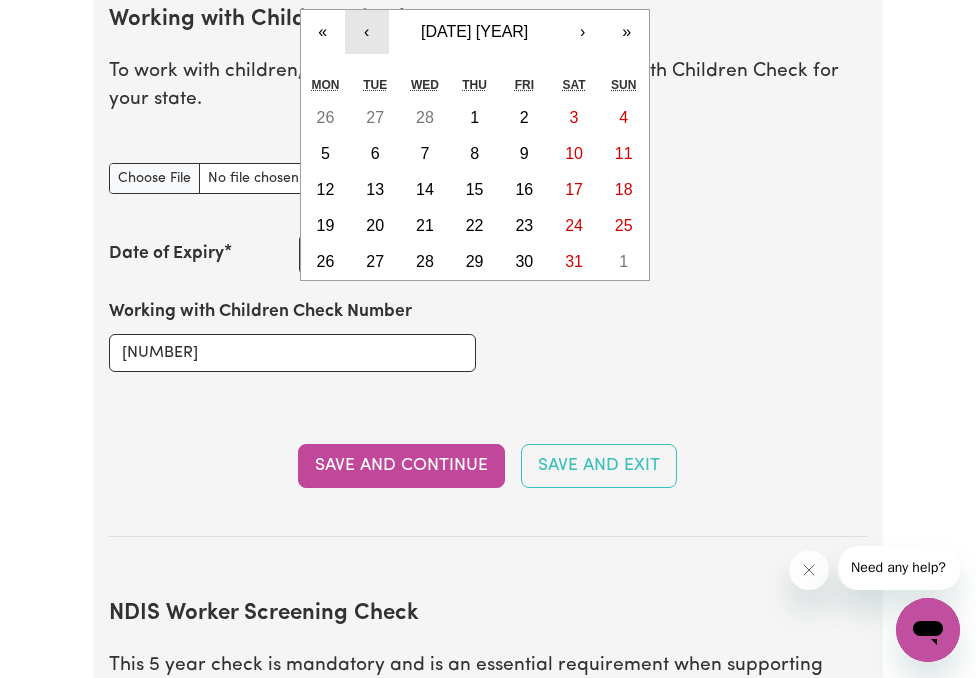 click on "‹" at bounding box center [367, 32] 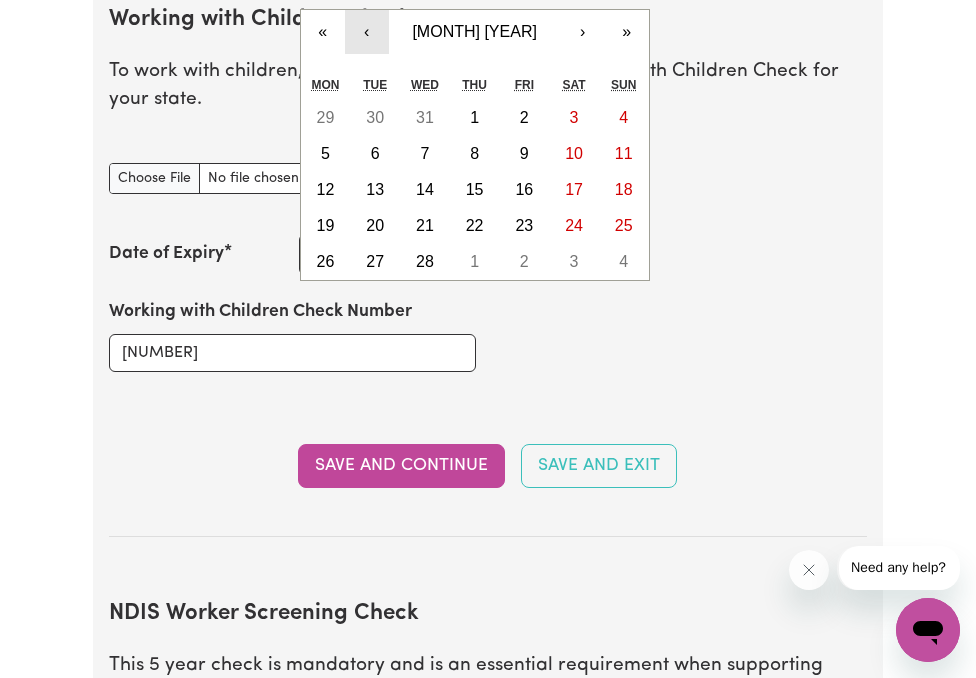 click on "‹" at bounding box center (367, 32) 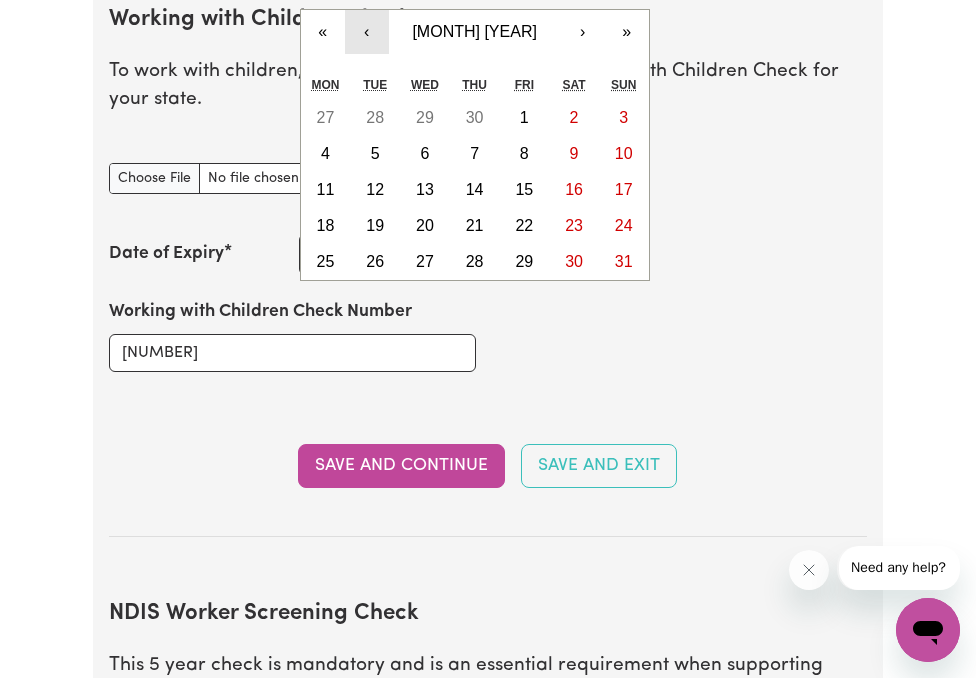 click on "‹" at bounding box center [367, 32] 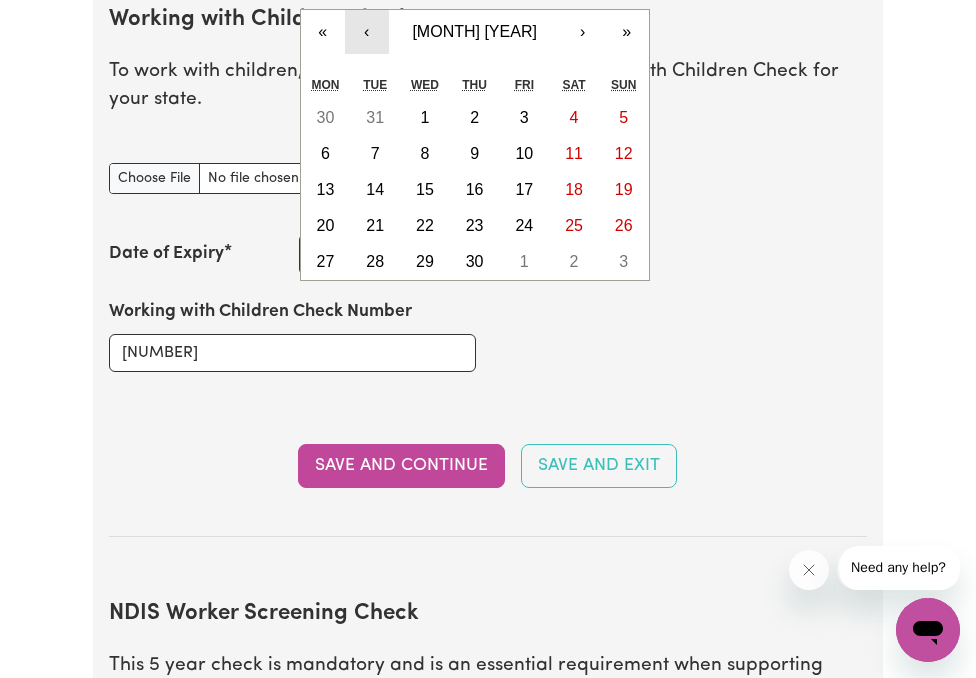 click on "‹" at bounding box center (367, 32) 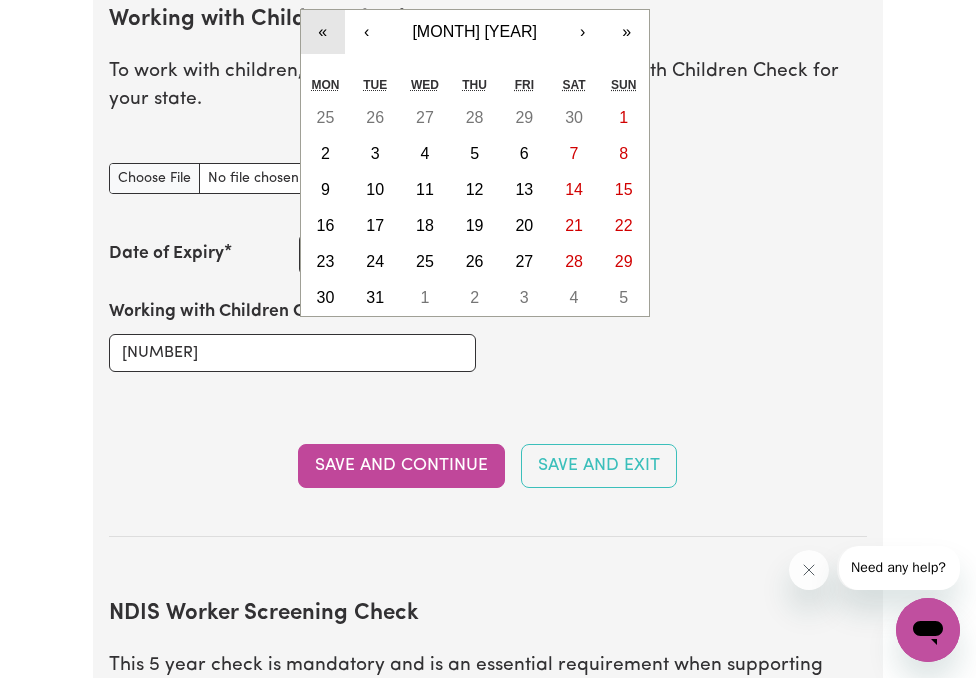 click on "«" at bounding box center [323, 32] 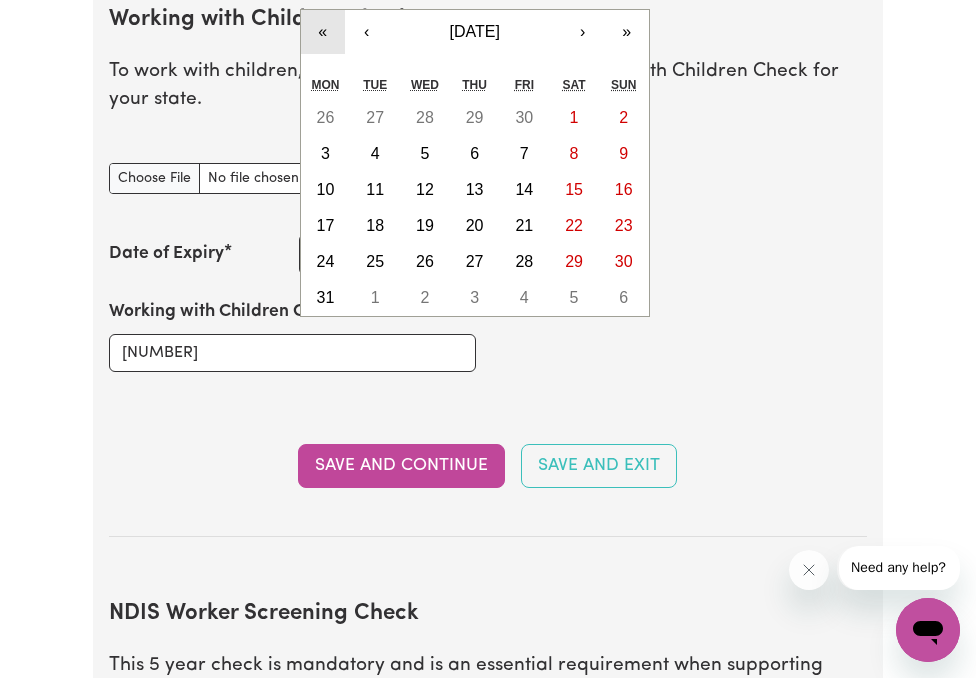 click on "«" at bounding box center (323, 32) 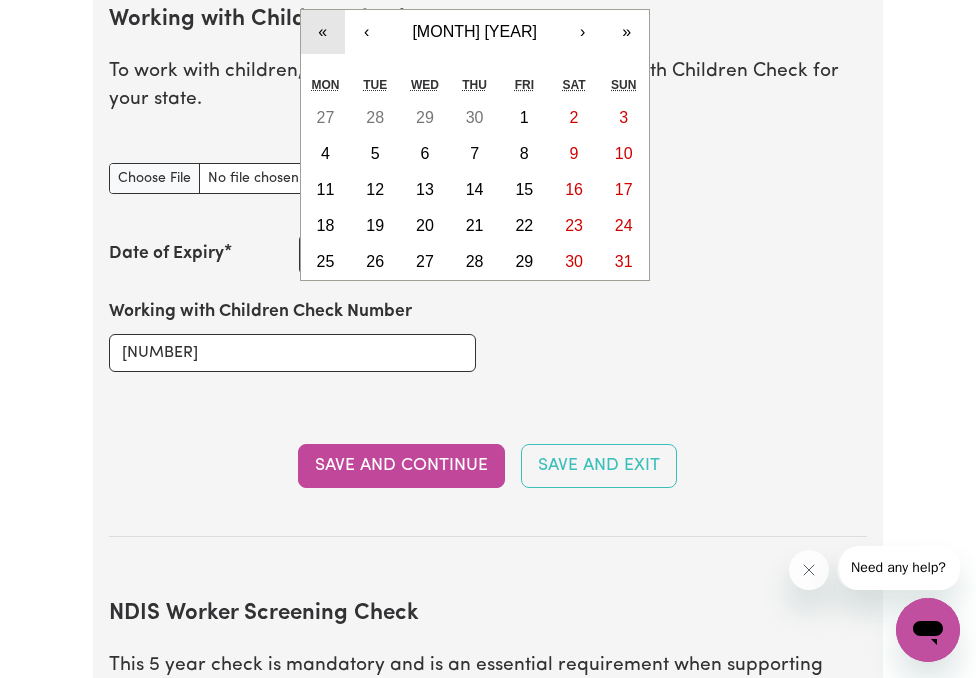 click on "«" at bounding box center (323, 32) 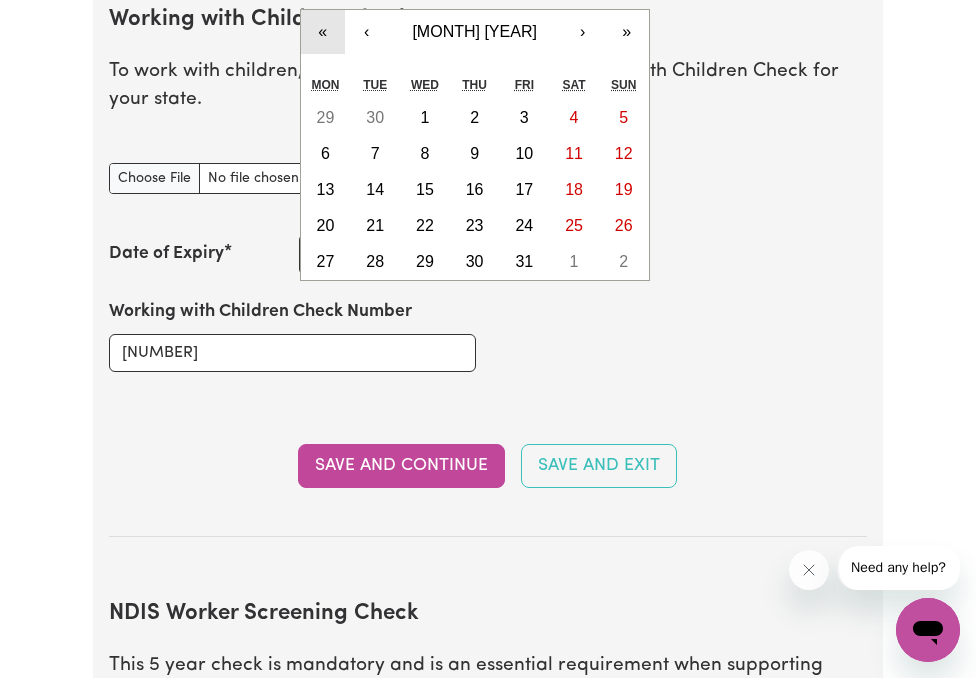 click on "«" at bounding box center [323, 32] 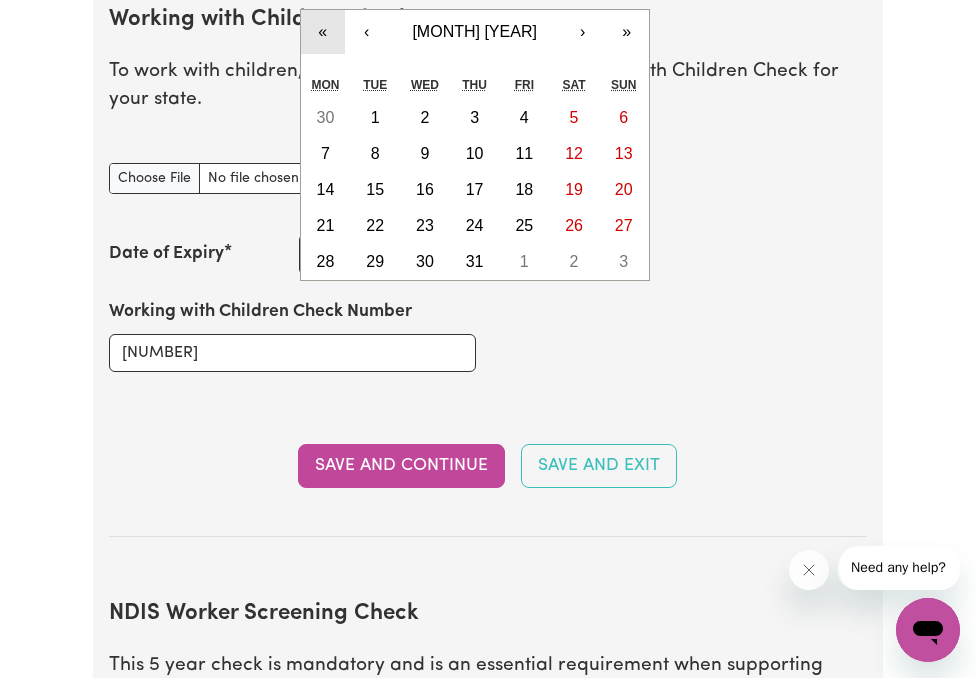click on "«" at bounding box center [323, 32] 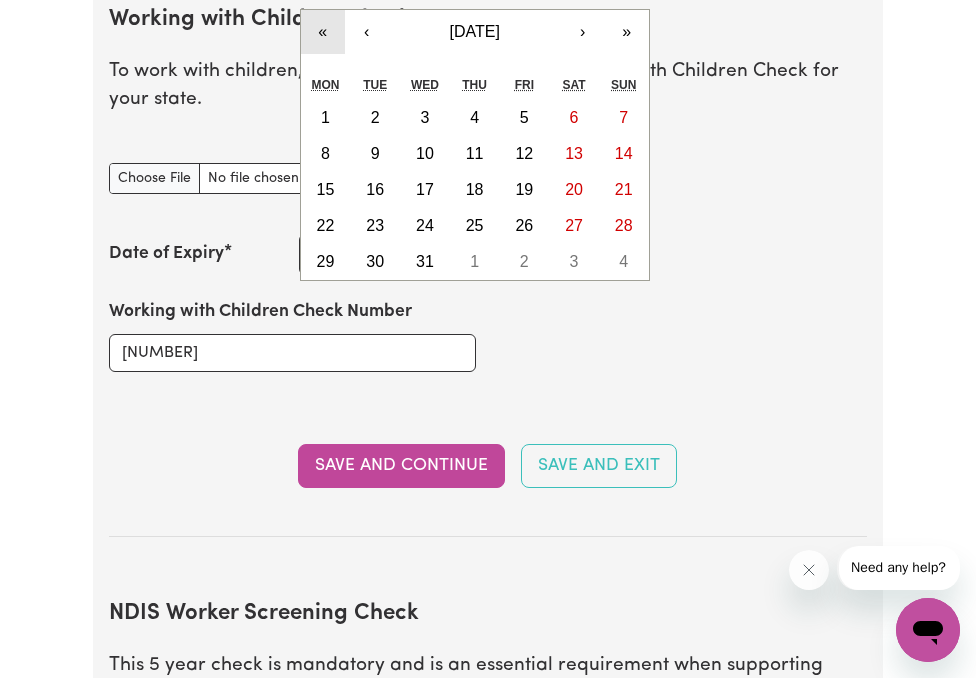click on "«" at bounding box center (323, 32) 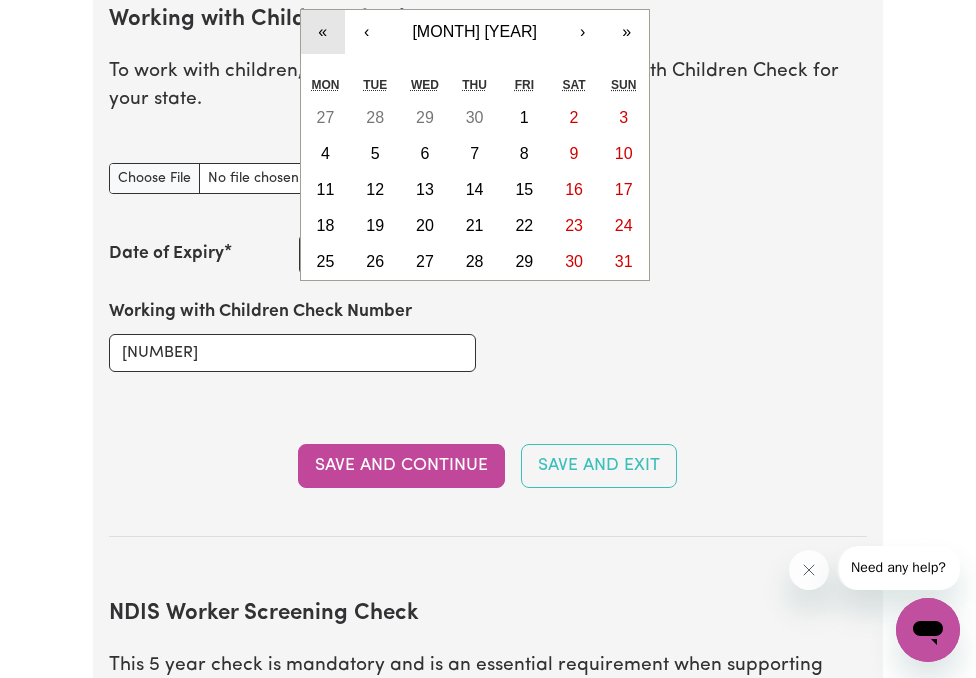 click on "«" at bounding box center [323, 32] 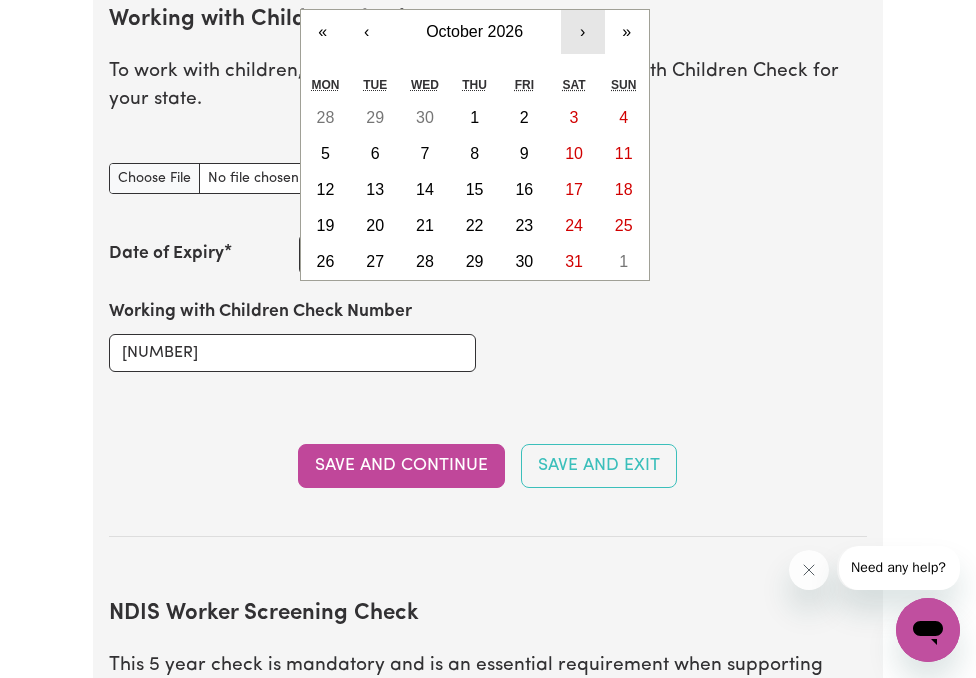 click on "›" at bounding box center (583, 32) 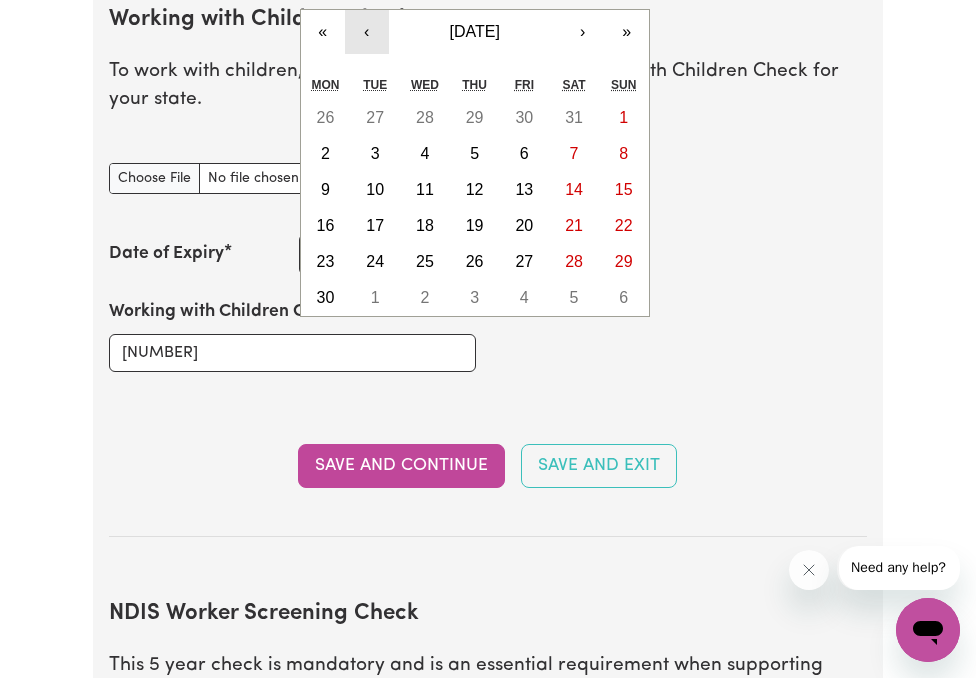 click on "‹" at bounding box center (367, 32) 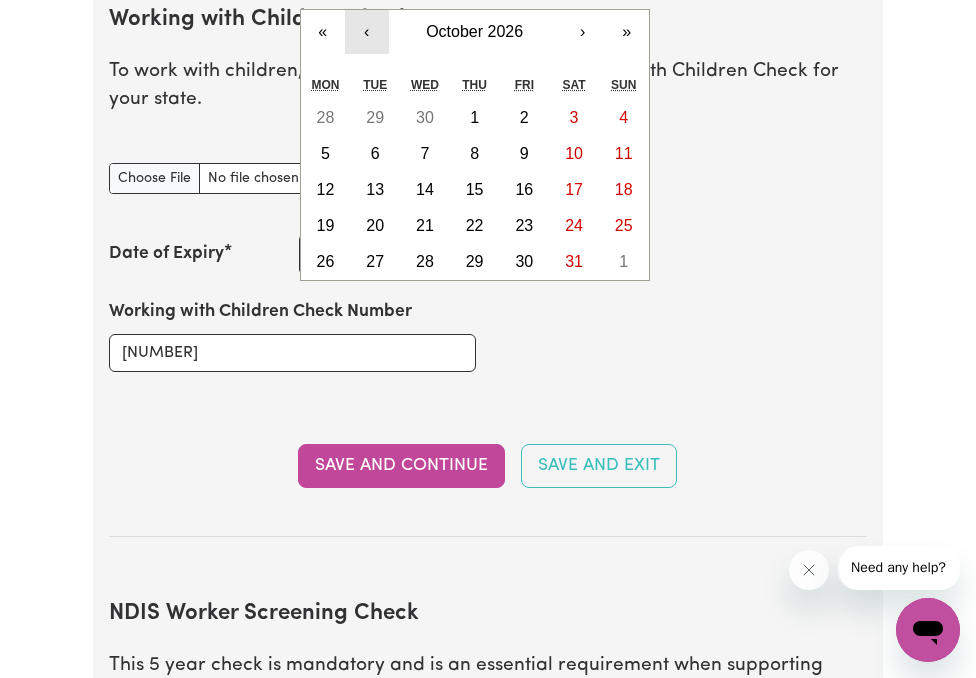 click on "‹" at bounding box center [367, 32] 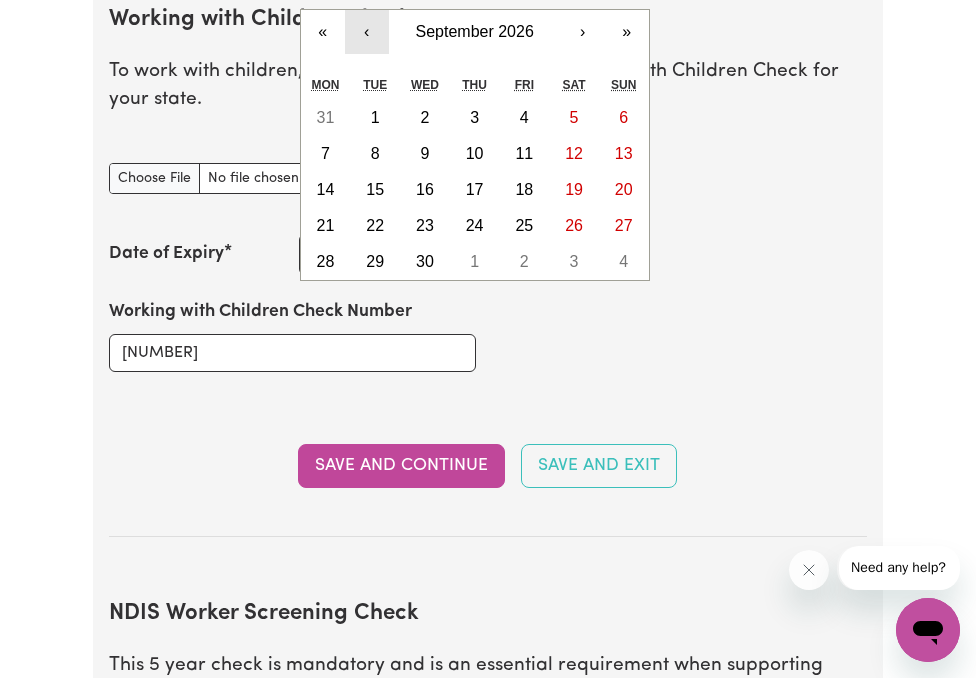click on "‹" at bounding box center [367, 32] 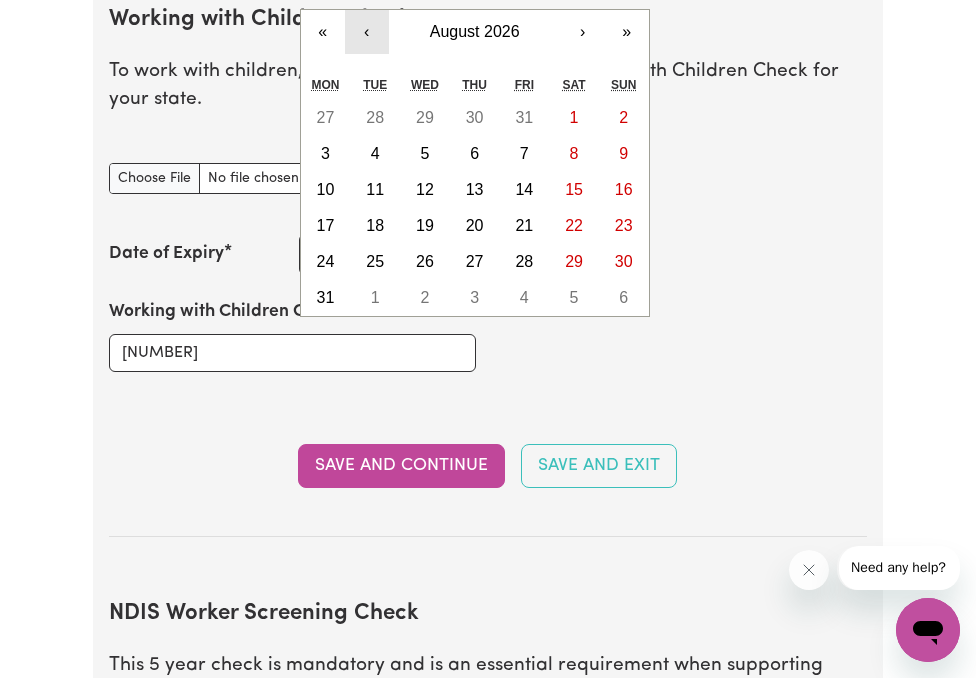 click on "‹" at bounding box center [367, 32] 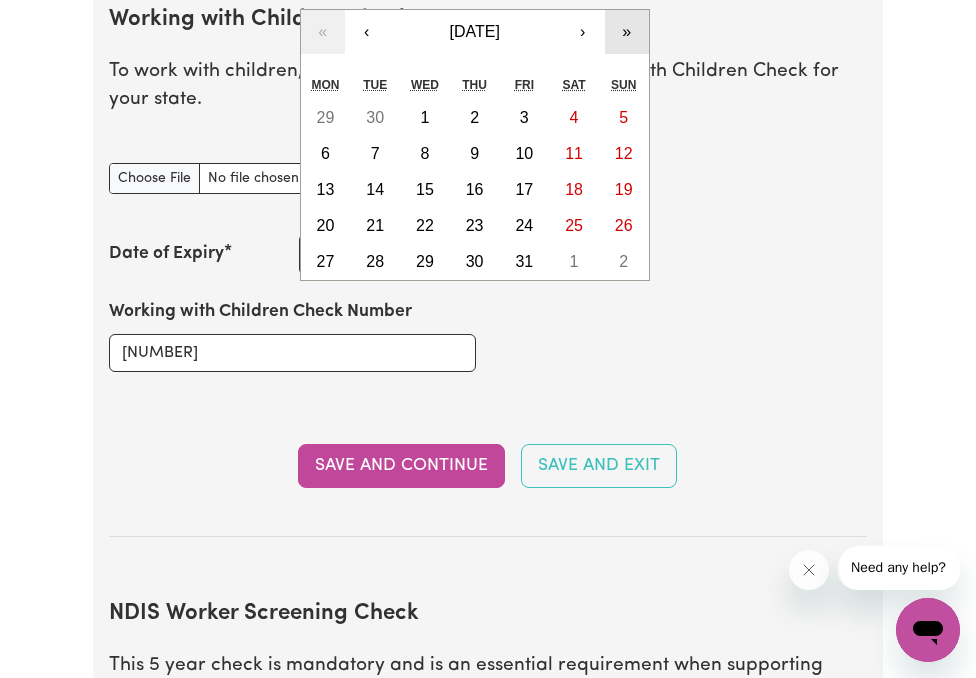 click on "»" at bounding box center (627, 32) 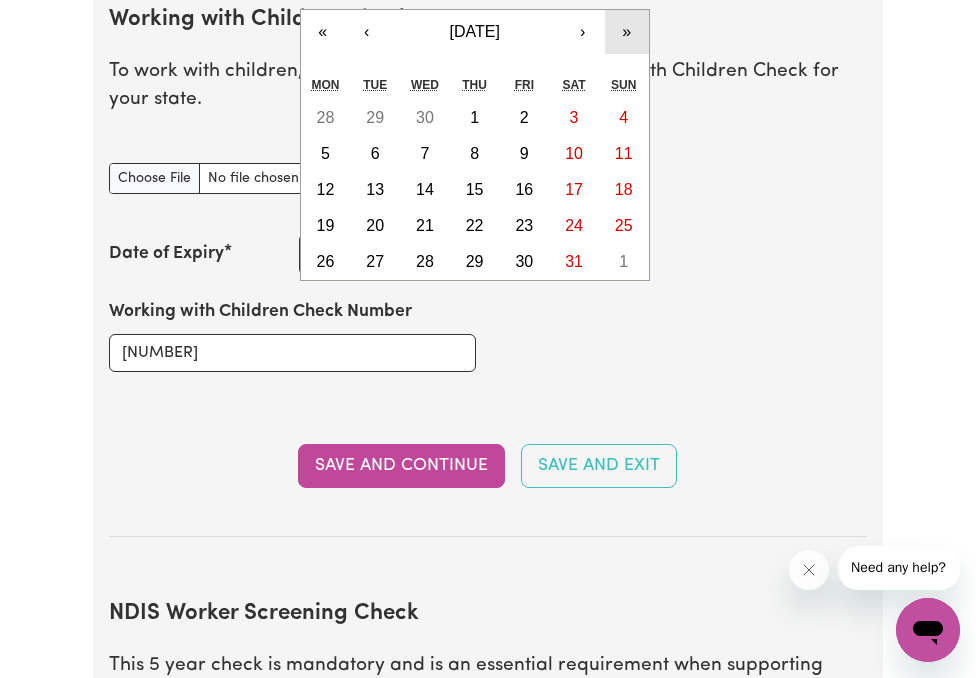 click on "»" at bounding box center [627, 32] 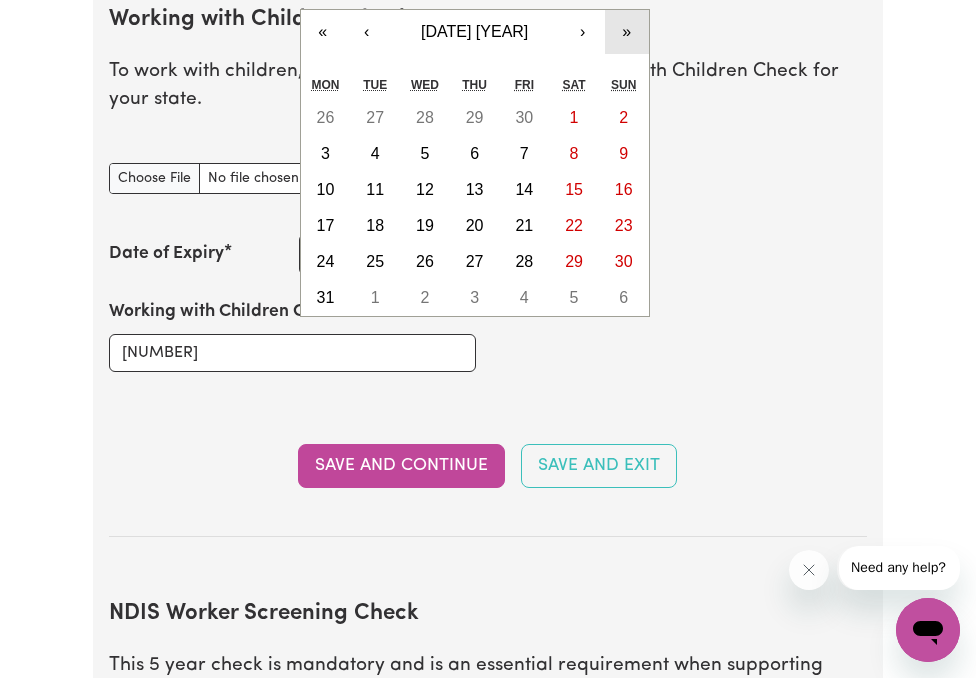 click on "»" at bounding box center (627, 32) 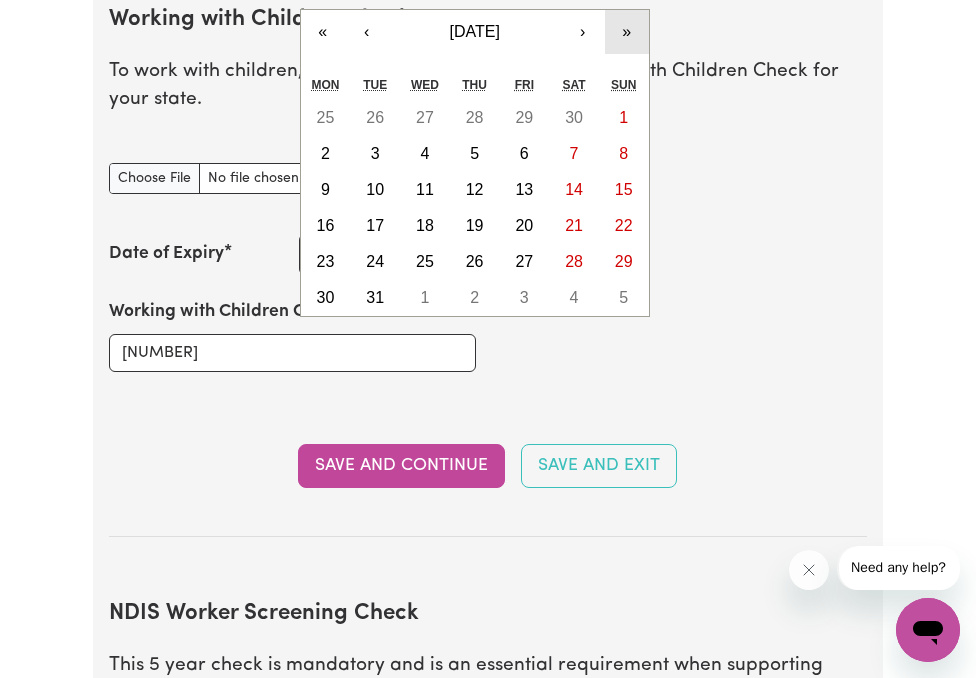 click on "»" at bounding box center (627, 32) 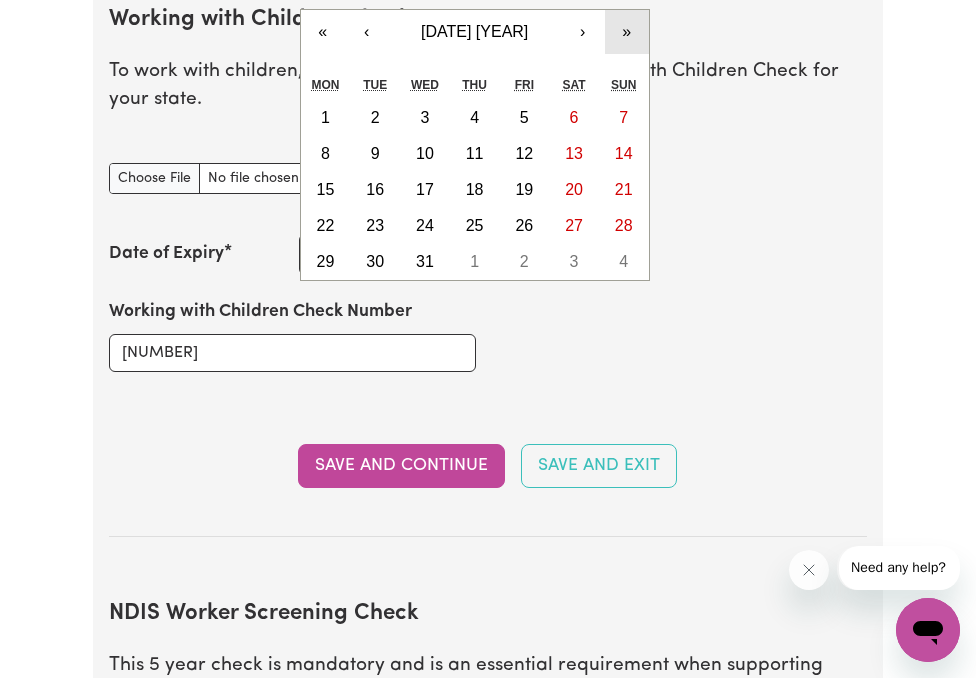 click on "»" at bounding box center (627, 32) 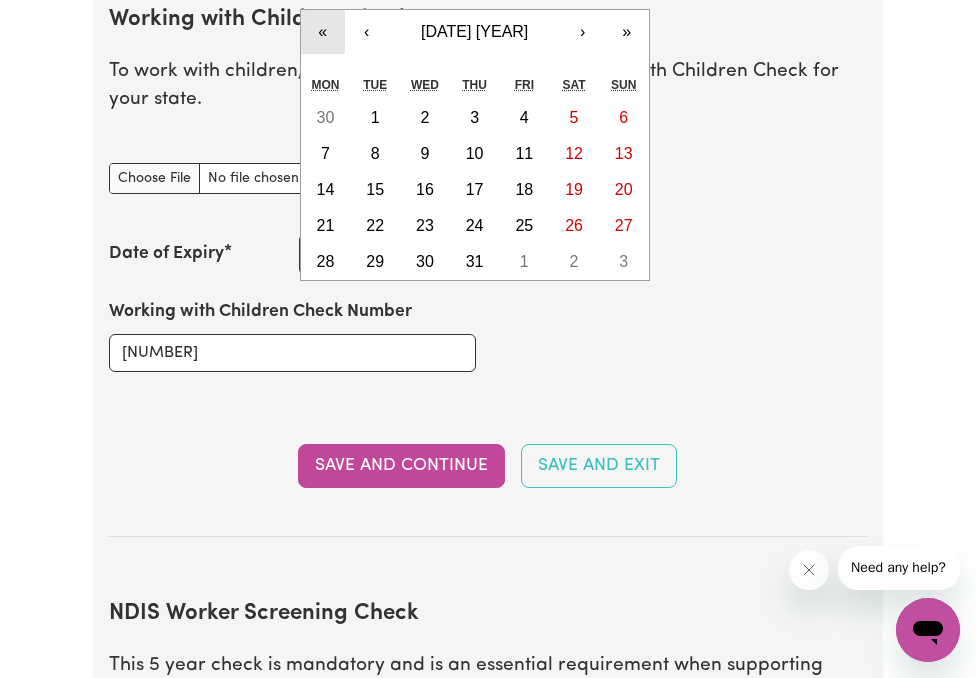 click on "«" at bounding box center (323, 32) 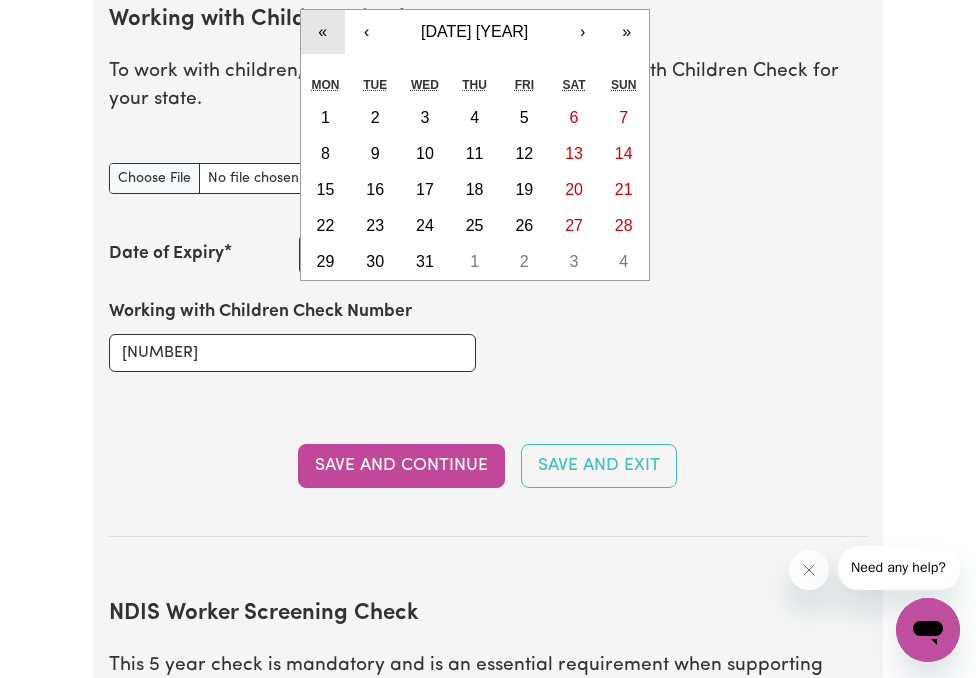 click on "«" at bounding box center [323, 32] 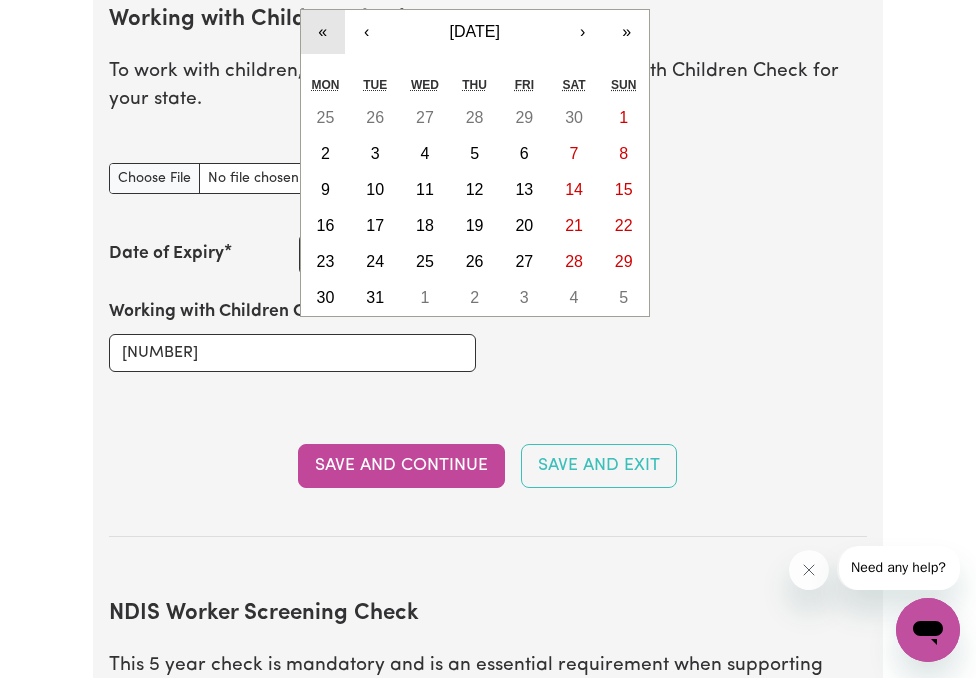 click on "«" at bounding box center (323, 32) 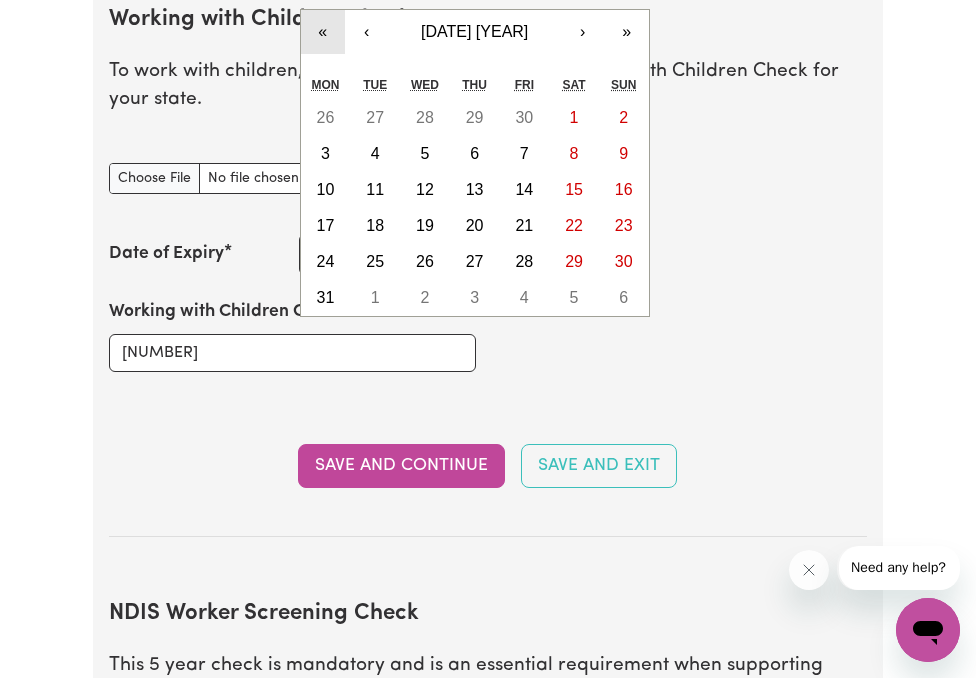 click on "«" at bounding box center [323, 32] 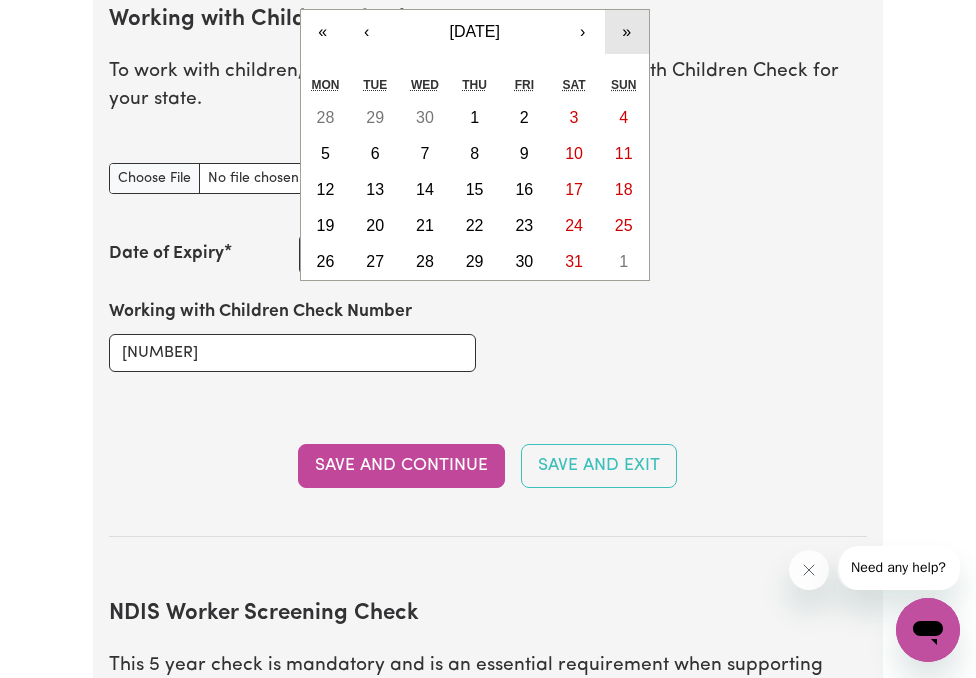 click on "»" at bounding box center (627, 32) 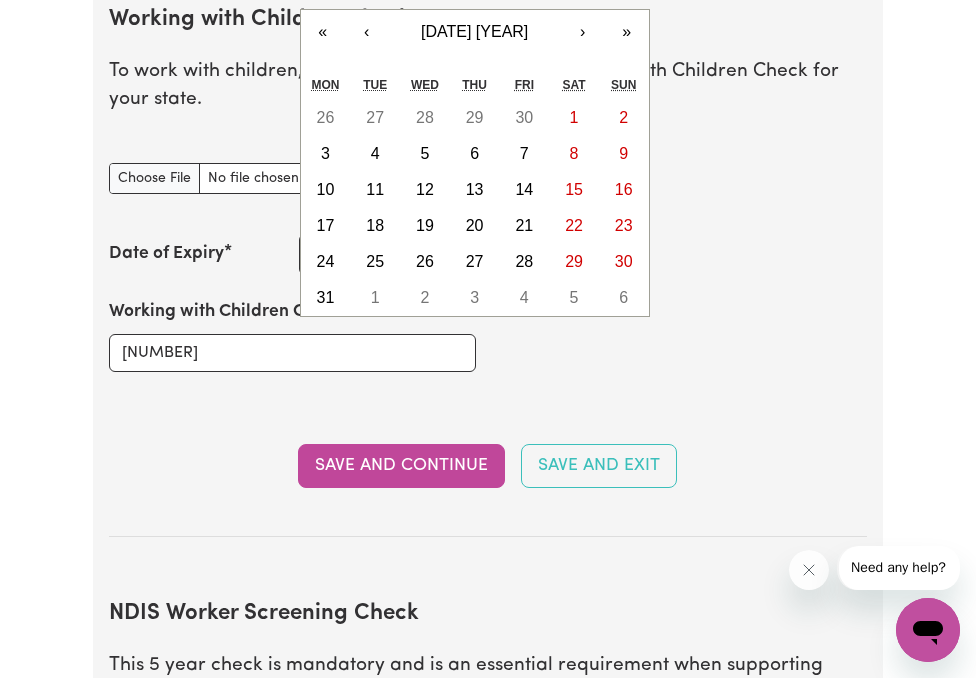 click on "Date of Expiry [YEAR]-[MONTH]-[DATE] [DATE] / [MONTH] / [YEAR] « ‹ [MONTH] [YEAR] › » Mon Tue Wed Thu Fri Sat Sun 26 27 28 29 30 1 2 3 4 5 6 7 8 9 10 11 12 13 14 15 16 17 18 19 20 21 22 23 24 25 26 27 28 29 30 31 1 2 3 4 5 6" at bounding box center [487, 254] 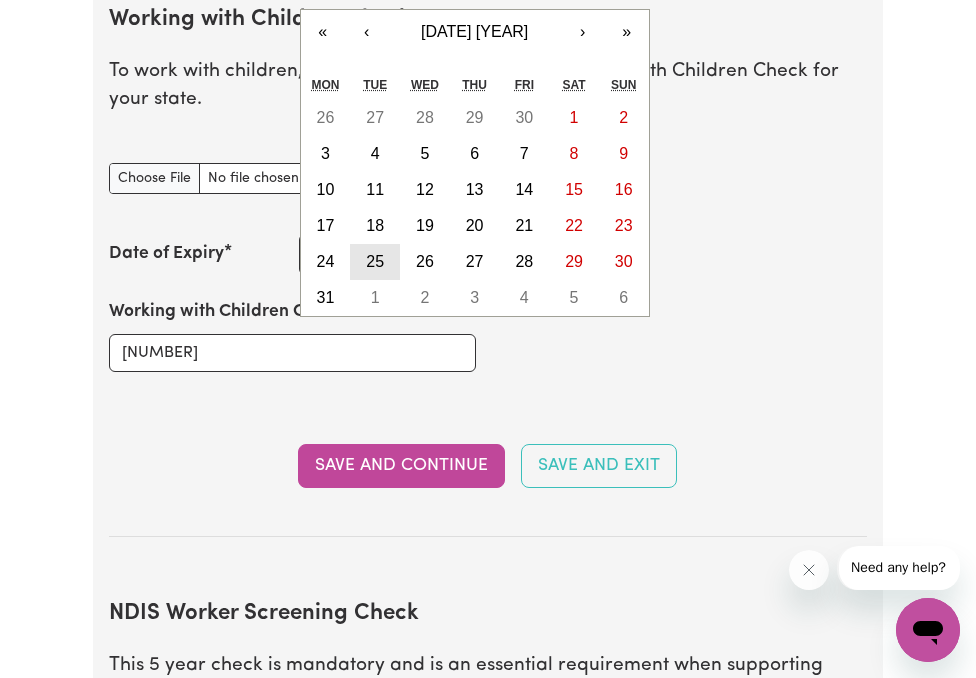 click on "[YEAR]-[MONTH]-[DATE] [DATE] / [MONTH] / [YEAR] « ‹ [MONTH] [YEAR] › » Mon Tue Wed Thu Fri Sat Sun 26 27 28 29 30 1 2 3 4 5 6 7 8 9 10 11 12 13 14 15 16 17 18 19 20 21 22 23 24 25 26 27 28 29 30 31 1 2 3 4 5 6" at bounding box center (425, 254) 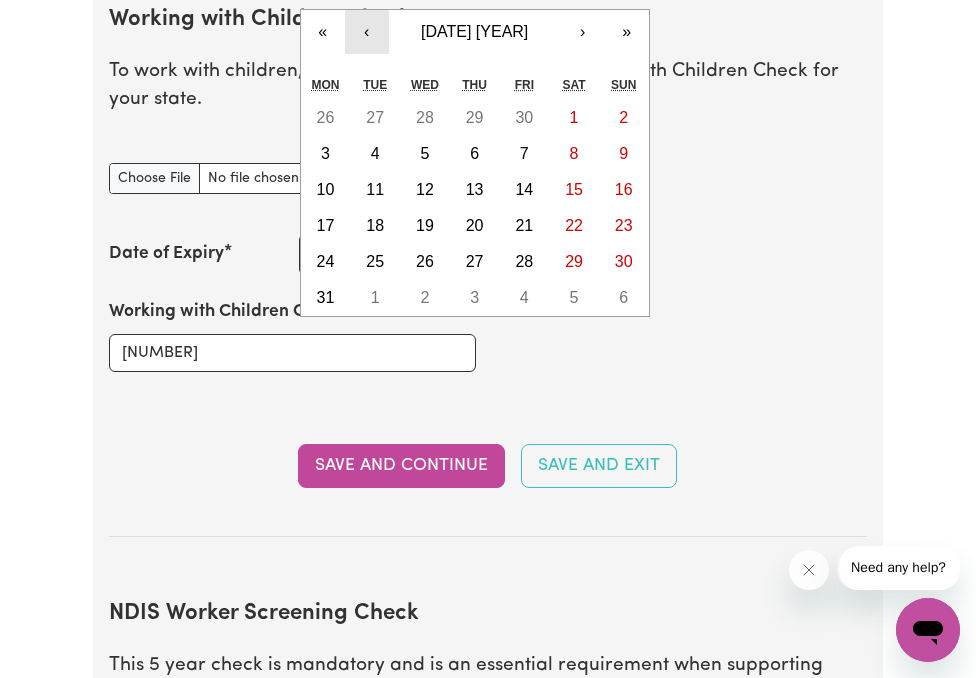click on "‹" at bounding box center [367, 32] 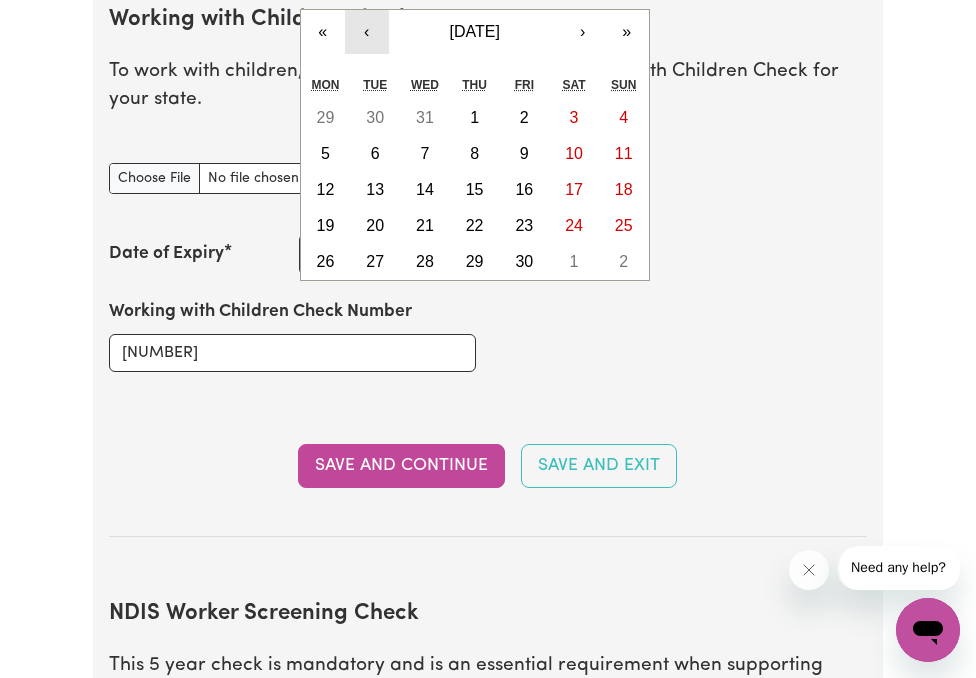 click on "‹" at bounding box center [367, 32] 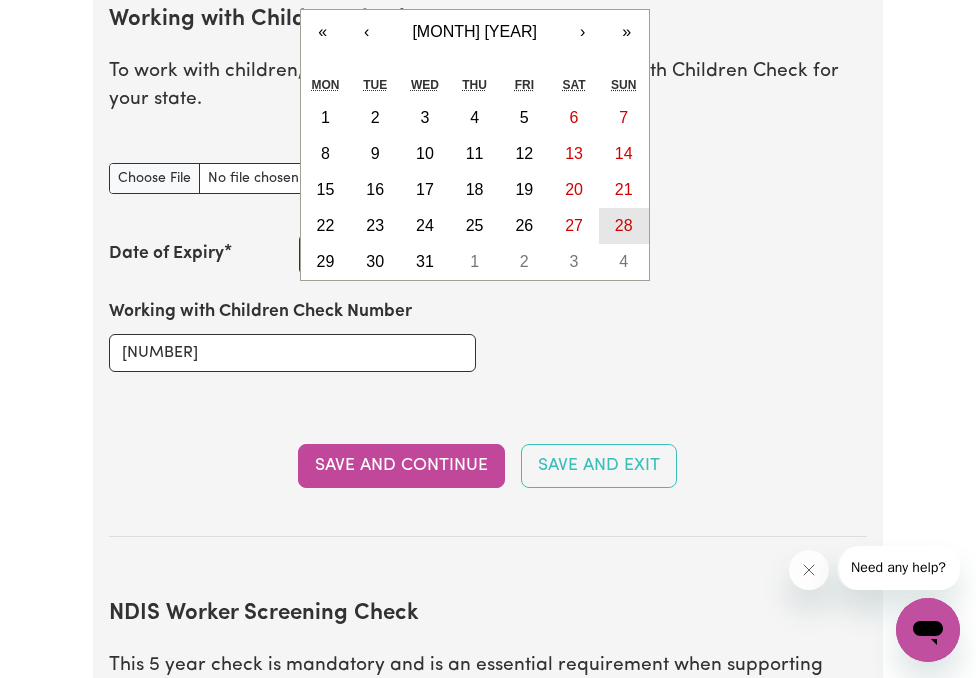 click on "28" at bounding box center [624, 225] 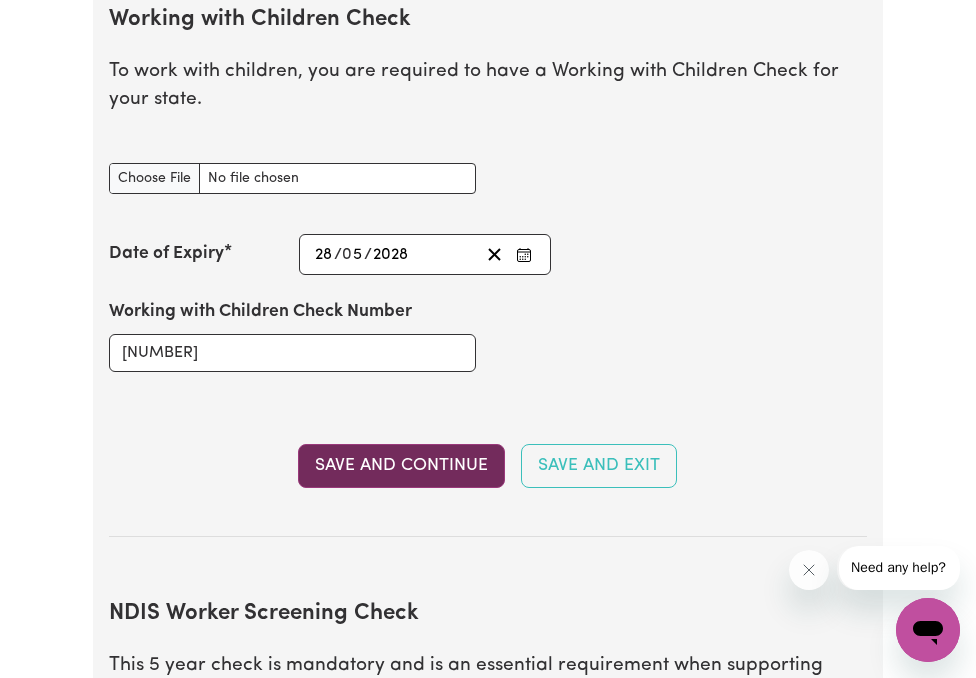 click on "Save and Continue" at bounding box center [401, 466] 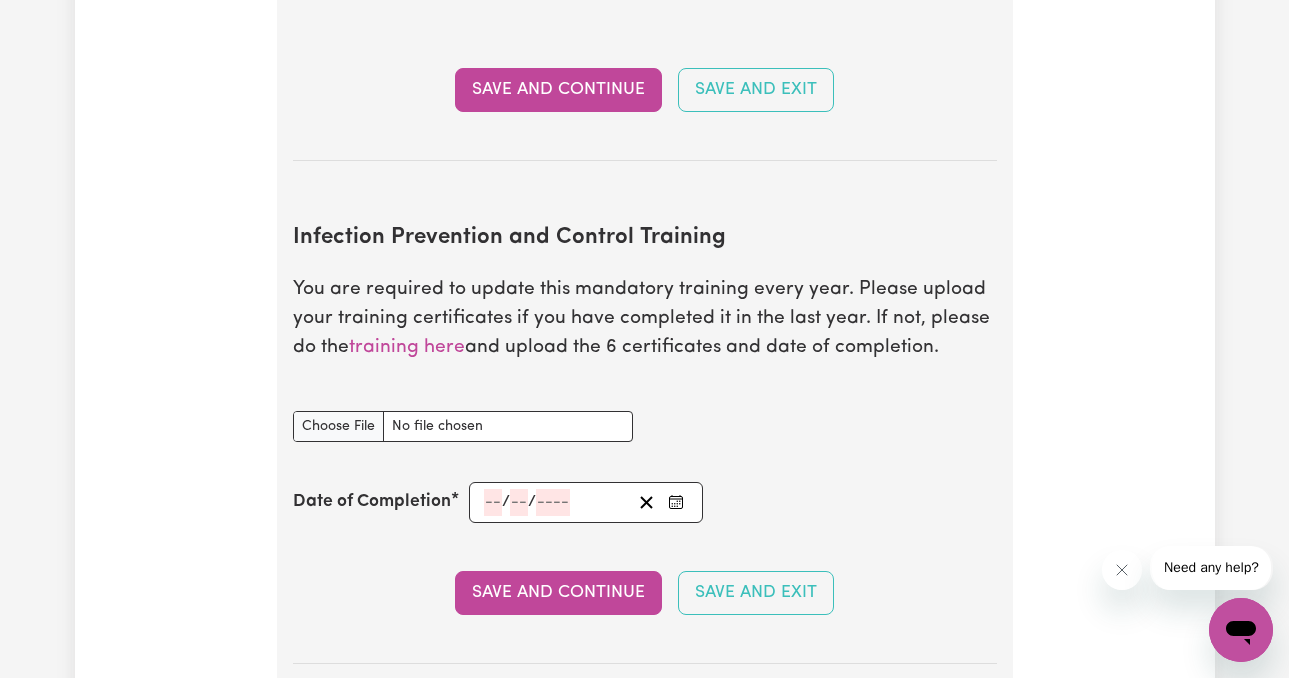 scroll, scrollTop: 3046, scrollLeft: 0, axis: vertical 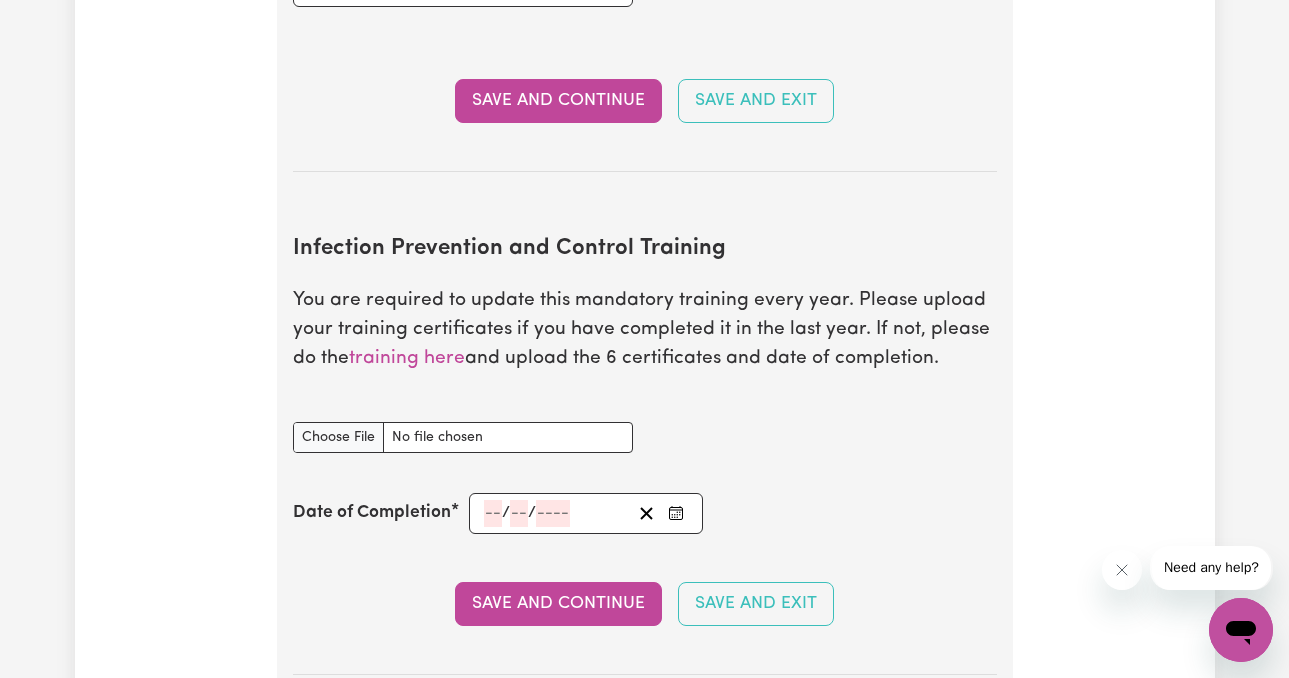 click on "Infection Prevention and Control Training You are required to update this mandatory training every year. Please upload your training certificates if you have completed it in the last year. If not, please do the  training here  and upload the 6 certificates and date of completion. Infection Prevention and Control Training  document Date of Completion / / Save and Continue Save and Exit" at bounding box center (645, 439) 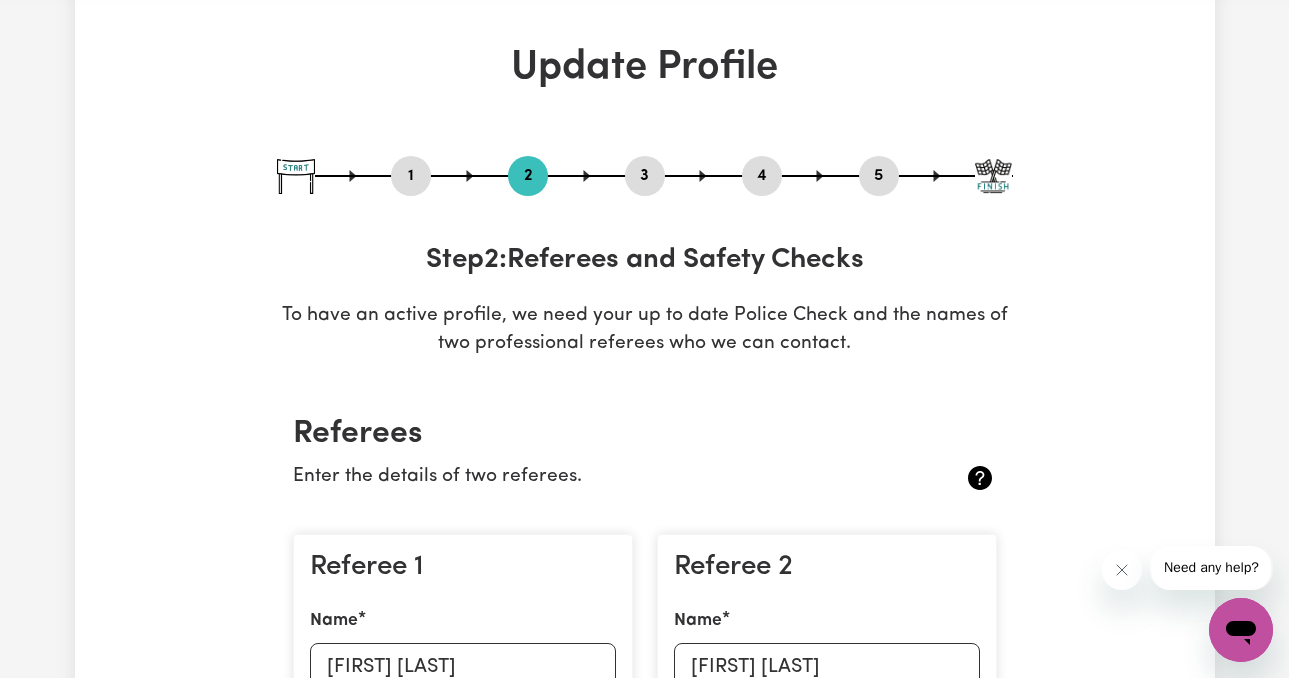 scroll, scrollTop: 0, scrollLeft: 0, axis: both 